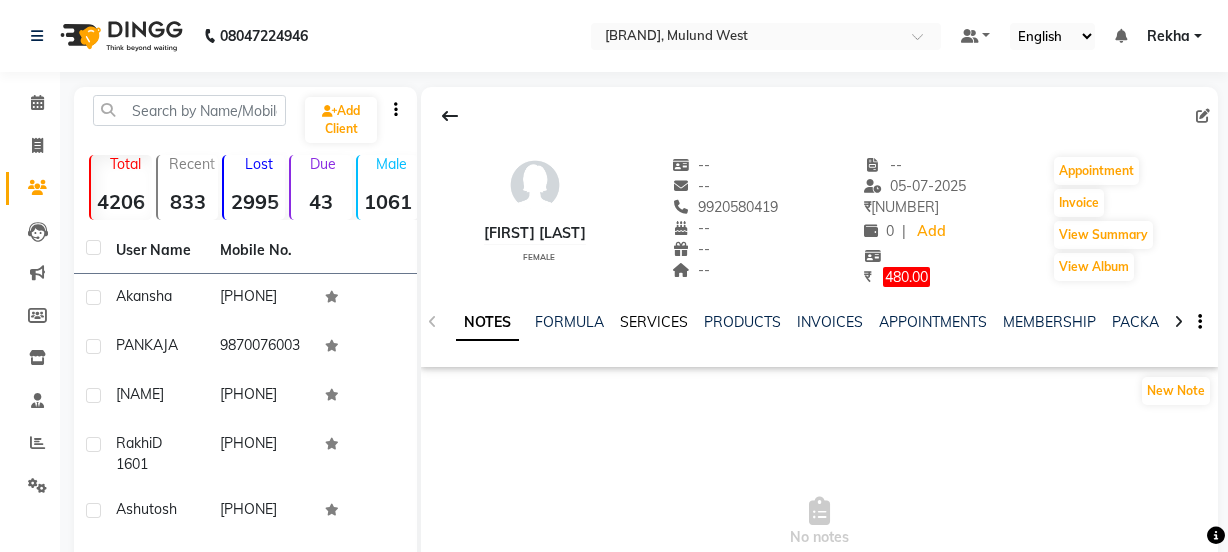 scroll, scrollTop: 0, scrollLeft: 0, axis: both 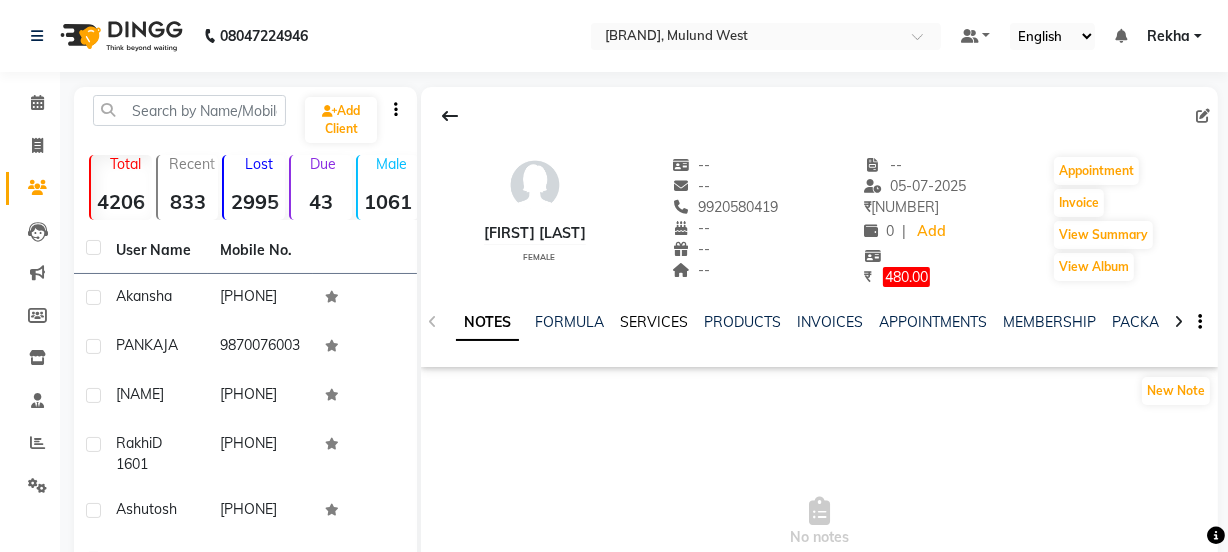 click on "SERVICES" 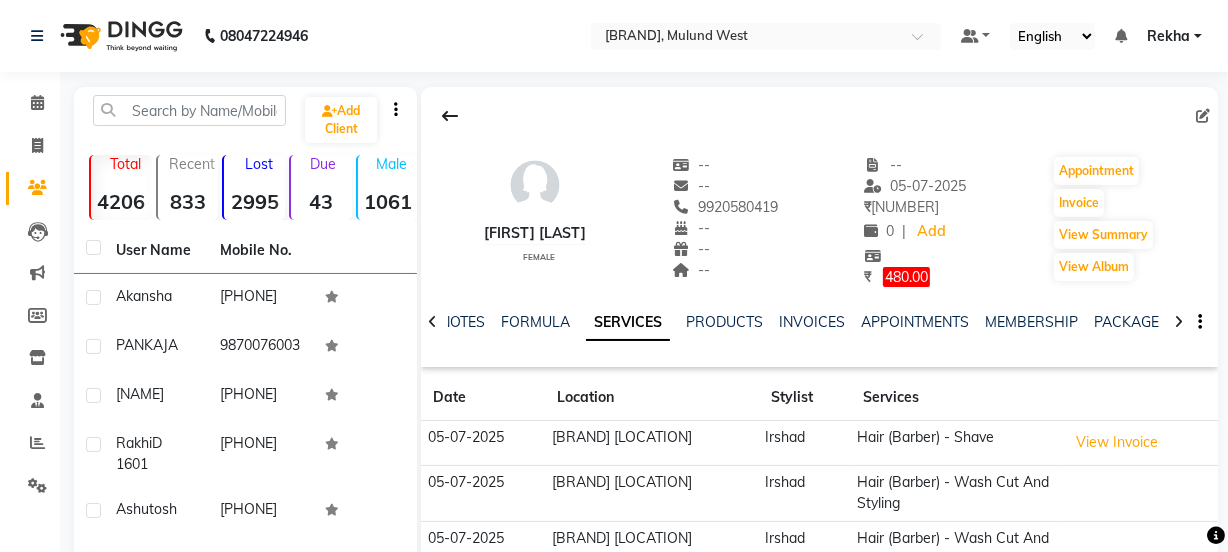 scroll, scrollTop: 0, scrollLeft: 0, axis: both 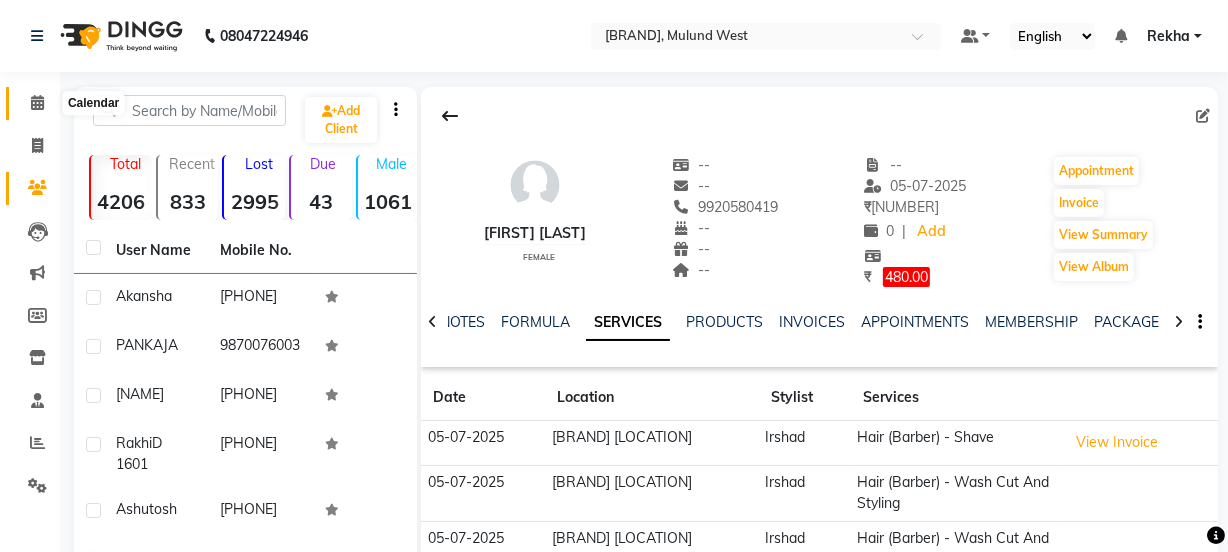 click 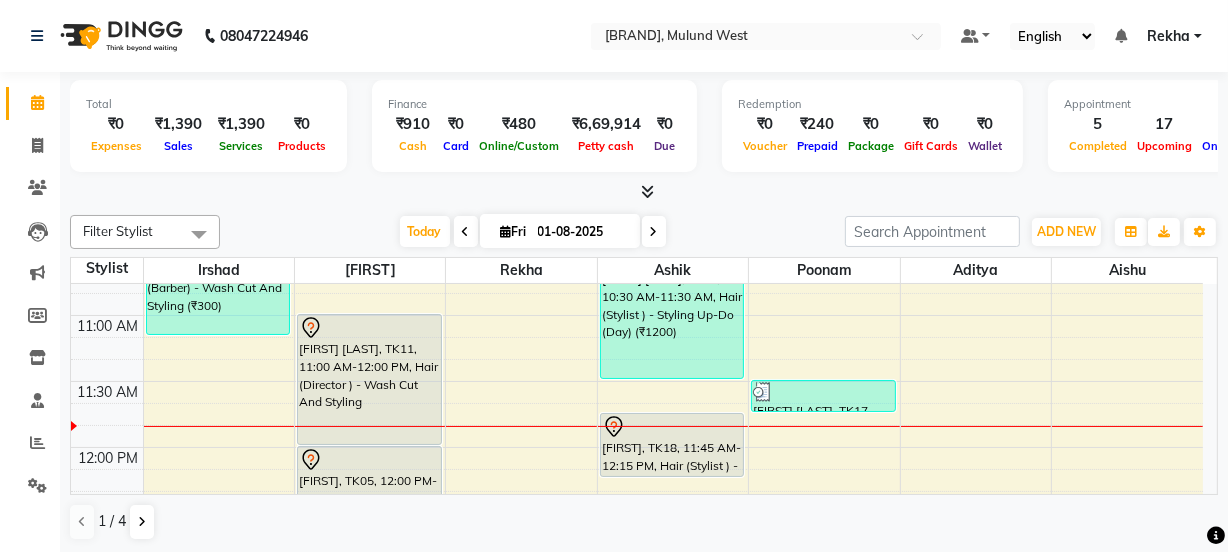 scroll, scrollTop: 345, scrollLeft: 0, axis: vertical 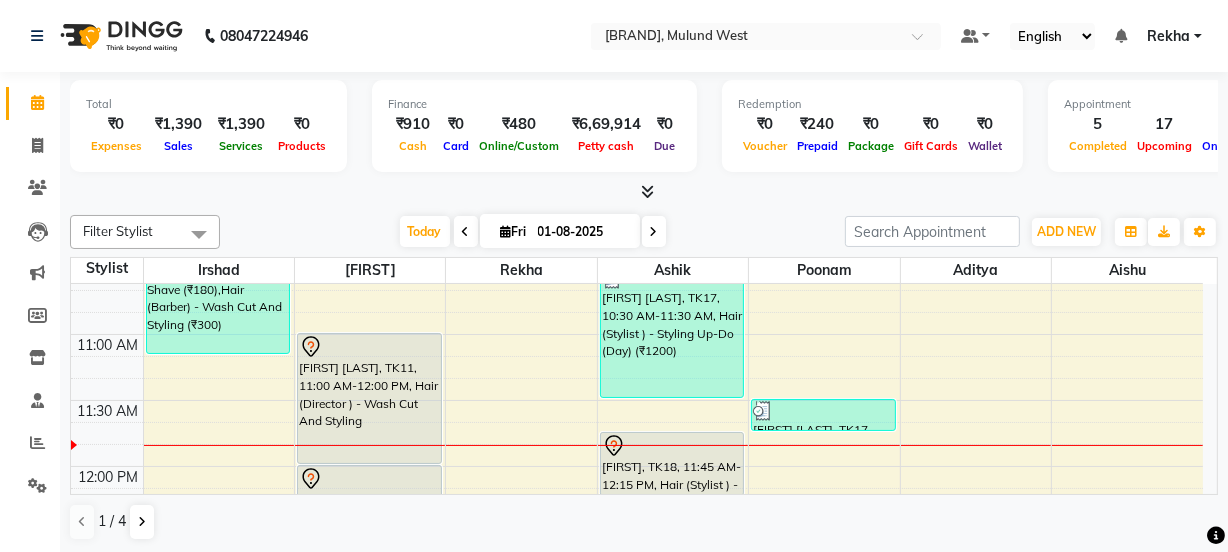 click at bounding box center (654, 231) 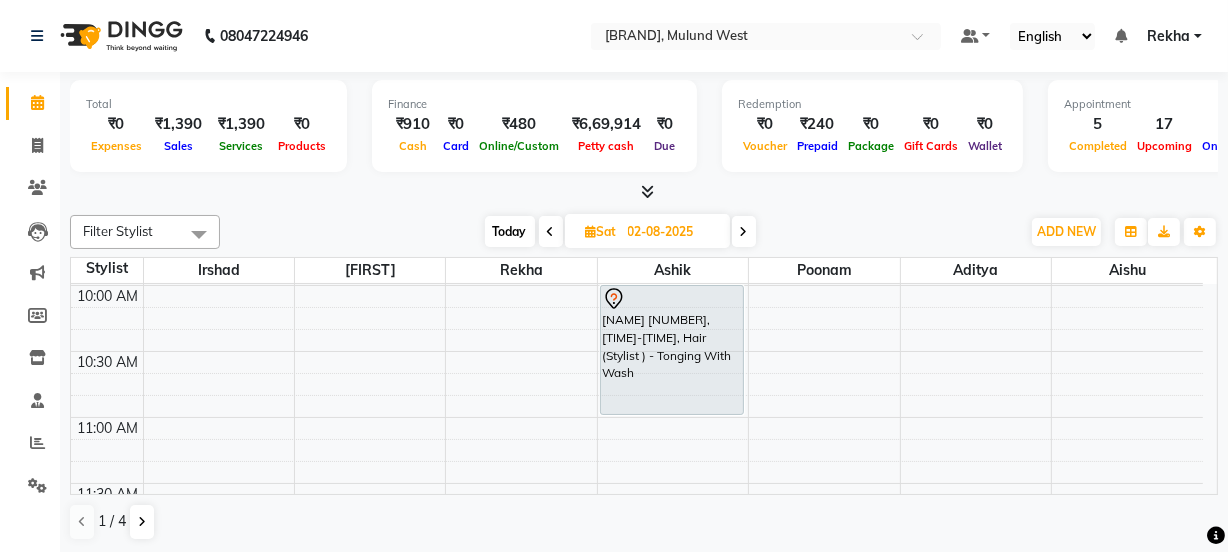 scroll, scrollTop: 257, scrollLeft: 0, axis: vertical 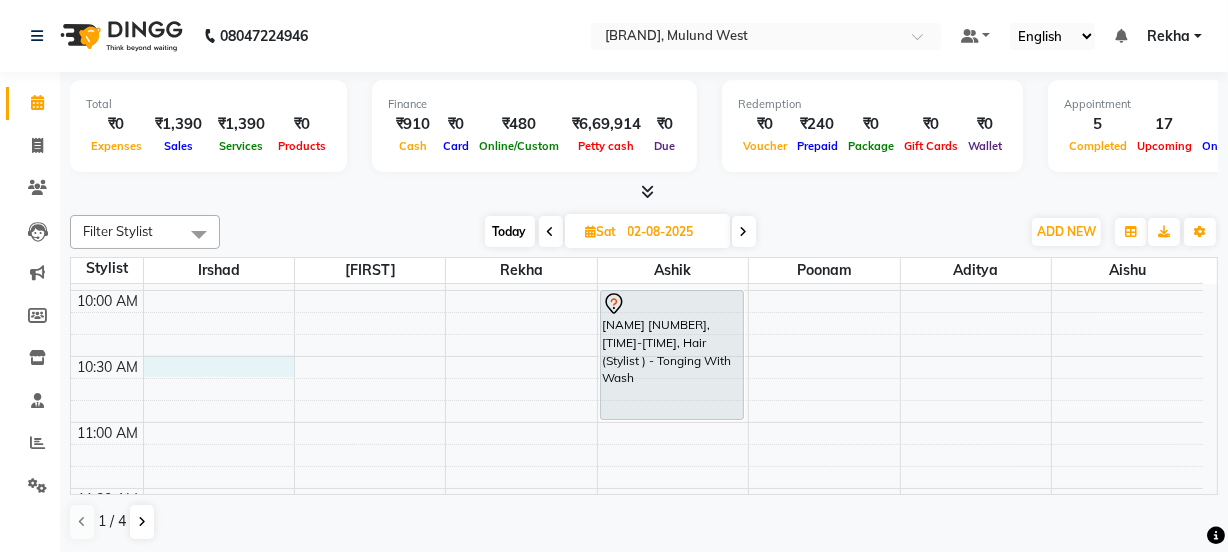 click on "8:00 AM 8:30 AM 9:00 AM 9:30 AM 10:00 AM 10:30 AM 11:00 AM 11:30 AM 12:00 PM 12:30 PM 1:00 PM 1:30 PM 2:00 PM 2:30 PM 3:00 PM 3:30 PM 4:00 PM 4:30 PM 5:00 PM 5:30 PM 6:00 PM 6:30 PM 7:00 PM 7:30 PM 8:00 PM 8:30 PM 9:00 PM 9:30 PM 10:00 PM 10:30 PM             [FIRST]null, 02:00 PM-03:00 PM, Technical Services (Stylist ) - Root Touch-Up             [FIRST], 04:00 PM-05:00 PM, Hair (Stylist ) - Wash Cut And Styling             [FIRST] [NUMBER], 10:00 AM-11:00 AM, Hair (Stylist ) - Tonging With Wash             [FIRST], 12:00 PM-01:00 PM, Nail stick-on" at bounding box center [637, 1016] 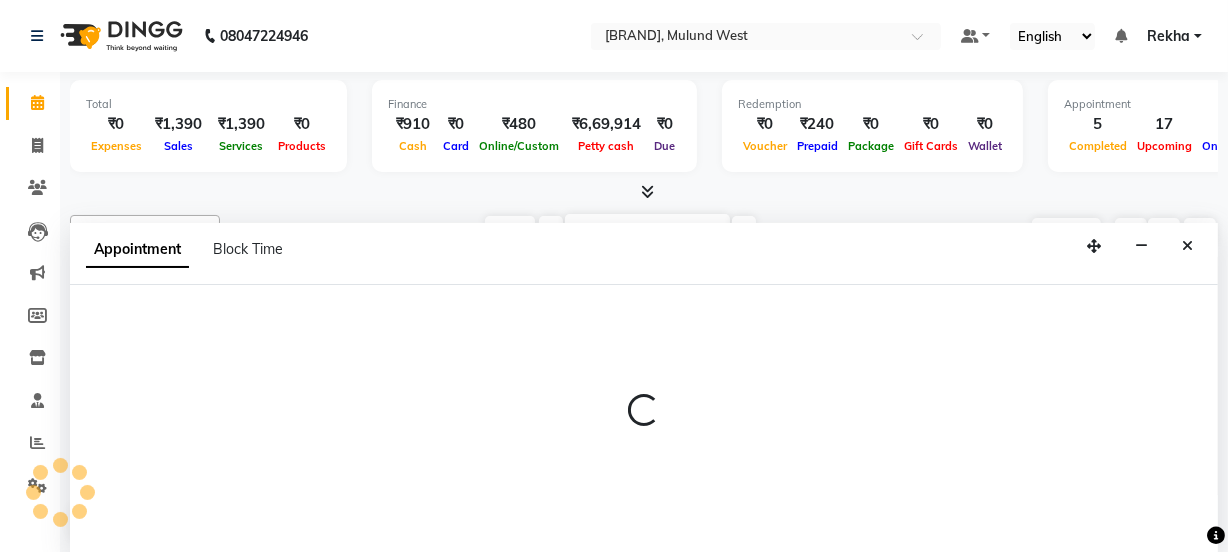 scroll, scrollTop: 0, scrollLeft: 0, axis: both 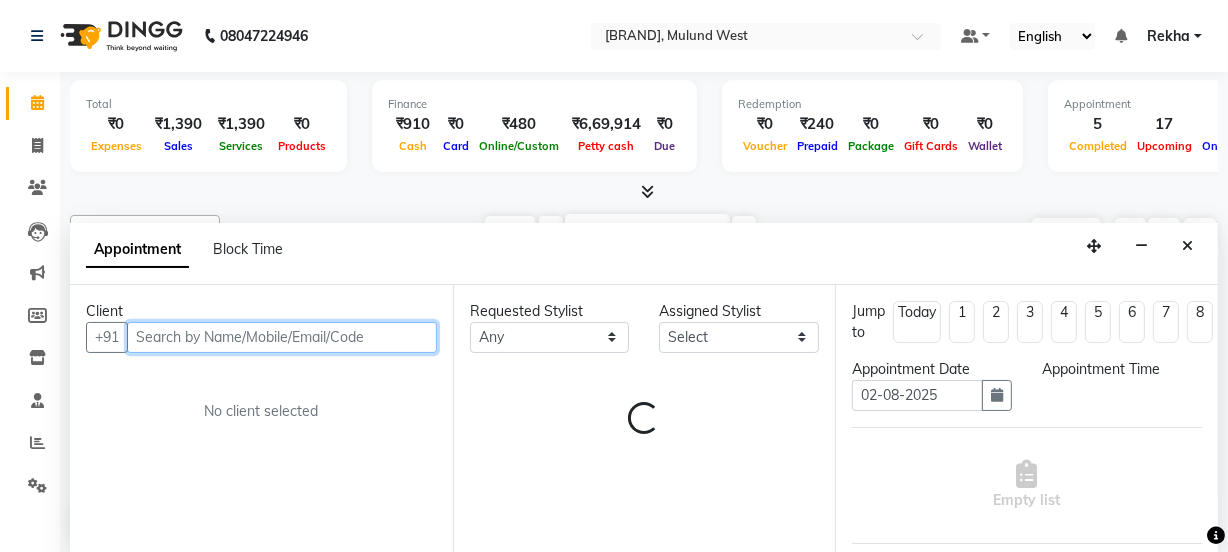 select on "630" 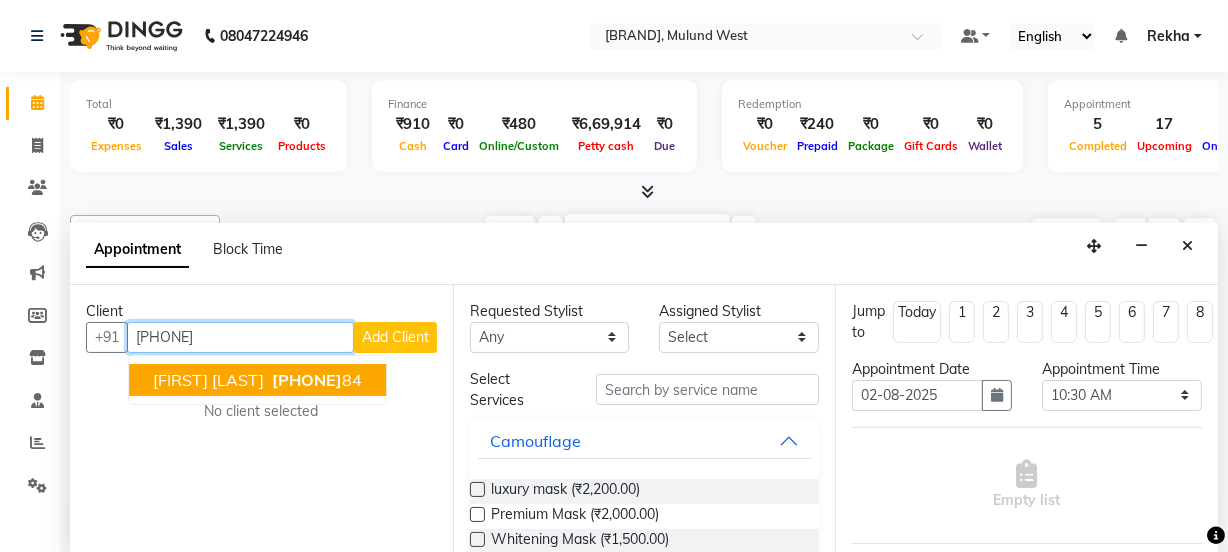 click on "[PHONE]" at bounding box center [307, 380] 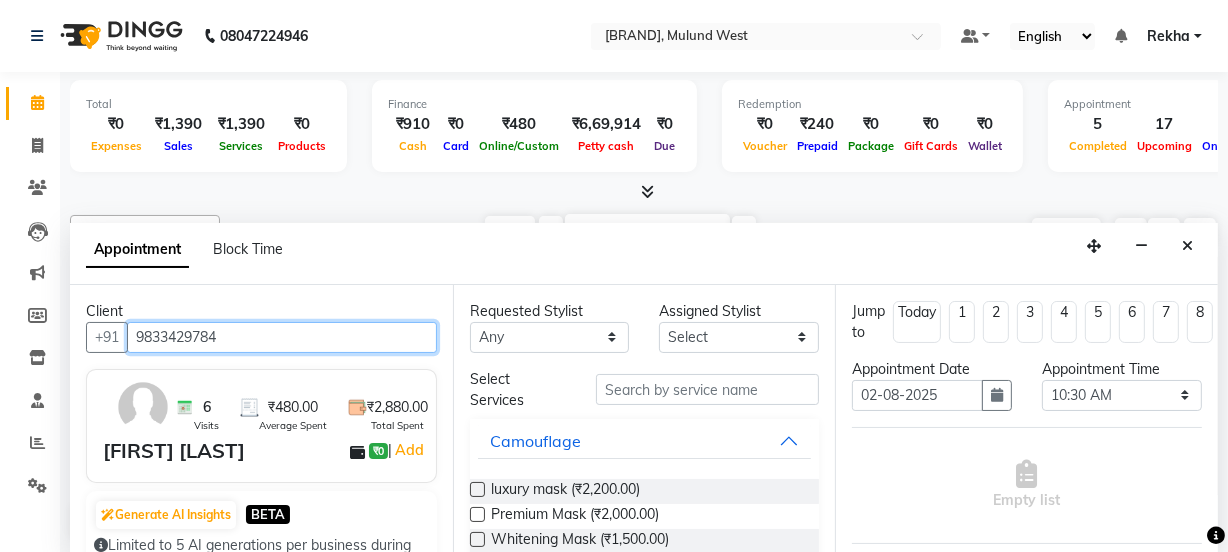 type on "9833429784" 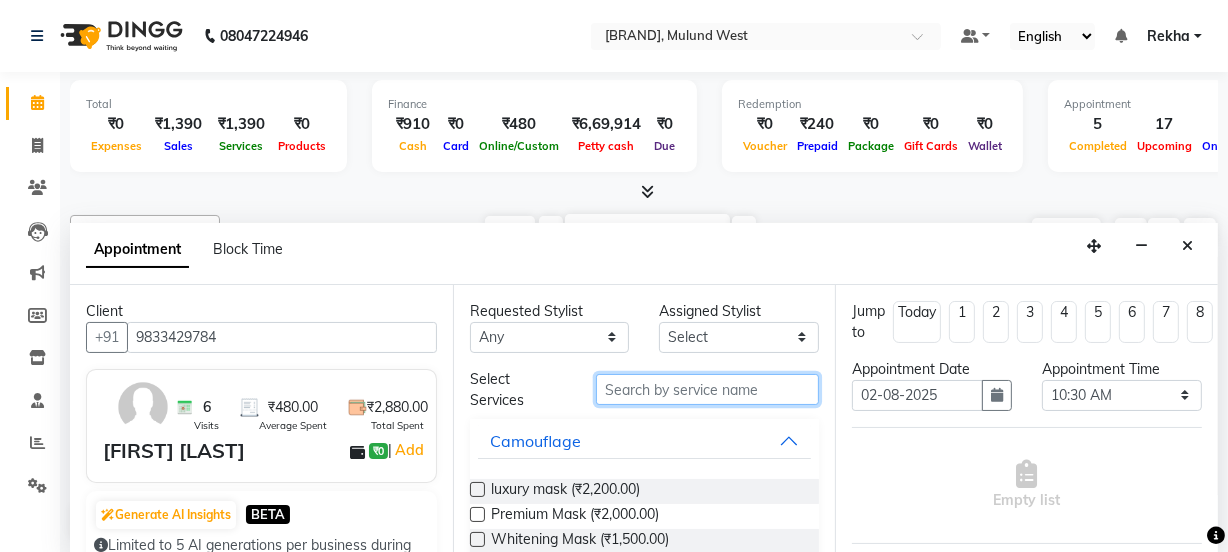 click at bounding box center (707, 389) 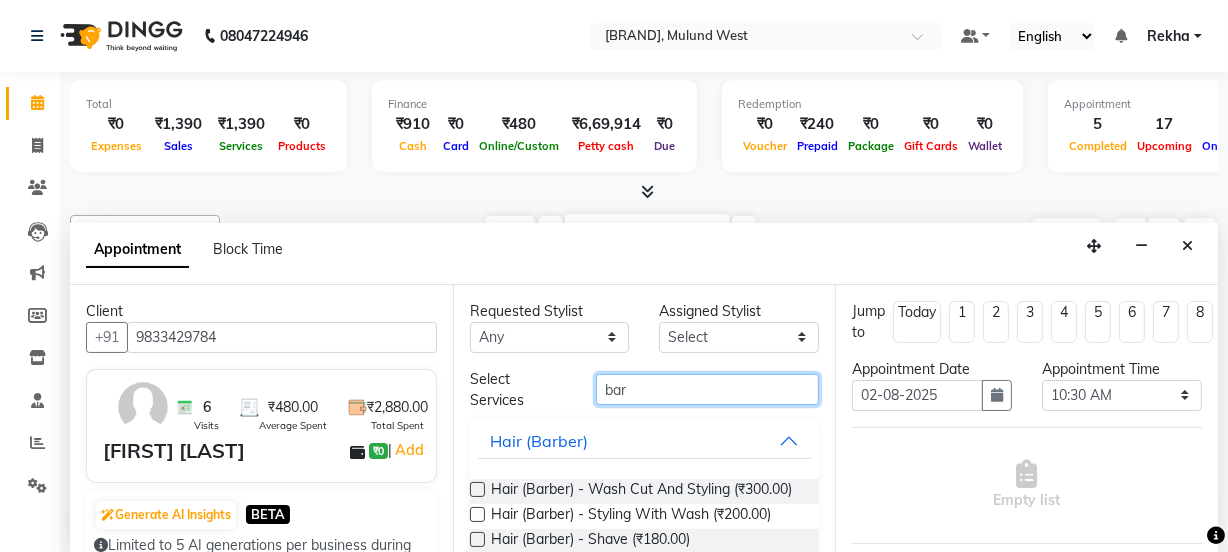 type on "bar" 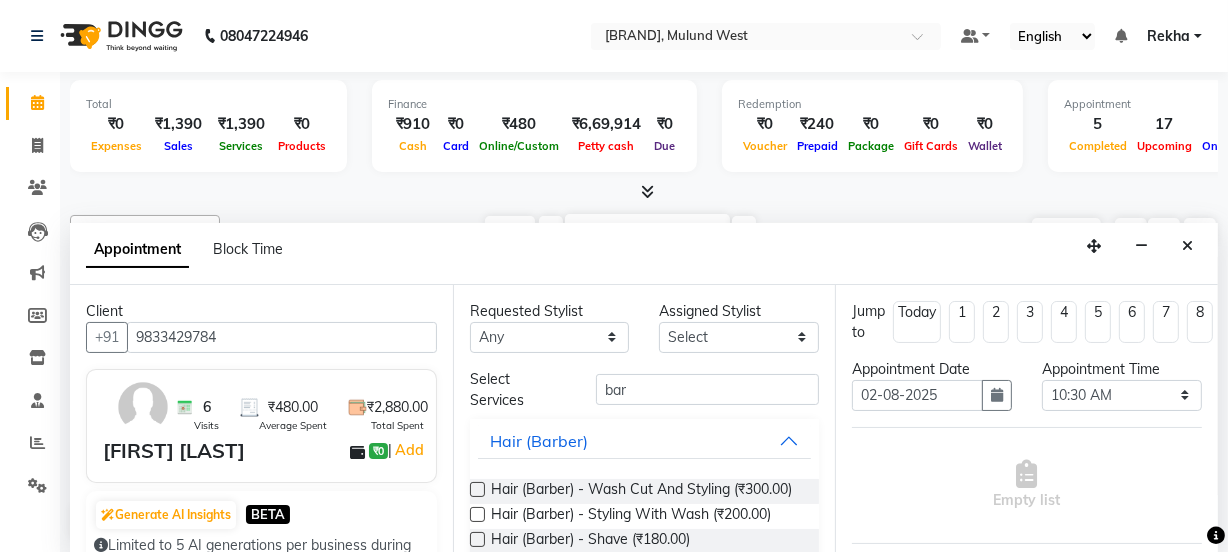 click at bounding box center [477, 489] 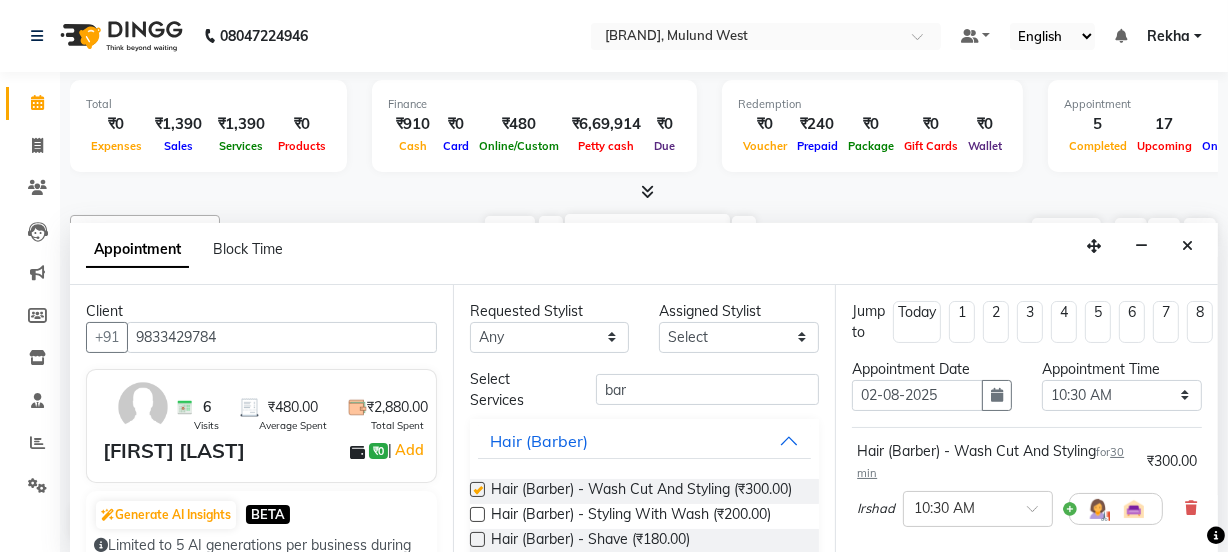 checkbox on "false" 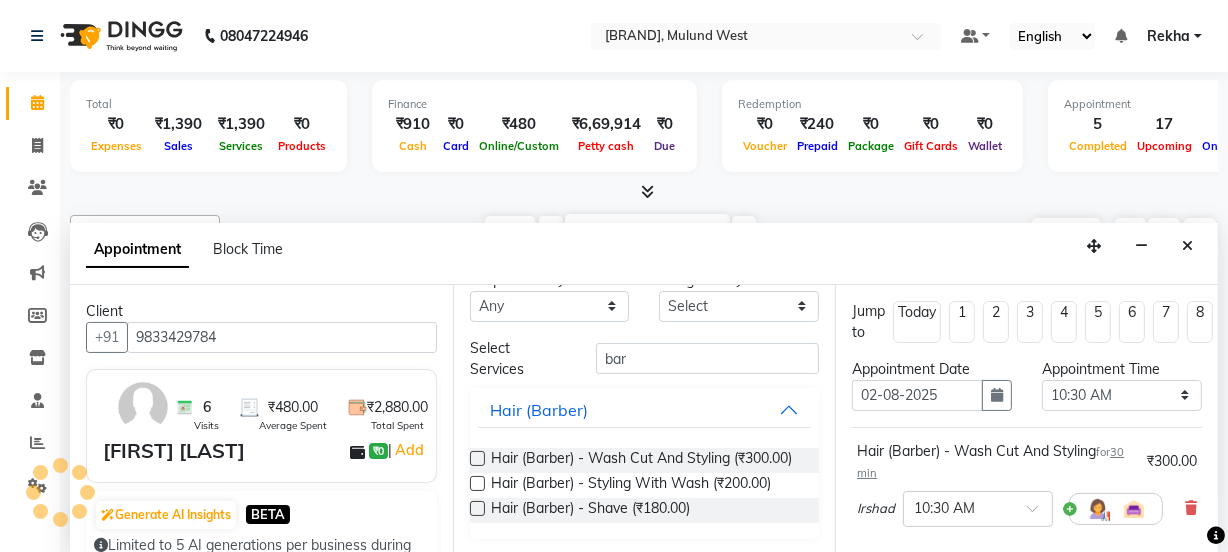 scroll, scrollTop: 49, scrollLeft: 0, axis: vertical 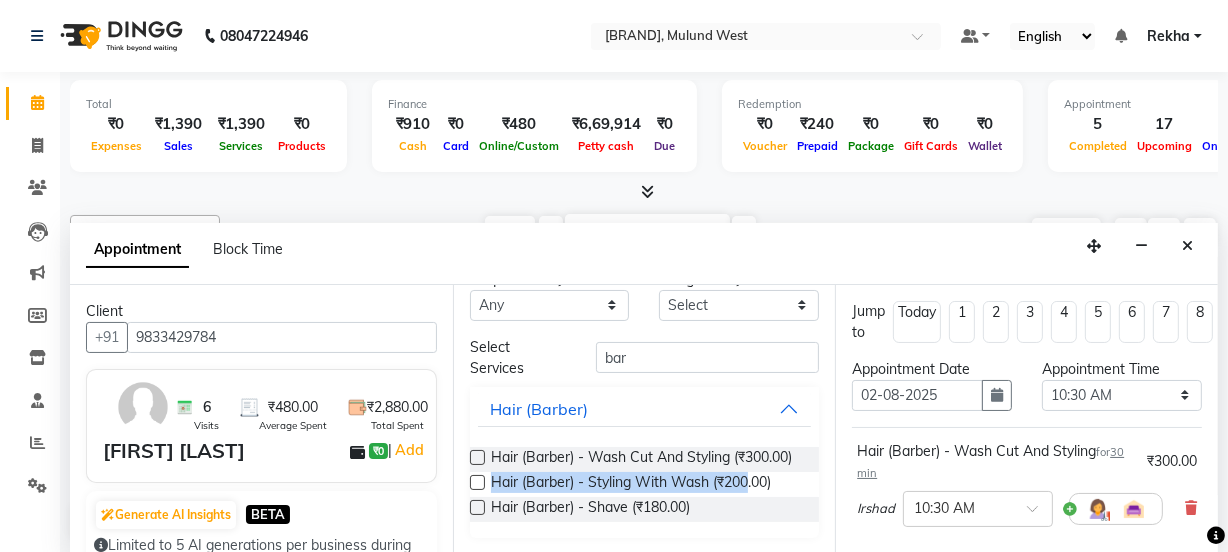 drag, startPoint x: 748, startPoint y: 494, endPoint x: 823, endPoint y: 503, distance: 75.53807 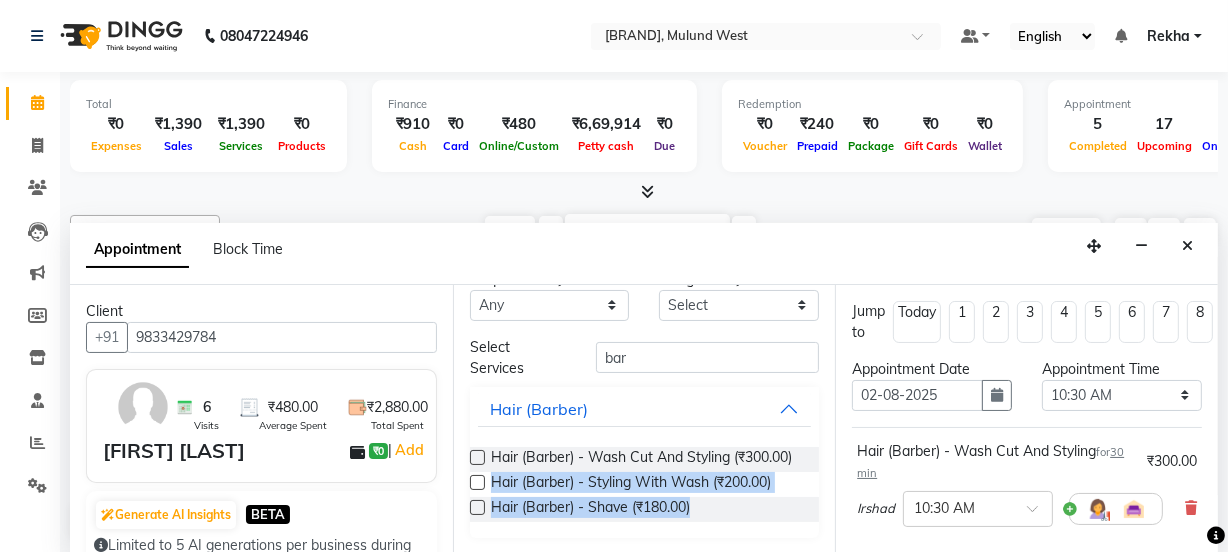 scroll, scrollTop: 329, scrollLeft: 0, axis: vertical 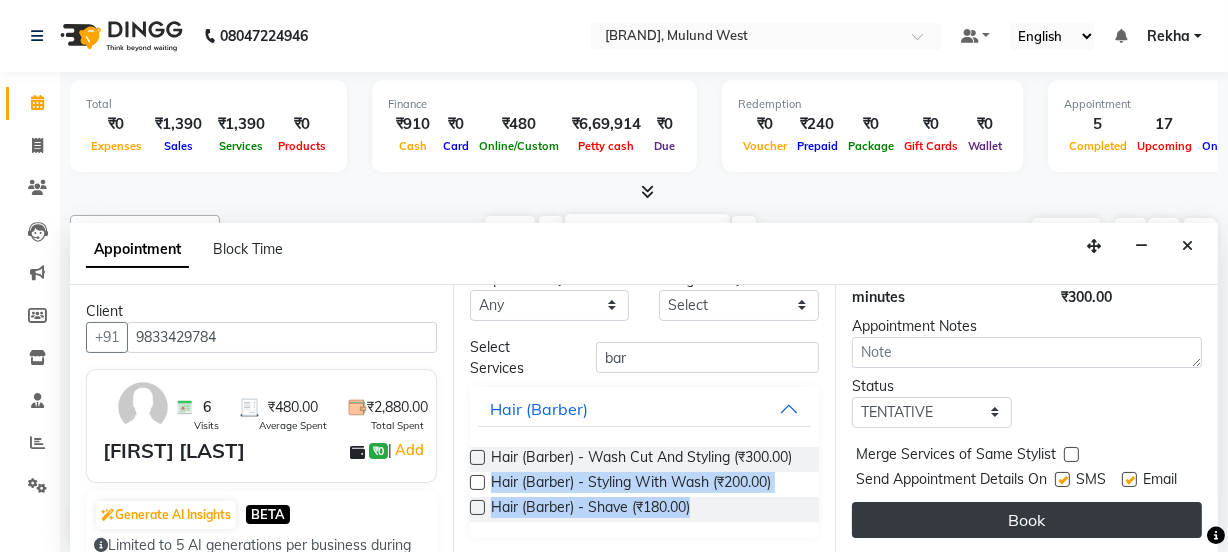 click on "Book" at bounding box center (1027, 520) 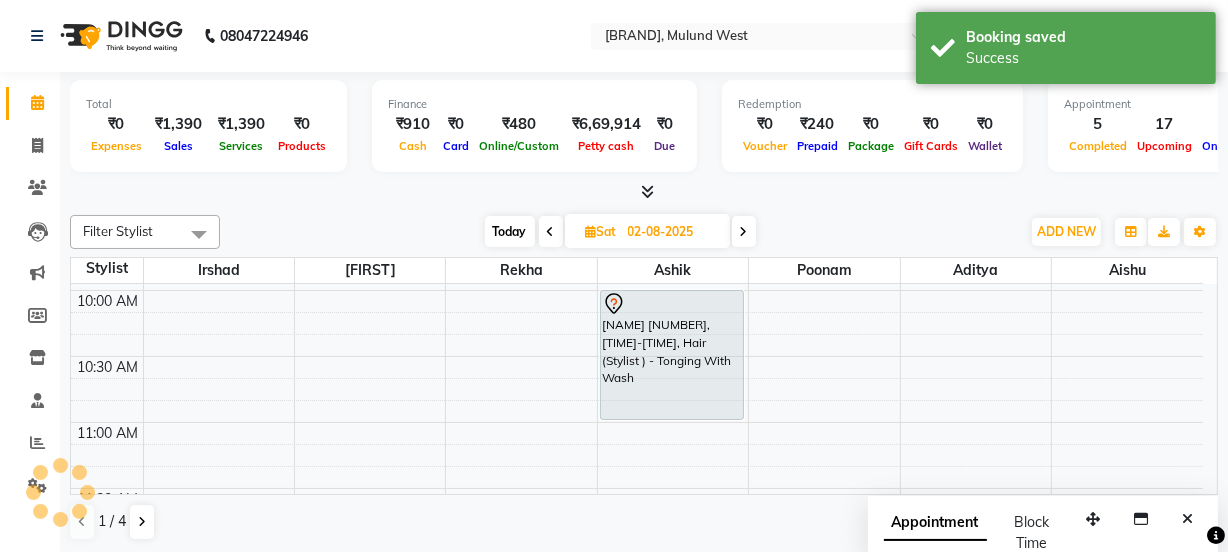 scroll, scrollTop: 0, scrollLeft: 0, axis: both 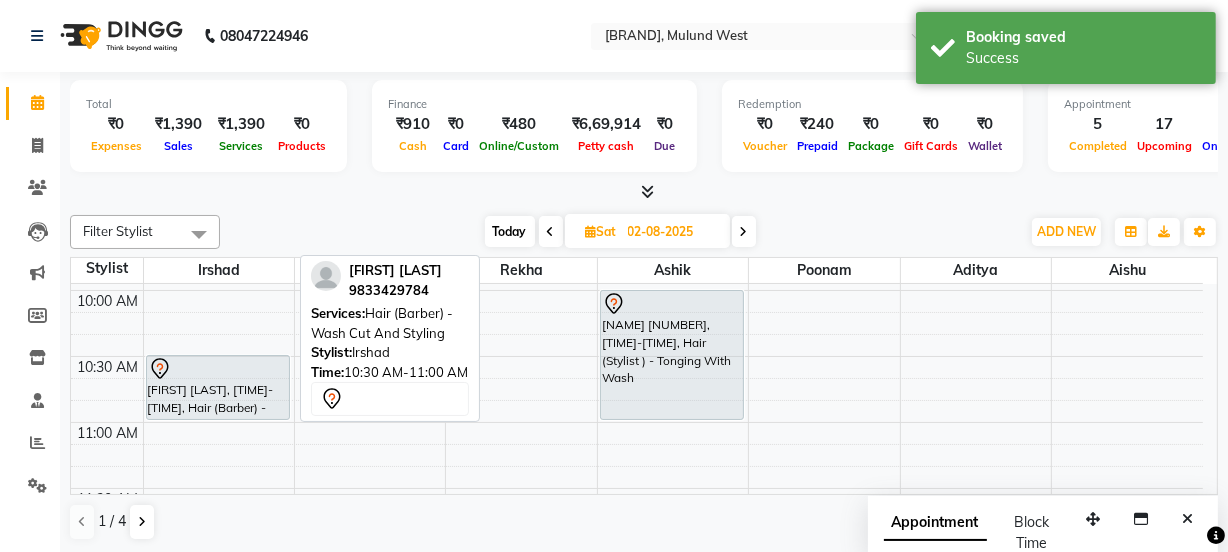 click at bounding box center [218, 369] 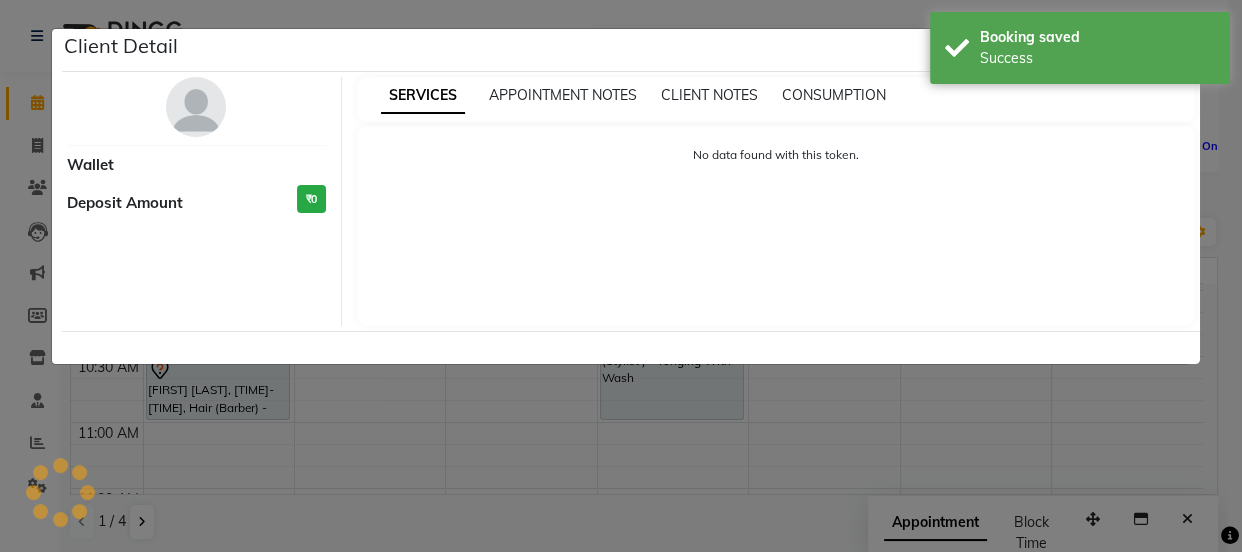 select on "7" 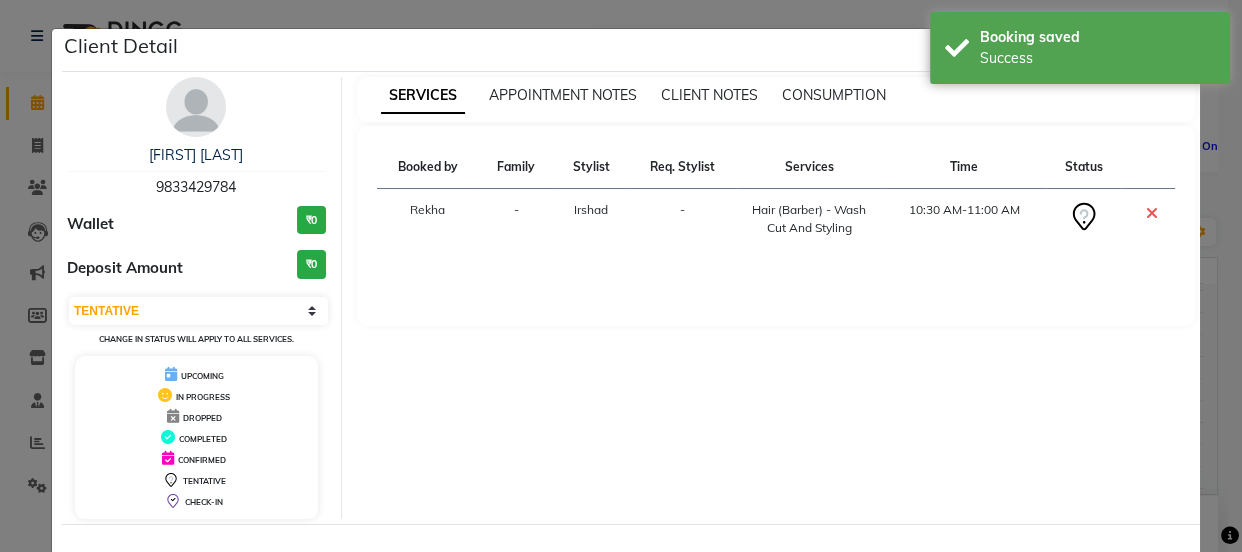 click on "SERVICES APPOINTMENT NOTES CLIENT NOTES CONSUMPTION Booked by Family Stylist Req. Stylist Services Time Status  [FIRST]  - Irshad -  Hair (Barber) - Wash Cut And Styling   [TIME] - [TIME]" at bounding box center (776, 298) 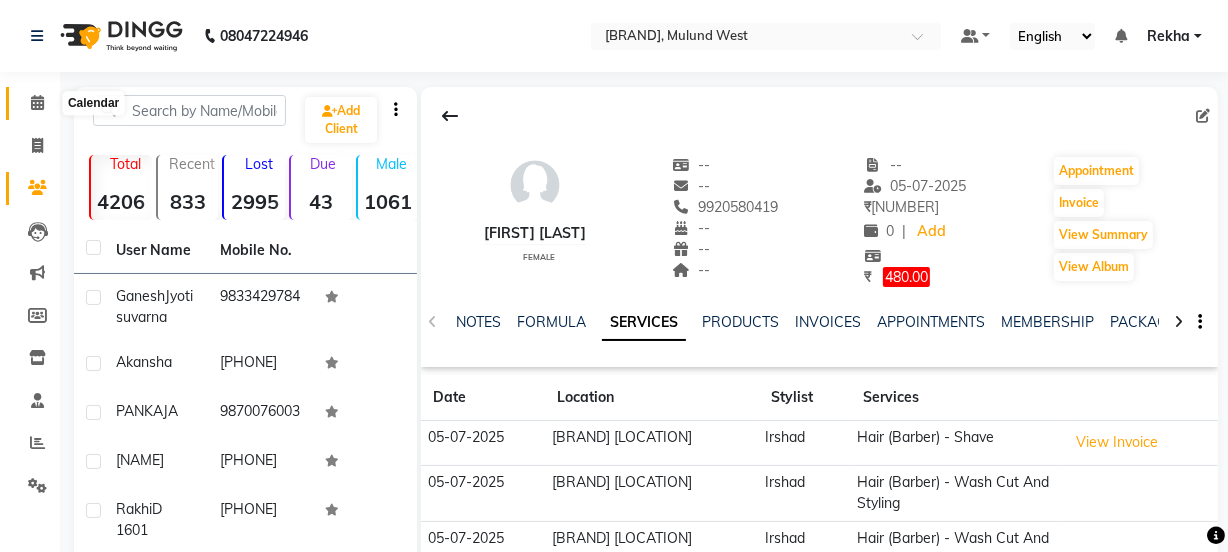 click 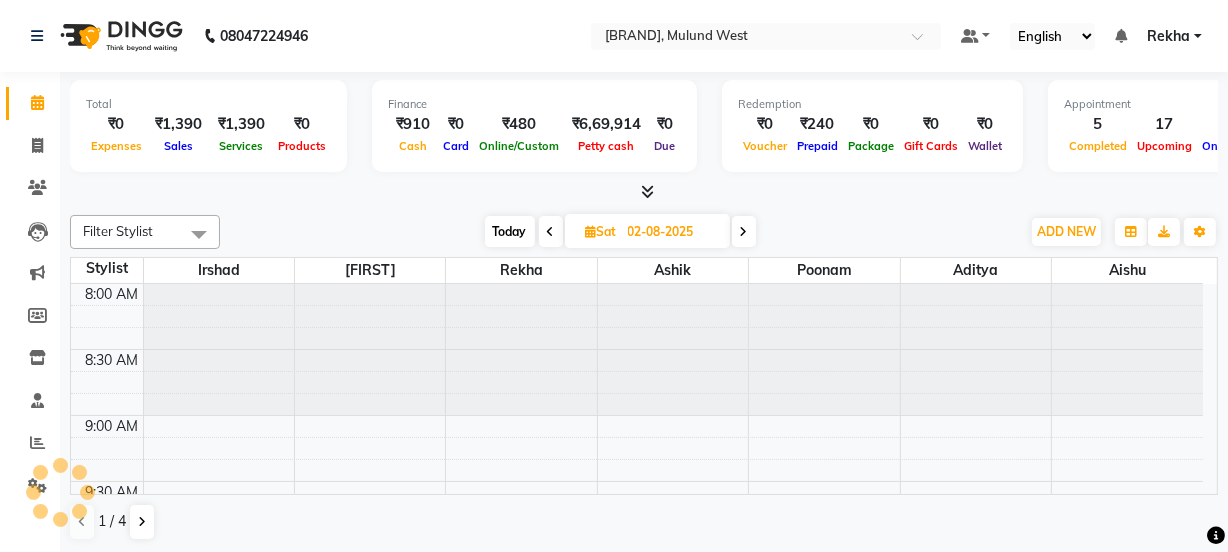 scroll, scrollTop: 0, scrollLeft: 0, axis: both 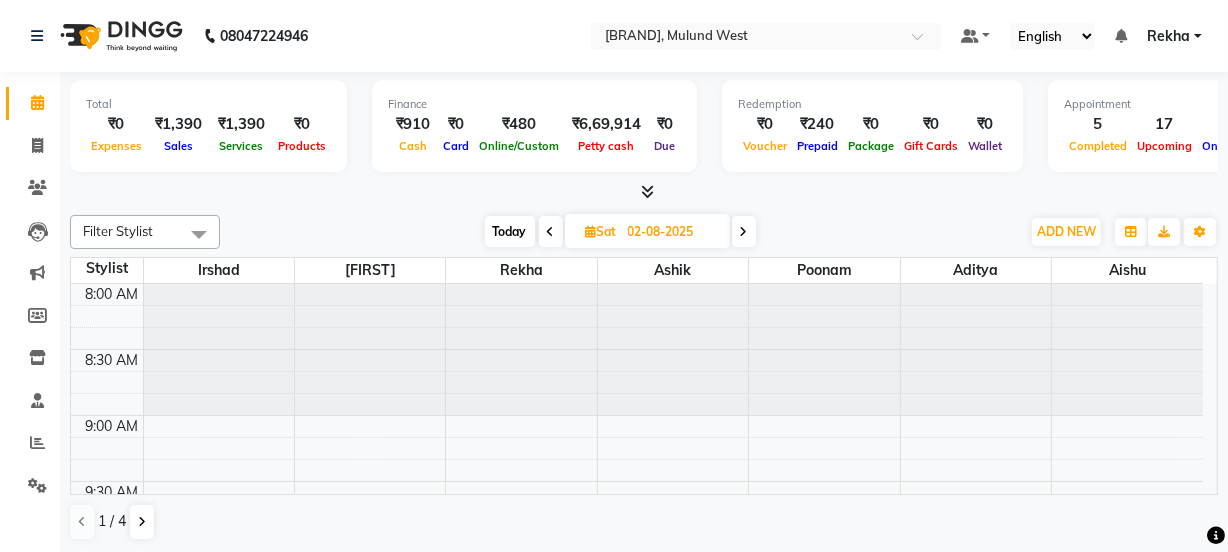 click on "Today" at bounding box center (510, 231) 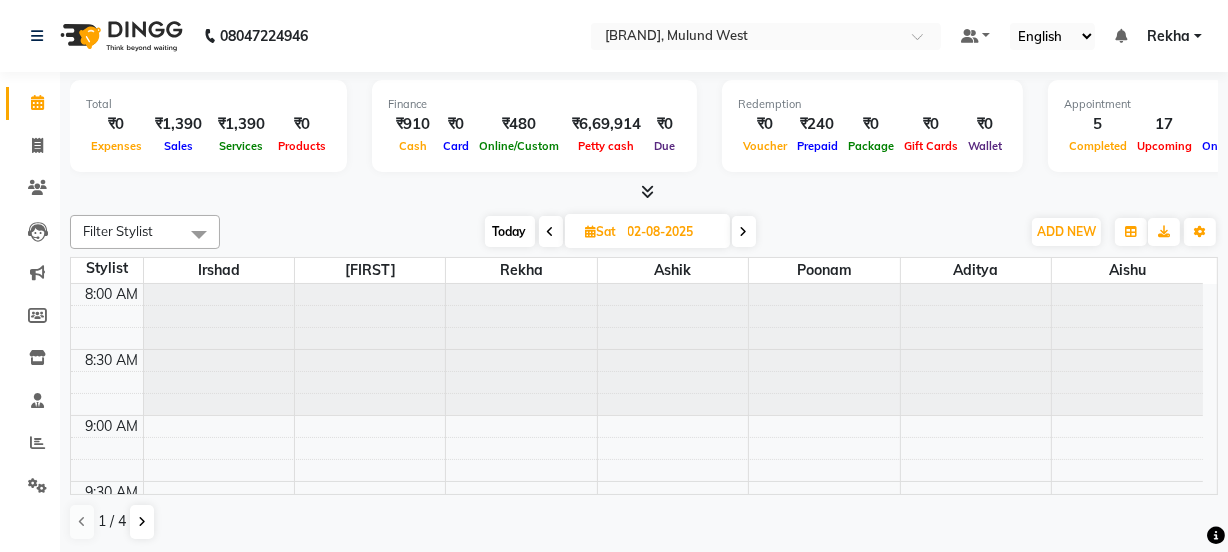 type on "01-08-2025" 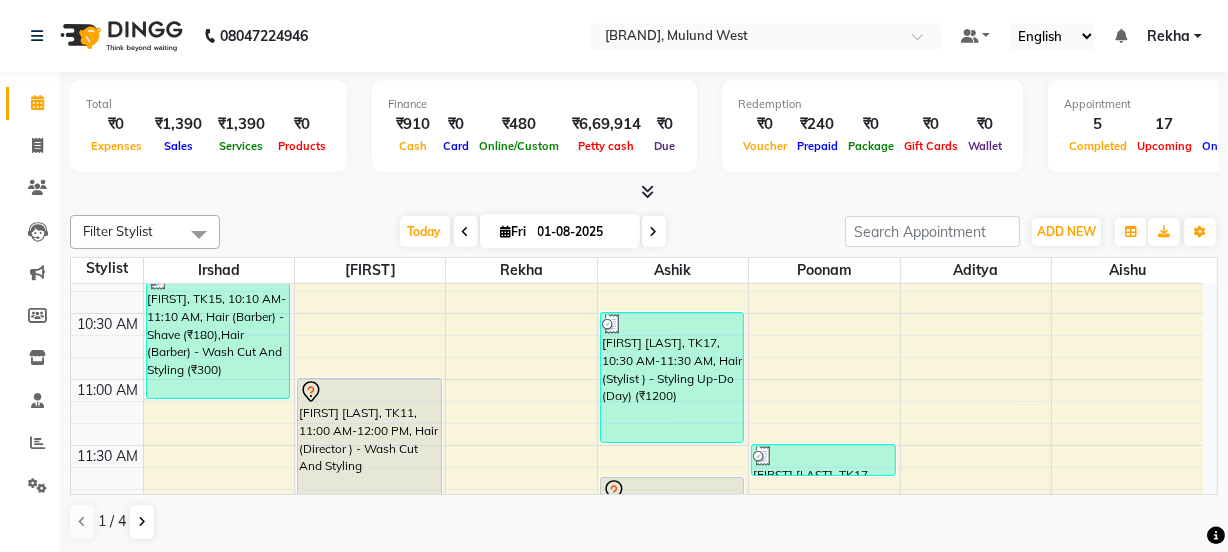 scroll, scrollTop: 299, scrollLeft: 0, axis: vertical 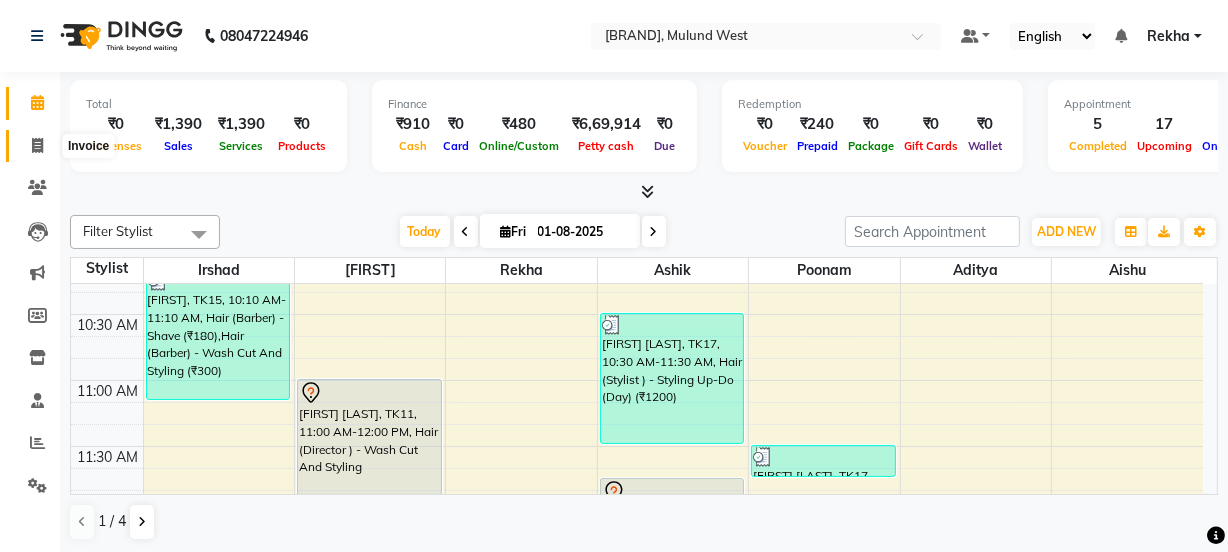 click 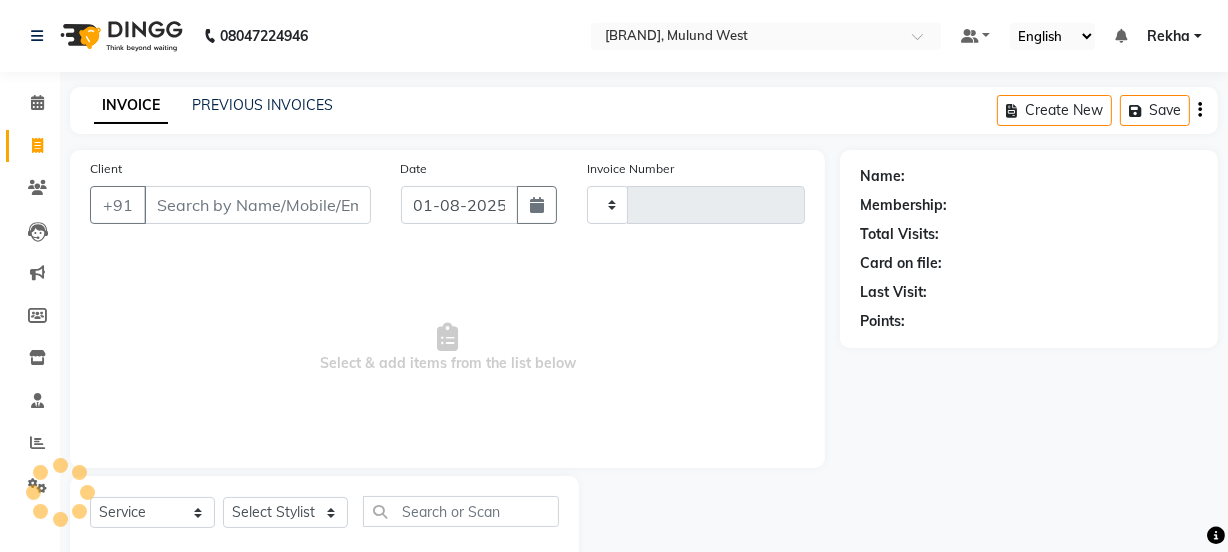 type on "2064" 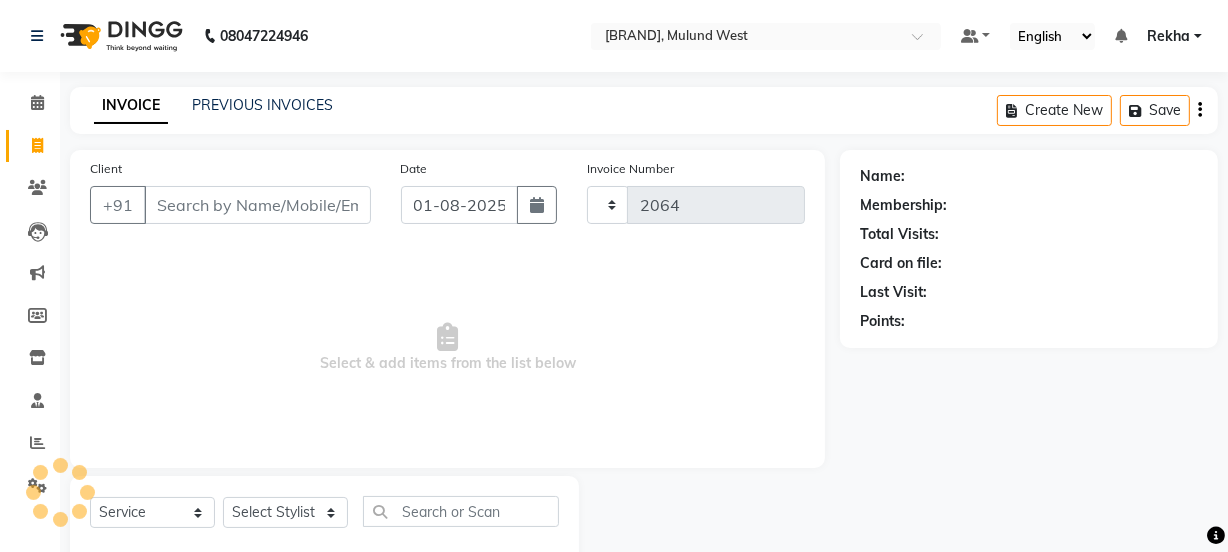 select on "5125" 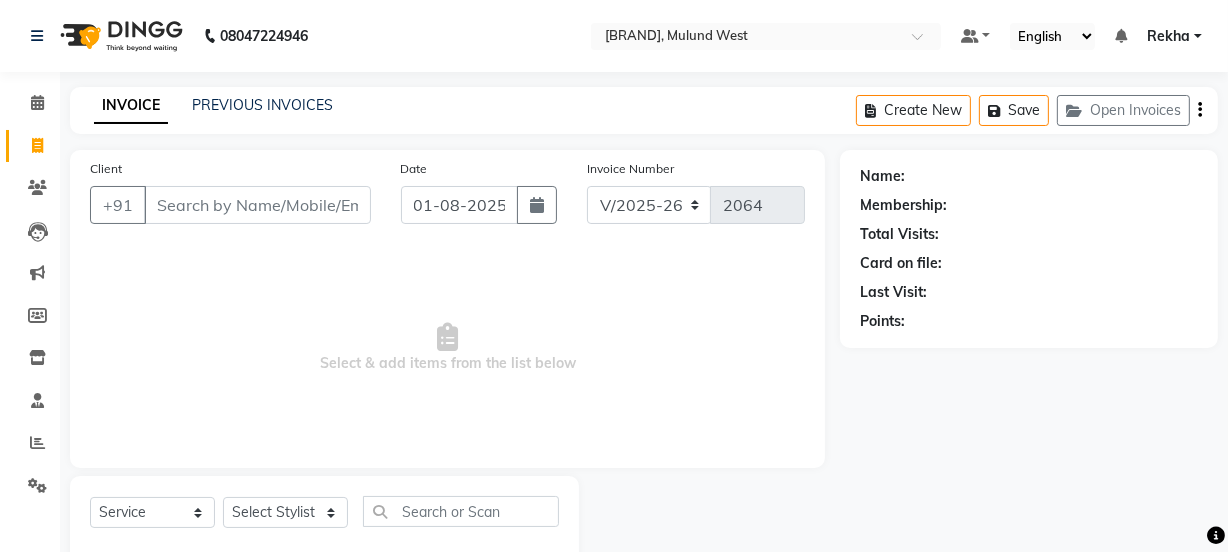 click on "Client" at bounding box center [257, 205] 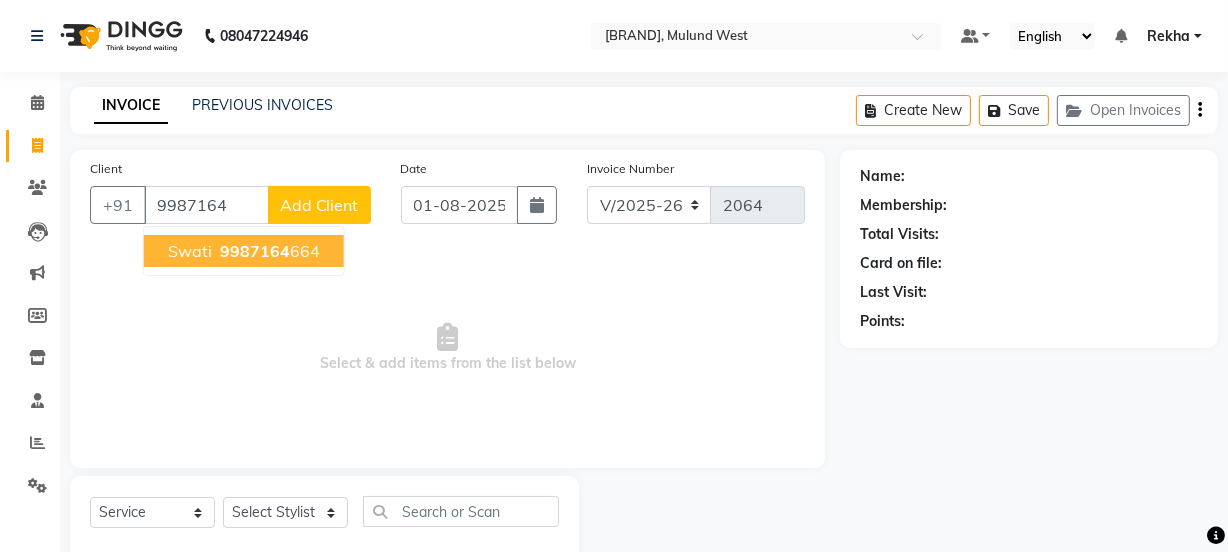 click on "swati" at bounding box center [190, 251] 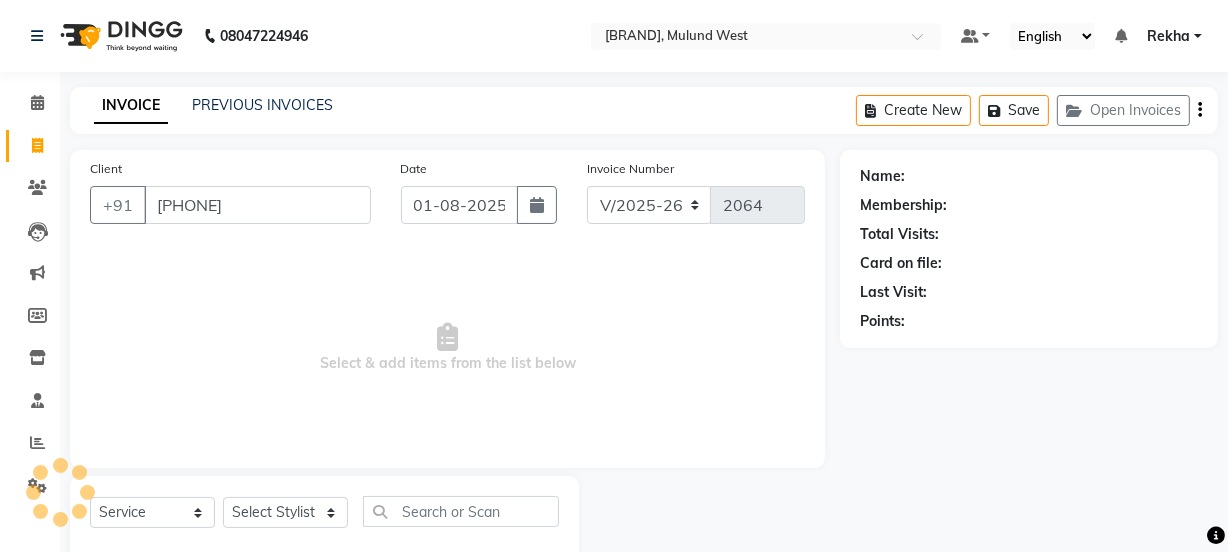 type on "[PHONE]" 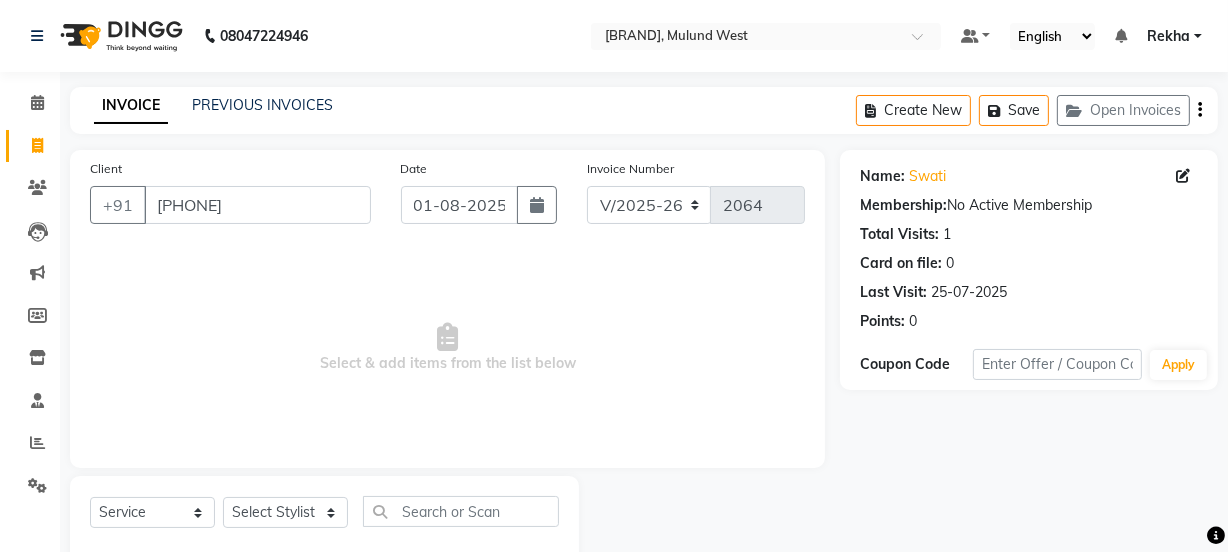 scroll, scrollTop: 50, scrollLeft: 0, axis: vertical 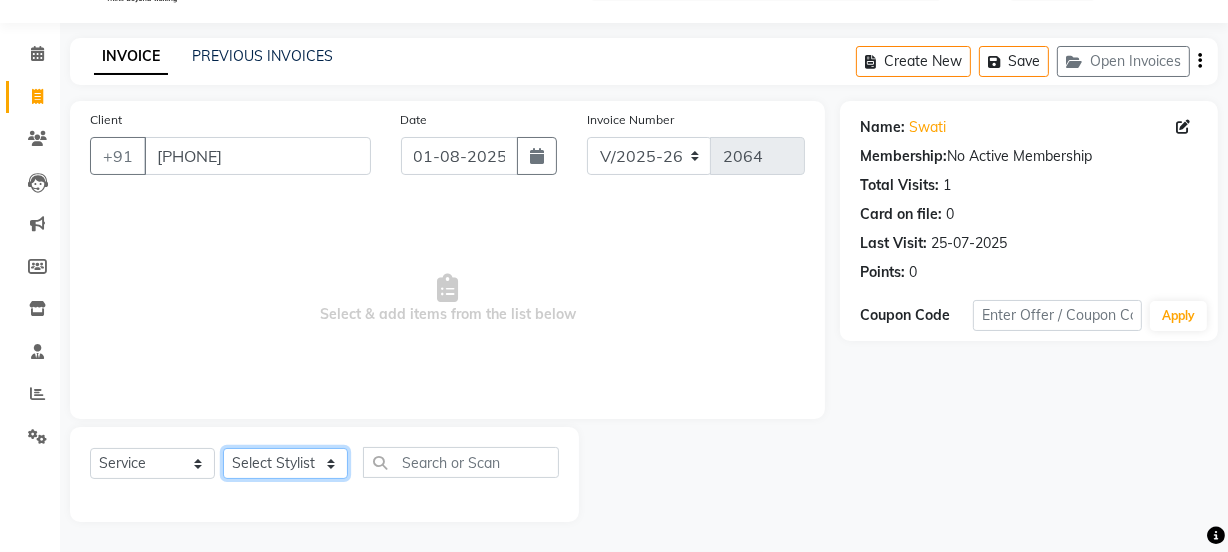 click on "Select Stylist [NAME] [NAME] [NAME] [NAME] [NAME] [NAME] [NAME] [NAME] [NAME] [NAME] [NAME] [NAME] [NAME] [NAME] [NAME] [NAME] [NAME] [NAME] [NAME] [NAME] [NAME]" 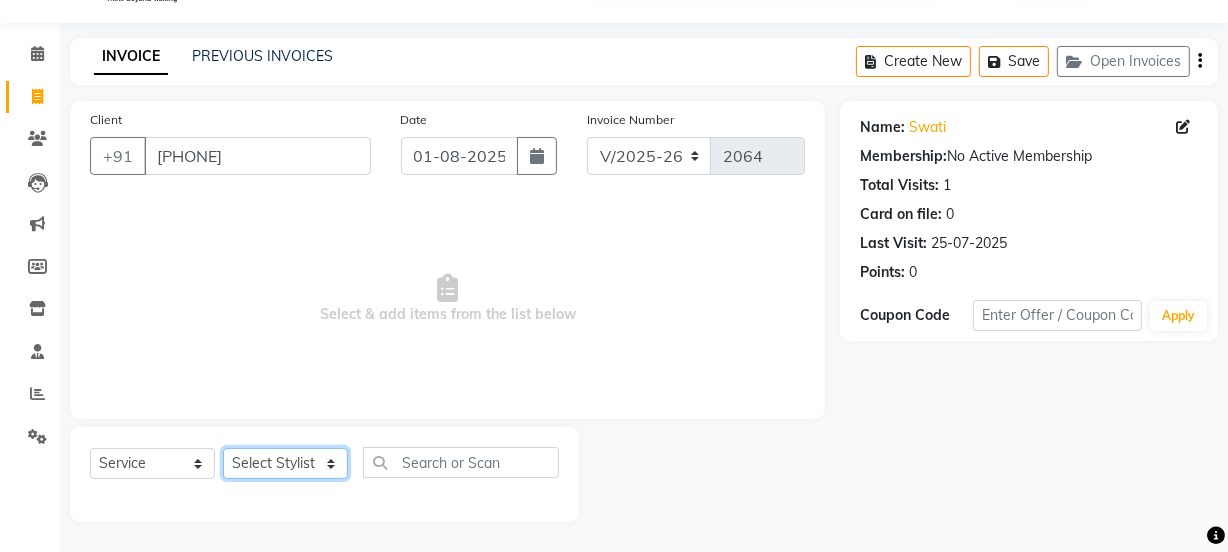 select on "32401" 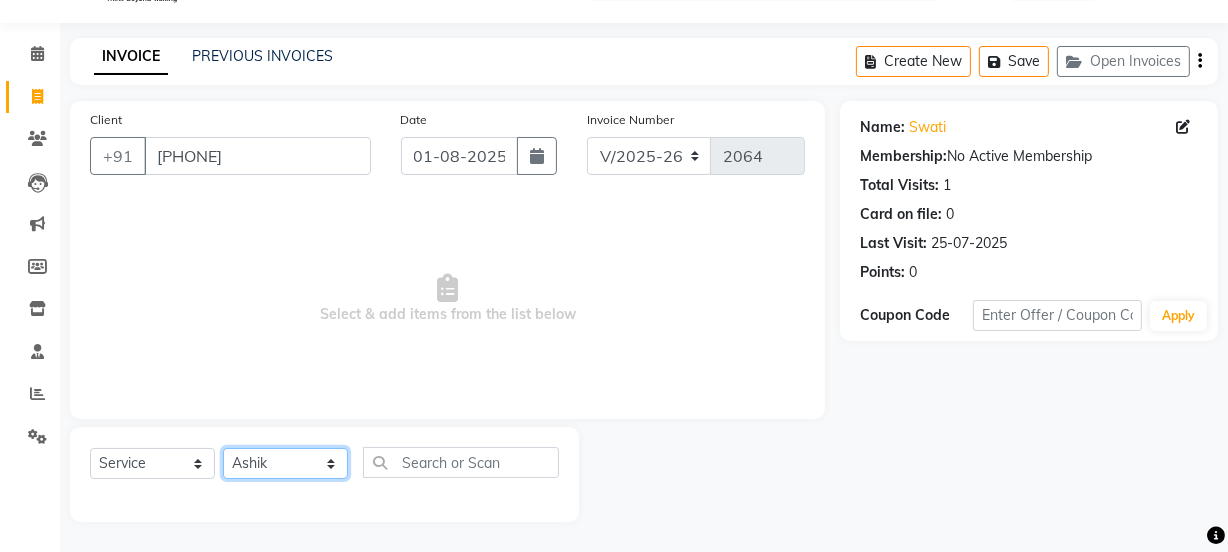 click on "Select Stylist [NAME] [NAME] [NAME] [NAME] [NAME] [NAME] [NAME] [NAME] [NAME] [NAME] [NAME] [NAME] [NAME] [NAME] [NAME] [NAME] [NAME] [NAME] [NAME] [NAME] [NAME]" 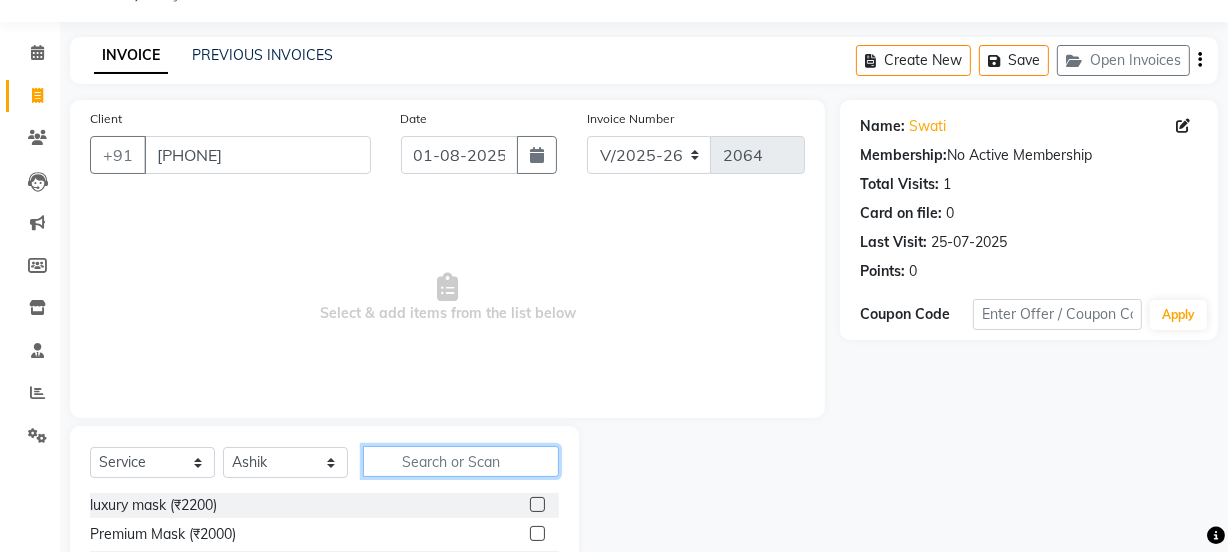 click 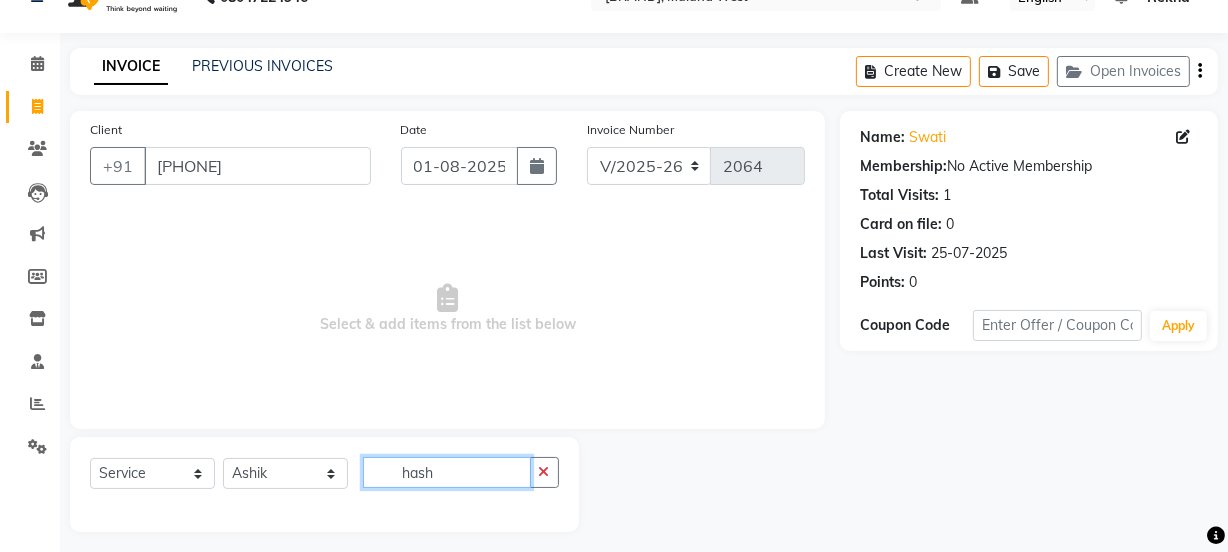 scroll, scrollTop: 50, scrollLeft: 0, axis: vertical 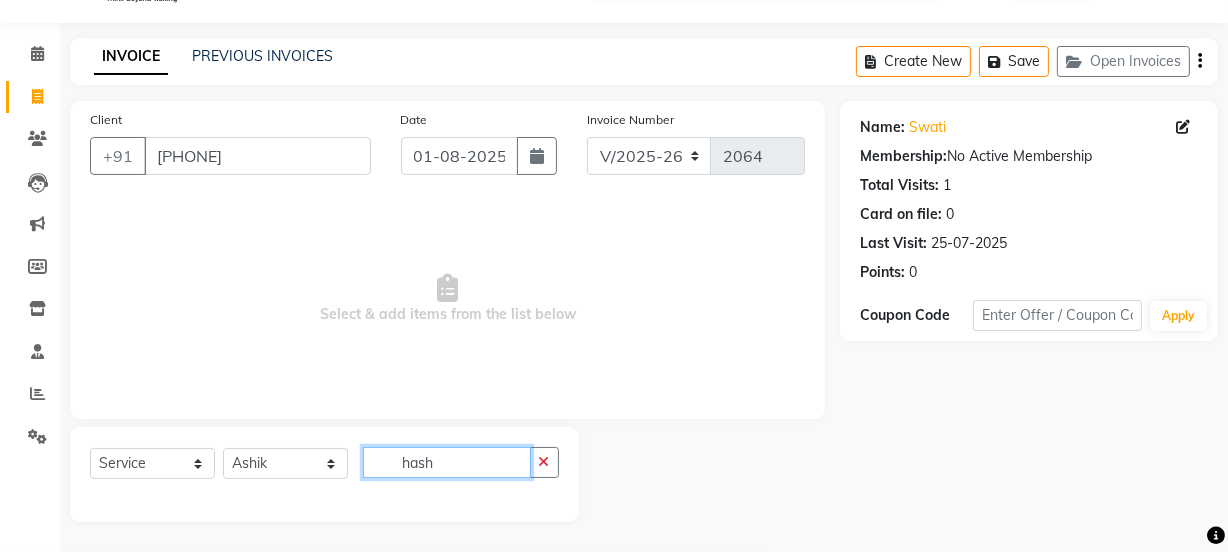 click on "hash" 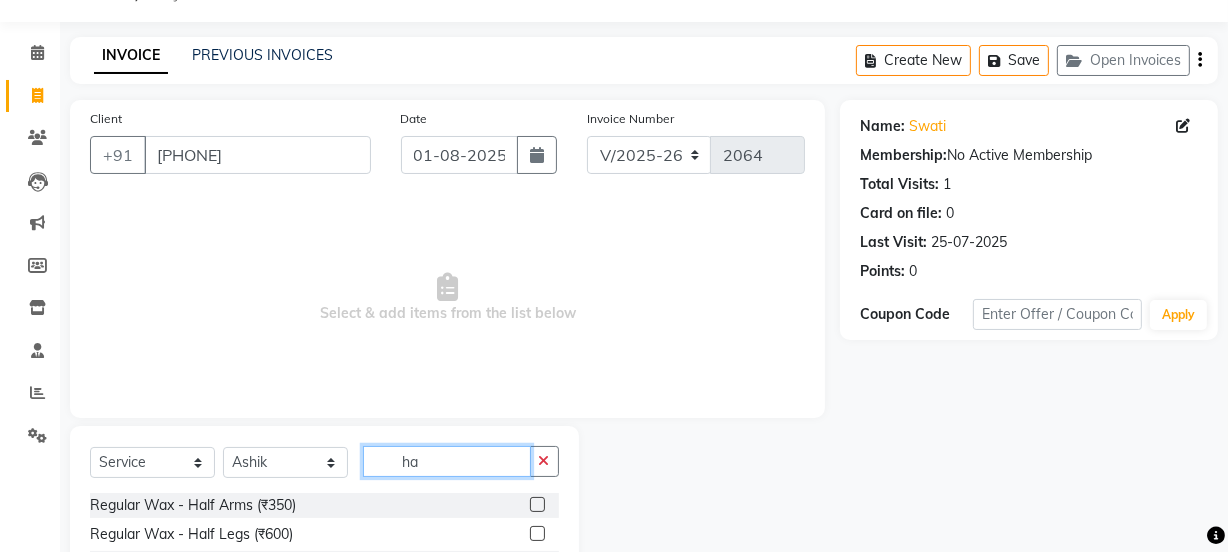 type on "h" 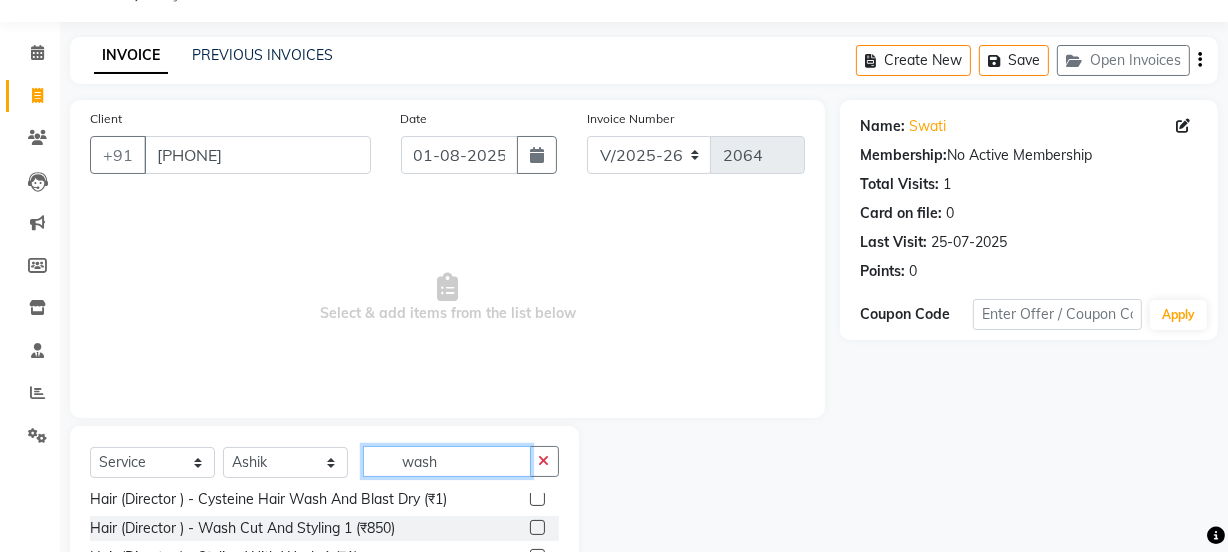 scroll, scrollTop: 400, scrollLeft: 0, axis: vertical 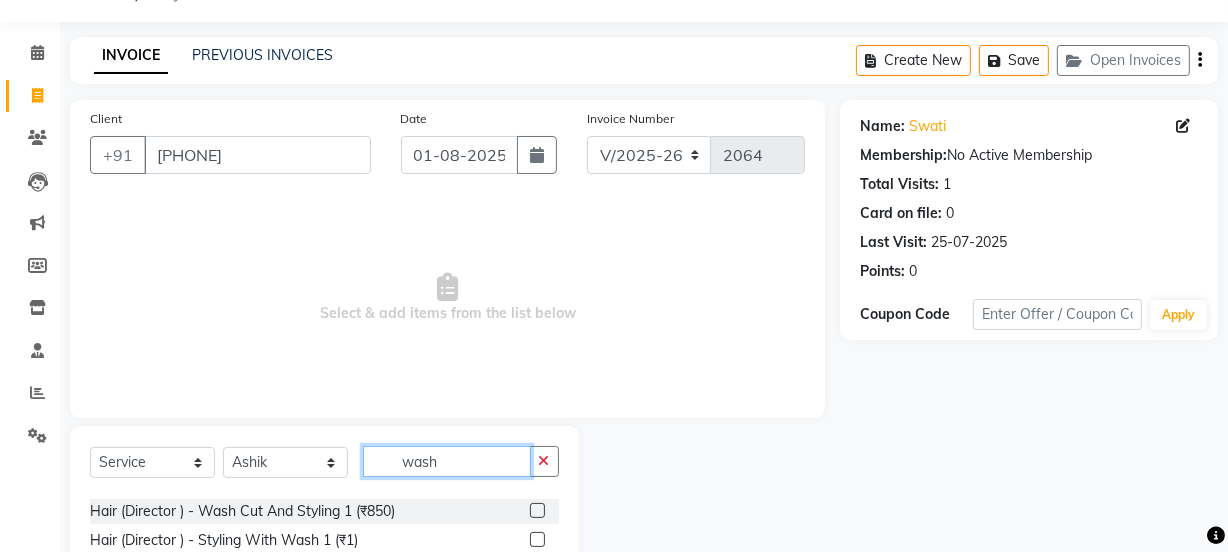 type on "wash" 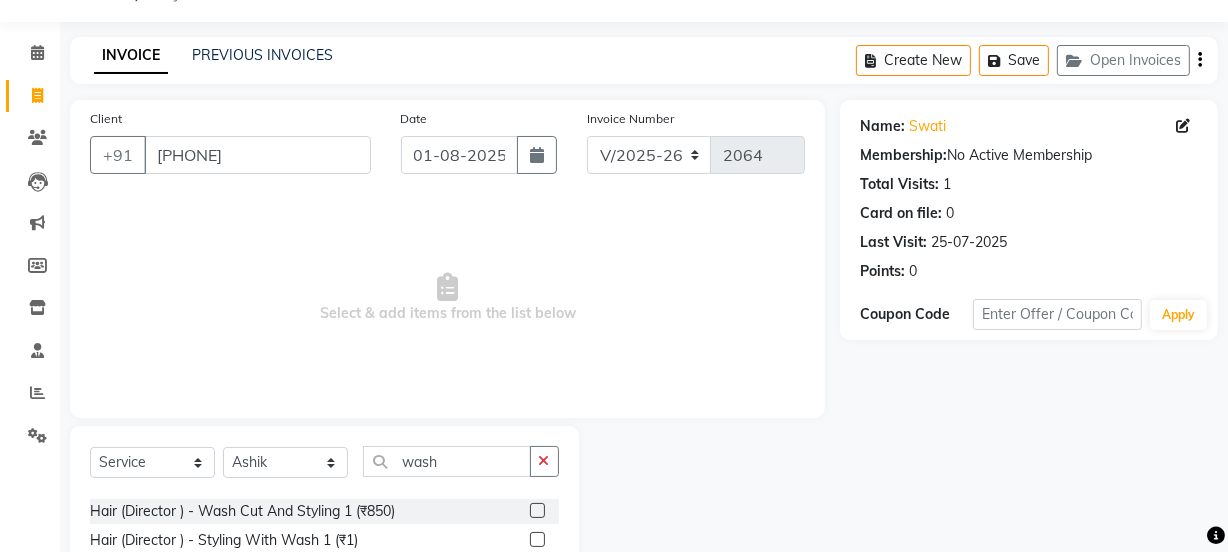 click 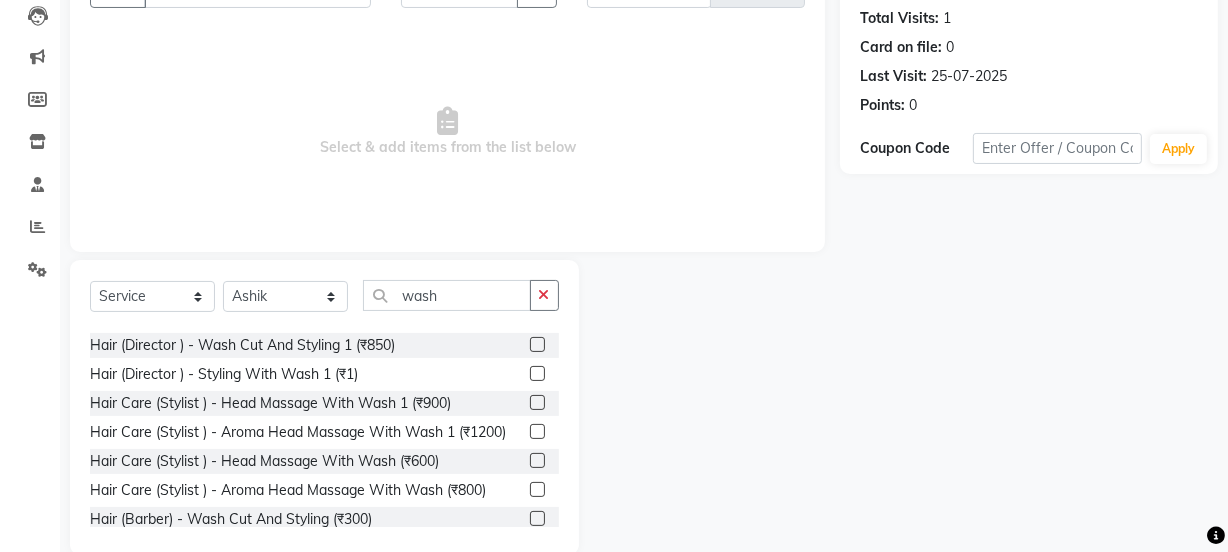 scroll, scrollTop: 250, scrollLeft: 0, axis: vertical 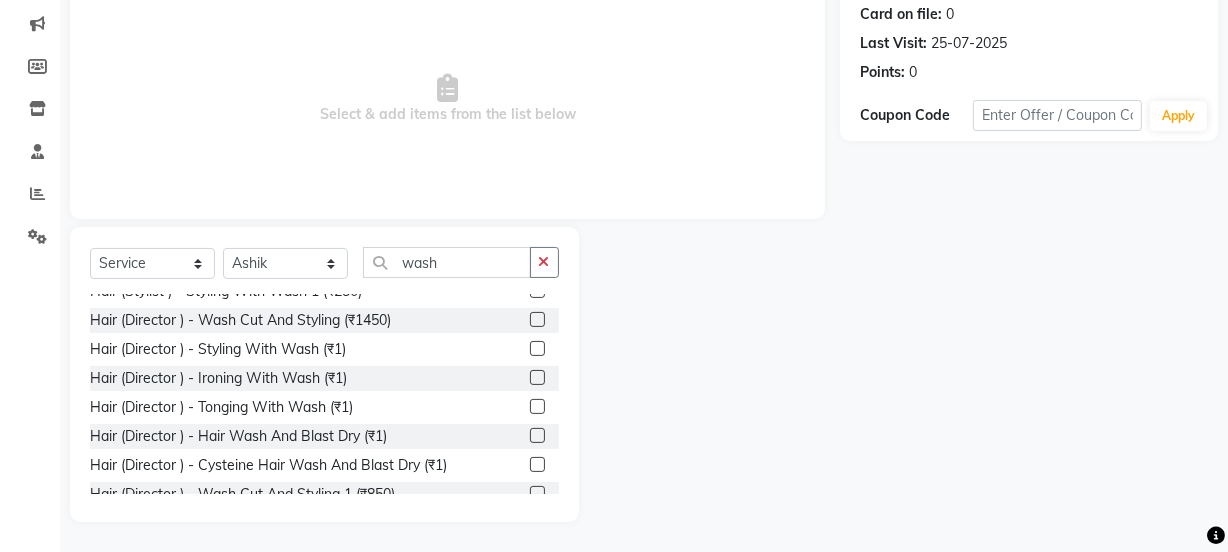 click 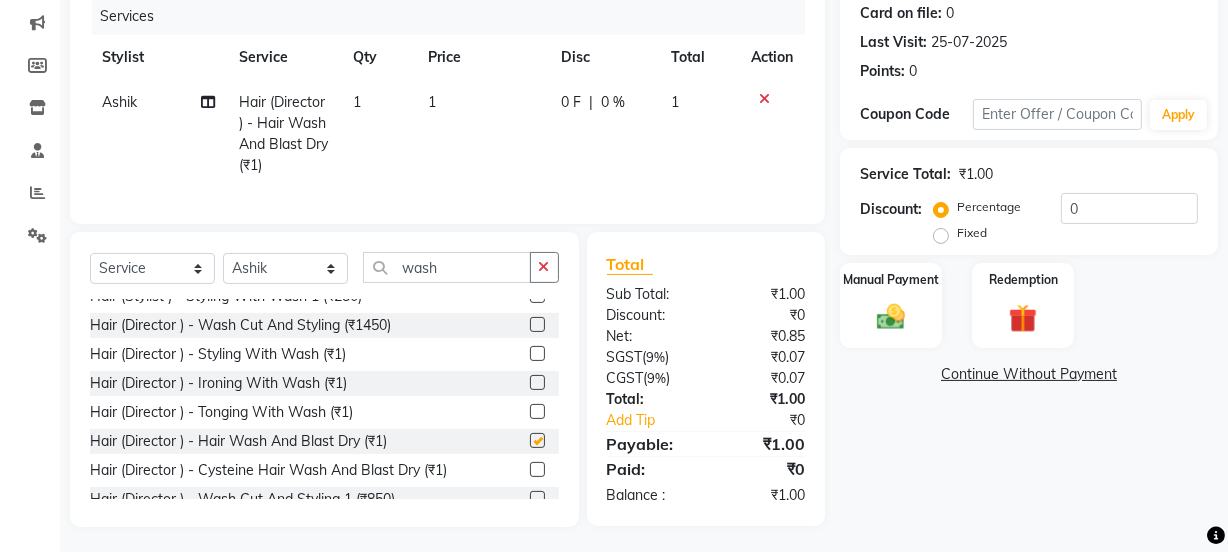 checkbox on "false" 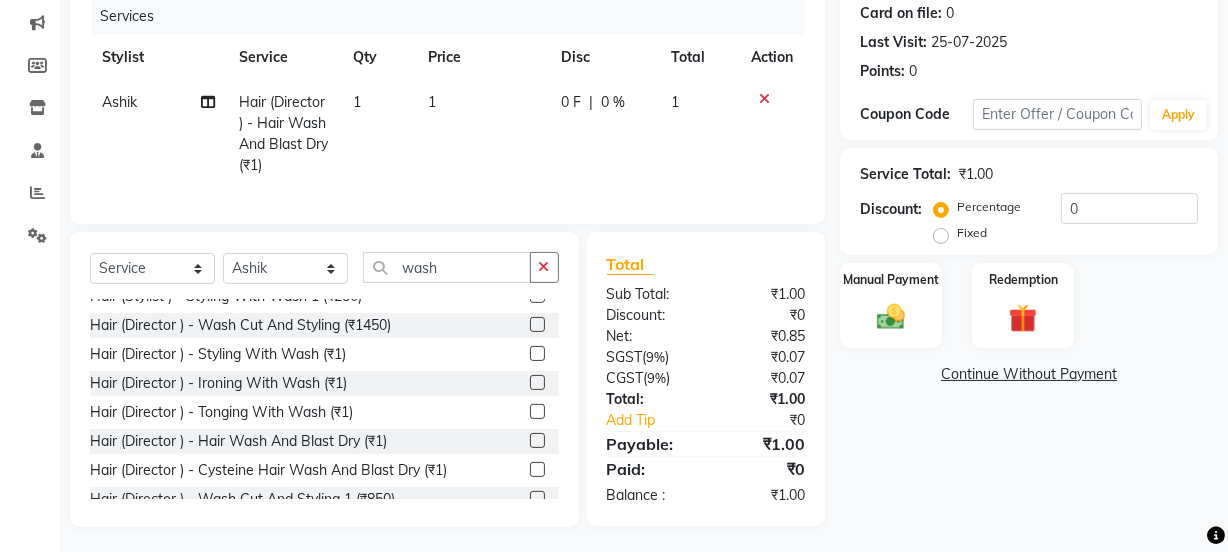 click on "1" 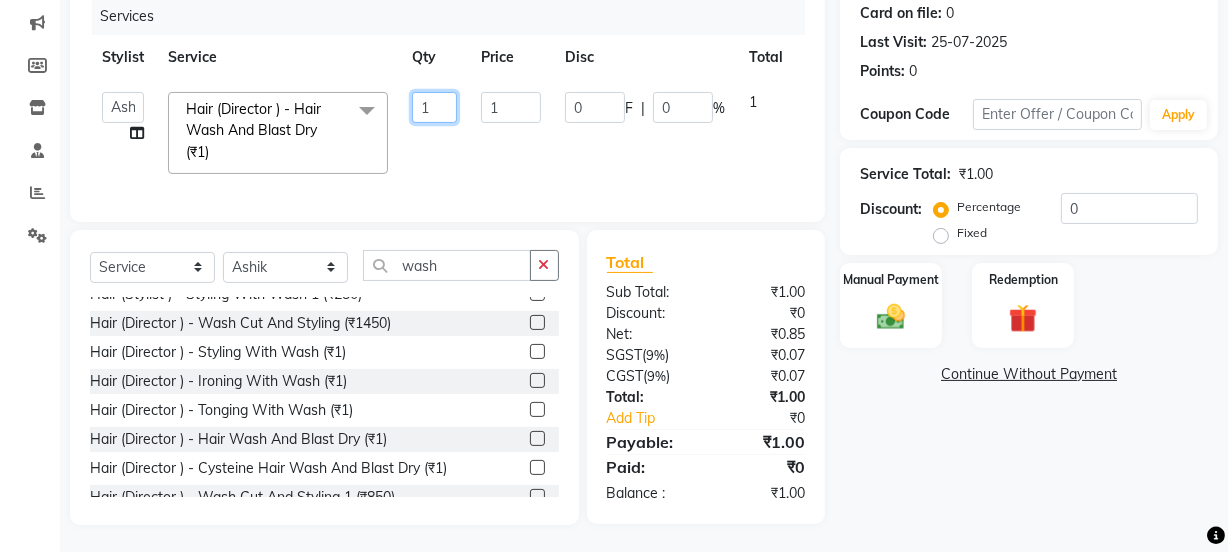 click on "1" 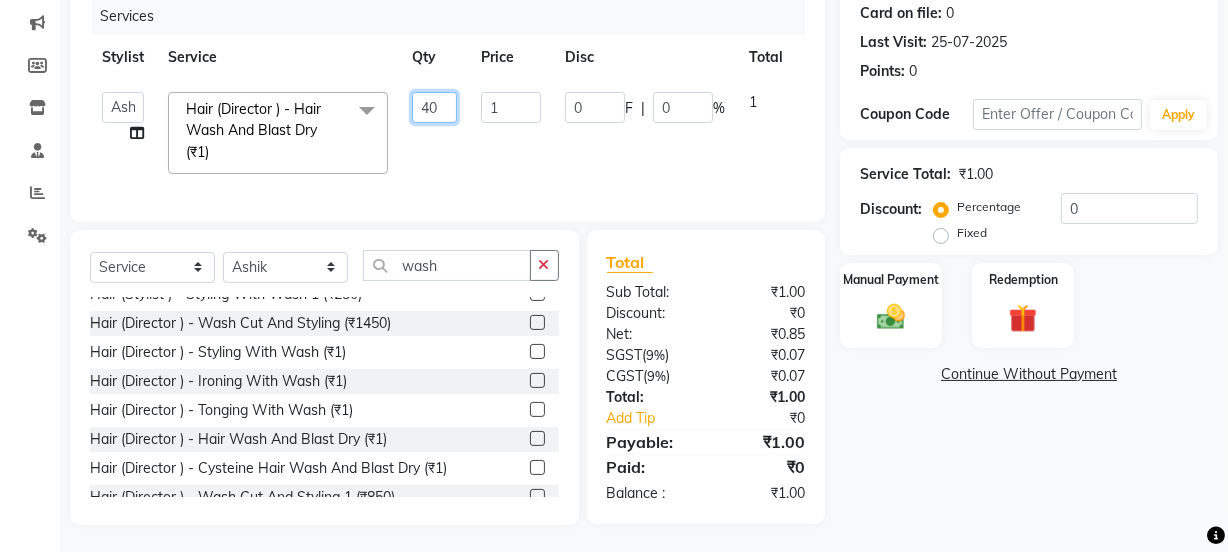 type on "400" 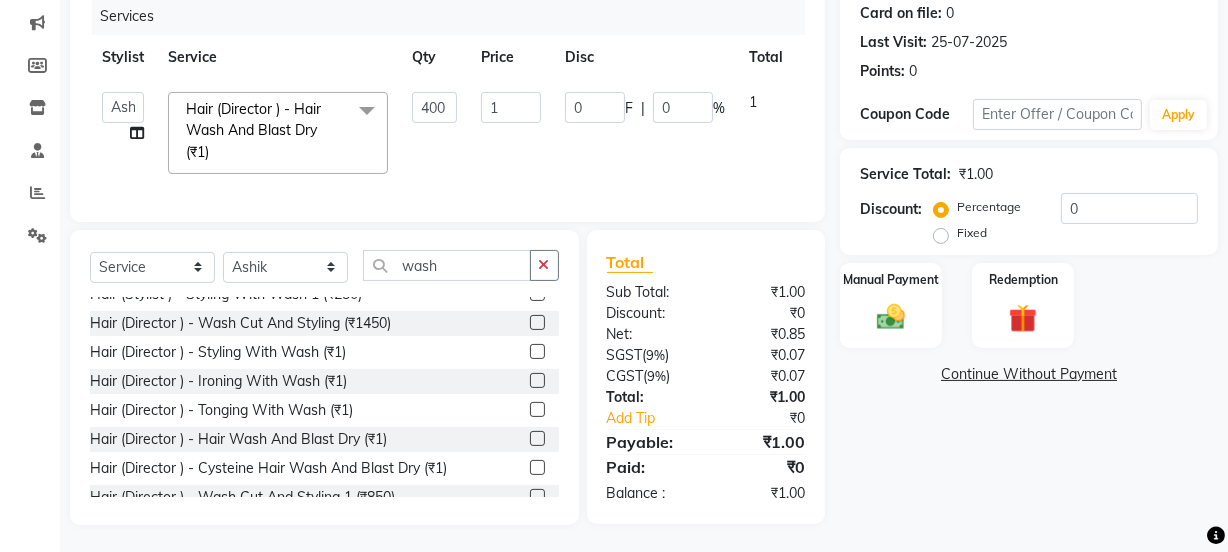 click on "0 F | 0 %" 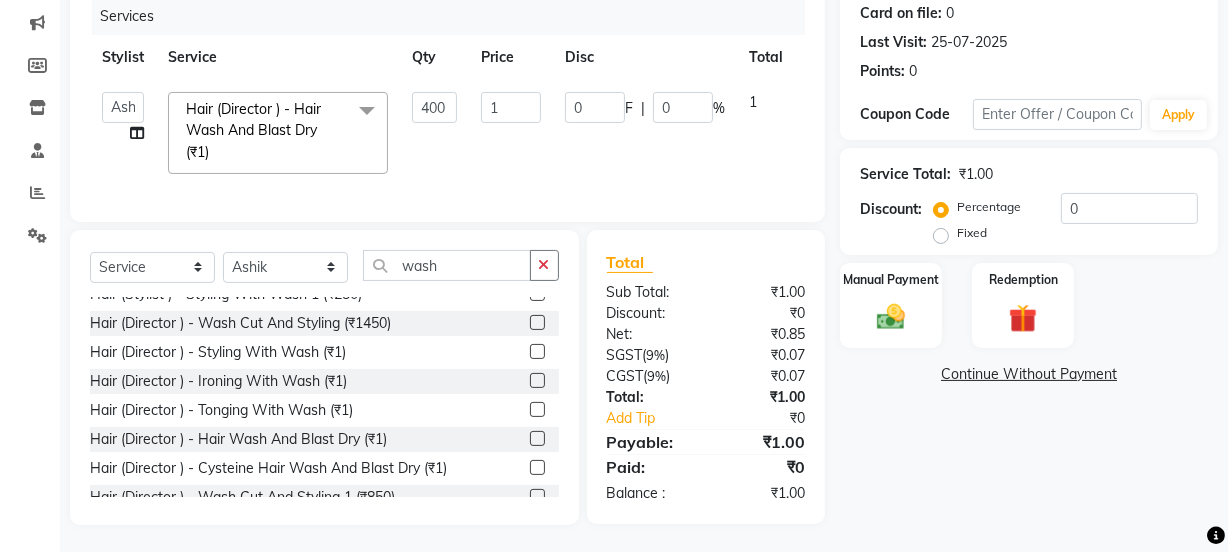 select on "32401" 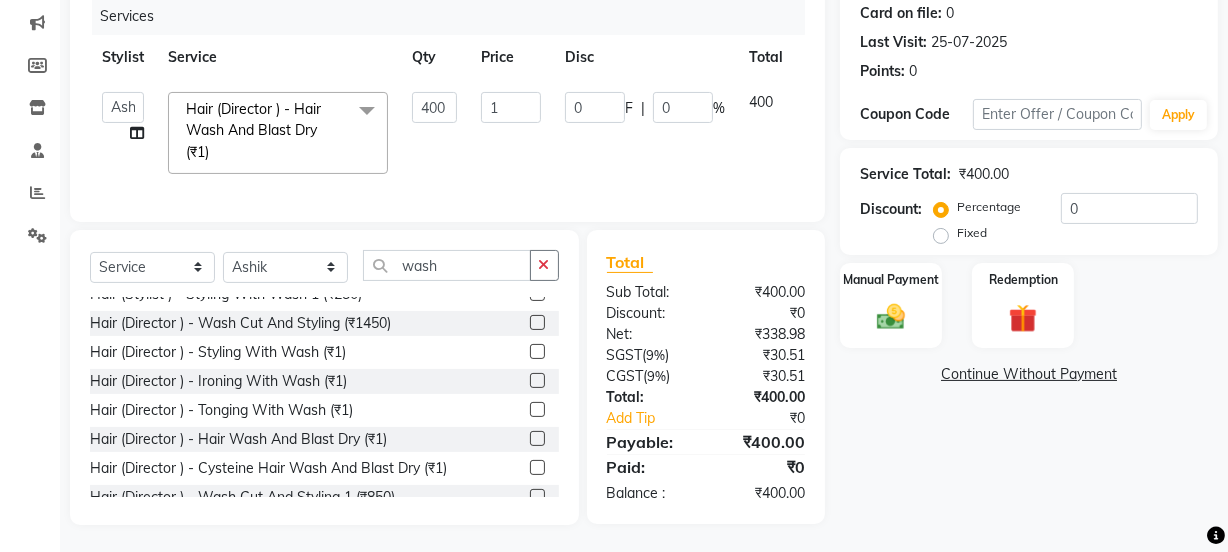 click on "0 F | 0 %" 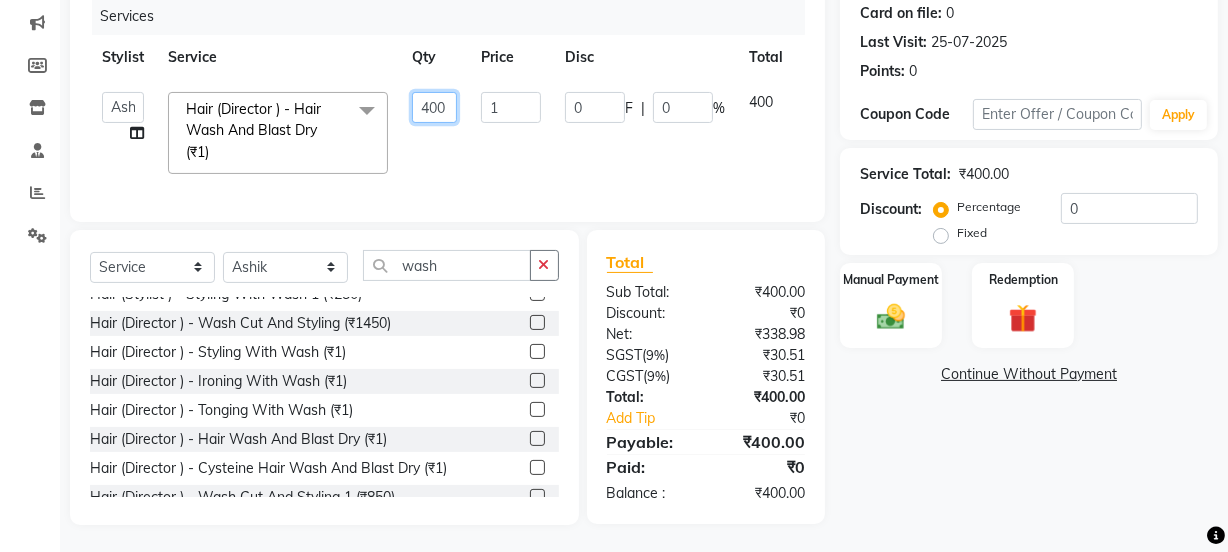 click on "400" 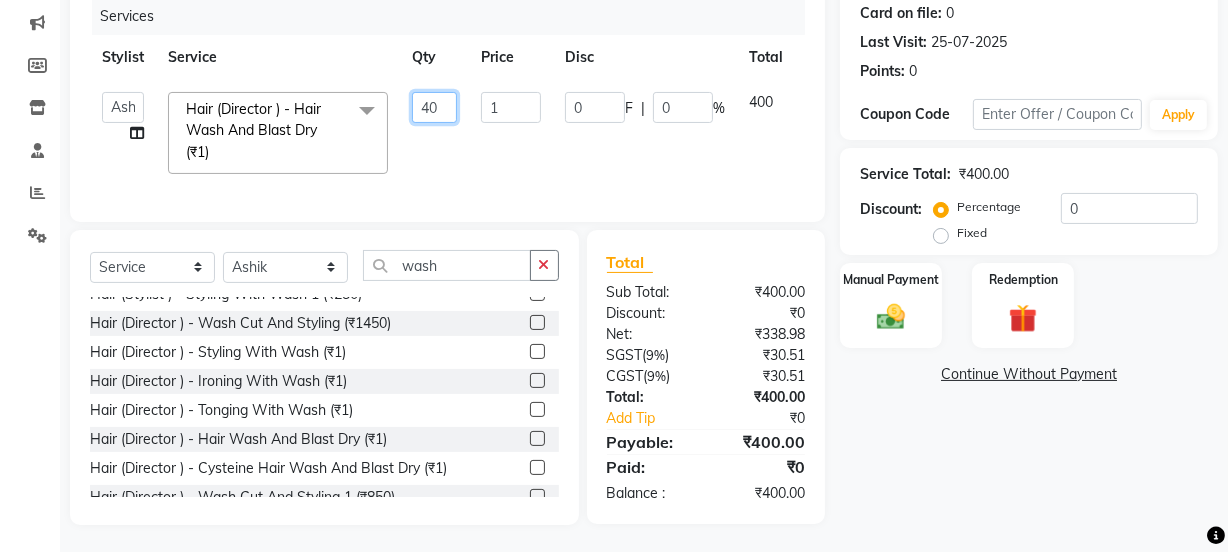 type on "4" 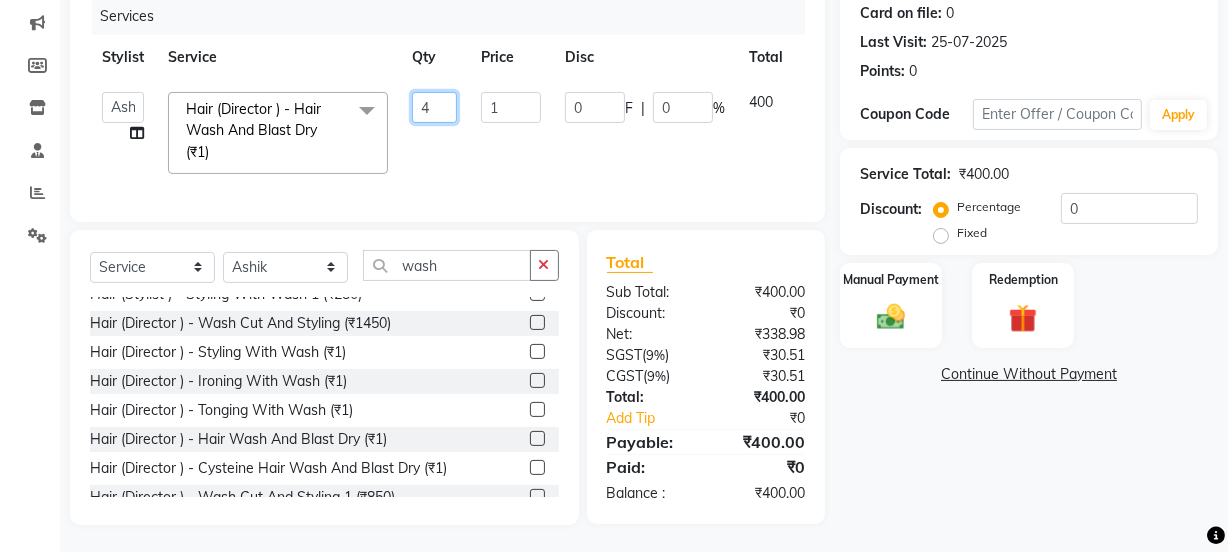 type 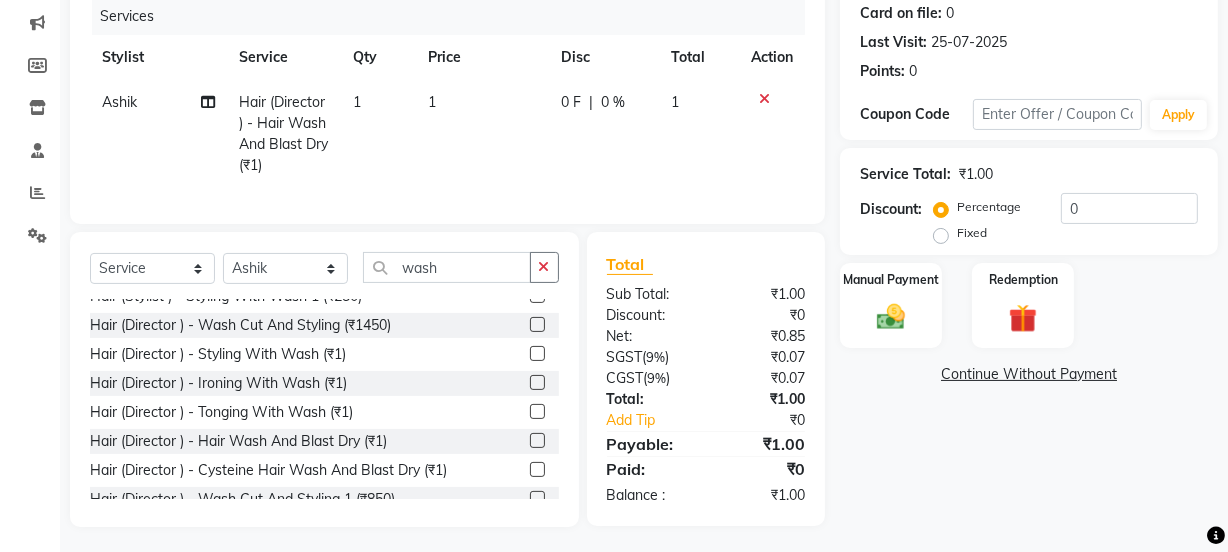 click on "1" 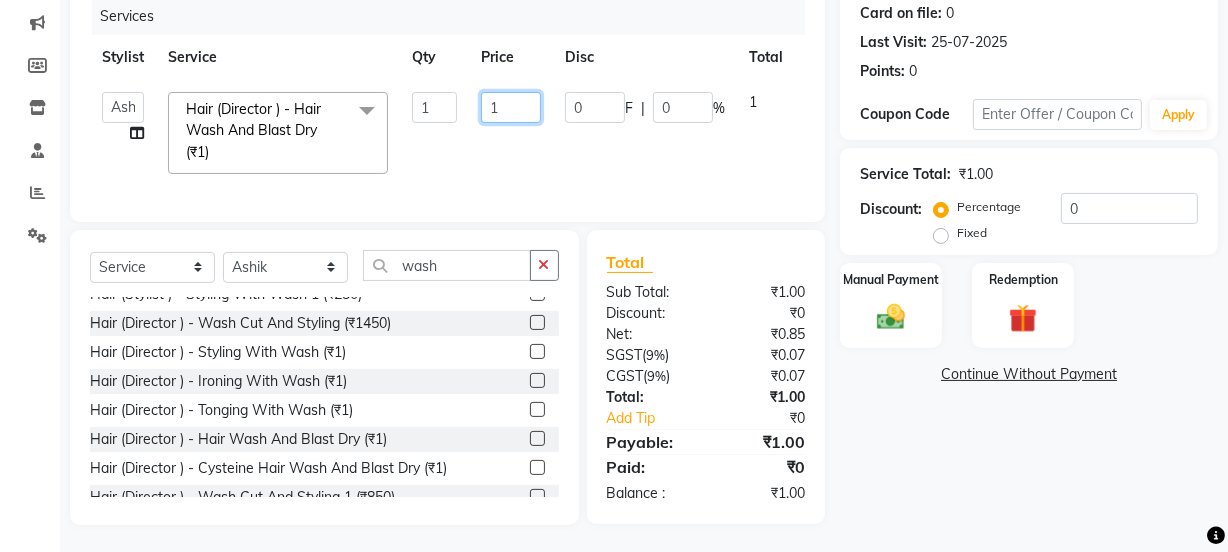 click on "1" 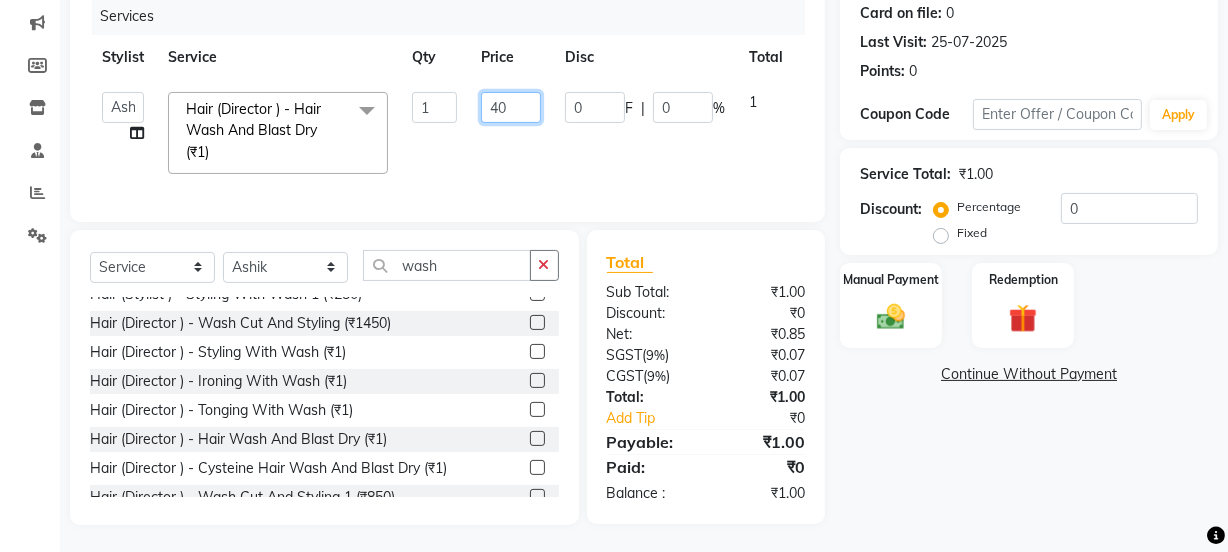 type on "400" 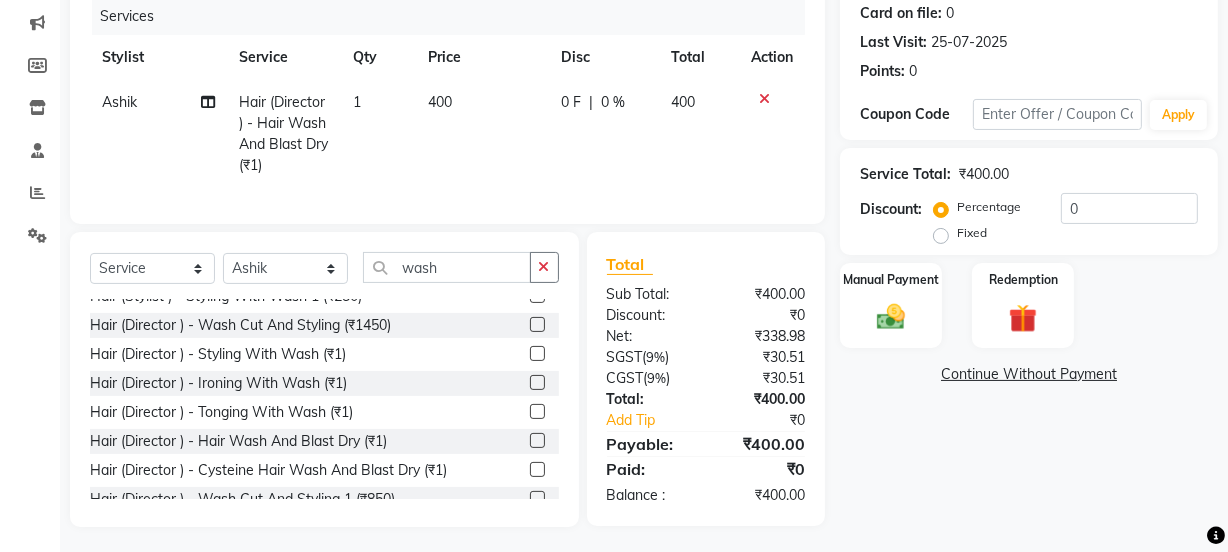 click on "0 F | 0 %" 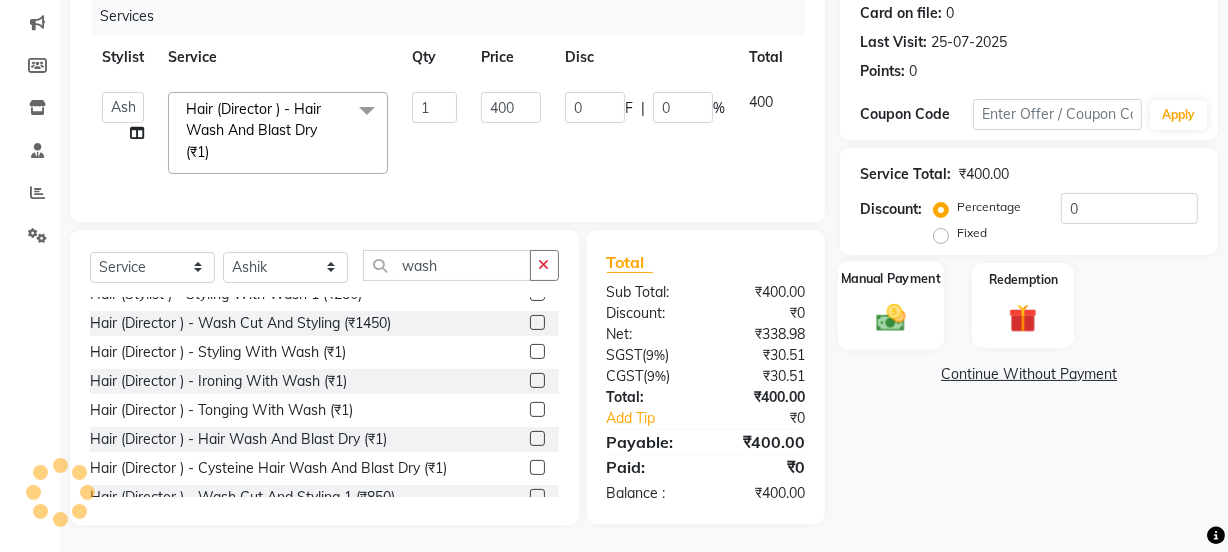 click 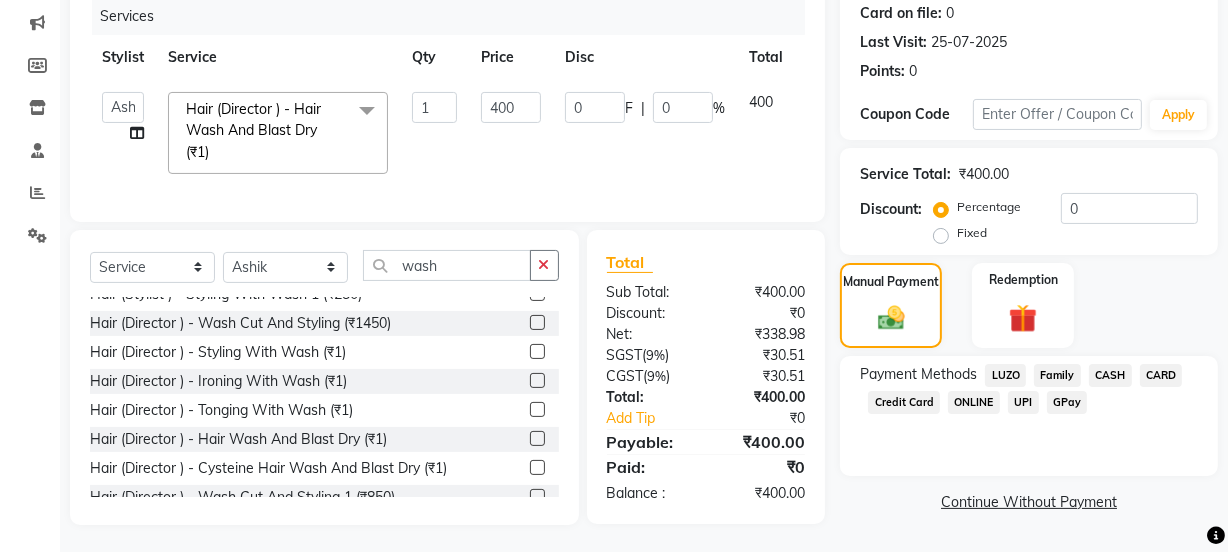 click on "GPay" 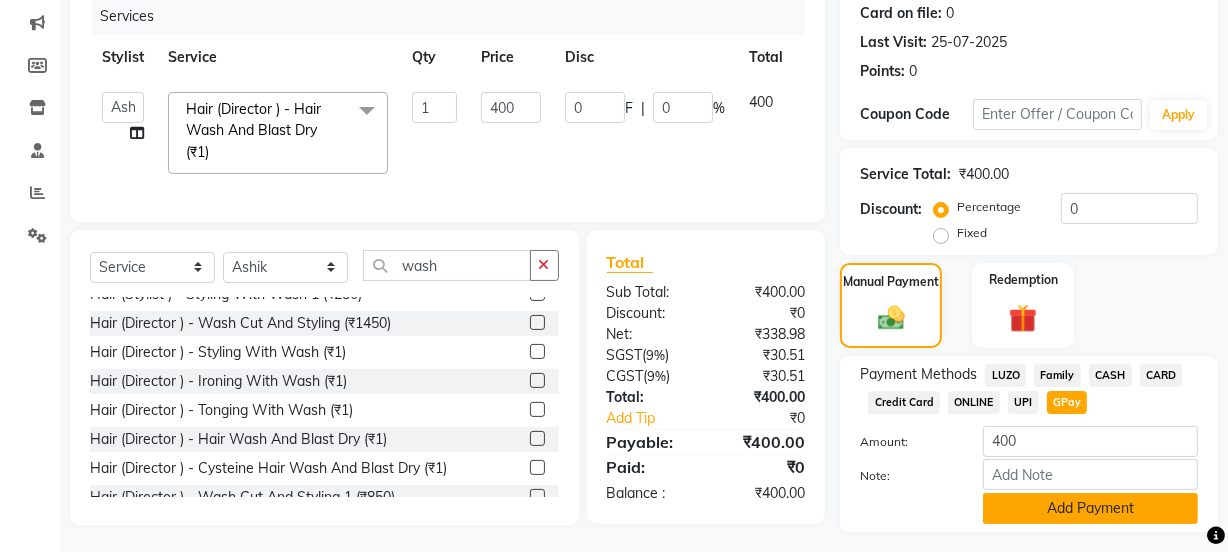 click on "Add Payment" 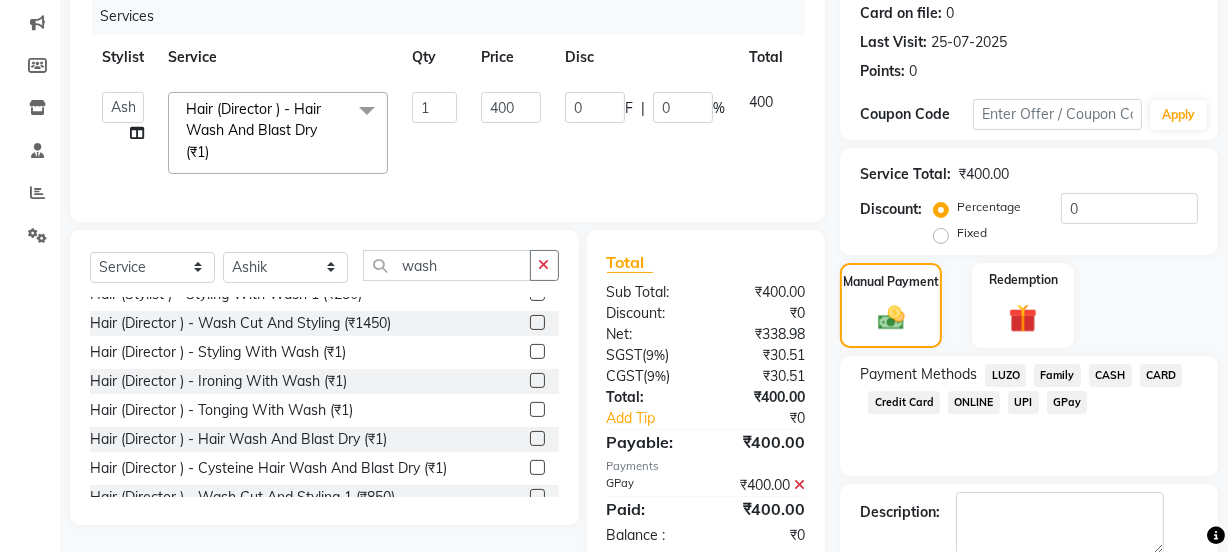 scroll, scrollTop: 357, scrollLeft: 0, axis: vertical 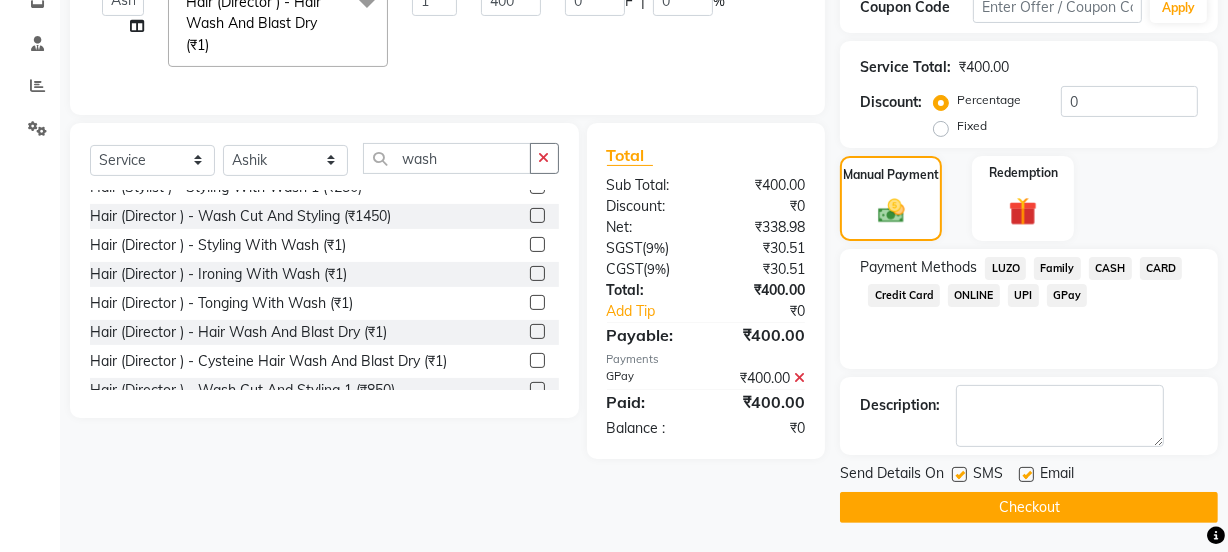 click on "Checkout" 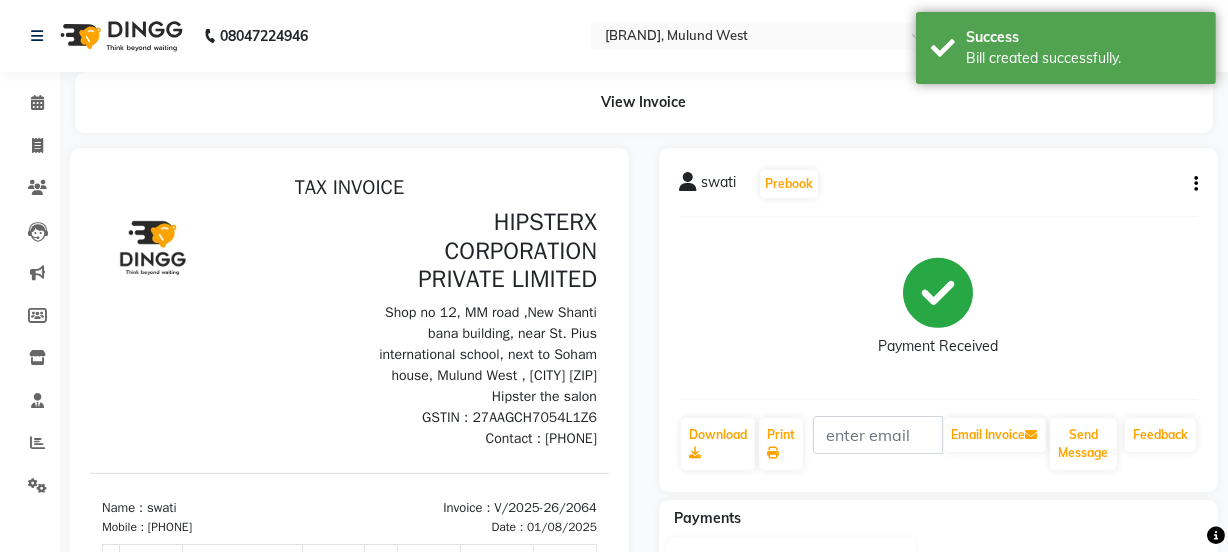 scroll, scrollTop: 0, scrollLeft: 0, axis: both 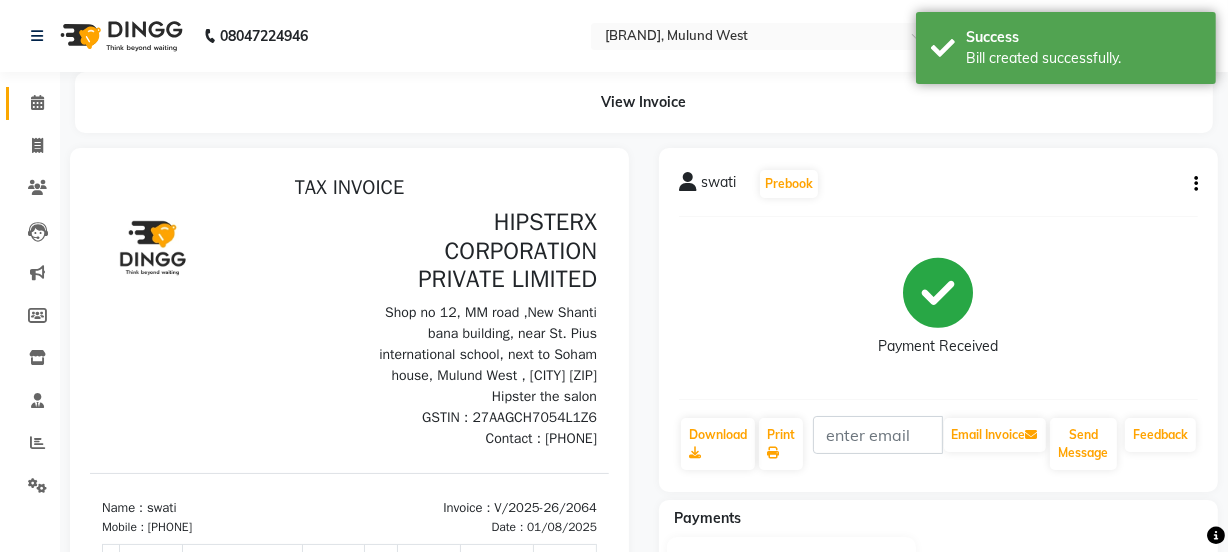 click on "Calendar" 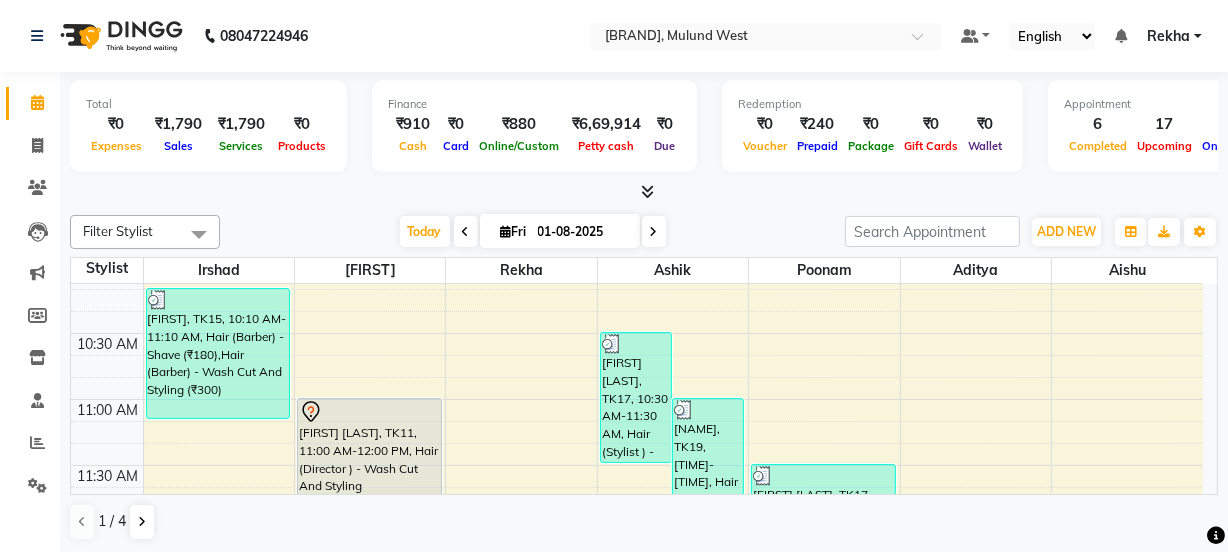 scroll, scrollTop: 254, scrollLeft: 0, axis: vertical 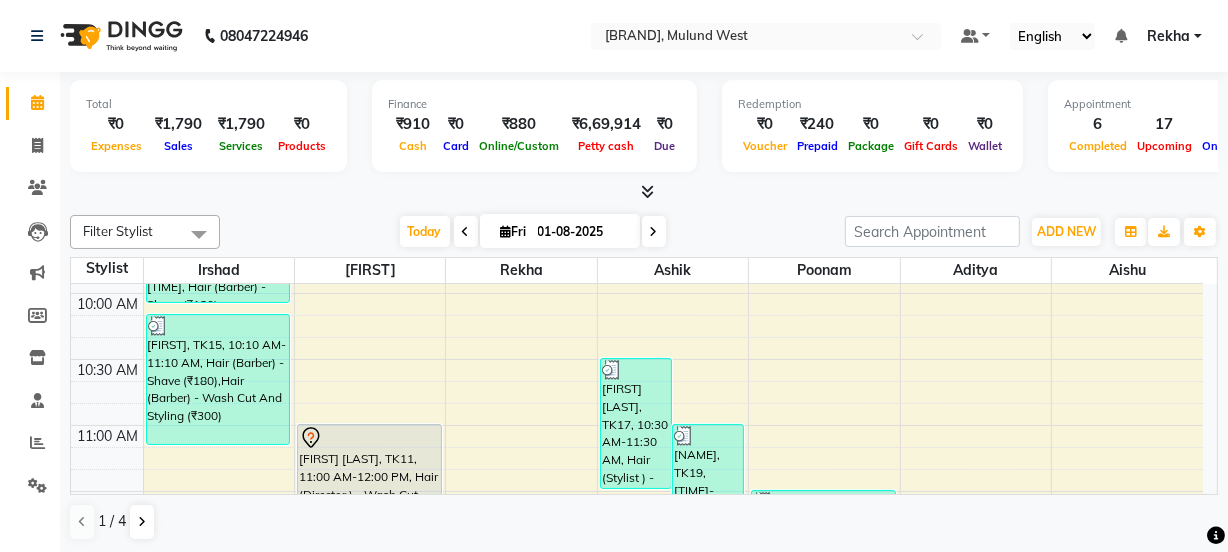 drag, startPoint x: 502, startPoint y: 427, endPoint x: 444, endPoint y: 439, distance: 59.22837 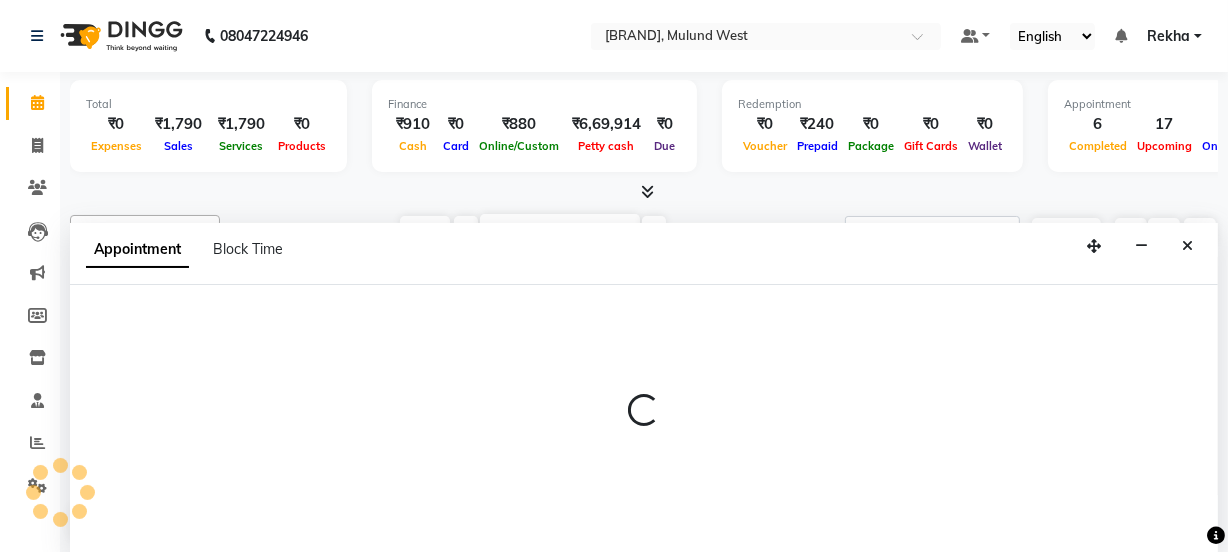scroll, scrollTop: 0, scrollLeft: 0, axis: both 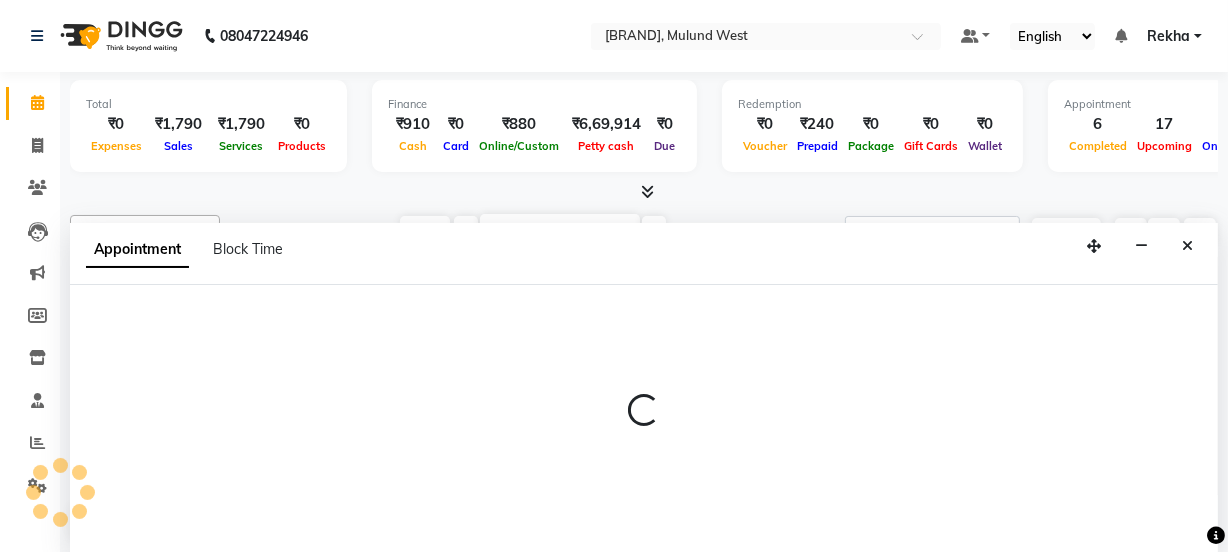 select on "32386" 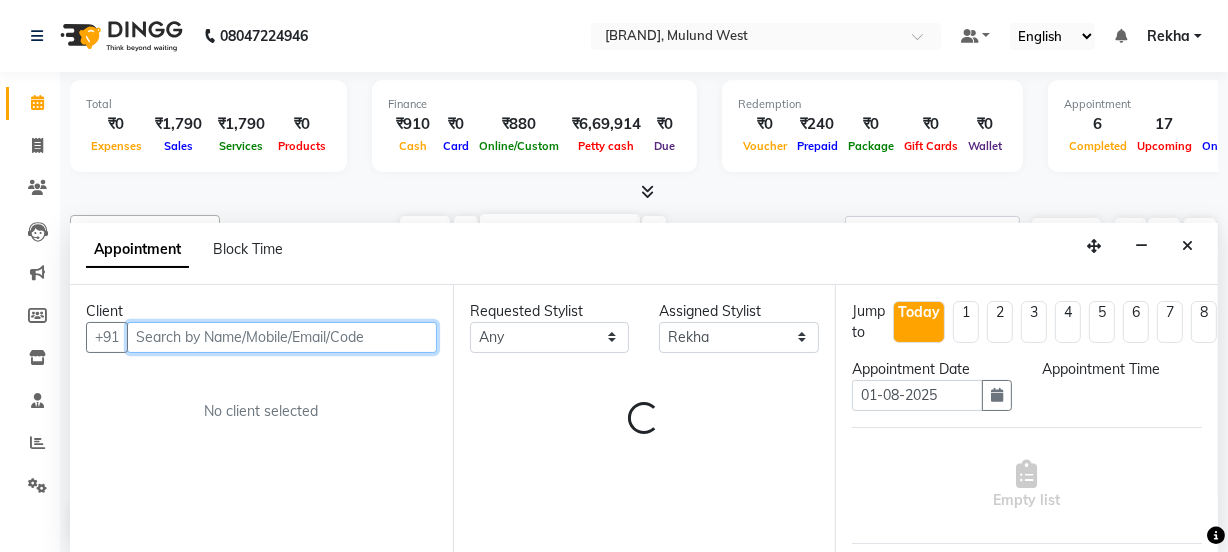 select on "660" 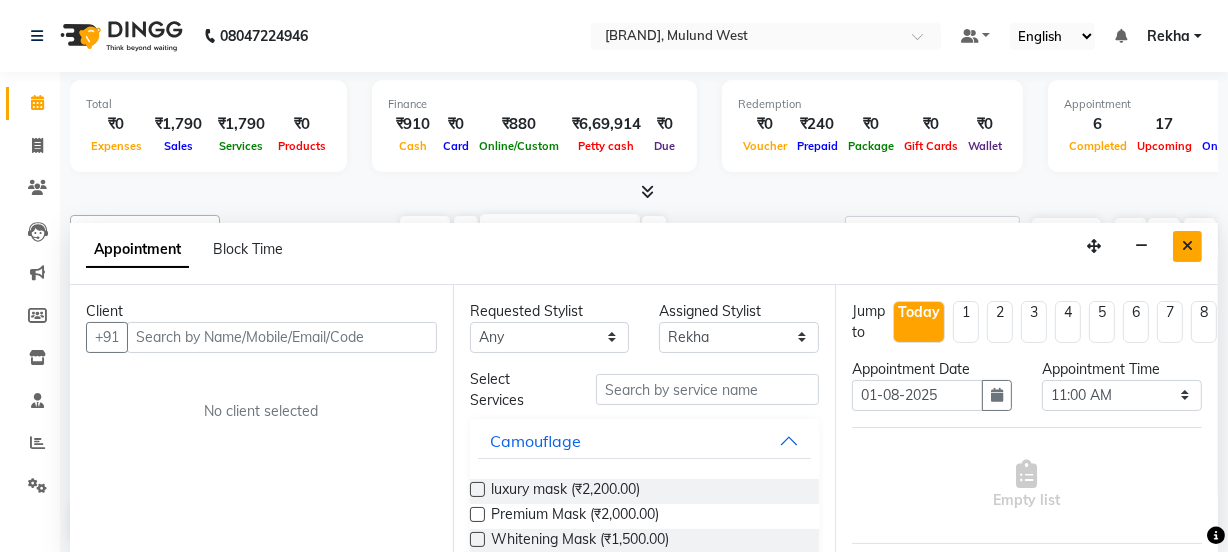 click at bounding box center [1187, 246] 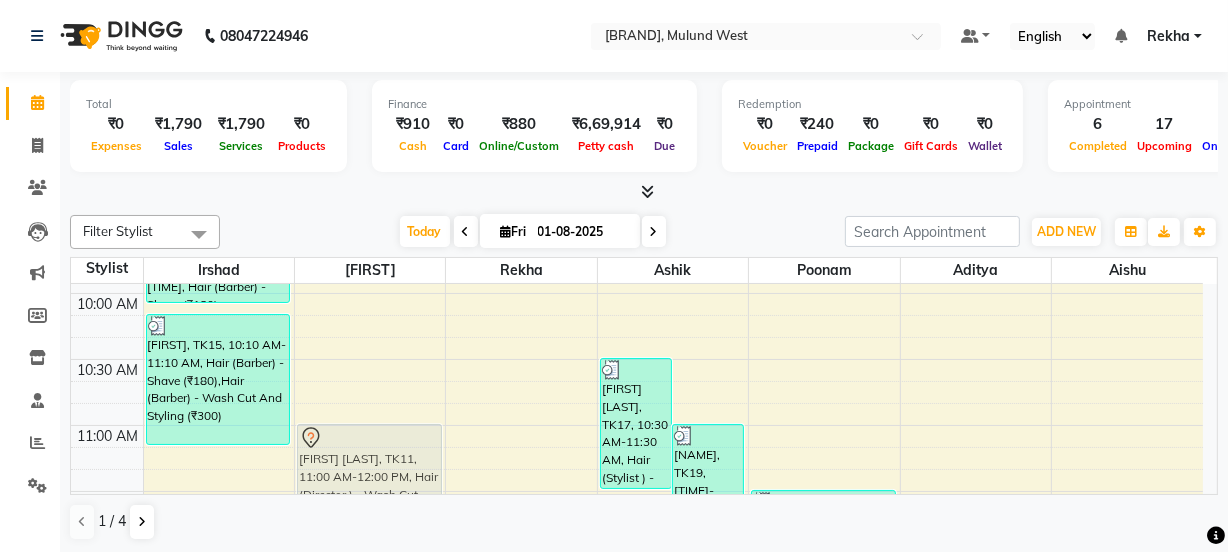 drag, startPoint x: 438, startPoint y: 470, endPoint x: 406, endPoint y: 470, distance: 32 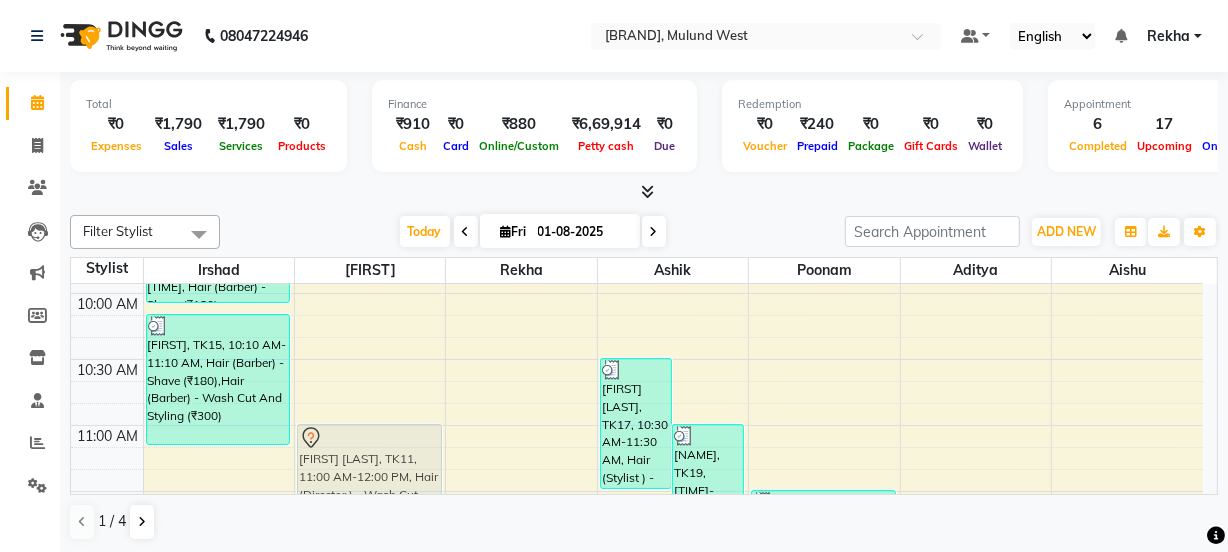click on "[FIRST] [LAST], TK12, [TIME] - [TIME], Hair (Director ) - Wash Cut And Styling 1             [FIRST], TK08, [TIME] - [TIME], Hair (Director ) - Wash Cut And Styling 1             [FIRST], TK07, [TIME] - [TIME], Hair (Director ) - Wash Cut And Styling             [FIRST] [LAST], TK11, [TIME] - [TIME], Hair (Director ) - Wash Cut And Styling             [FIRST], TK05, [TIME] - [TIME], Hair (Director ) - Cut And Styling Under 12             [FIRST] [LAST], TK10, [TIME] - [TIME], Hair (Director ) - Wash Cut And Styling 1             [FIRST], TK01, [TIME] - [TIME], Hair (Director ) - Wash Cut And Styling             [FIRST], TK01, [TIME] - [TIME], Hair (Director ) - Wash Cut And Styling 1             [FIRST], TK03, [TIME] - [TIME], Hair (Director ) - Wash Cut And Styling 1     [FIRST] [LAST], TK04, [TIME] - [TIME], Hair (Director ) - Wash Cut And Styling 1             [FIRST] [LAST], TK06, [TIME] - [TIME], Hair (Director ) - Wash Cut And Styling 1" at bounding box center [370, 1019] 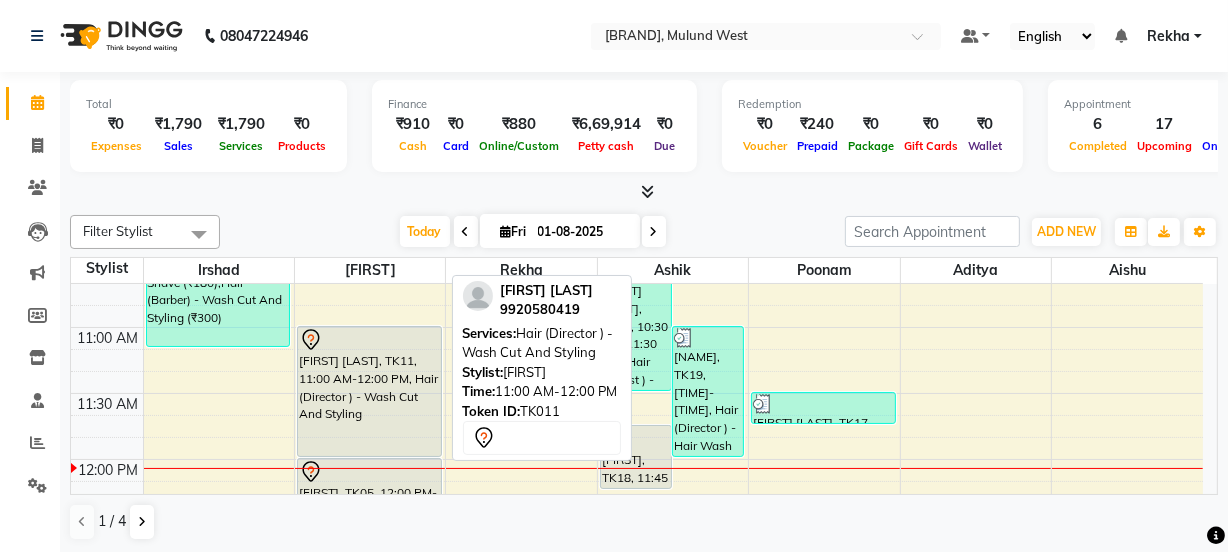 scroll, scrollTop: 351, scrollLeft: 0, axis: vertical 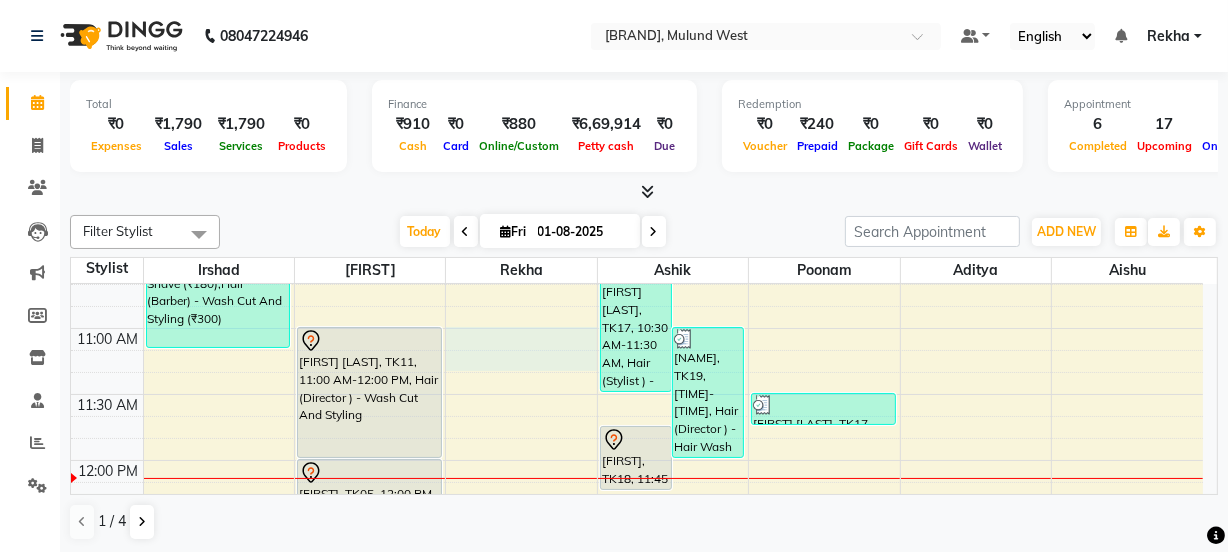 click on "8:00 AM 8:30 AM 9:00 AM 9:30 AM 10:00 AM 10:30 AM 11:00 AM 11:30 AM 12:00 PM 12:30 PM 1:00 PM 1:30 PM 2:00 PM 2:30 PM 3:00 PM 3:30 PM 4:00 PM 4:30 PM 5:00 PM 5:30 PM 6:00 PM 6:30 PM 7:00 PM 7:30 PM 8:00 PM 8:30 PM 9:00 PM 9:30 PM 10:00 PM 10:30 PM     [NAME], TK13, [TIME]-[TIME], Hair (Barber) - Shave (₹180)     [NAME], TK15, [TIME]-[TIME], Hair (Barber) - Shave (₹180),Hair (Barber) - Wash Cut And Styling (₹300)             [NAME], TK12, [TIME]-[TIME], Hair (Director ) - Wash Cut And Styling 1             [NAME], TK08, [TIME]-[TIME], Hair (Director ) - Wash Cut And Styling 1             [NAME], TK07, [TIME]-[TIME], Hair (Director ) - Wash Cut And Styling             [NAME], TK11, [TIME]-[TIME], Hair (Director ) - Wash Cut And Styling             [NAME], TK05, [TIME]-[TIME], Hair (Director ) - Cut And Styling Under 12             [NAME], TK10, [TIME]-[TIME], Hair (Director ) - Wash Cut And Styling 1" at bounding box center (637, 922) 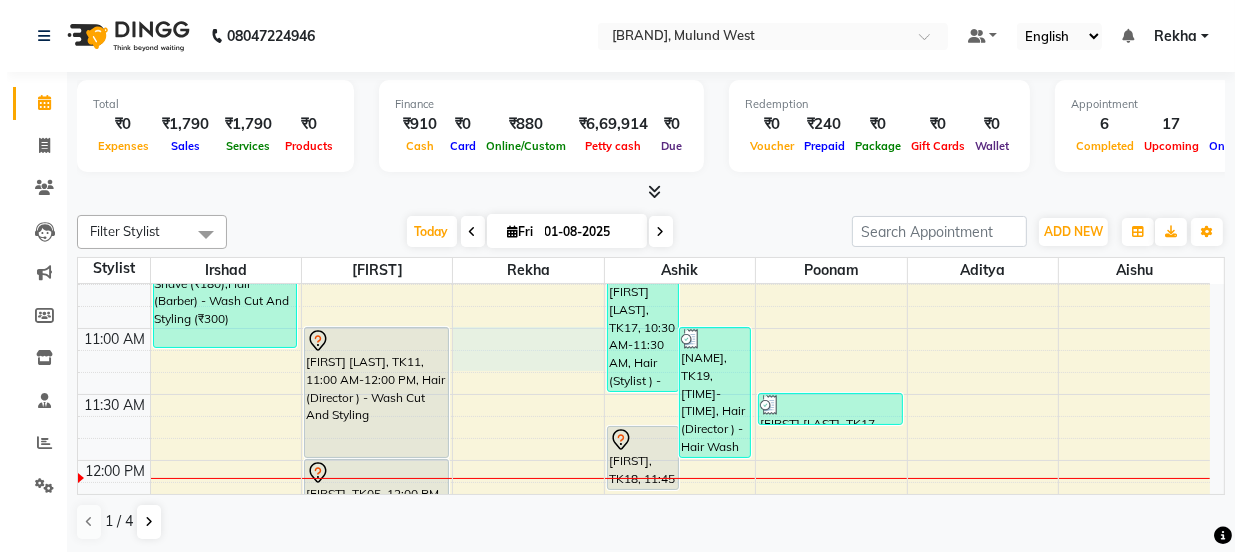 scroll, scrollTop: 350, scrollLeft: 0, axis: vertical 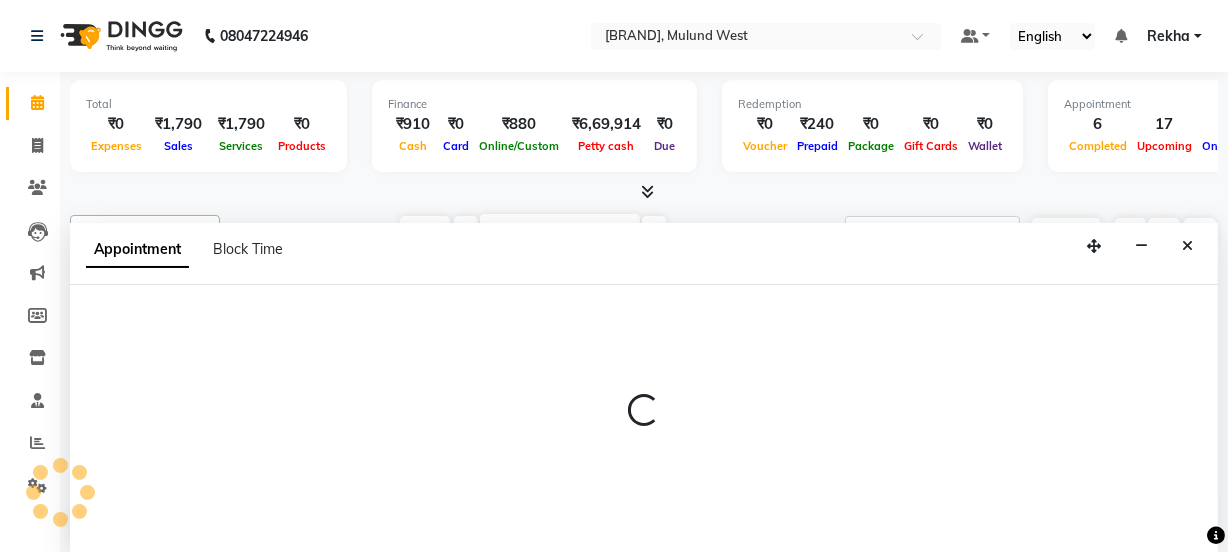 select on "32386" 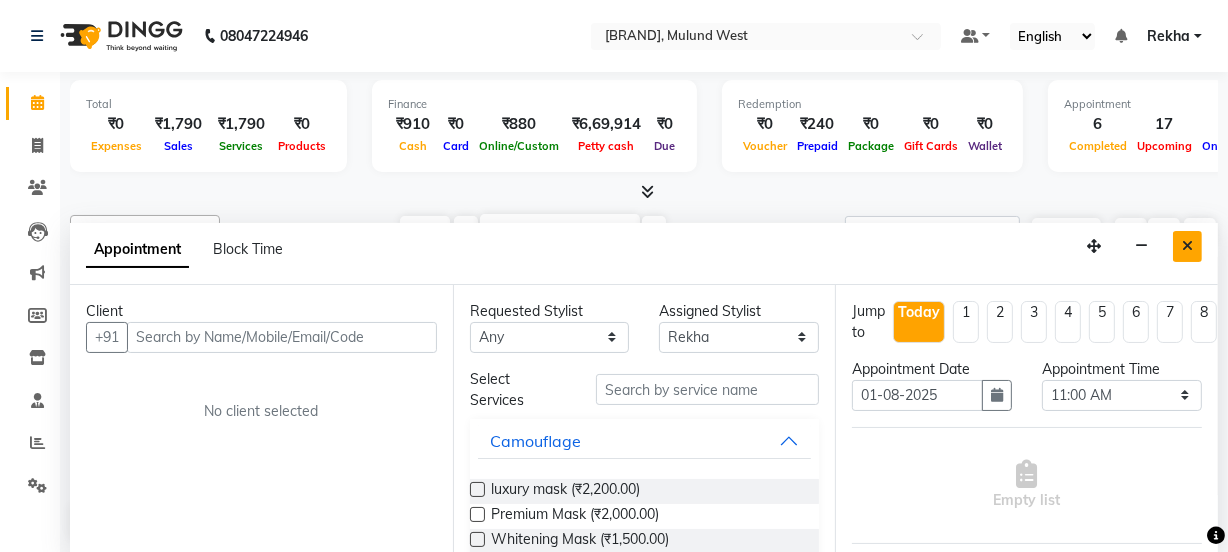click at bounding box center [1187, 246] 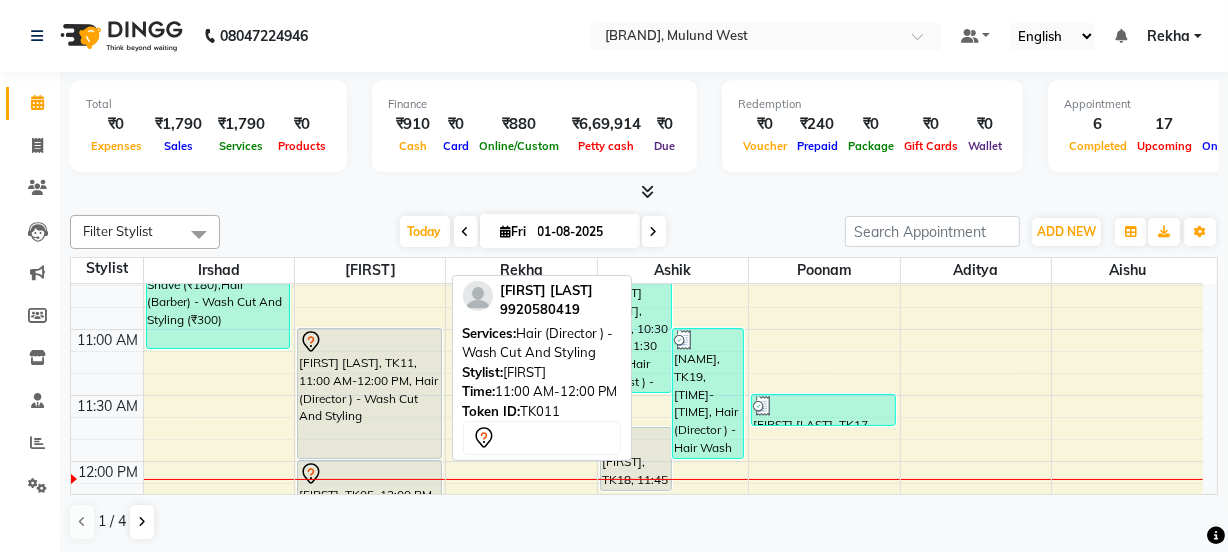 click at bounding box center (369, 342) 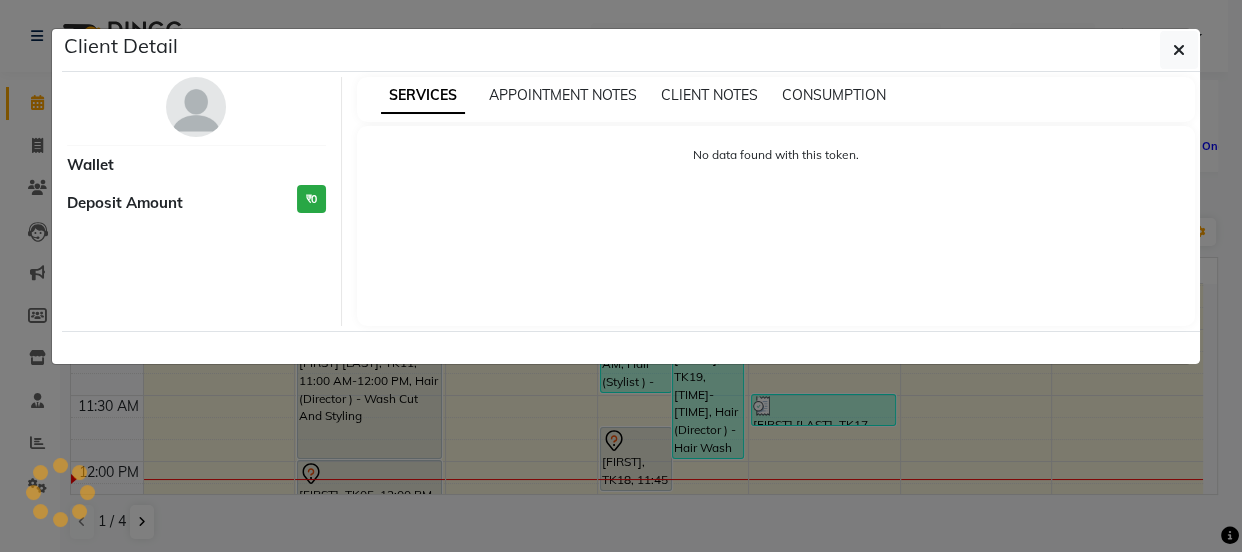 select on "7" 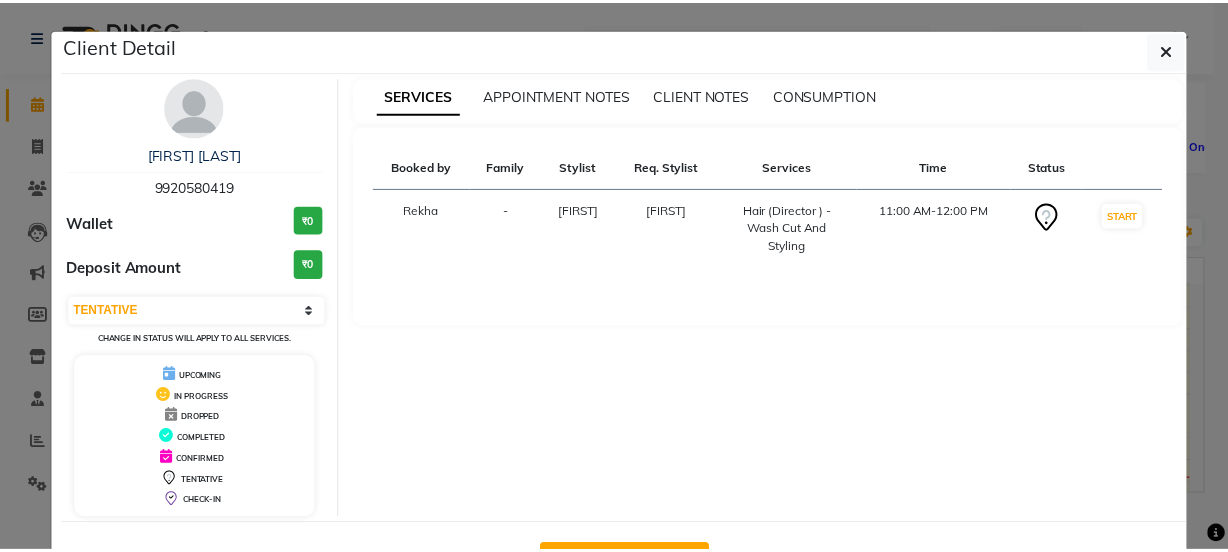 scroll, scrollTop: 72, scrollLeft: 0, axis: vertical 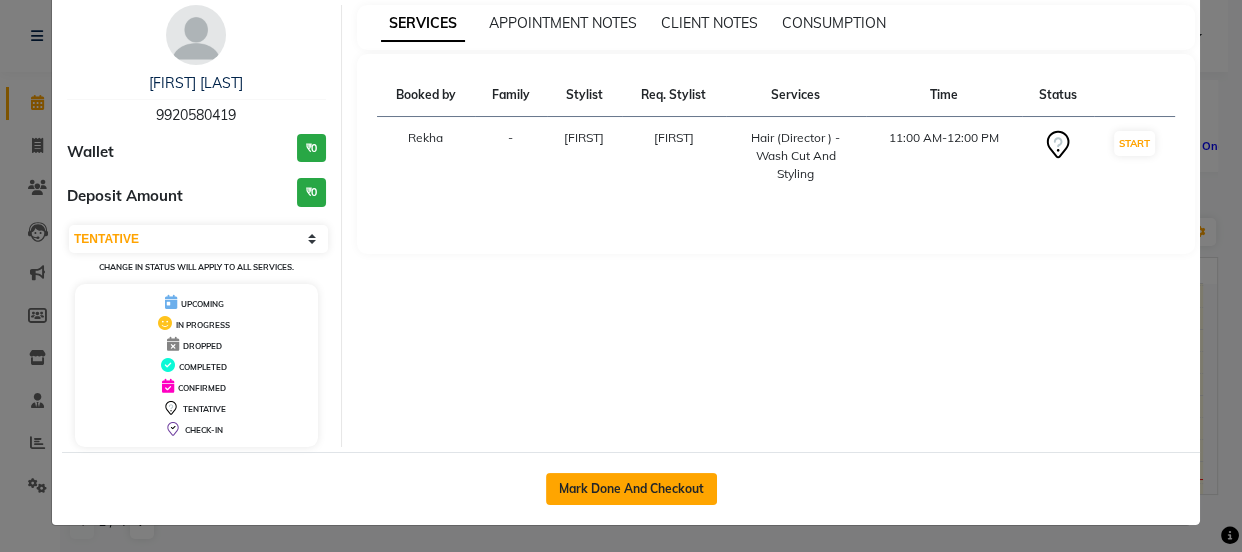click on "Mark Done And Checkout" 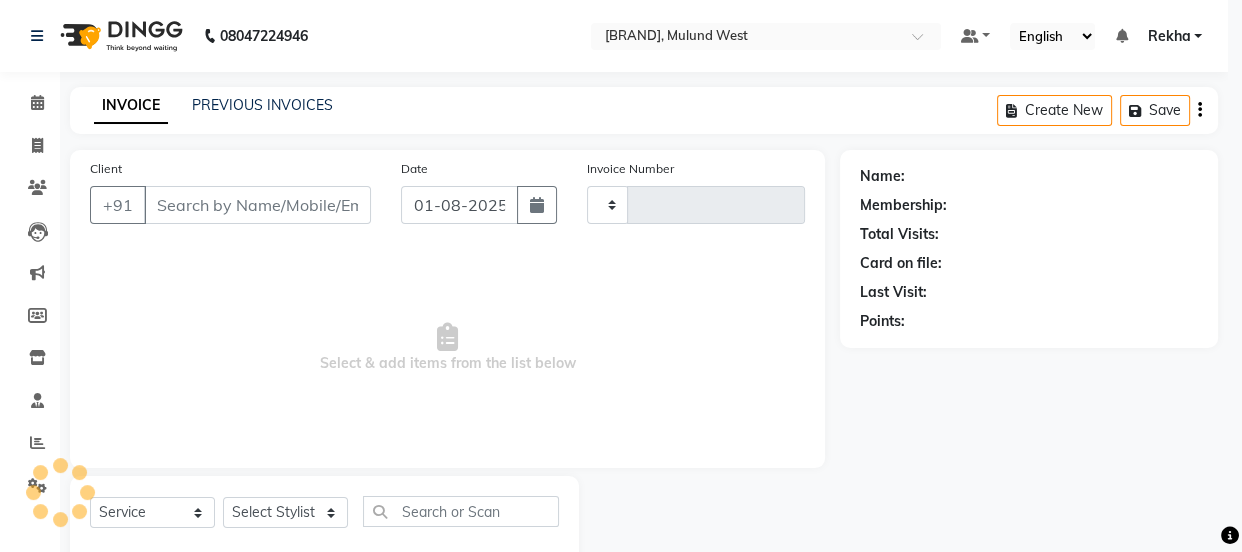 type on "2065" 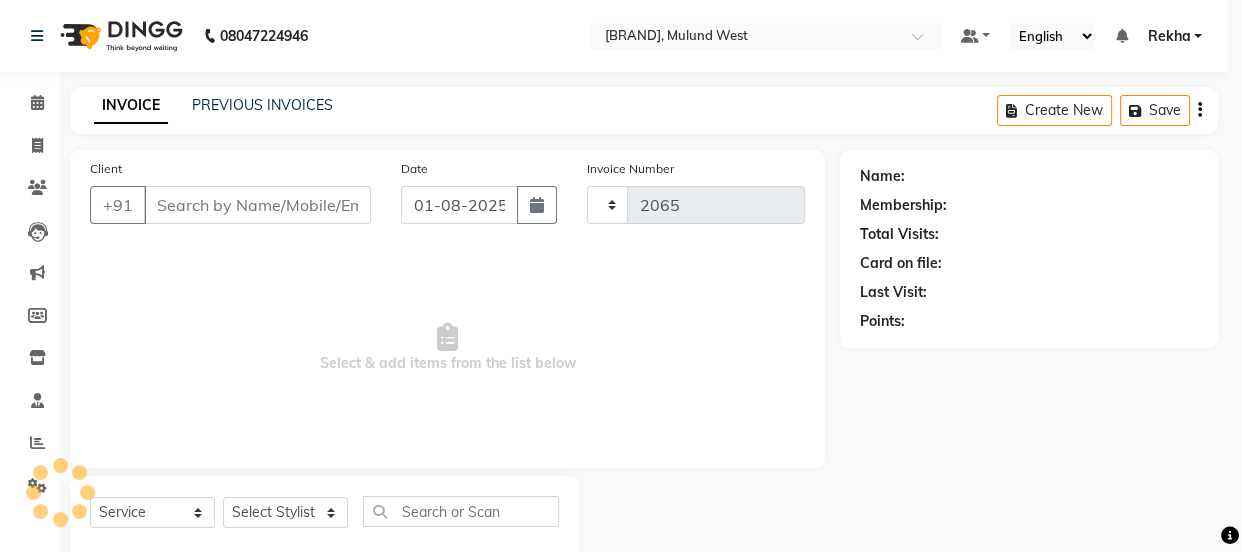 select on "5125" 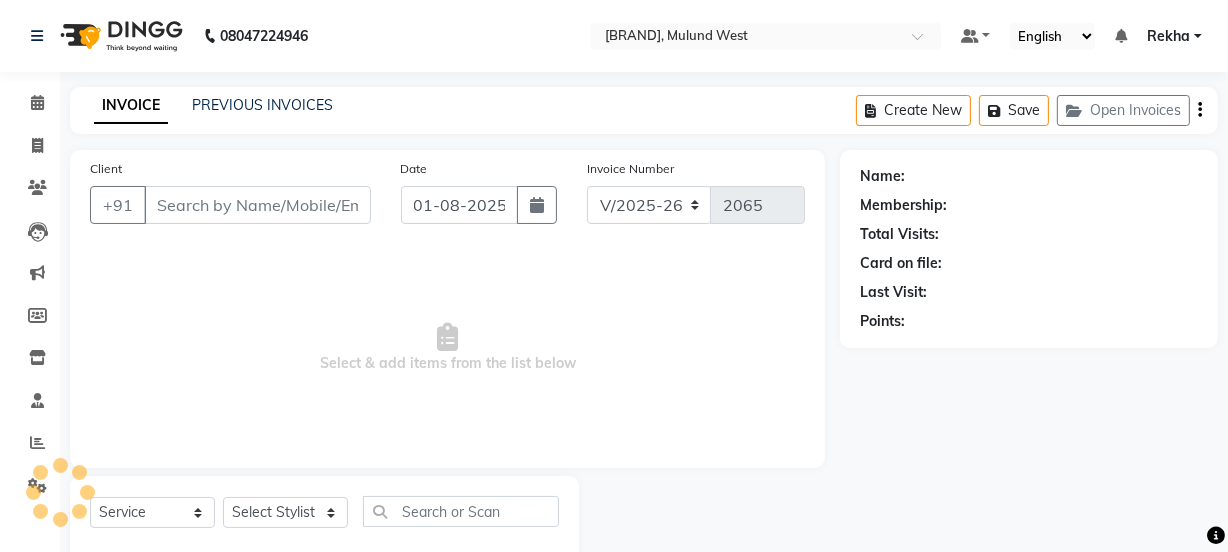 type on "9920580419" 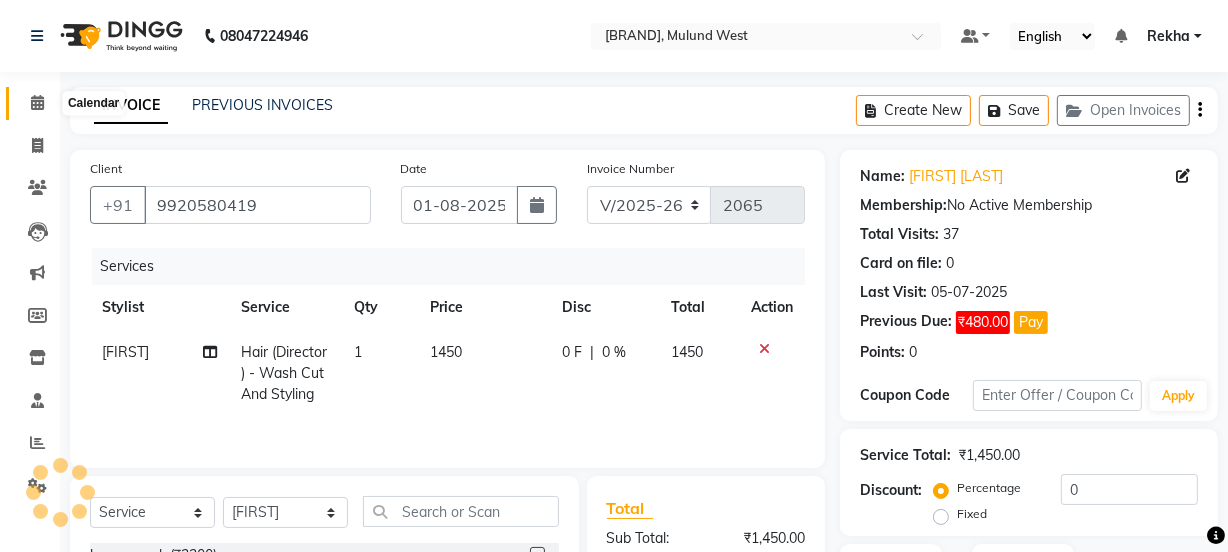 click 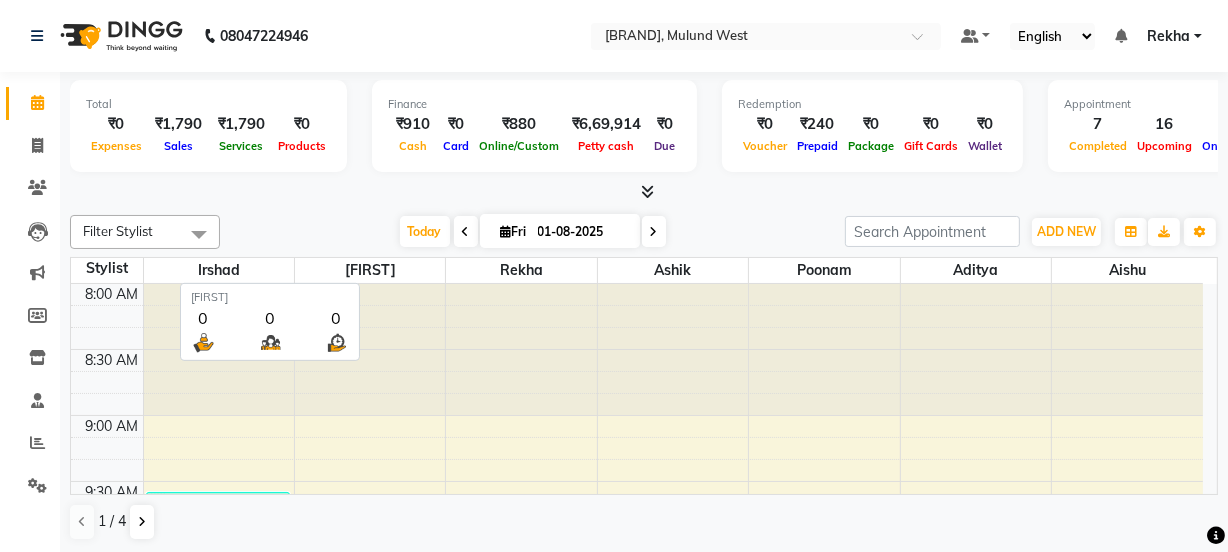 scroll, scrollTop: 0, scrollLeft: 0, axis: both 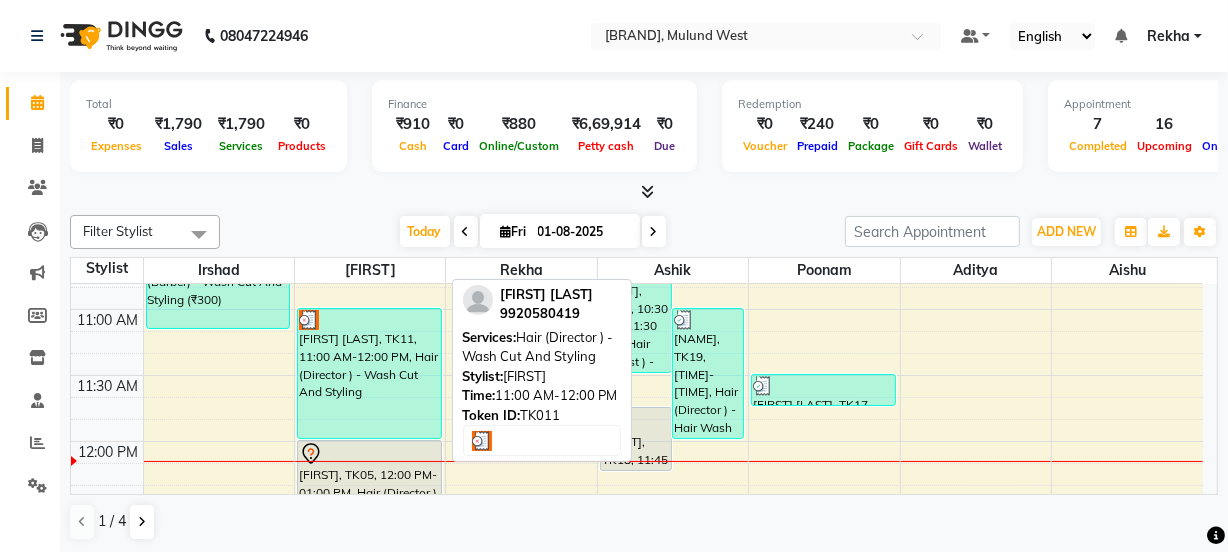 click on "[FIRST] [LAST], TK11, 11:00 AM-12:00 PM, Hair (Director ) - Wash Cut And Styling" at bounding box center [369, 373] 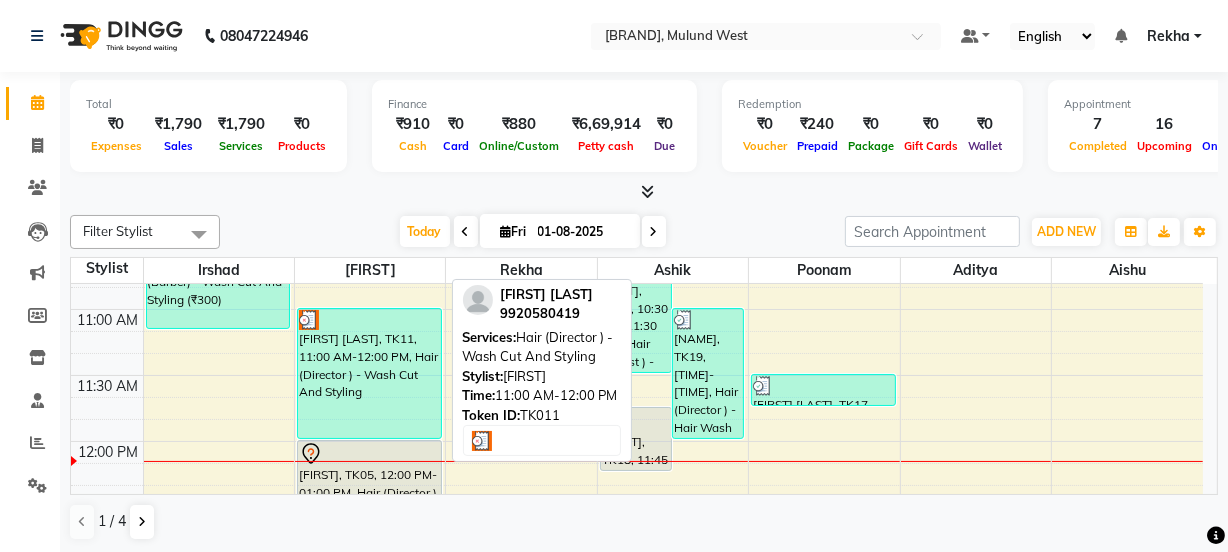 select on "3" 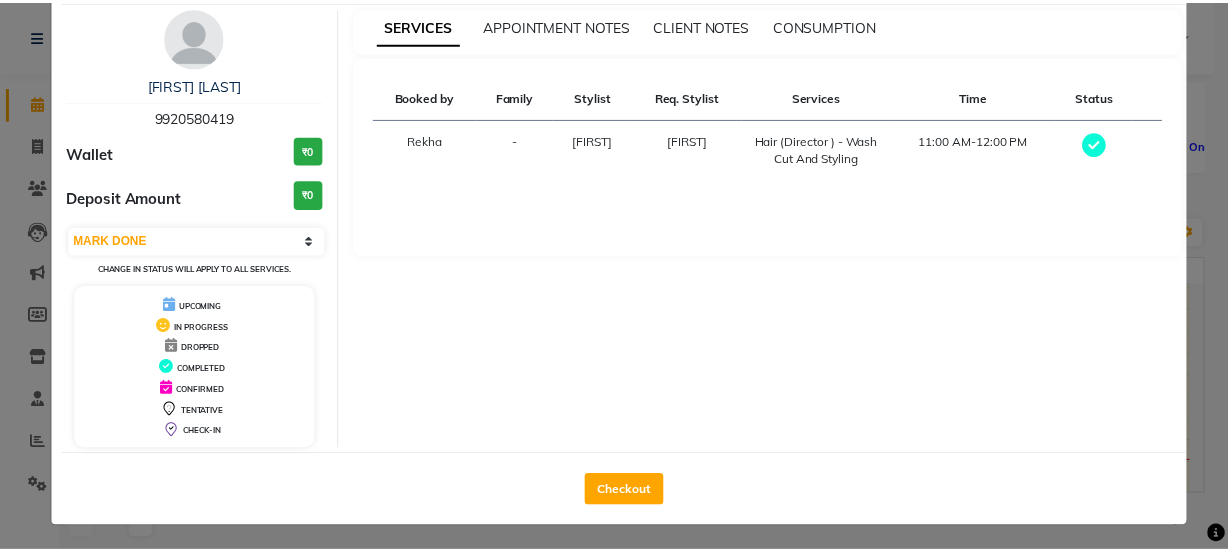 scroll, scrollTop: 72, scrollLeft: 0, axis: vertical 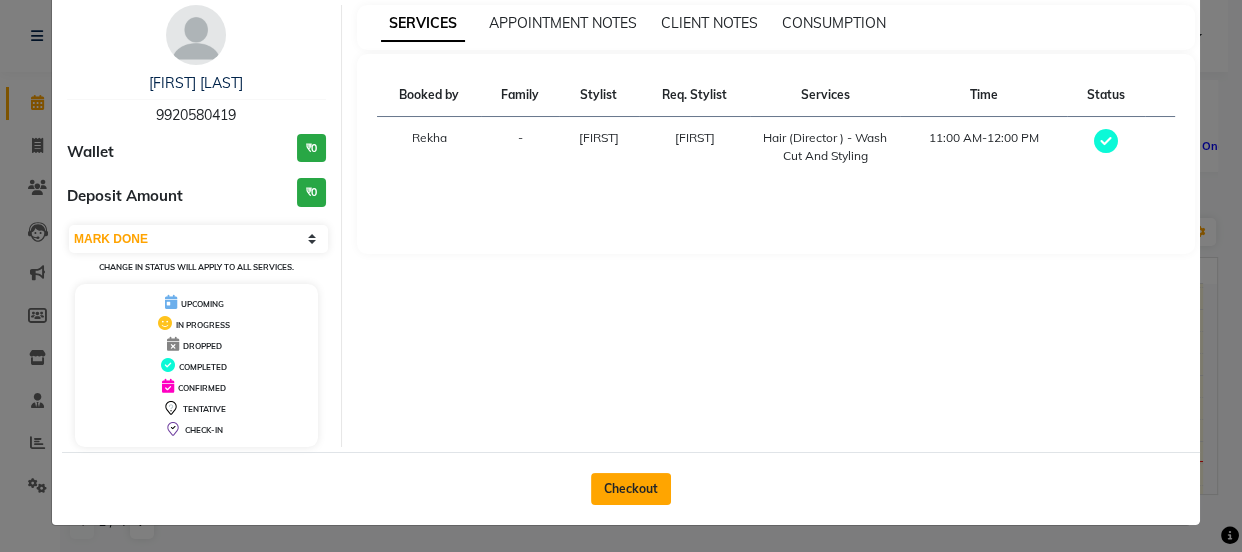 click on "Checkout" 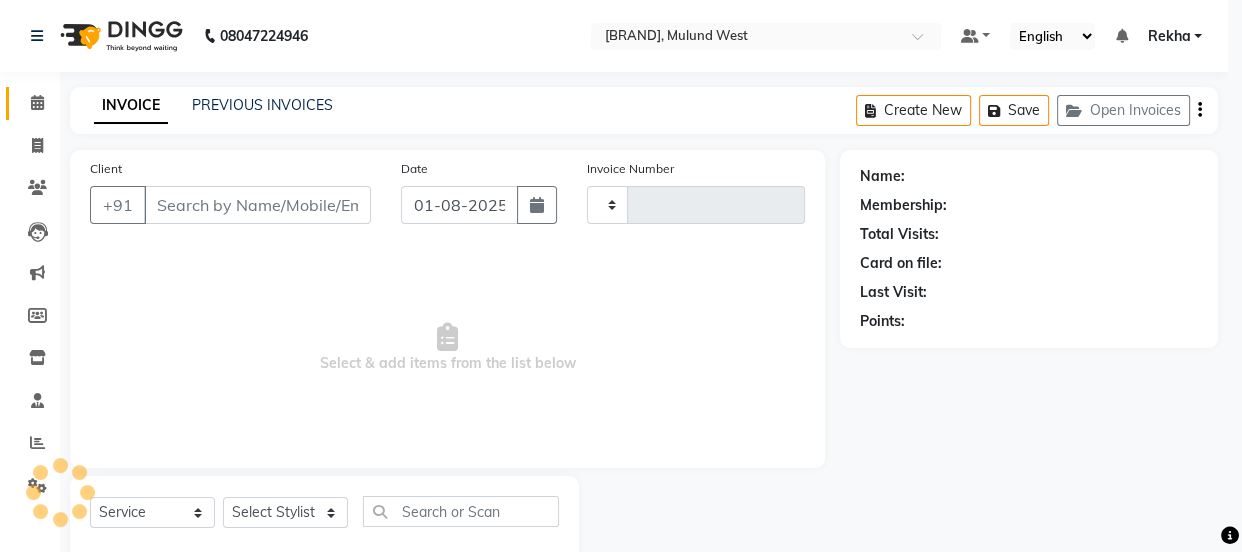type on "2065" 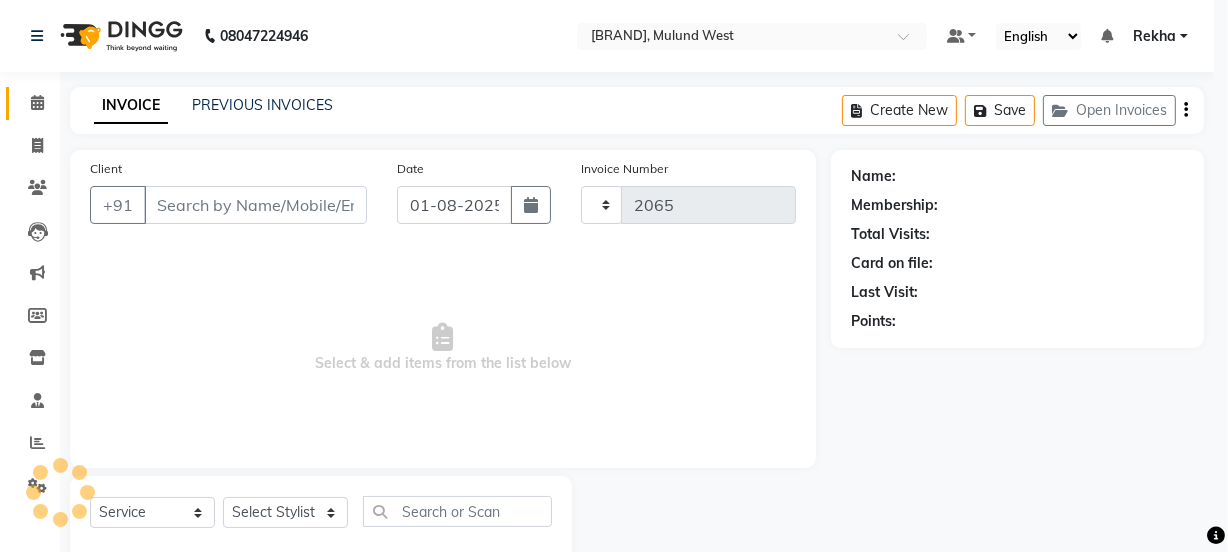 select on "5125" 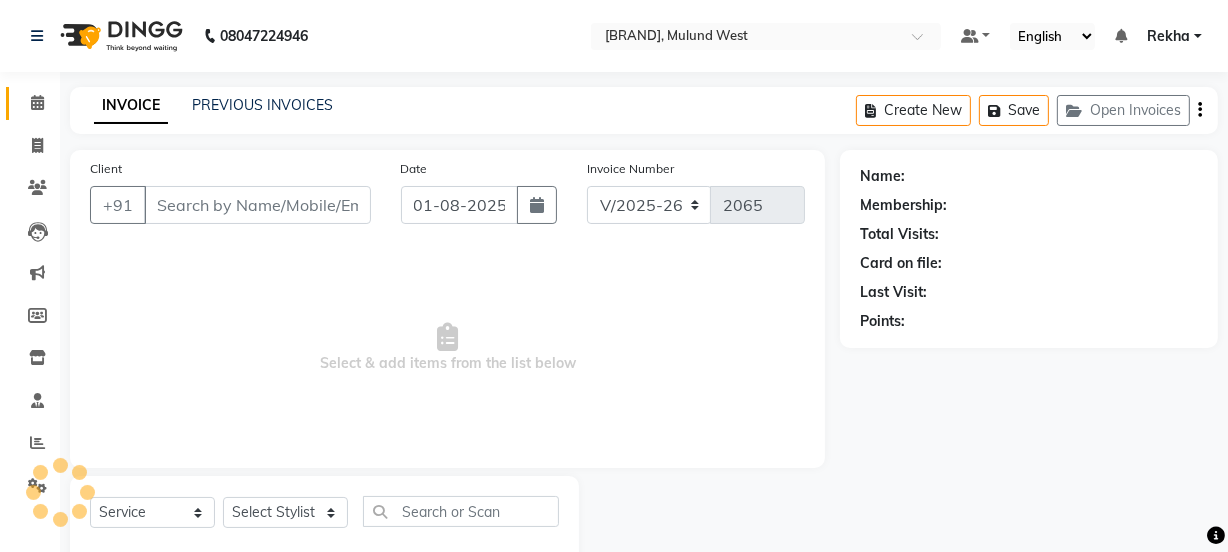 type on "9920580419" 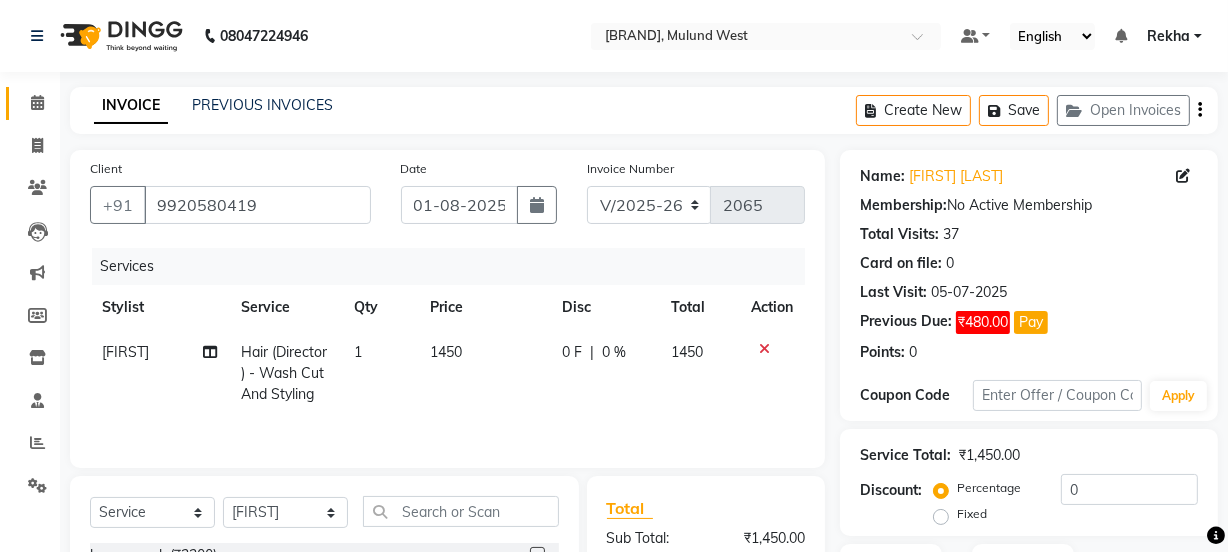 scroll, scrollTop: 250, scrollLeft: 0, axis: vertical 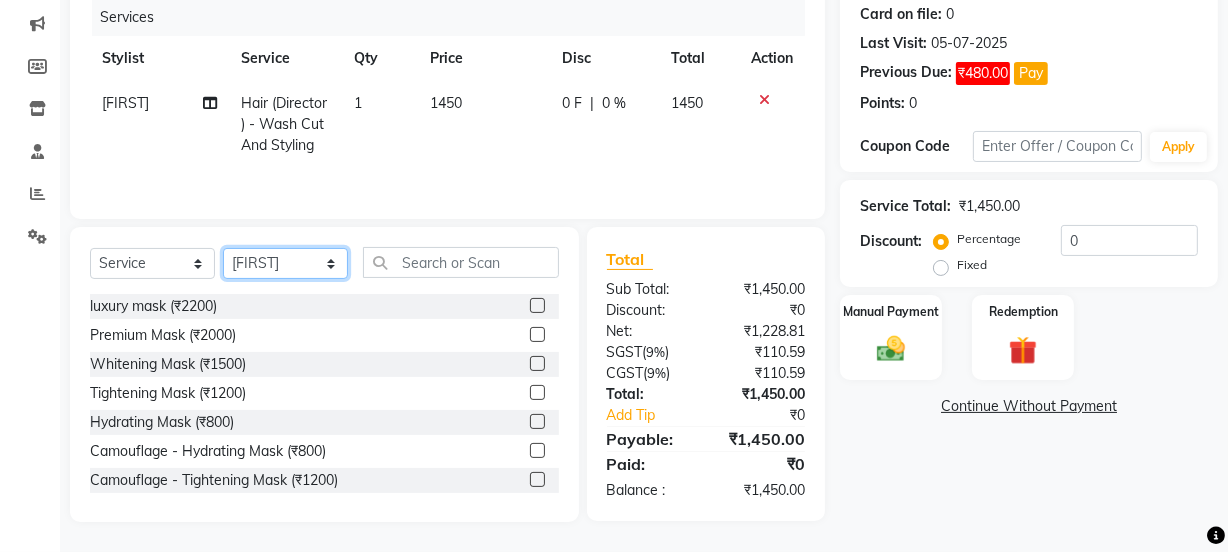 click on "Select Stylist [NAME] [NAME] [NAME] [NAME] [NAME] [NAME] [NAME] [NAME] [NAME] [NAME] [NAME] [NAME] [NAME] [NAME] [NAME] [NAME] [NAME] [NAME] [NAME] [NAME] [NAME]" 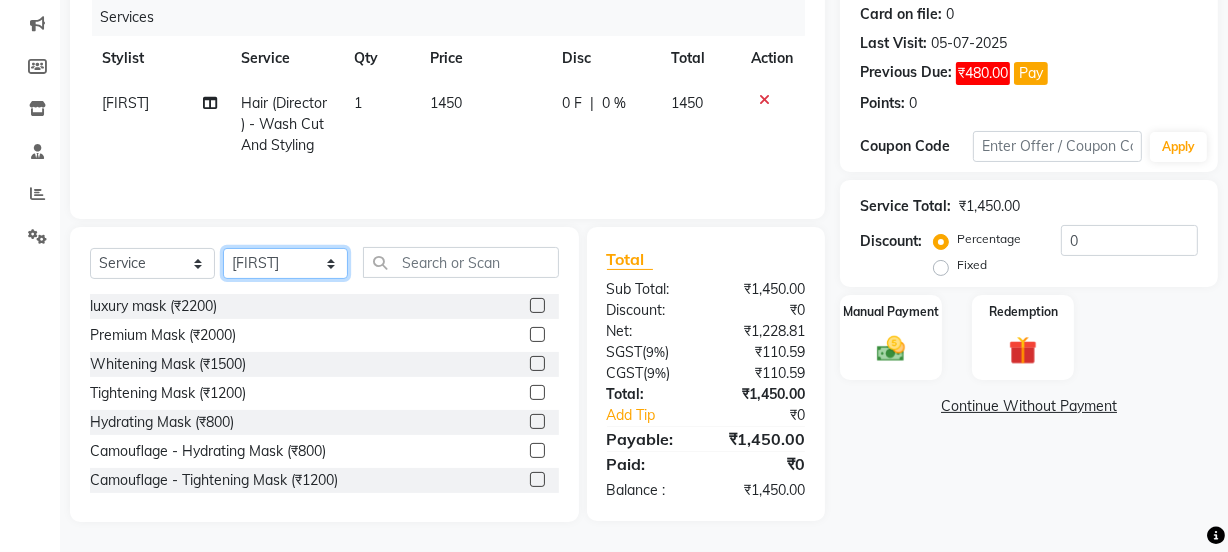 select on "50153" 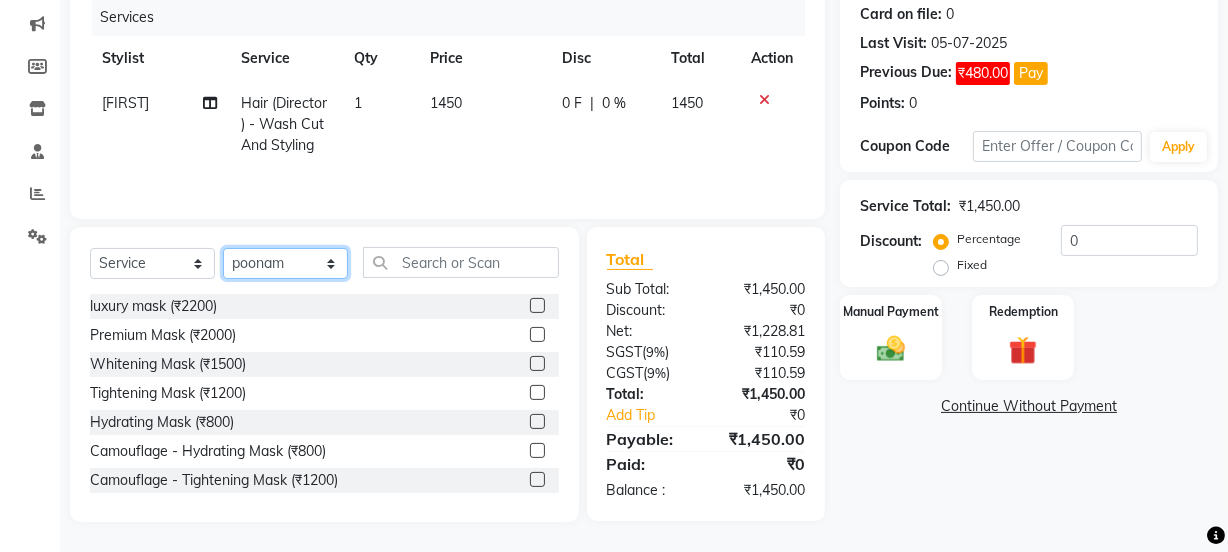 click on "Select Stylist [NAME] [NAME] [NAME] [NAME] [NAME] [NAME] [NAME] [NAME] [NAME] [NAME] [NAME] [NAME] [NAME] [NAME] [NAME] [NAME] [NAME] [NAME] [NAME] [NAME] [NAME]" 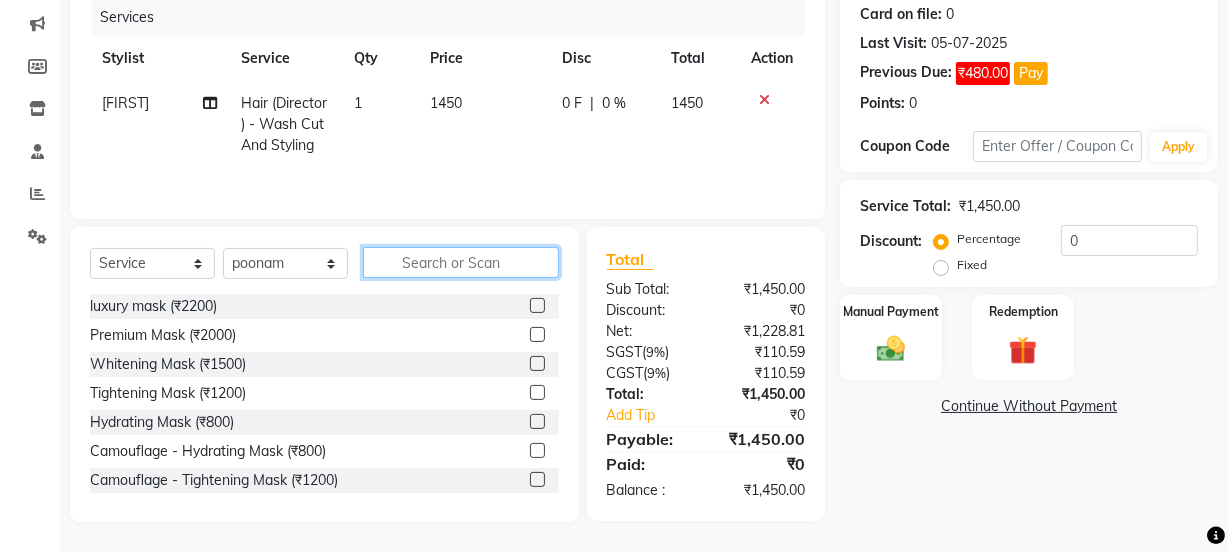 click 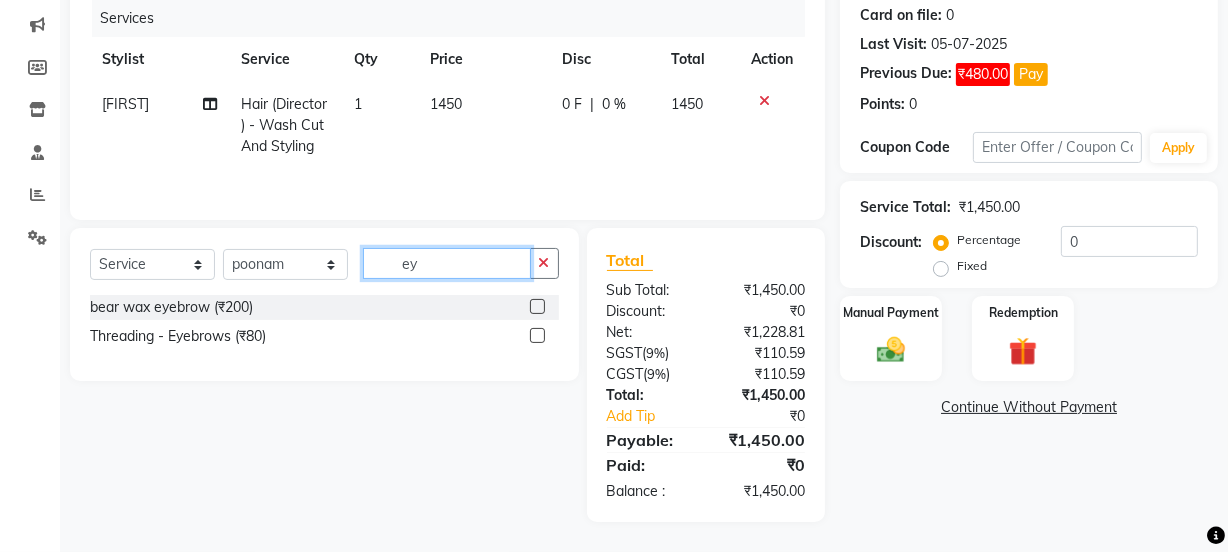 scroll, scrollTop: 249, scrollLeft: 0, axis: vertical 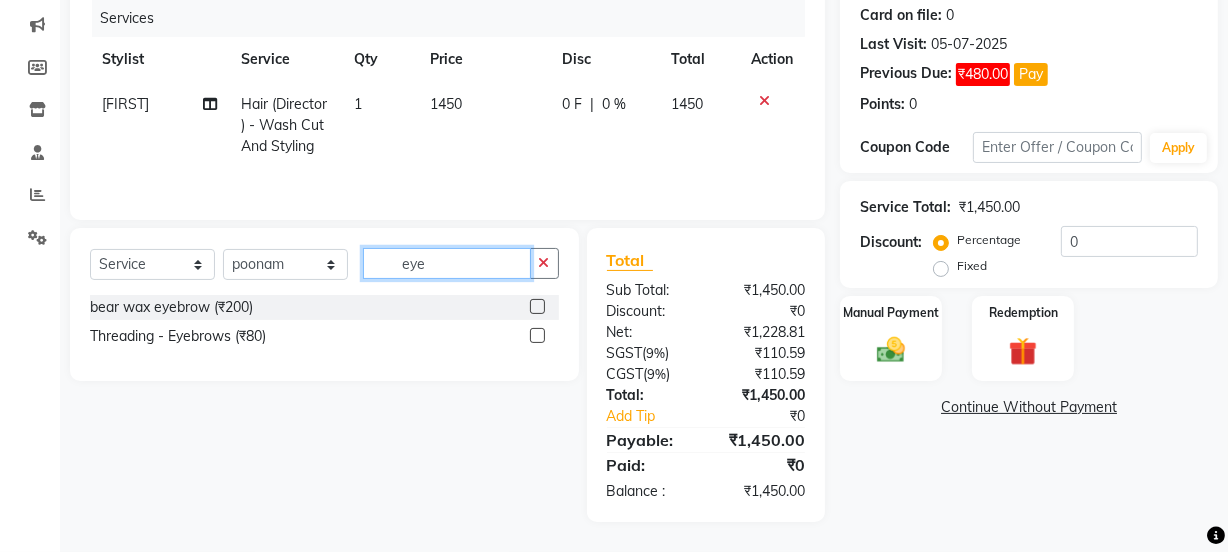 type on "eye" 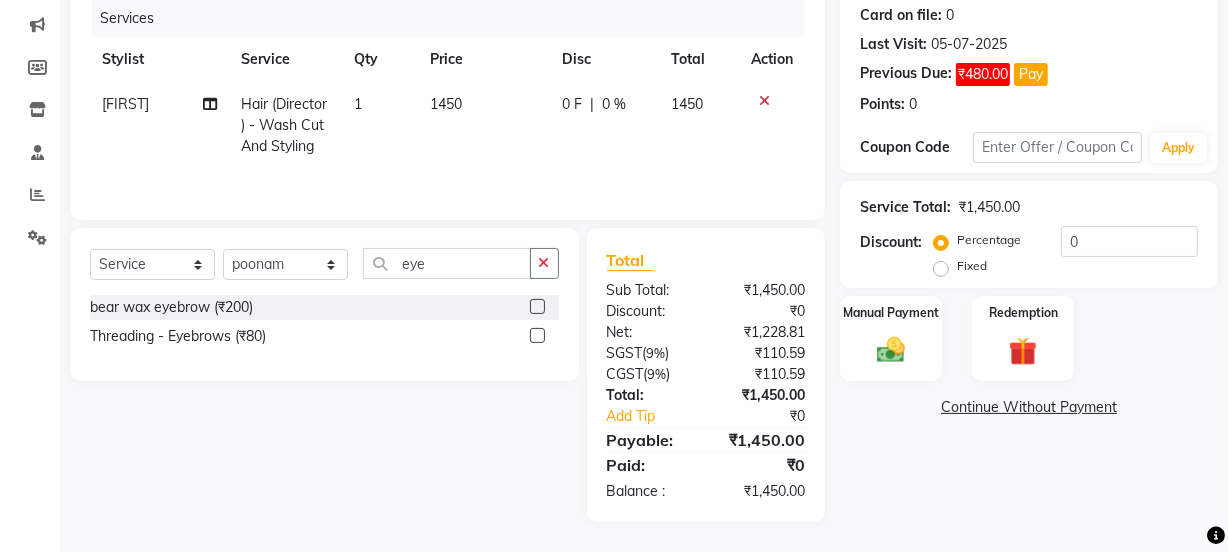 click 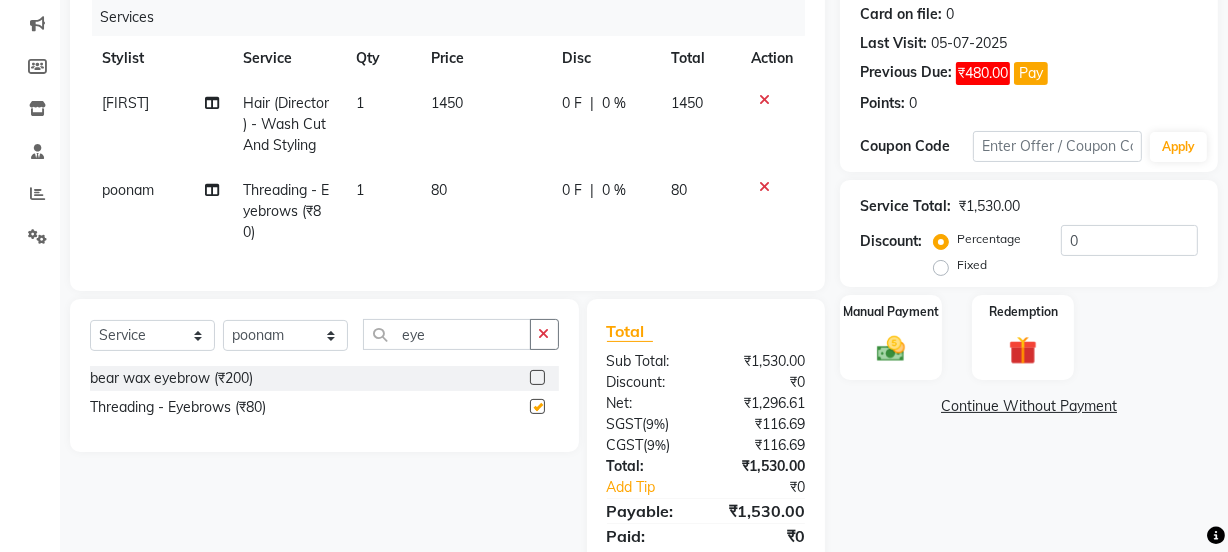 checkbox on "false" 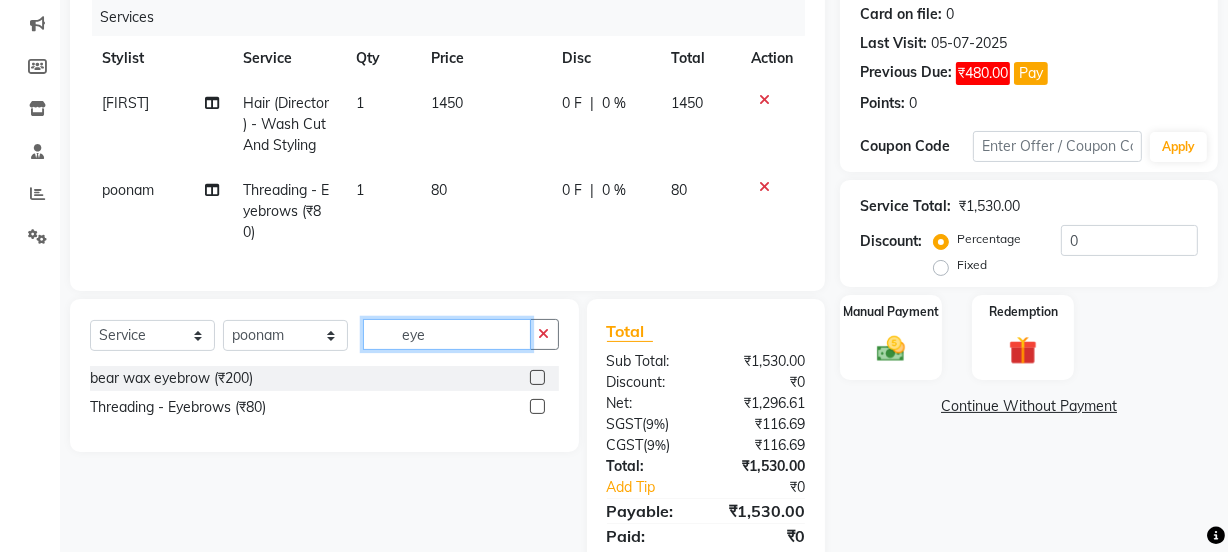 click on "eye" 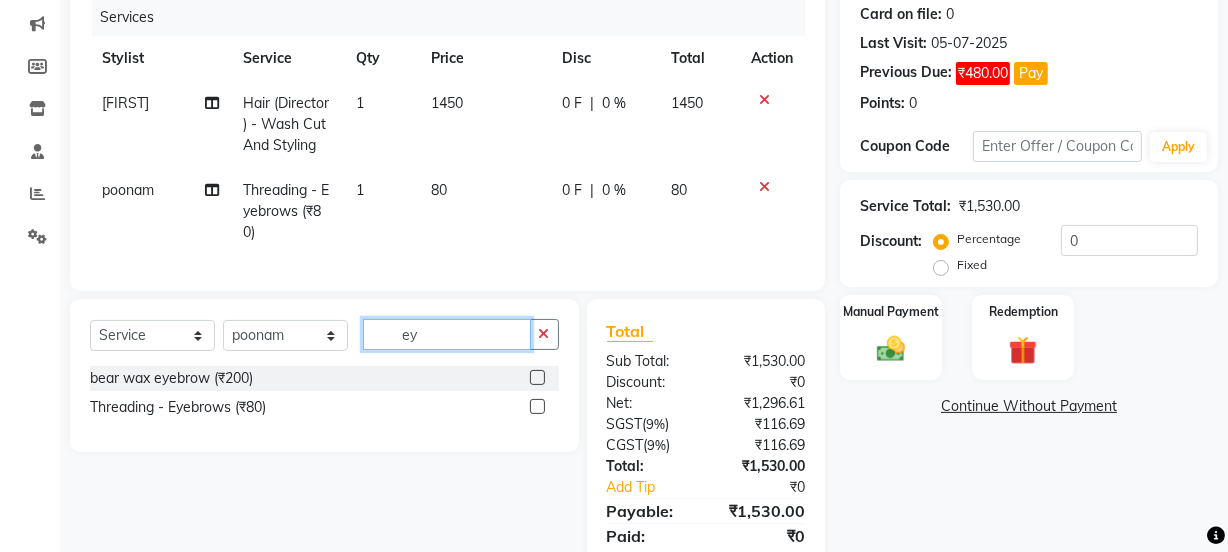 type on "e" 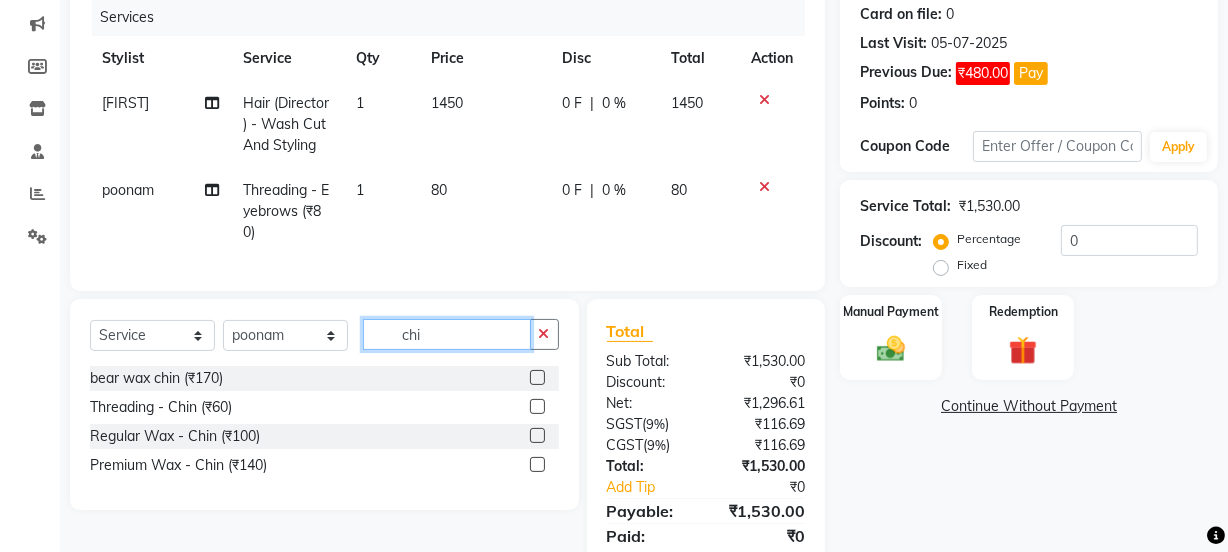 type on "chi" 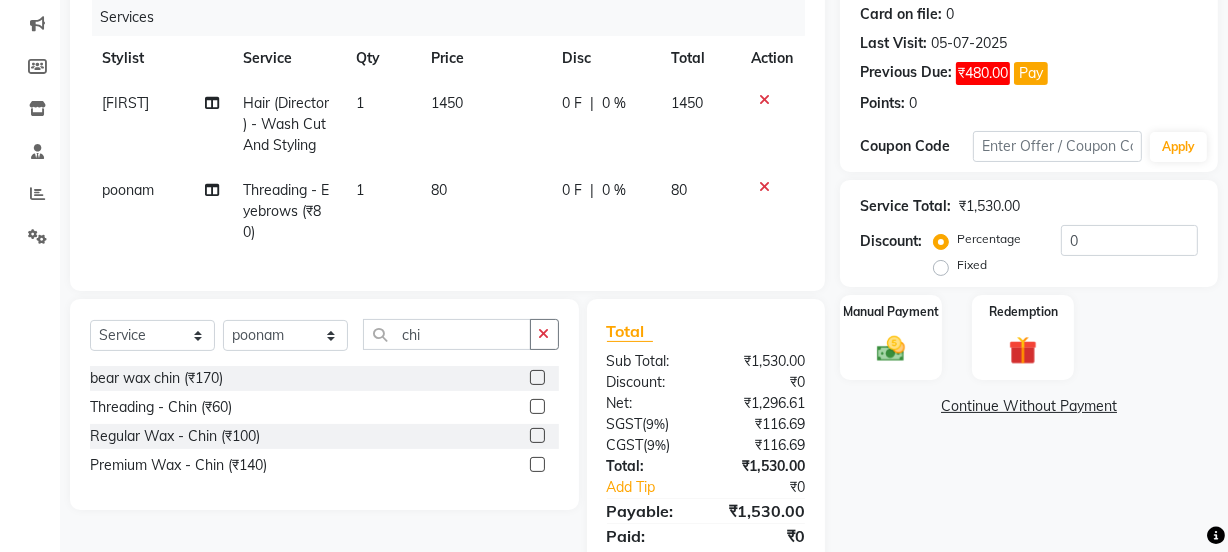 click 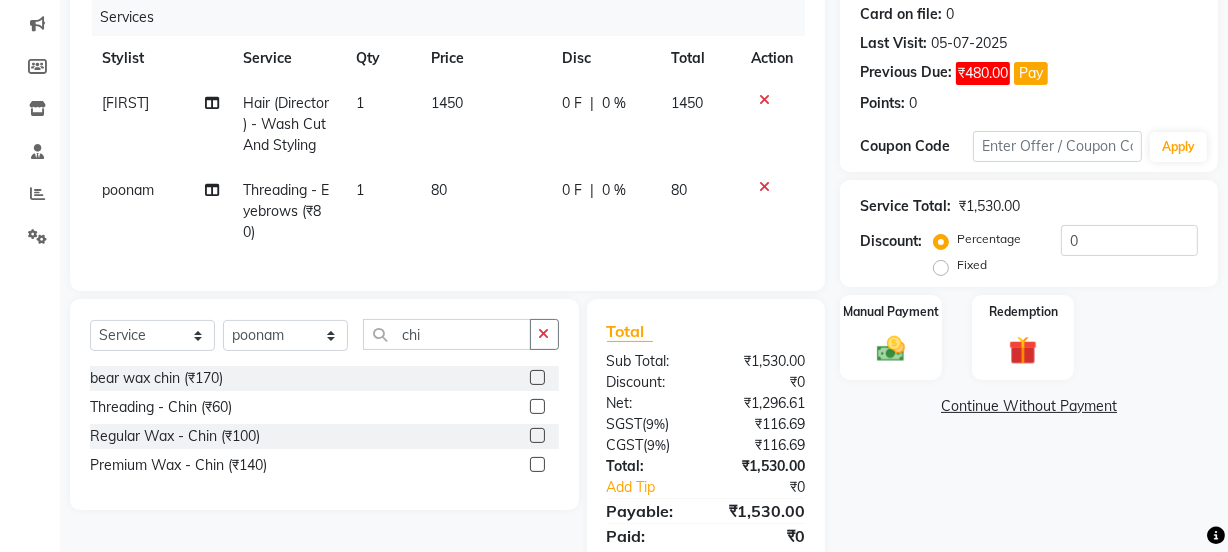 click at bounding box center [536, 407] 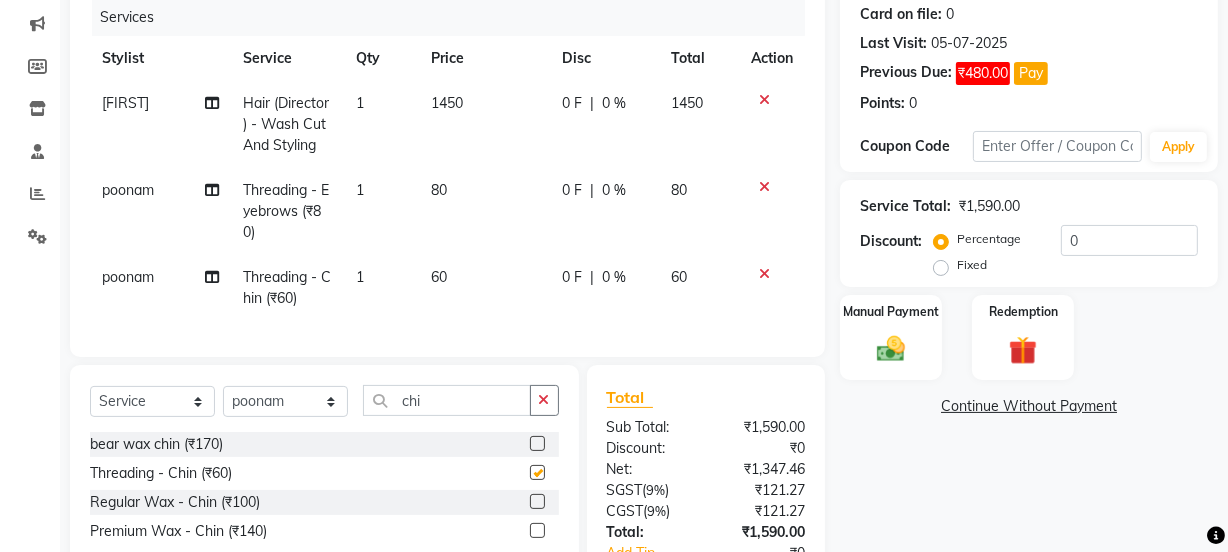 checkbox on "false" 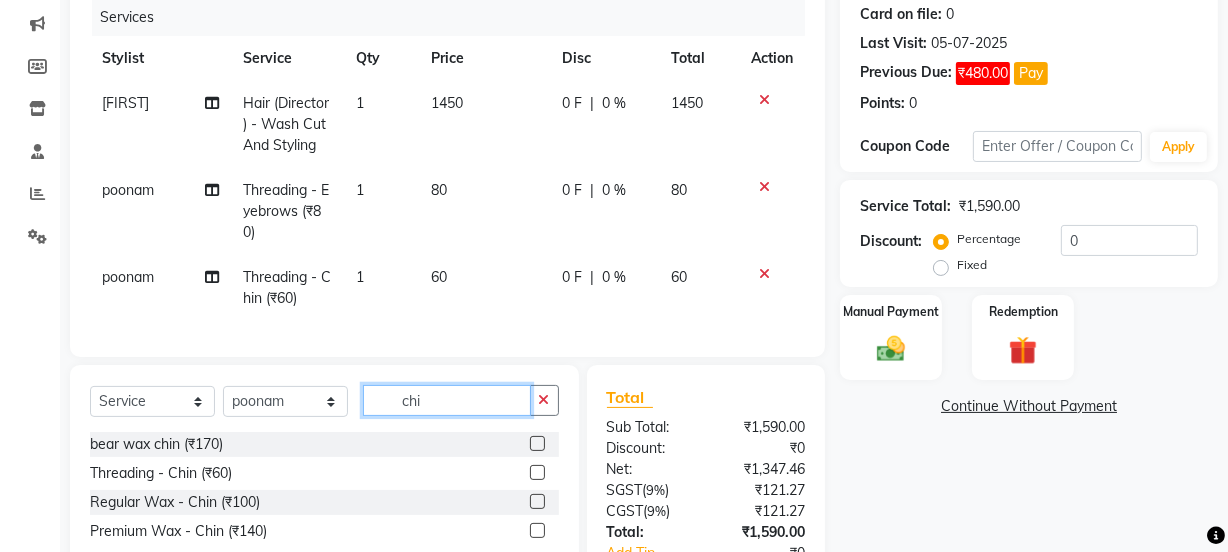 click on "chi" 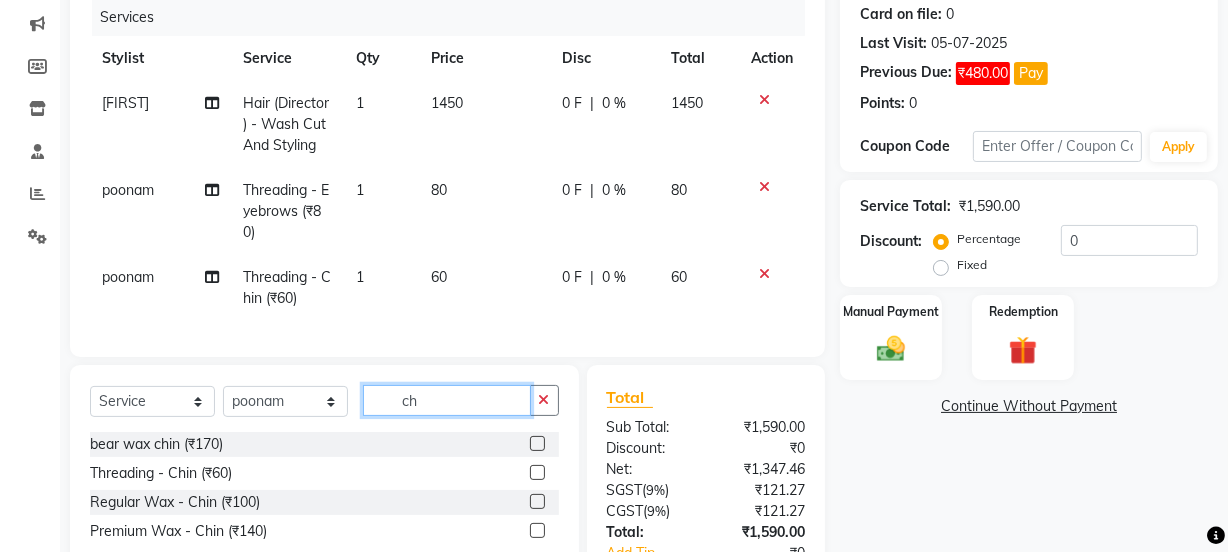 type on "c" 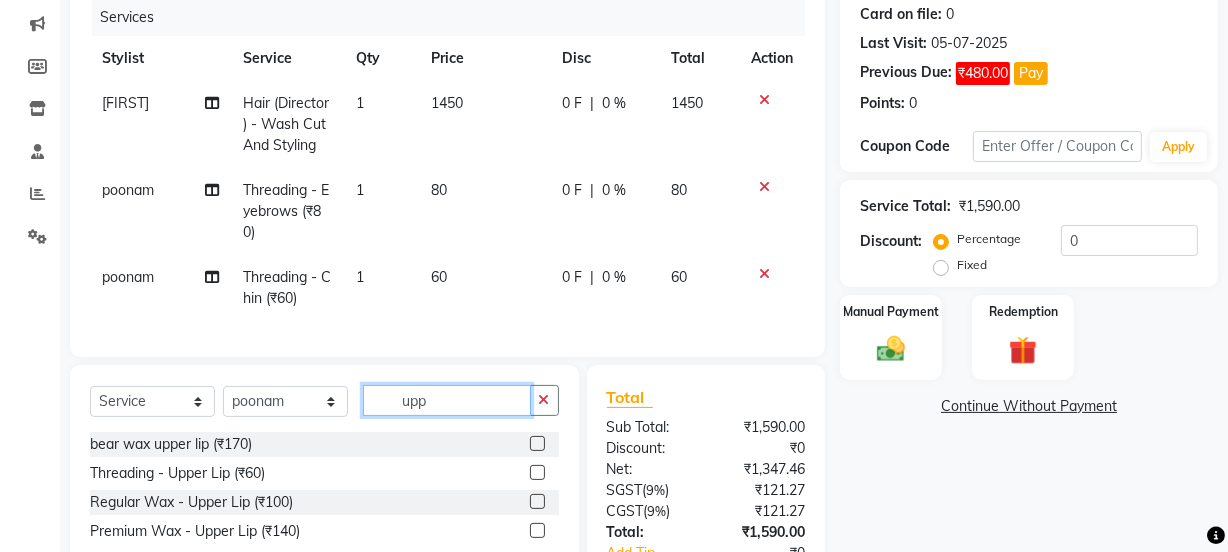 type on "upp" 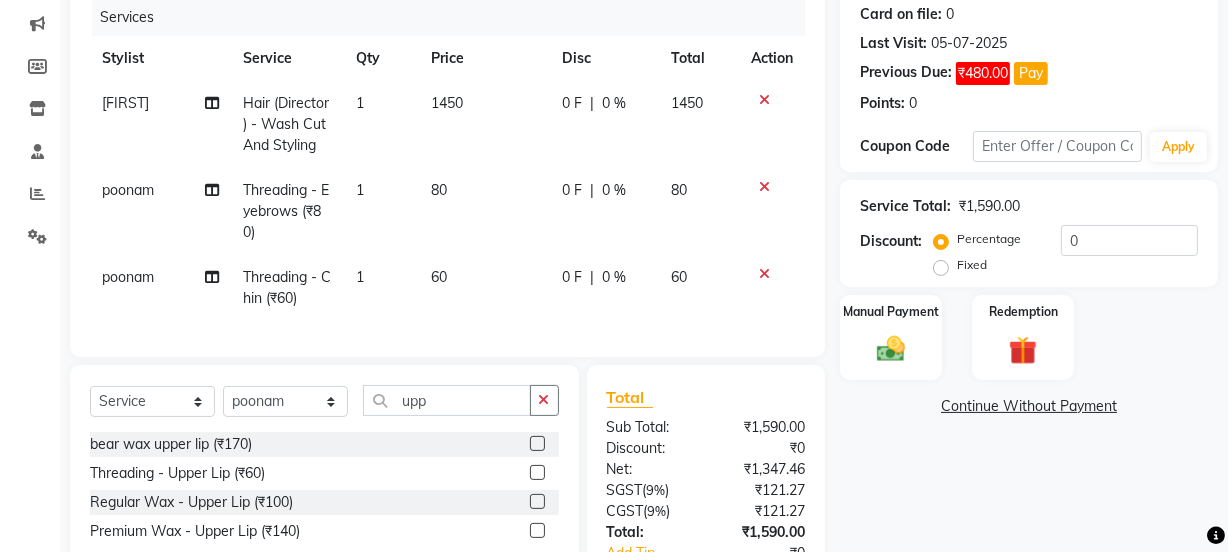 click 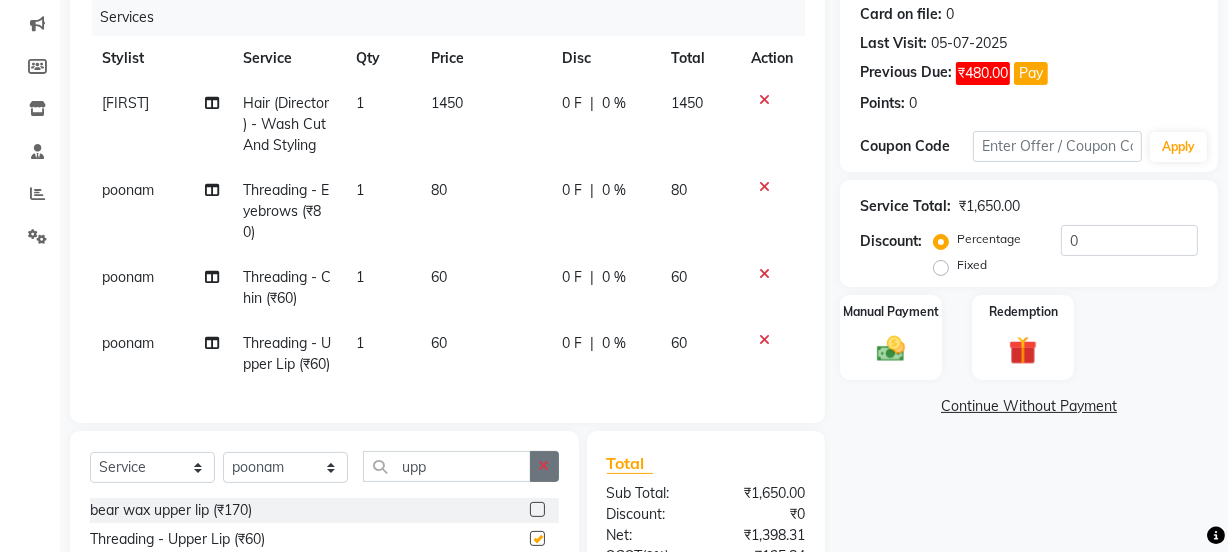 checkbox on "false" 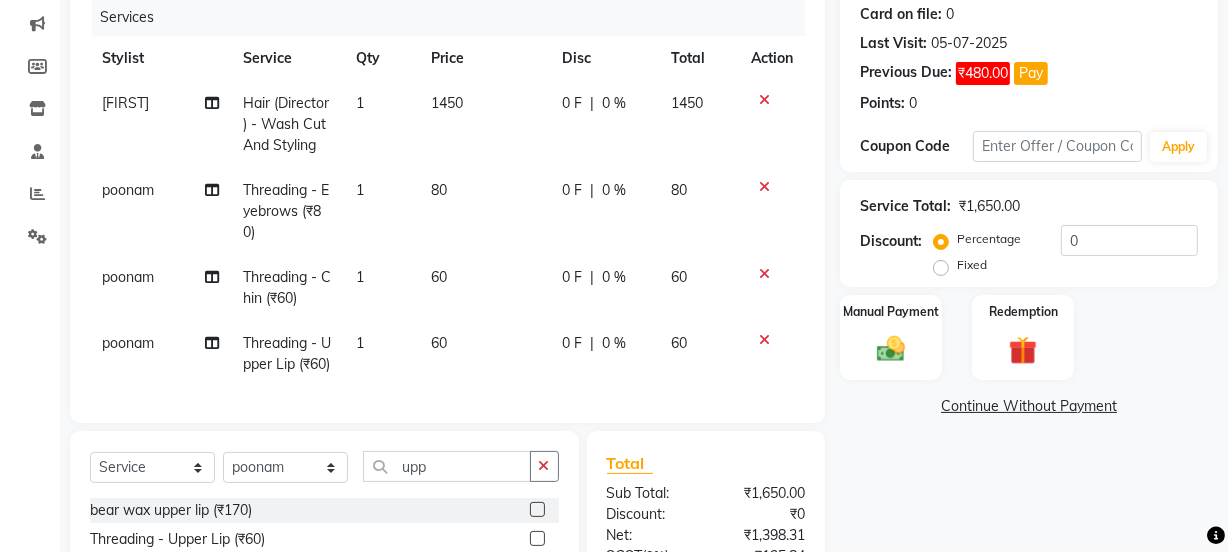 scroll, scrollTop: 310, scrollLeft: 0, axis: vertical 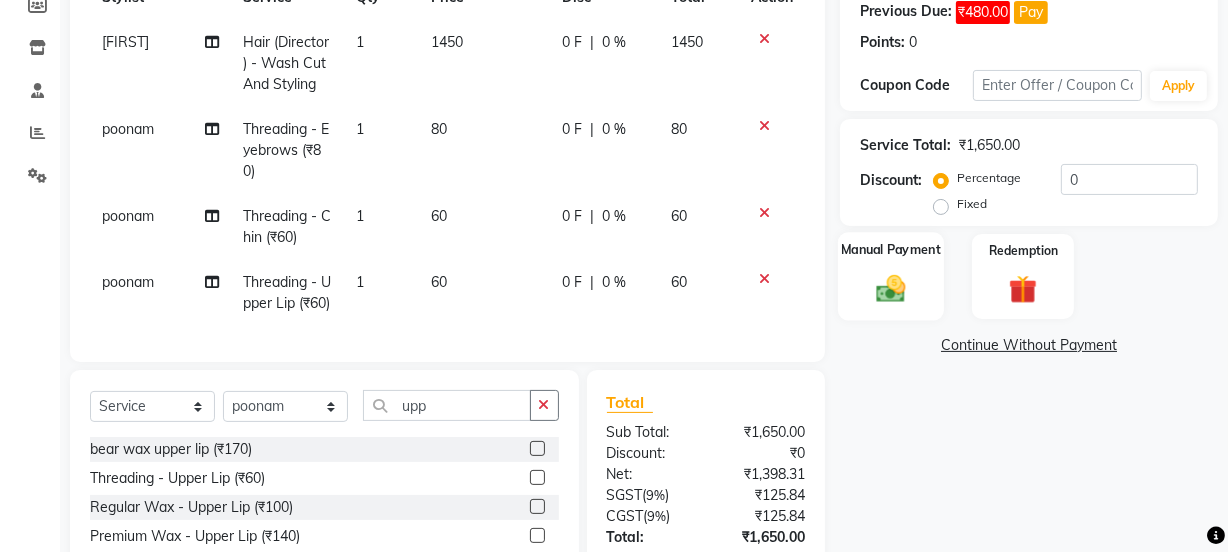 click 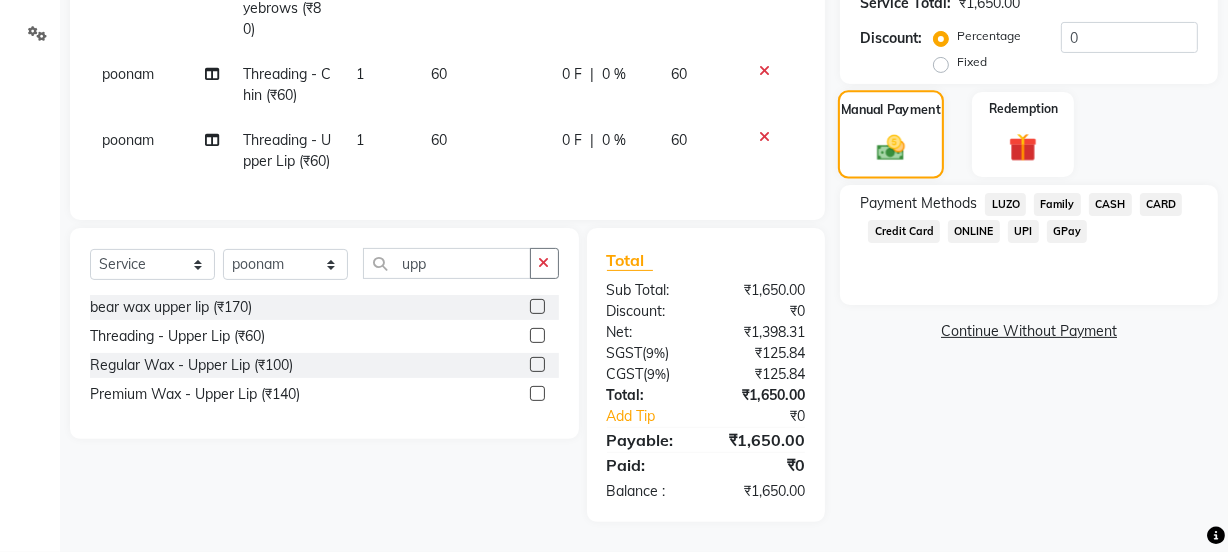 scroll, scrollTop: 488, scrollLeft: 0, axis: vertical 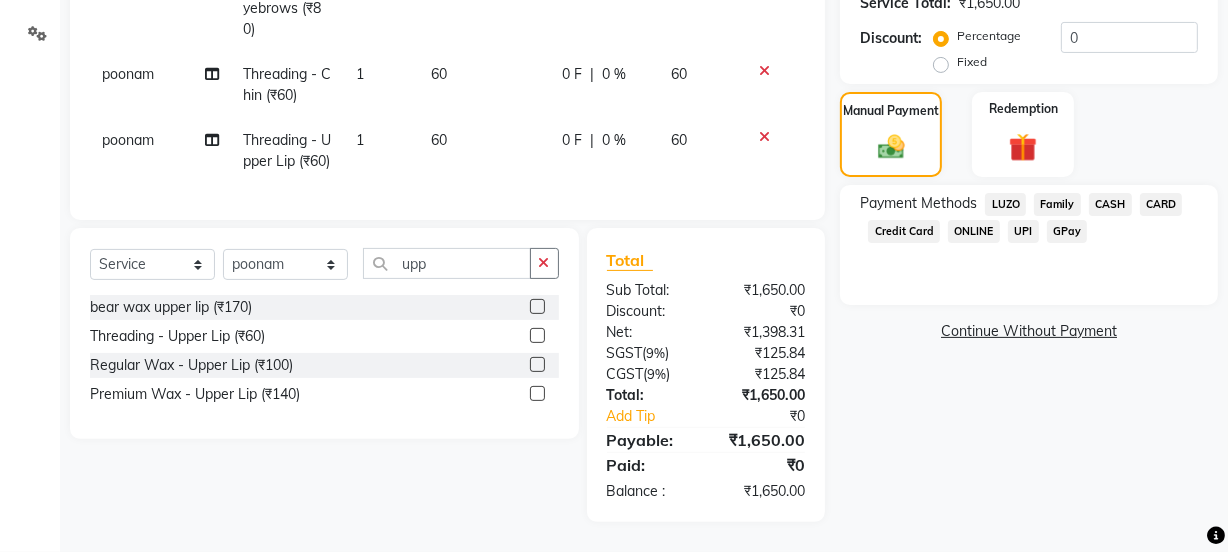 click on "Continue Without Payment" 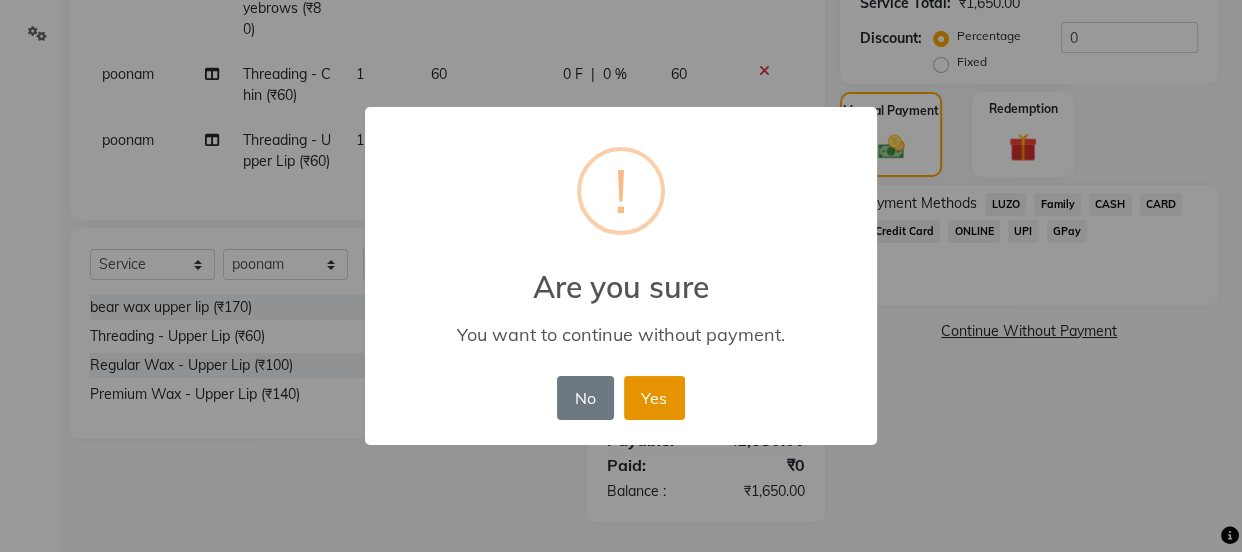 click on "Yes" at bounding box center (654, 398) 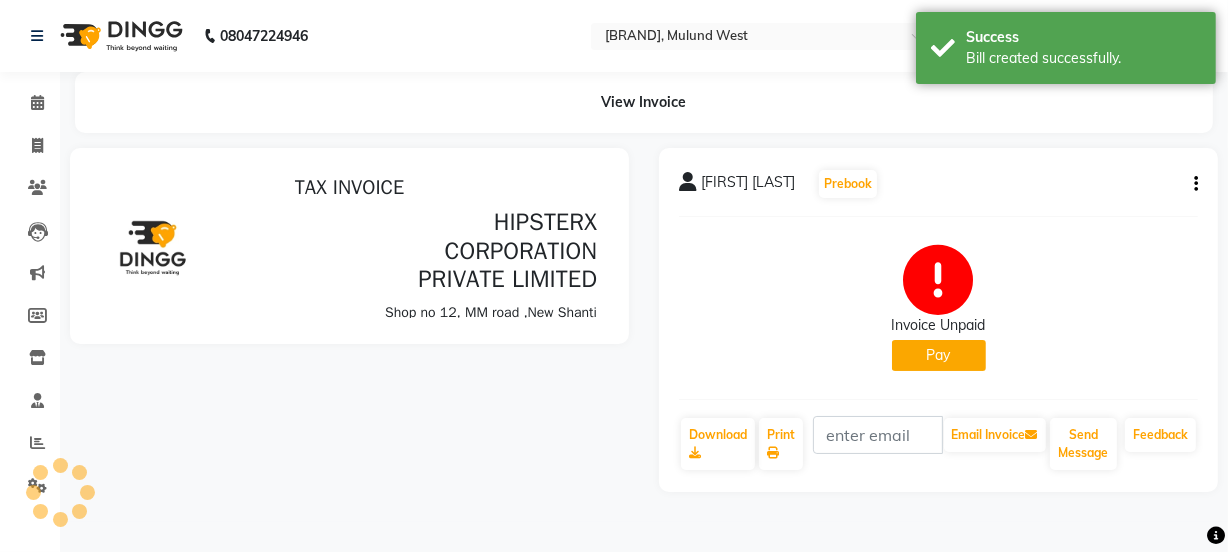scroll, scrollTop: 0, scrollLeft: 0, axis: both 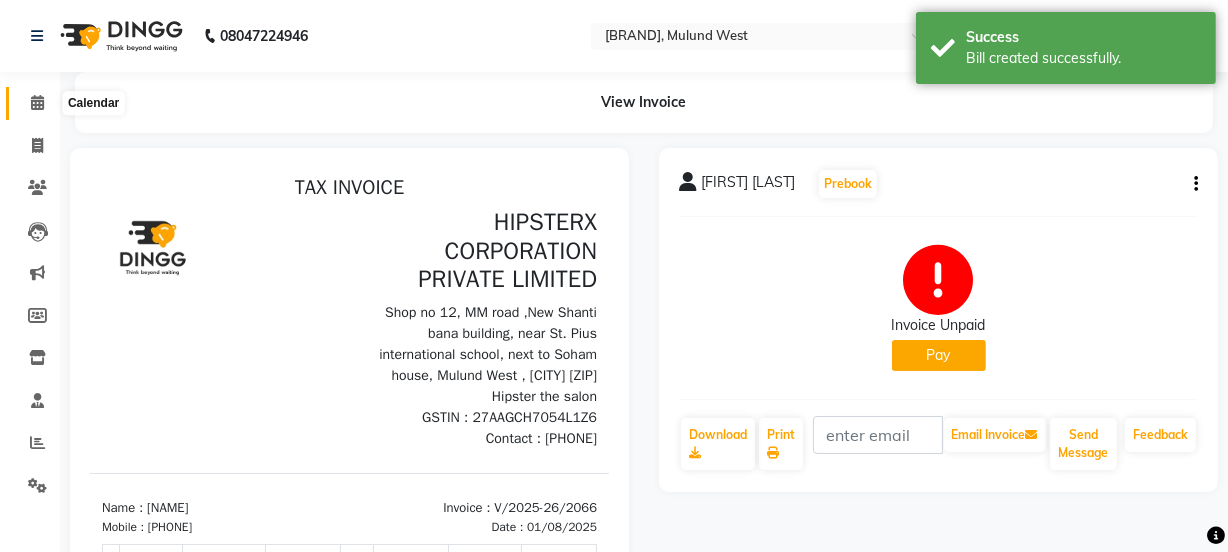 click 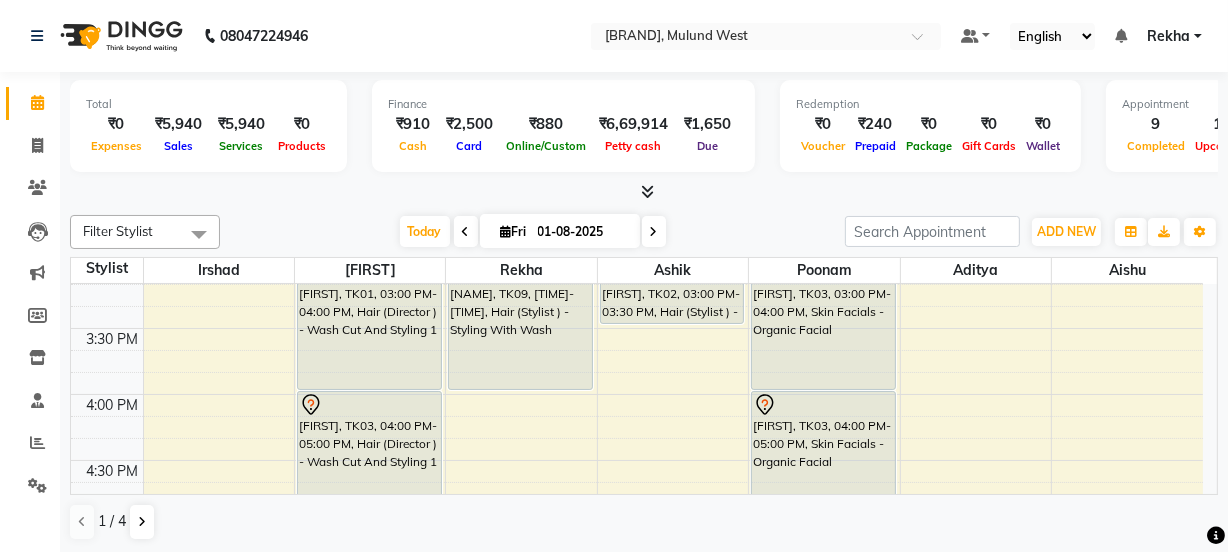 scroll, scrollTop: 915, scrollLeft: 0, axis: vertical 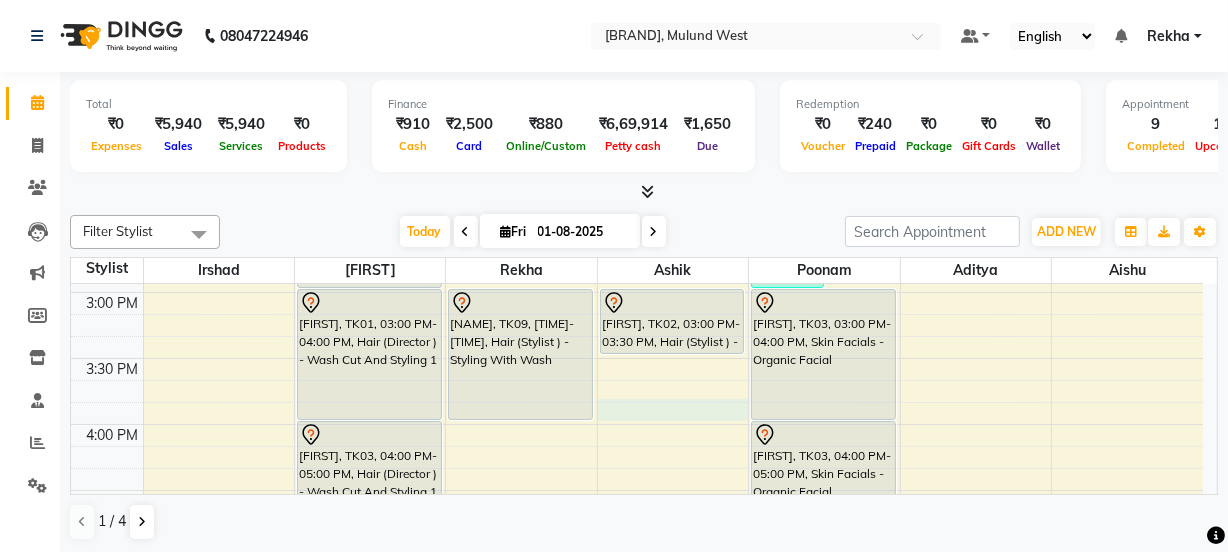 click on "8:00 AM 8:30 AM 9:00 AM 9:30 AM 10:00 AM 10:30 AM 11:00 AM 11:30 AM 12:00 PM 12:30 PM 1:00 PM 1:30 PM 2:00 PM 2:30 PM 3:00 PM 3:30 PM 4:00 PM 4:30 PM 5:00 PM 5:30 PM 6:00 PM 6:30 PM 7:00 PM 7:30 PM 8:00 PM 8:30 PM 9:00 PM 9:30 PM 10:00 PM 10:30 PM     [NAME], TK13, [TIME]-[TIME], Hair (Barber) - Shave (₹180)     [NAME], TK20, [TIME]-[TIME], Hair (Barber) - Wash Cut And Styling (₹300),Technical Services (Stylist ) - Global (₹4000),De Tanning - Full Legs (₹400)     [NAME], TK15, [TIME]-[TIME], Hair (Barber) - Shave (₹180),Hair (Barber) - Wash Cut And Styling (₹300)             [NAME], TK12, [TIME]-[TIME], Hair (Director ) - Wash Cut And Styling 1             [NAME], TK08, [TIME]-[TIME], Hair (Director ) - Wash Cut And Styling 1             [NAME], TK07, [TIME]-[TIME], Hair (Director ) - Wash Cut And Styling     [NAME], TK11, [TIME]-[TIME], Hair (Director ) - Wash Cut And Styling" at bounding box center (637, 358) 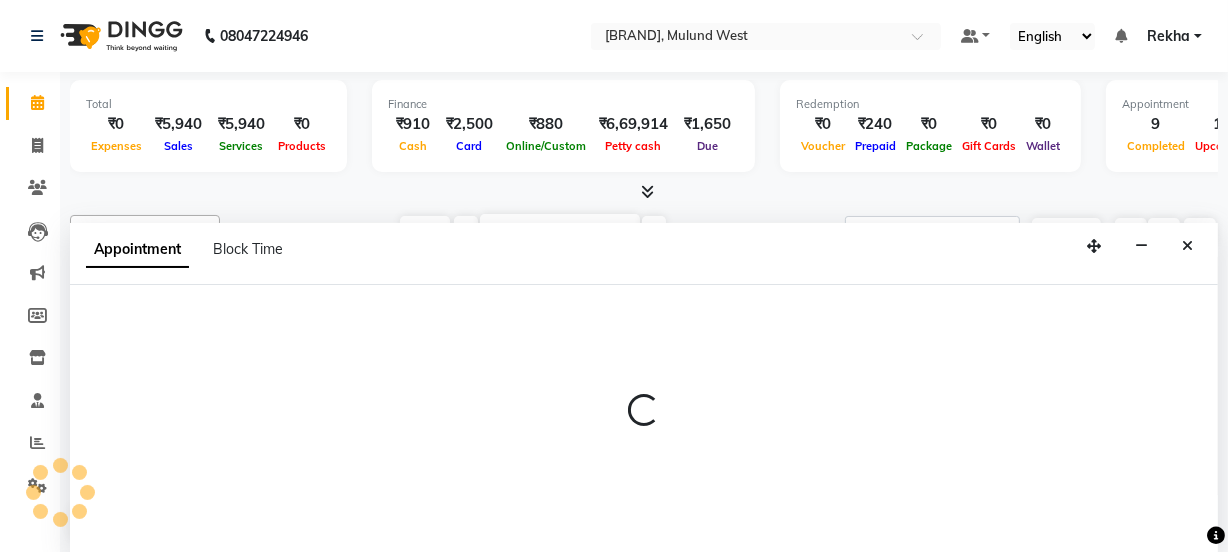 scroll, scrollTop: 0, scrollLeft: 0, axis: both 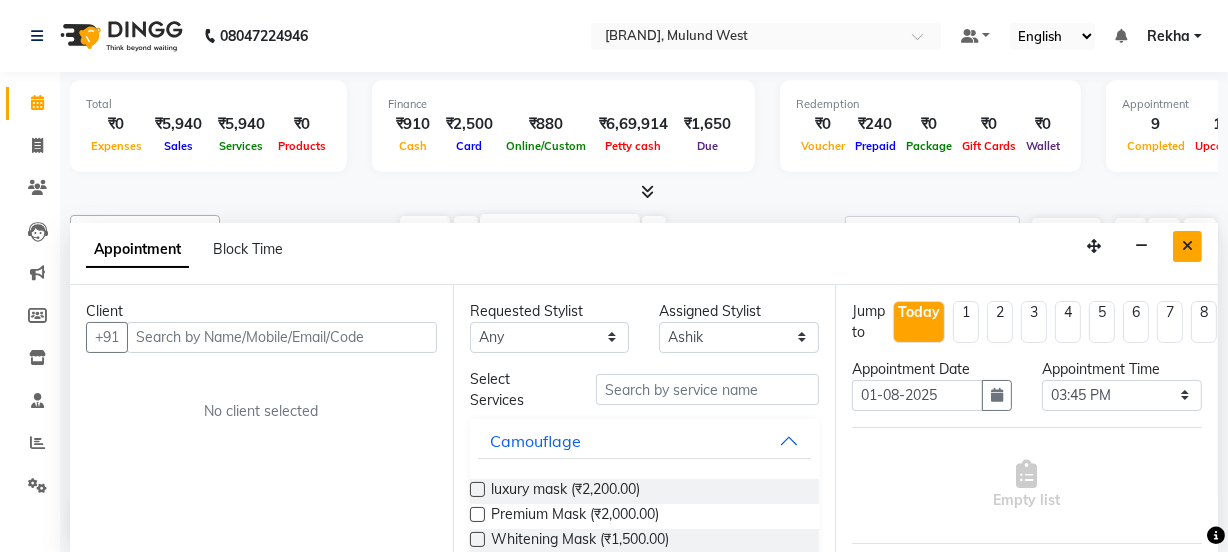 click at bounding box center [1187, 246] 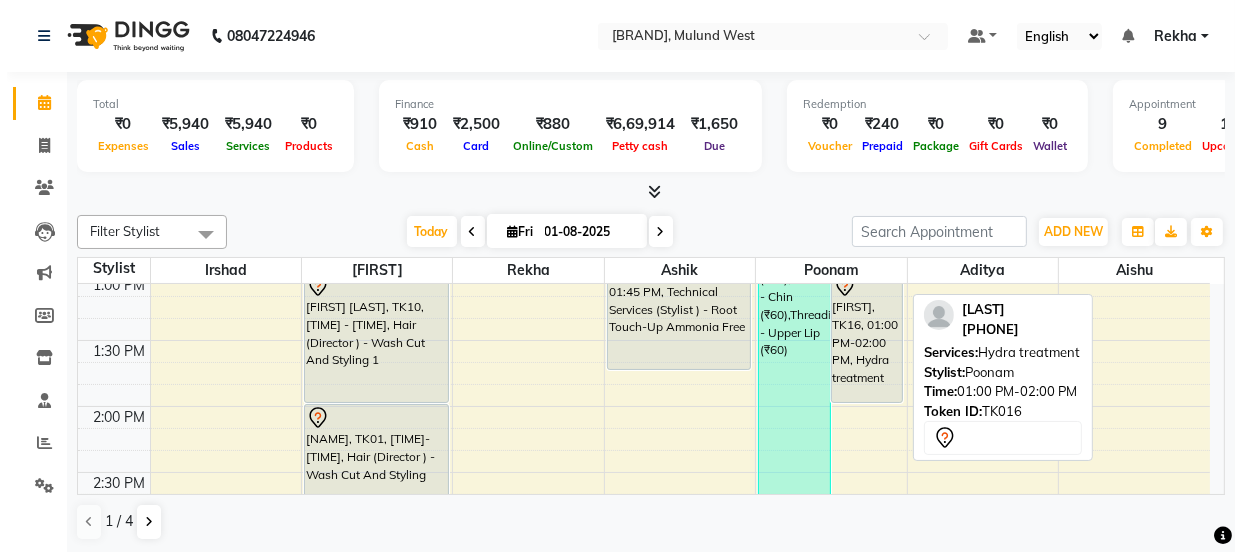 scroll, scrollTop: 679, scrollLeft: 0, axis: vertical 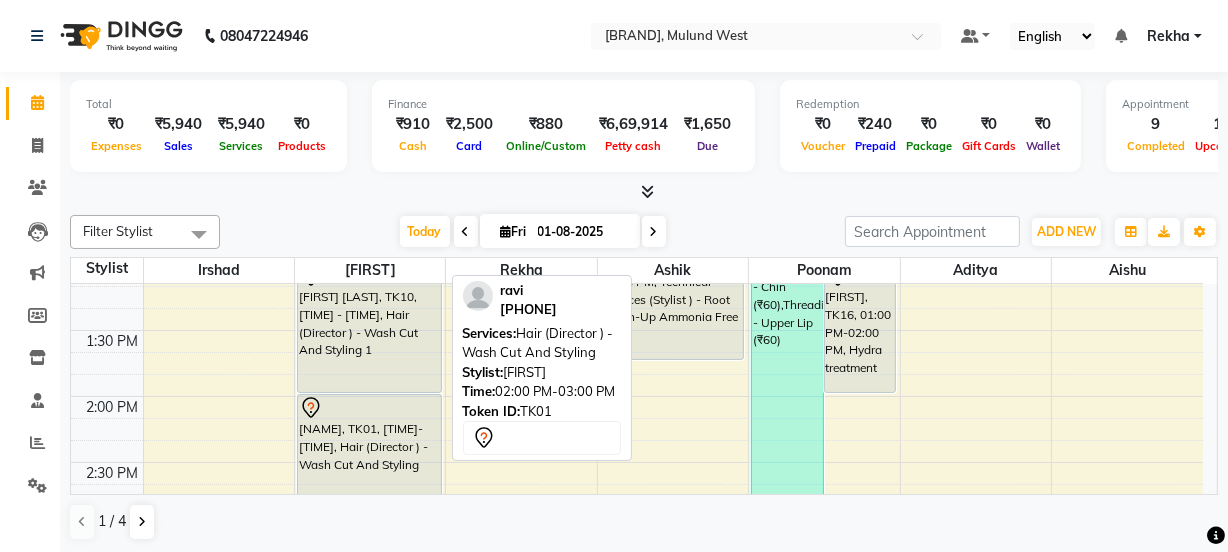 click on "[NAME], TK01, [TIME]-[TIME], Hair (Director ) - Wash Cut And Styling" at bounding box center (369, 459) 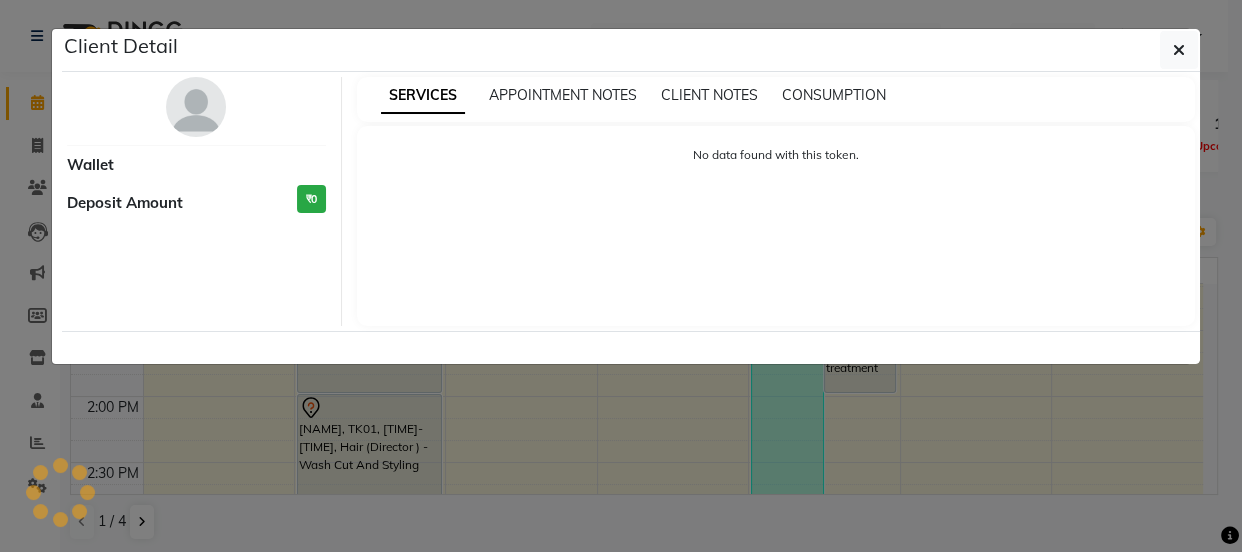 select on "7" 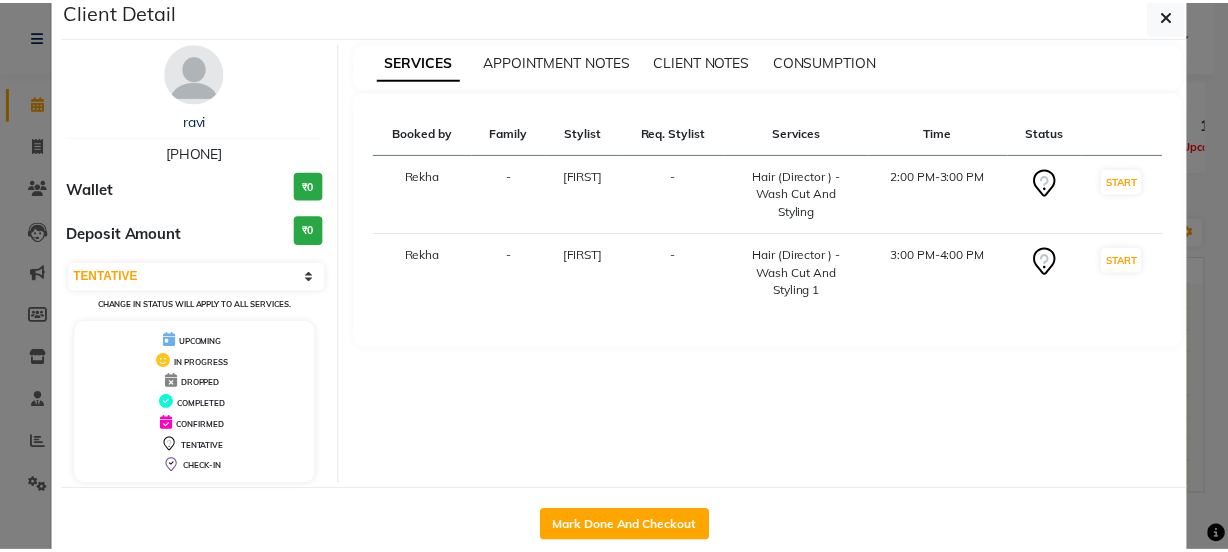 scroll, scrollTop: 72, scrollLeft: 0, axis: vertical 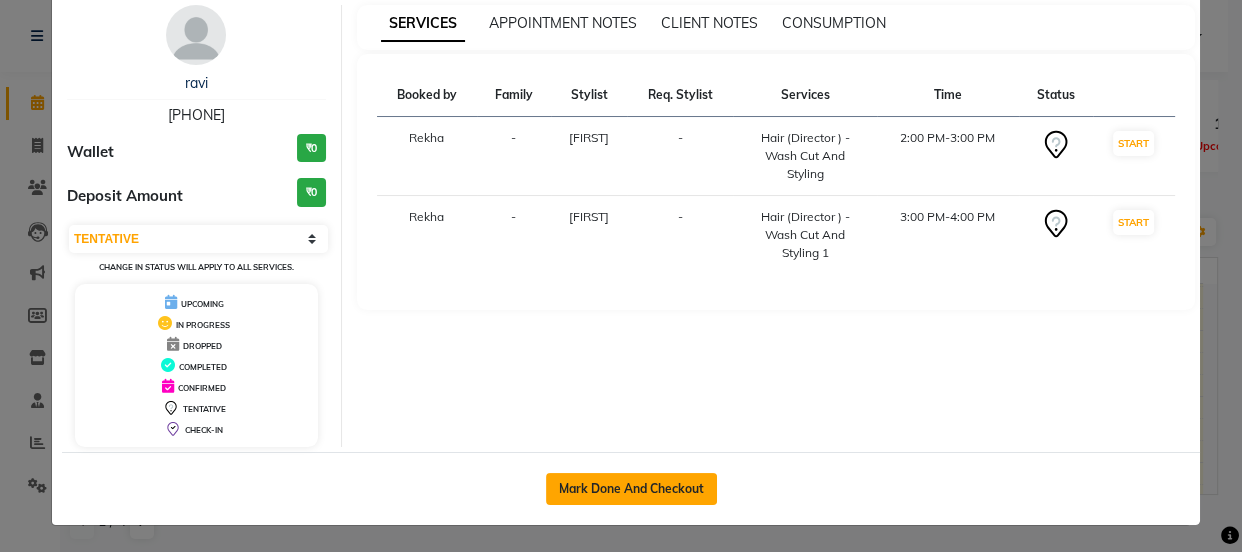 click on "Mark Done And Checkout" 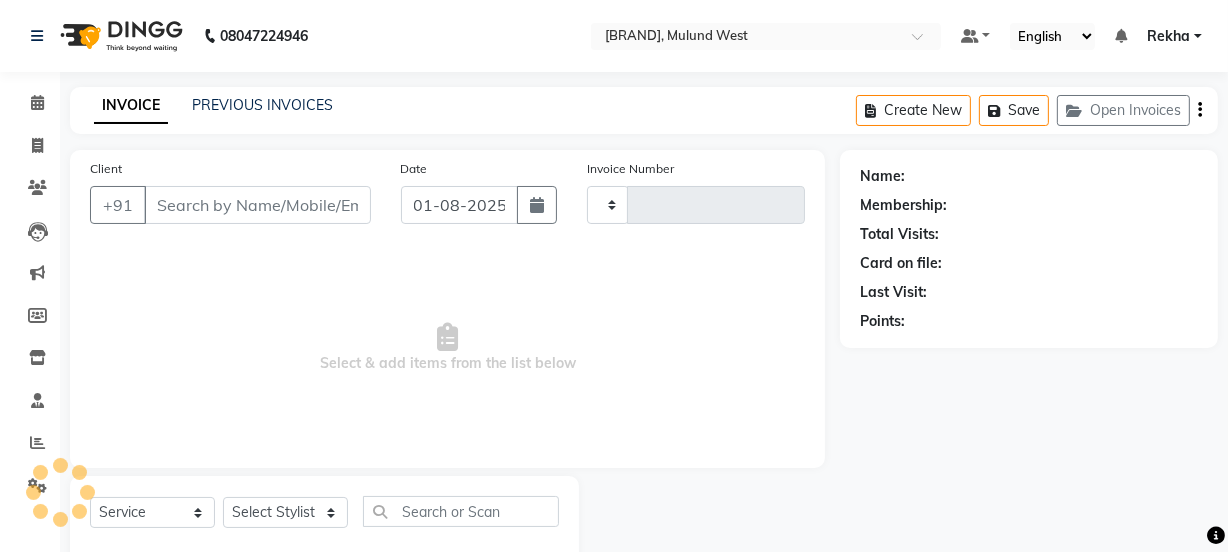 type on "2067" 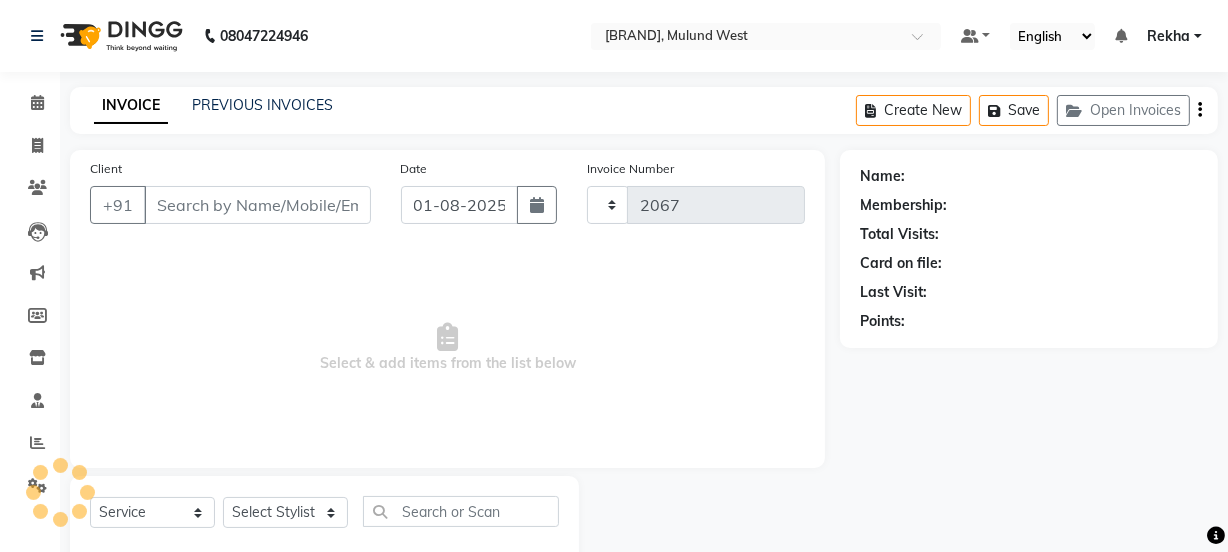 select on "5125" 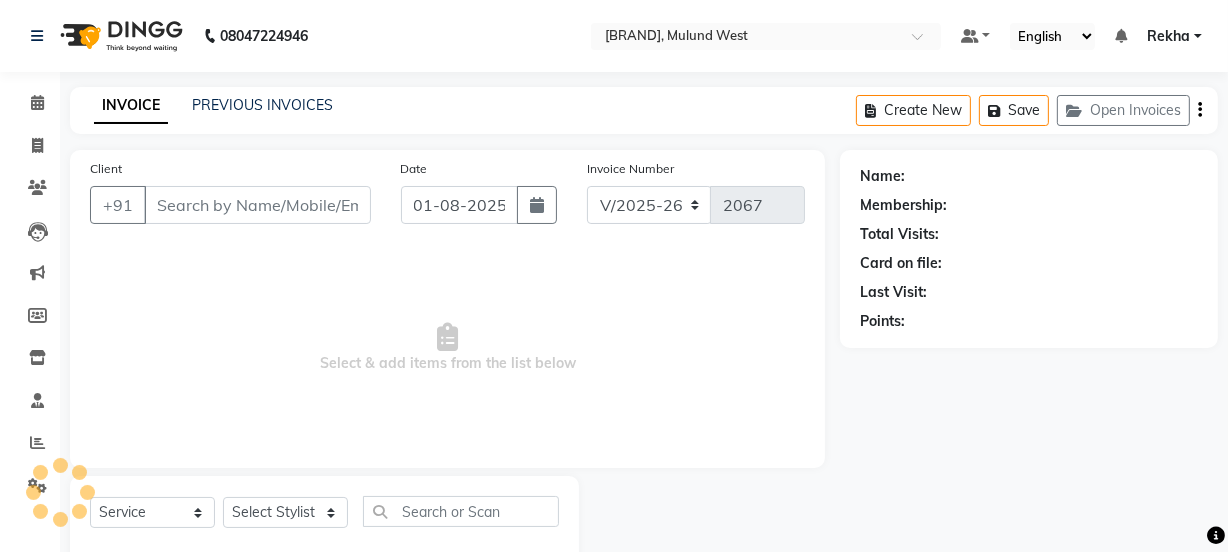 type on "[PHONE]" 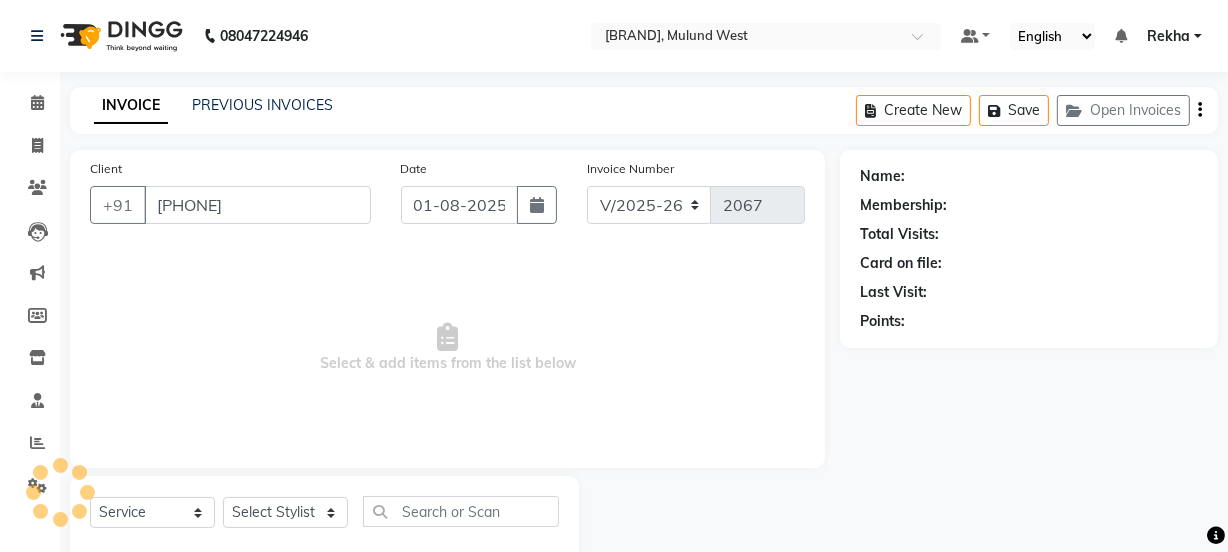 select on "32384" 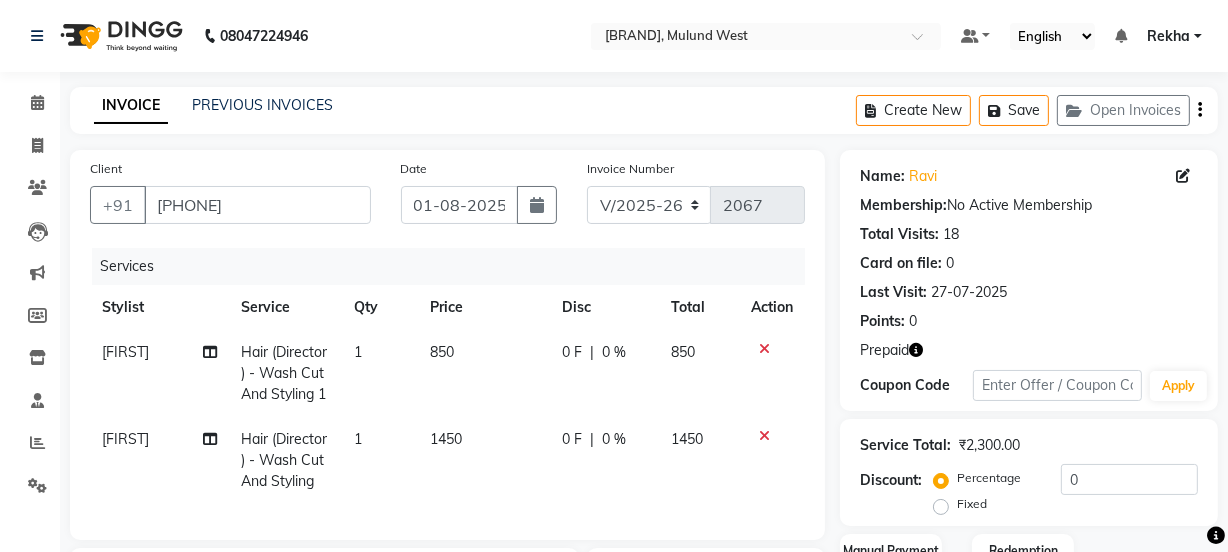 click 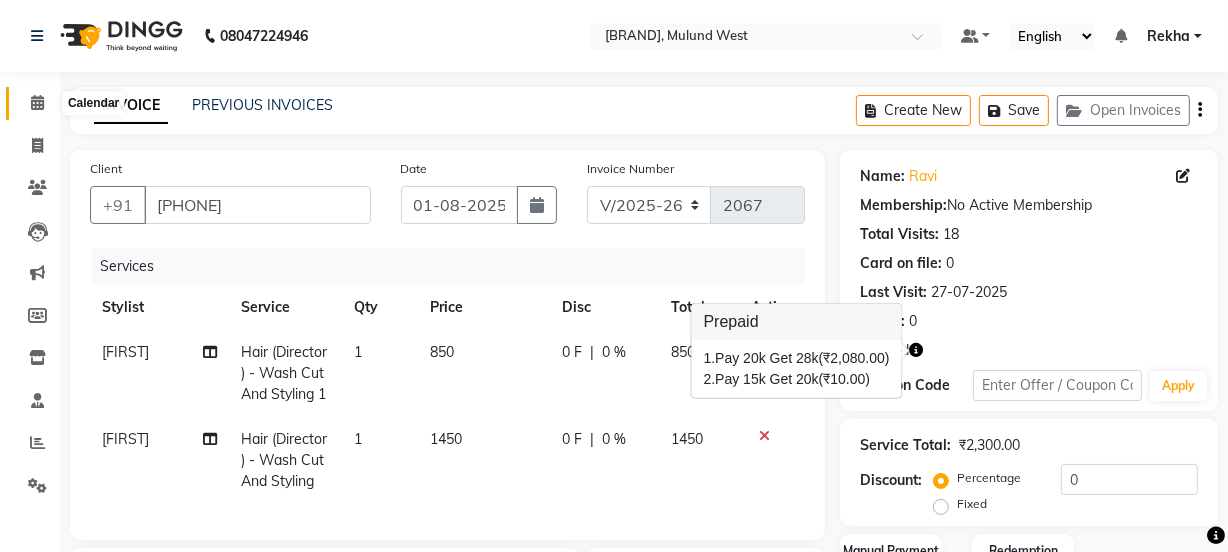 click 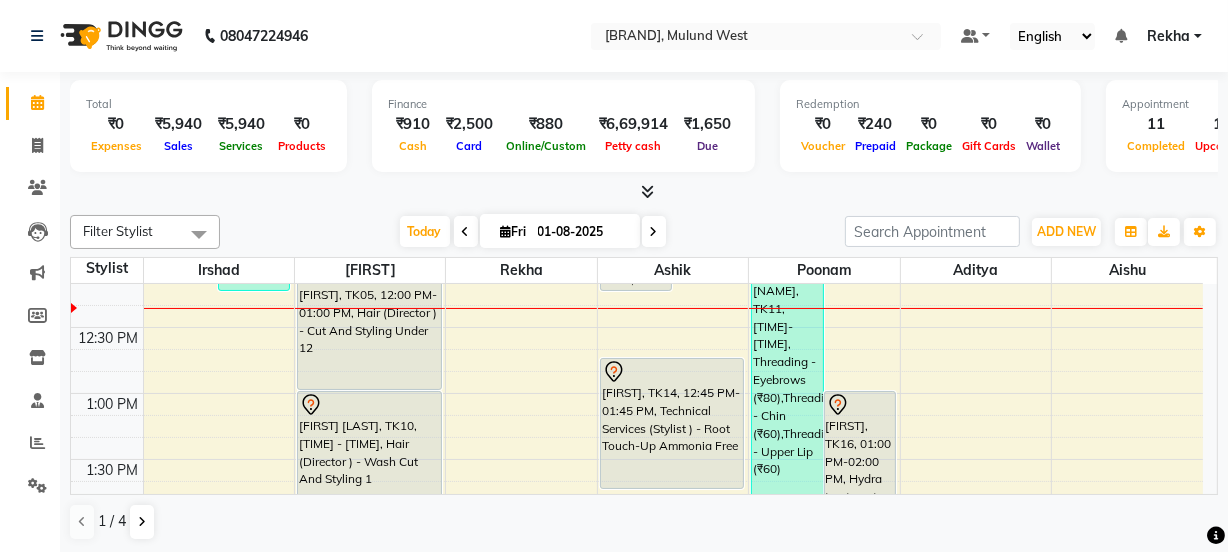 scroll, scrollTop: 593, scrollLeft: 0, axis: vertical 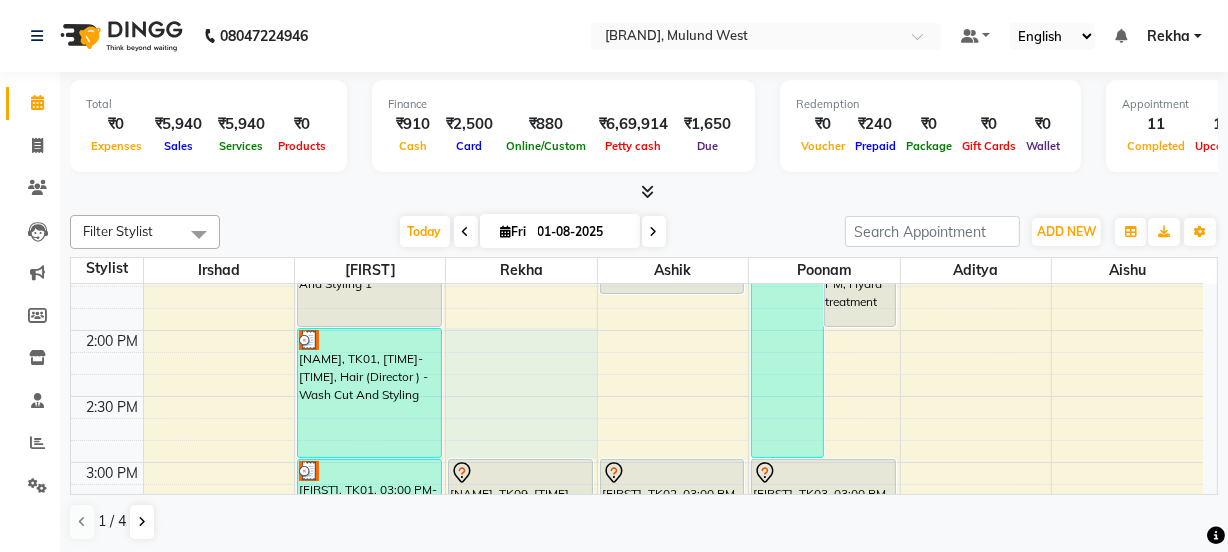 click on "8:00 AM 8:30 AM 9:00 AM 9:30 AM 10:00 AM 10:30 AM 11:00 AM 11:30 AM 12:00 PM 12:30 PM 1:00 PM 1:30 PM 2:00 PM 2:30 PM 3:00 PM 3:30 PM 4:00 PM 4:30 PM 5:00 PM 5:30 PM 6:00 PM 6:30 PM 7:00 PM 7:30 PM 8:00 PM 8:30 PM 9:00 PM 9:30 PM 10:00 PM 10:30 PM     [NAME], TK13, [TIME]-[TIME], Hair (Barber) - Shave (₹180)     [NAME], TK20, [TIME]-[TIME], Hair (Barber) - Wash Cut And Styling (₹300),Technical Services (Stylist ) - Global (₹4000),De Tanning - Full Legs (₹400)     [NAME], TK15, [TIME]-[TIME], Hair (Barber) - Shave (₹180),Hair (Barber) - Wash Cut And Styling (₹300)             [NAME], TK12, [TIME]-[TIME], Hair (Director ) - Wash Cut And Styling 1             [NAME], TK08, [TIME]-[TIME], Hair (Director ) - Wash Cut And Styling 1             [NAME], TK07, [TIME]-[TIME], Hair (Director ) - Wash Cut And Styling     [NAME], TK11, [TIME]-[TIME], Hair (Director ) - Wash Cut And Styling" at bounding box center (637, 528) 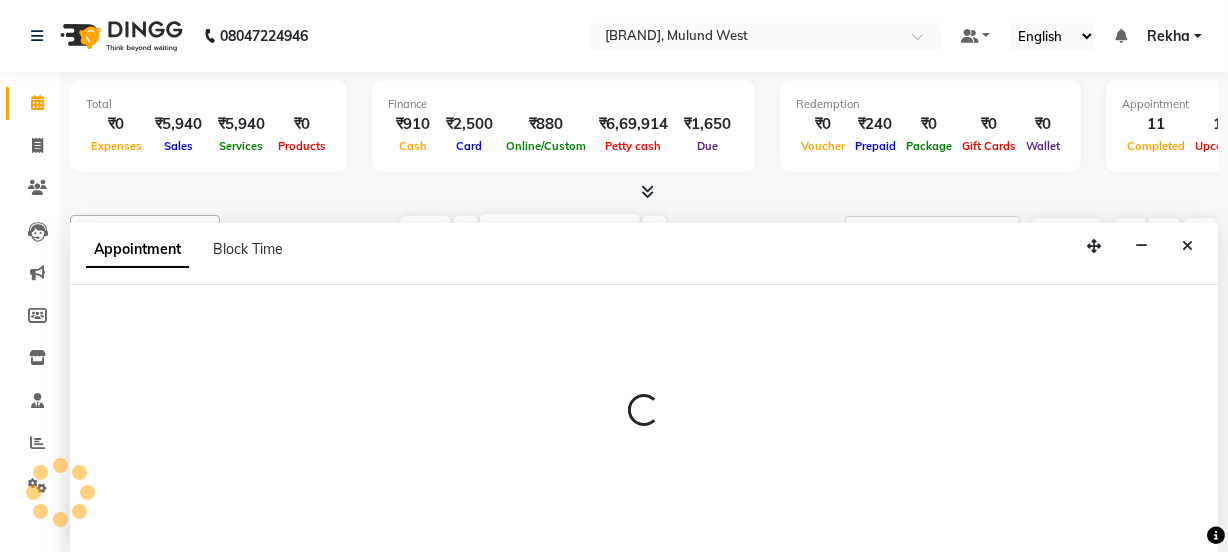 scroll, scrollTop: 0, scrollLeft: 0, axis: both 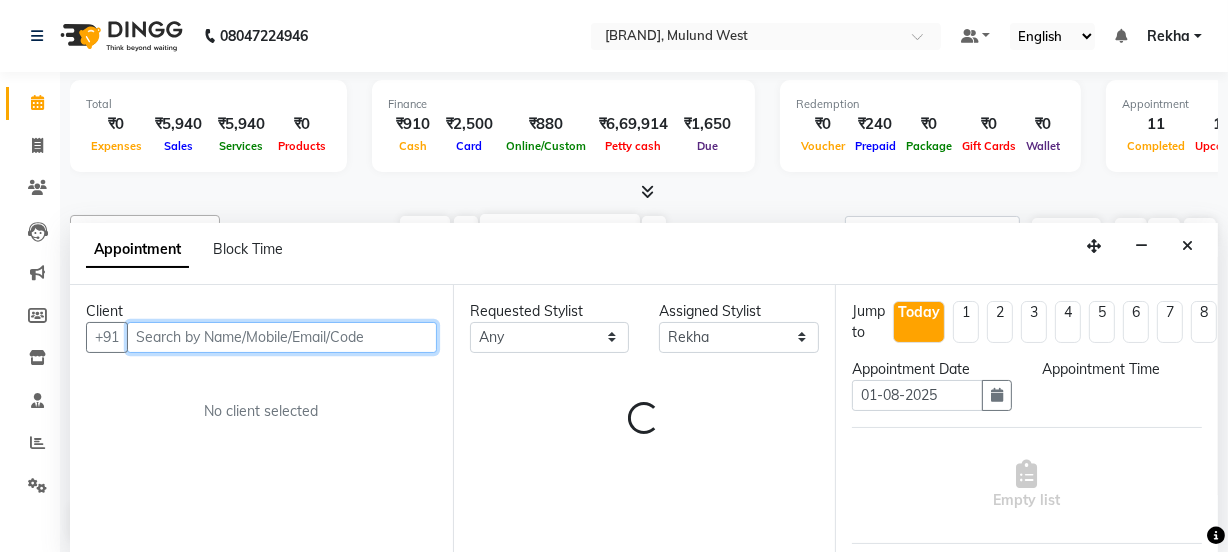 select on "840" 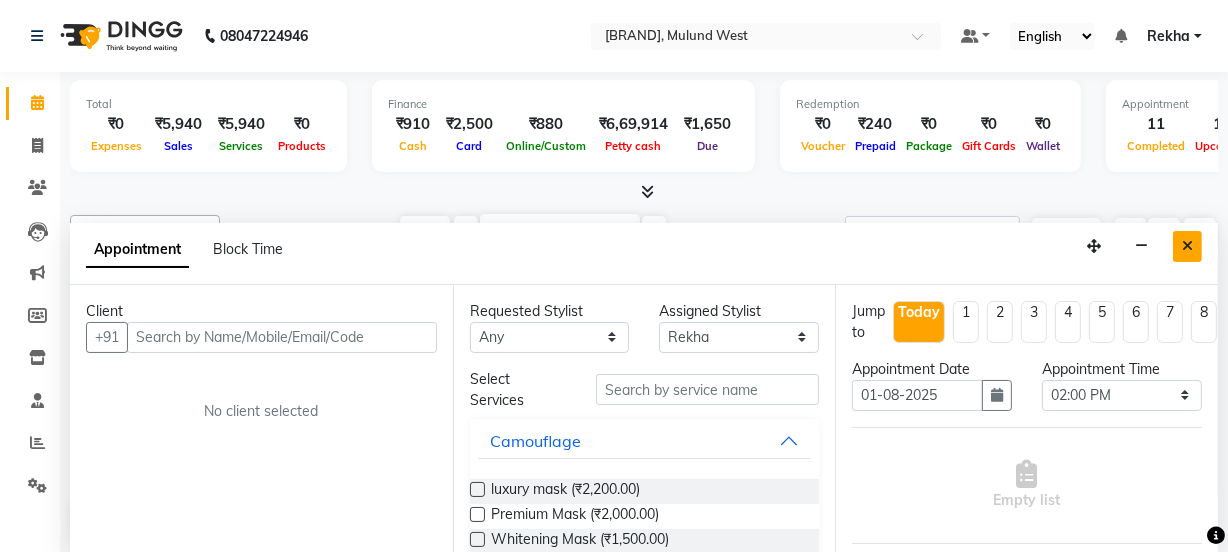 click at bounding box center (1187, 246) 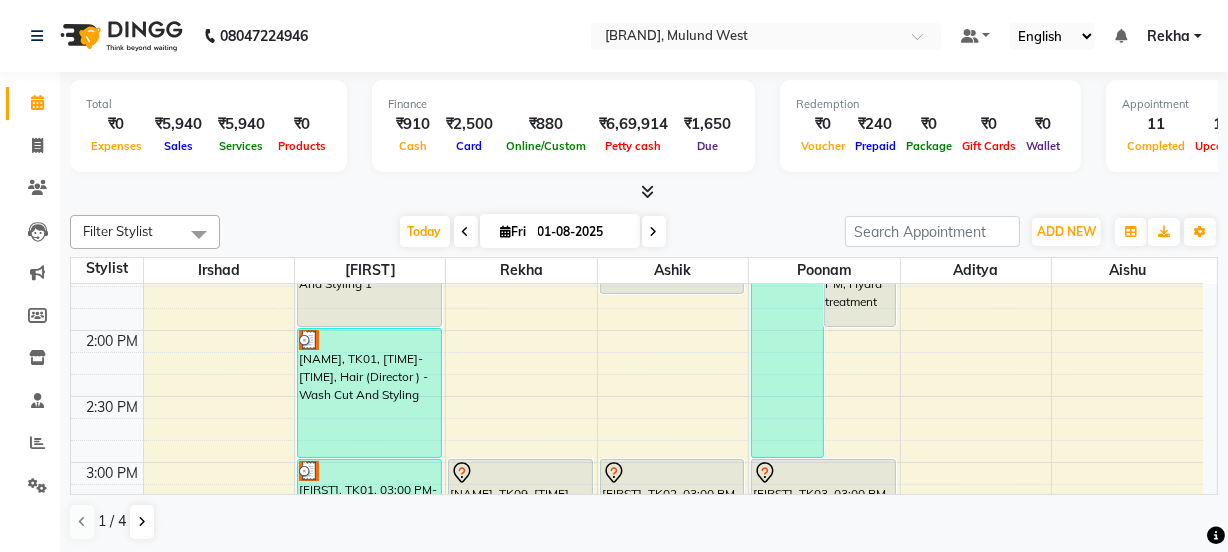click on "8:00 AM 8:30 AM 9:00 AM 9:30 AM 10:00 AM 10:30 AM 11:00 AM 11:30 AM 12:00 PM 12:30 PM 1:00 PM 1:30 PM 2:00 PM 2:30 PM 3:00 PM 3:30 PM 4:00 PM 4:30 PM 5:00 PM 5:30 PM 6:00 PM 6:30 PM 7:00 PM 7:30 PM 8:00 PM 8:30 PM 9:00 PM 9:30 PM 10:00 PM 10:30 PM     [NAME], TK13, [TIME]-[TIME], Hair (Barber) - Shave (₹180)     [NAME], TK20, [TIME]-[TIME], Hair (Barber) - Wash Cut And Styling (₹300),Technical Services (Stylist ) - Global (₹4000),De Tanning - Full Legs (₹400)     [NAME], TK15, [TIME]-[TIME], Hair (Barber) - Shave (₹180),Hair (Barber) - Wash Cut And Styling (₹300)             [NAME], TK12, [TIME]-[TIME], Hair (Director ) - Wash Cut And Styling 1             [NAME], TK08, [TIME]-[TIME], Hair (Director ) - Wash Cut And Styling 1             [NAME], TK07, [TIME]-[TIME], Hair (Director ) - Wash Cut And Styling     [NAME], TK11, [TIME]-[TIME], Hair (Director ) - Wash Cut And Styling" at bounding box center [637, 528] 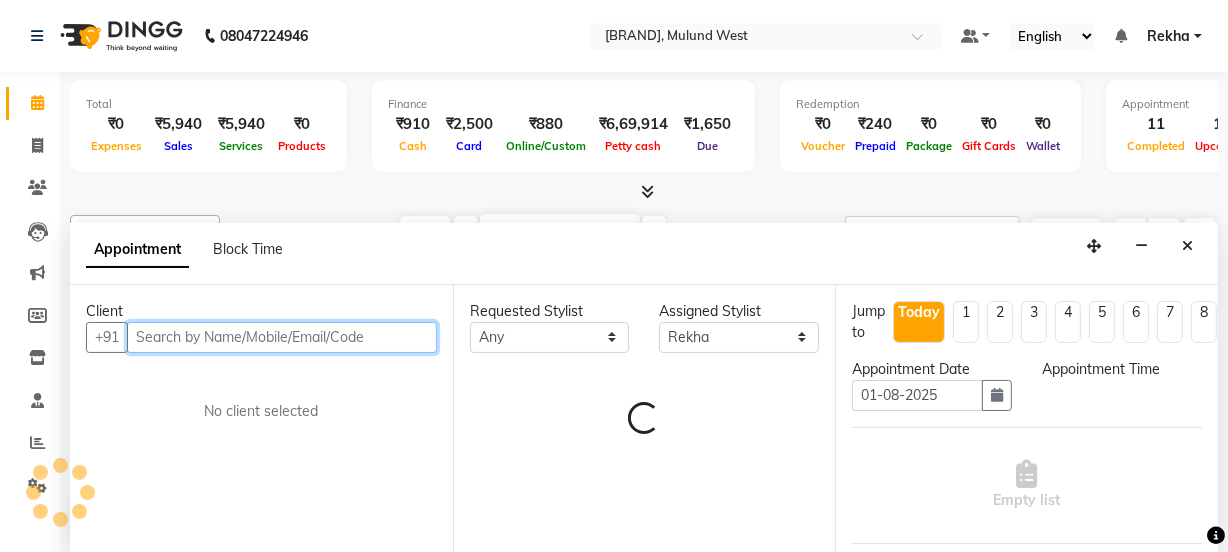 scroll, scrollTop: 775, scrollLeft: 0, axis: vertical 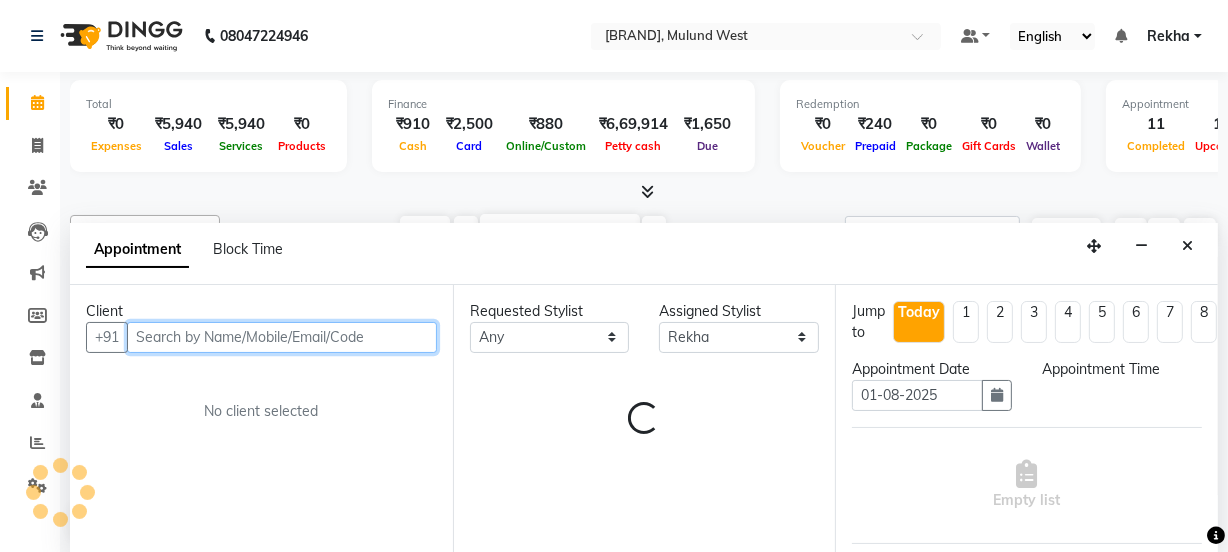 select on "855" 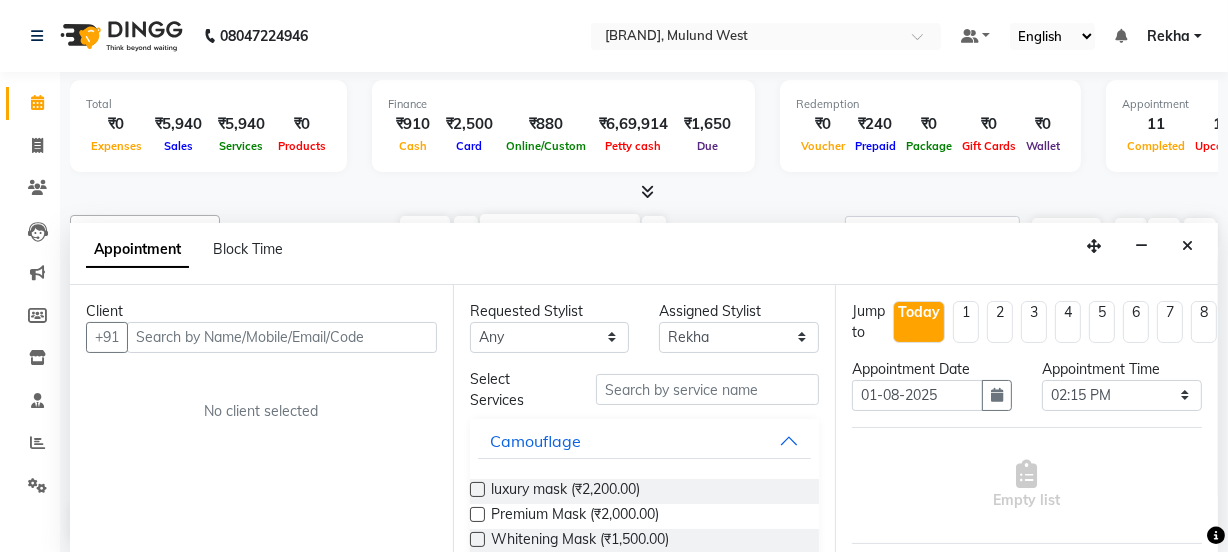 drag, startPoint x: 550, startPoint y: 366, endPoint x: 545, endPoint y: 349, distance: 17.720045 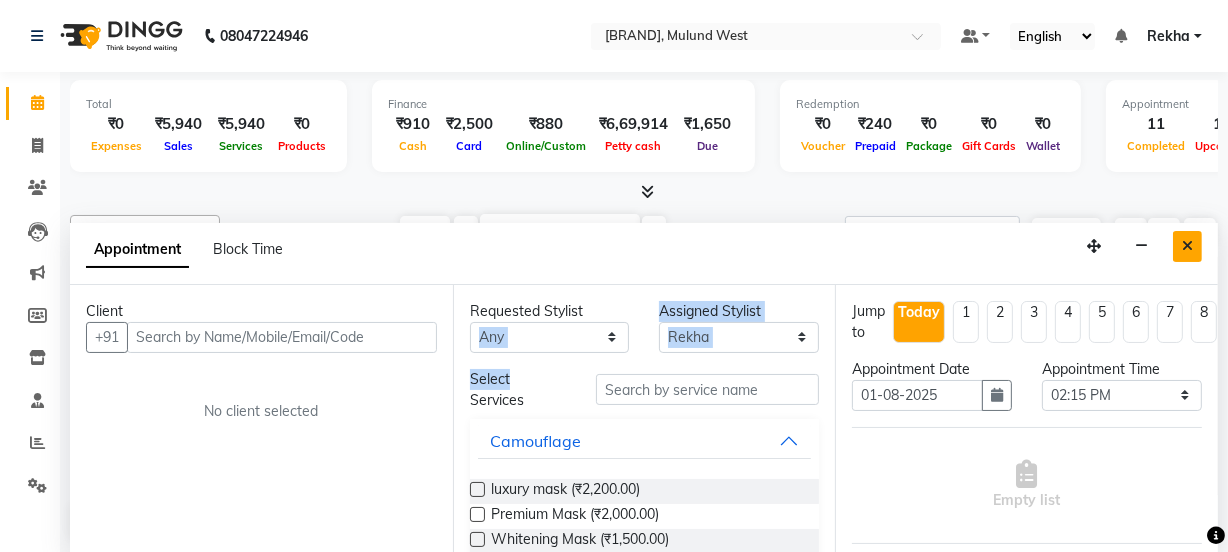 click at bounding box center (1187, 246) 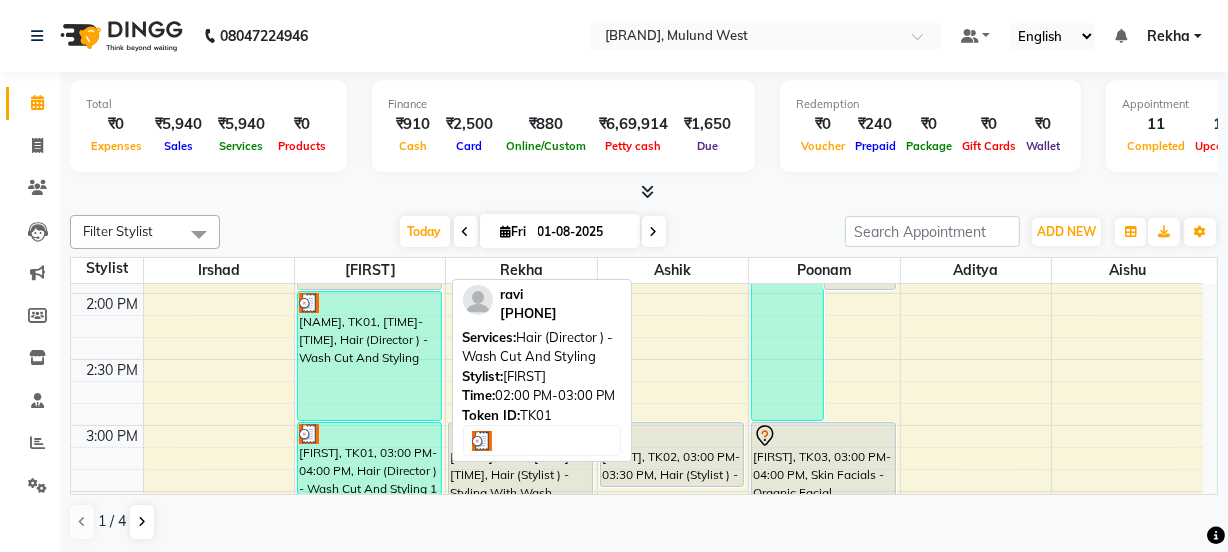 scroll, scrollTop: 775, scrollLeft: 0, axis: vertical 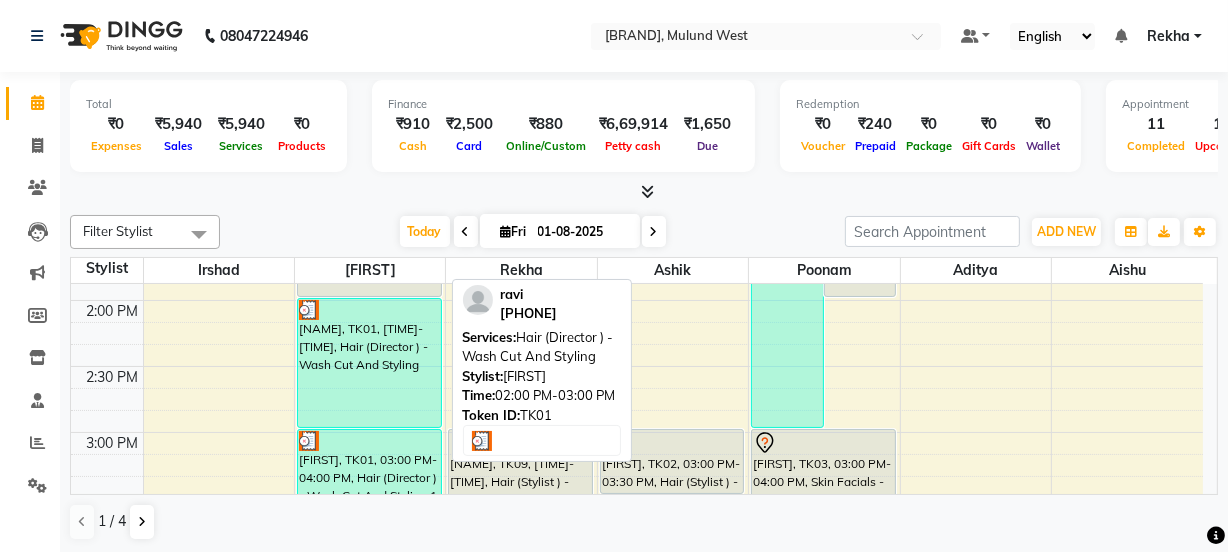 click on "[NAME], TK01, [TIME]-[TIME], Hair (Director ) - Wash Cut And Styling" at bounding box center [369, 363] 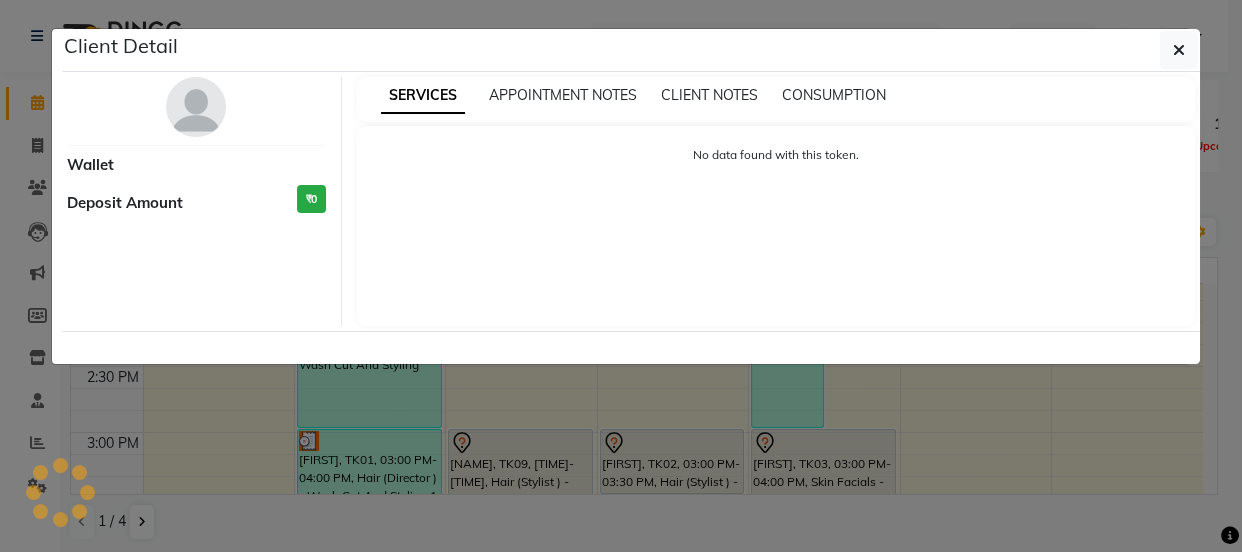 select on "3" 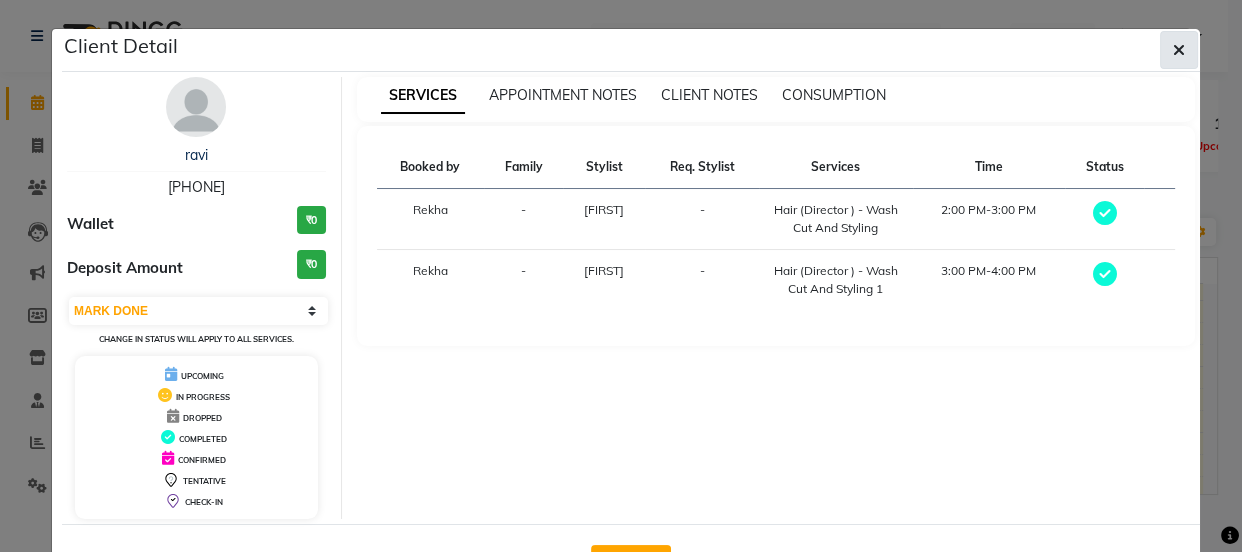 click 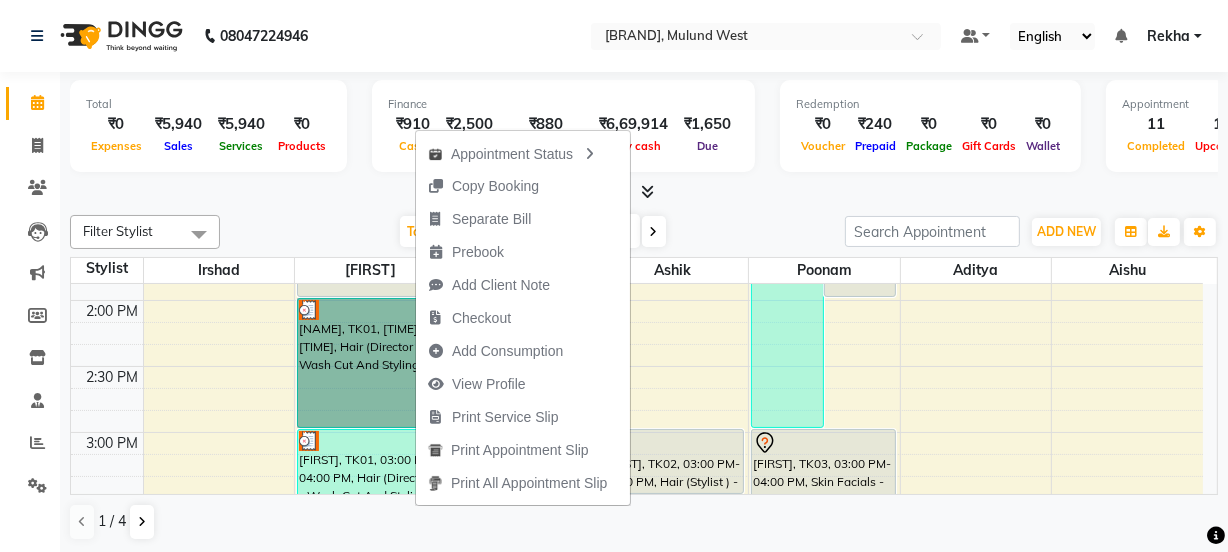click on "8:00 AM 8:30 AM 9:00 AM 9:30 AM 10:00 AM 10:30 AM 11:00 AM 11:30 AM 12:00 PM 12:30 PM 1:00 PM 1:30 PM 2:00 PM 2:30 PM 3:00 PM 3:30 PM 4:00 PM 4:30 PM 5:00 PM 5:30 PM 6:00 PM 6:30 PM 7:00 PM 7:30 PM 8:00 PM 8:30 PM 9:00 PM 9:30 PM 10:00 PM 10:30 PM     [NAME], TK13, [TIME]-[TIME], Hair (Barber) - Shave (₹180)     [NAME], TK20, [TIME]-[TIME], Hair (Barber) - Wash Cut And Styling (₹300),Technical Services (Stylist ) - Global (₹4000),De Tanning - Full Legs (₹400)     [NAME], TK15, [TIME]-[TIME], Hair (Barber) - Shave (₹180),Hair (Barber) - Wash Cut And Styling (₹300)             [NAME], TK12, [TIME]-[TIME], Hair (Director ) - Wash Cut And Styling 1             [NAME], TK08, [TIME]-[TIME], Hair (Director ) - Wash Cut And Styling 1             [NAME], TK07, [TIME]-[TIME], Hair (Director ) - Wash Cut And Styling     [NAME], TK11, [TIME]-[TIME], Hair (Director ) - Wash Cut And Styling" at bounding box center [637, 498] 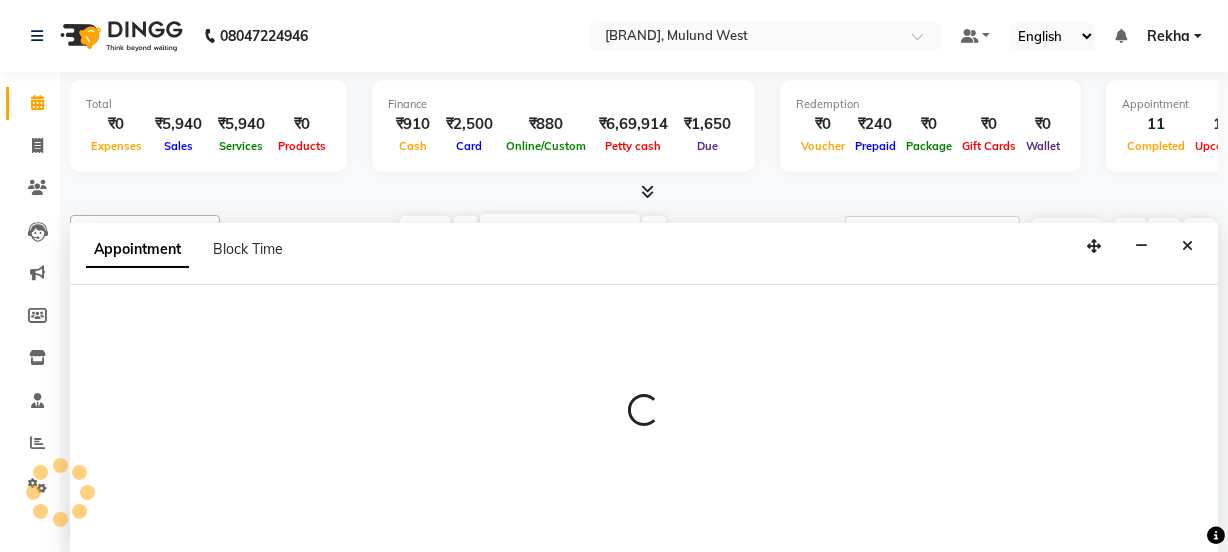select on "[NUMBER]" 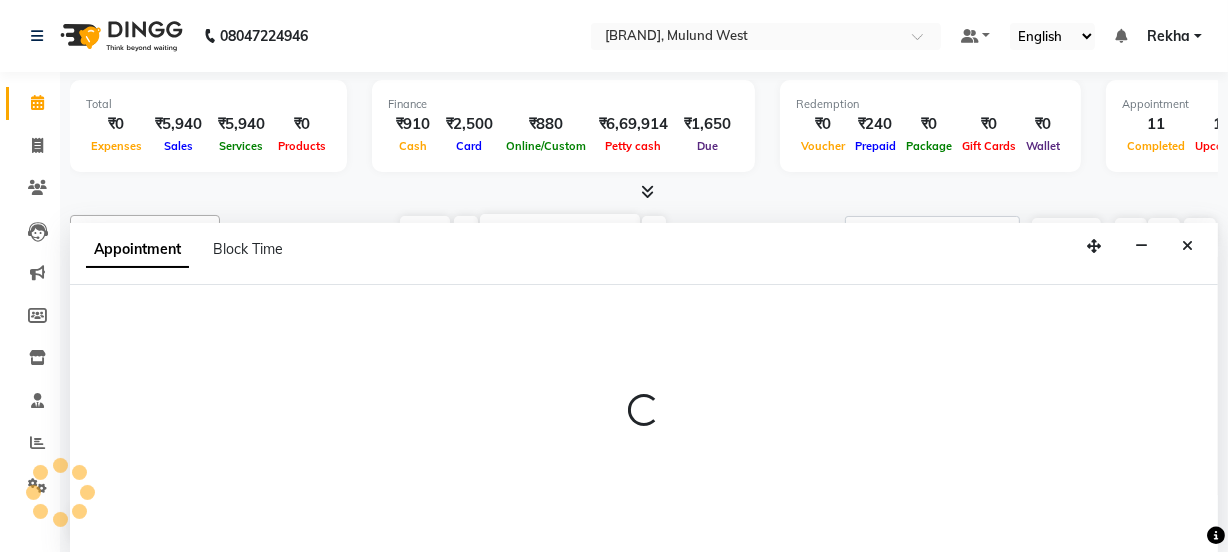 select on "tentative" 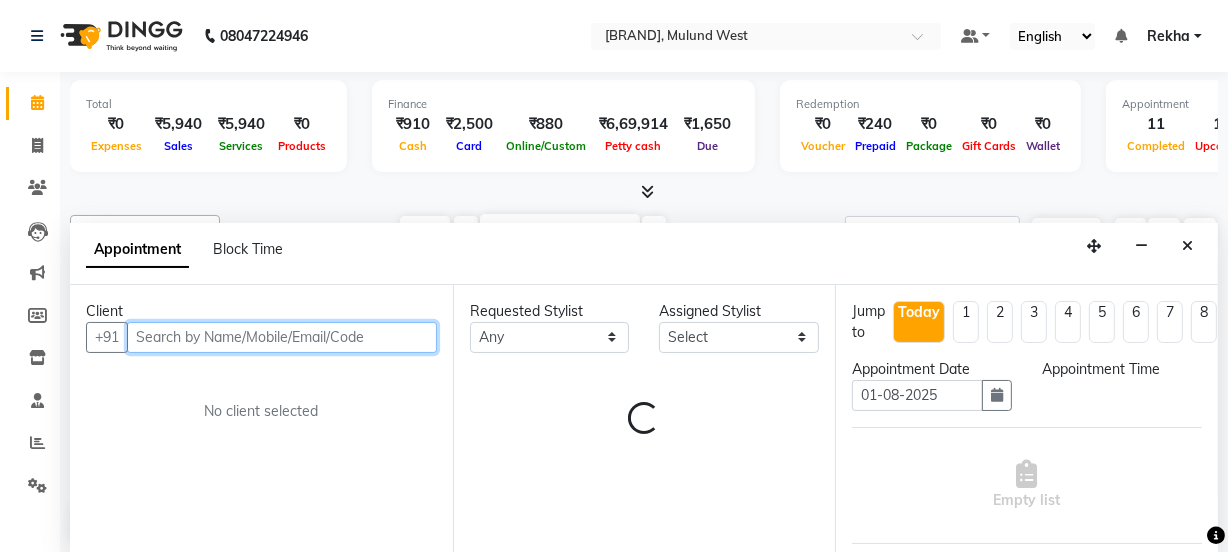 select on "870" 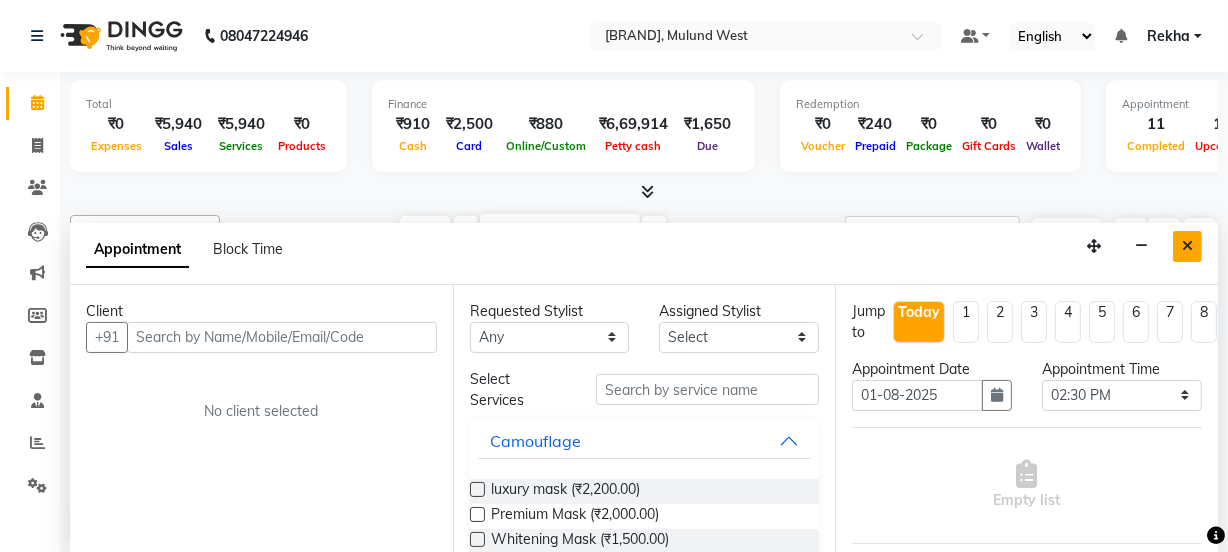 click at bounding box center (1187, 246) 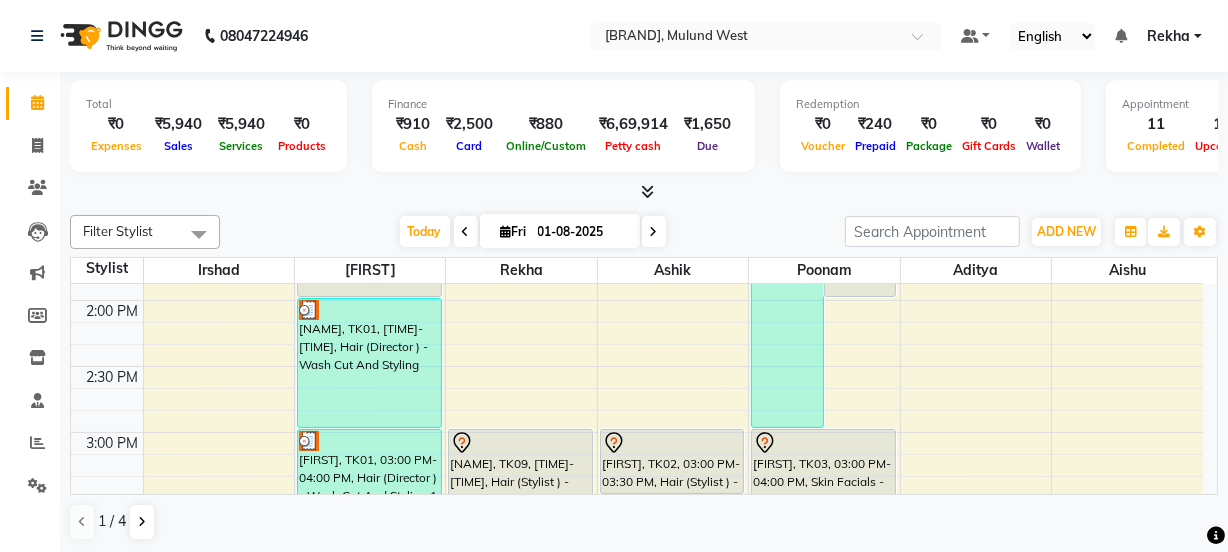 click on "8:00 AM 8:30 AM 9:00 AM 9:30 AM 10:00 AM 10:30 AM 11:00 AM 11:30 AM 12:00 PM 12:30 PM 1:00 PM 1:30 PM 2:00 PM 2:30 PM 3:00 PM 3:30 PM 4:00 PM 4:30 PM 5:00 PM 5:30 PM 6:00 PM 6:30 PM 7:00 PM 7:30 PM 8:00 PM 8:30 PM 9:00 PM 9:30 PM 10:00 PM 10:30 PM     [NAME], TK13, [TIME]-[TIME], Hair (Barber) - Shave (₹180)     [NAME], TK20, [TIME]-[TIME], Hair (Barber) - Wash Cut And Styling (₹300),Technical Services (Stylist ) - Global (₹4000),De Tanning - Full Legs (₹400)     [NAME], TK15, [TIME]-[TIME], Hair (Barber) - Shave (₹180),Hair (Barber) - Wash Cut And Styling (₹300)             [NAME], TK12, [TIME]-[TIME], Hair (Director ) - Wash Cut And Styling 1             [NAME], TK08, [TIME]-[TIME], Hair (Director ) - Wash Cut And Styling 1             [NAME], TK07, [TIME]-[TIME], Hair (Director ) - Wash Cut And Styling     [NAME], TK11, [TIME]-[TIME], Hair (Director ) - Wash Cut And Styling" at bounding box center [637, 498] 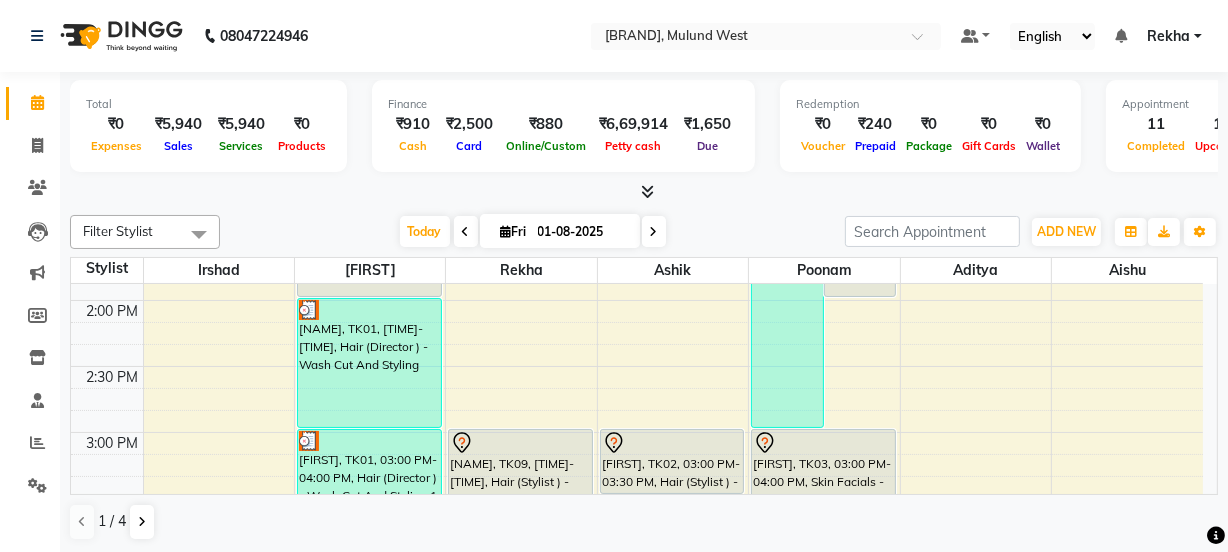 select on "32384" 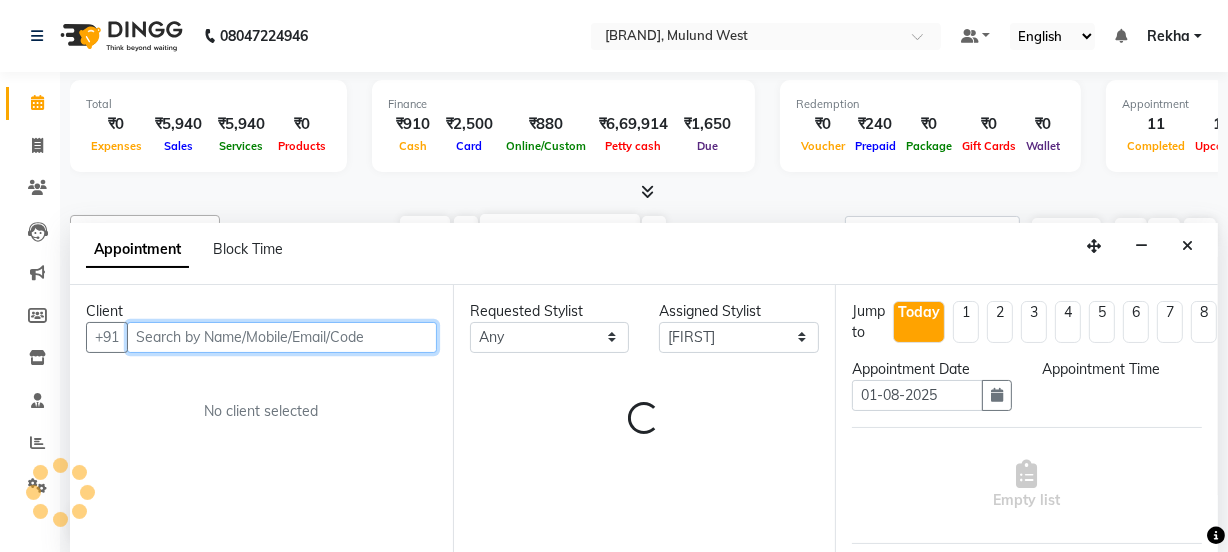 select on "840" 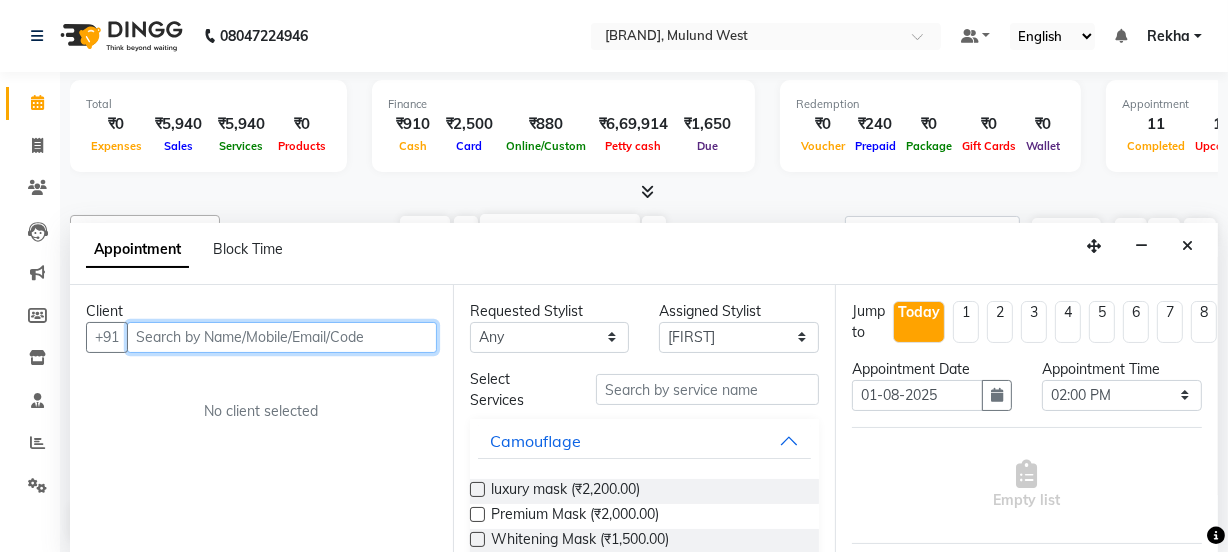 click at bounding box center [282, 337] 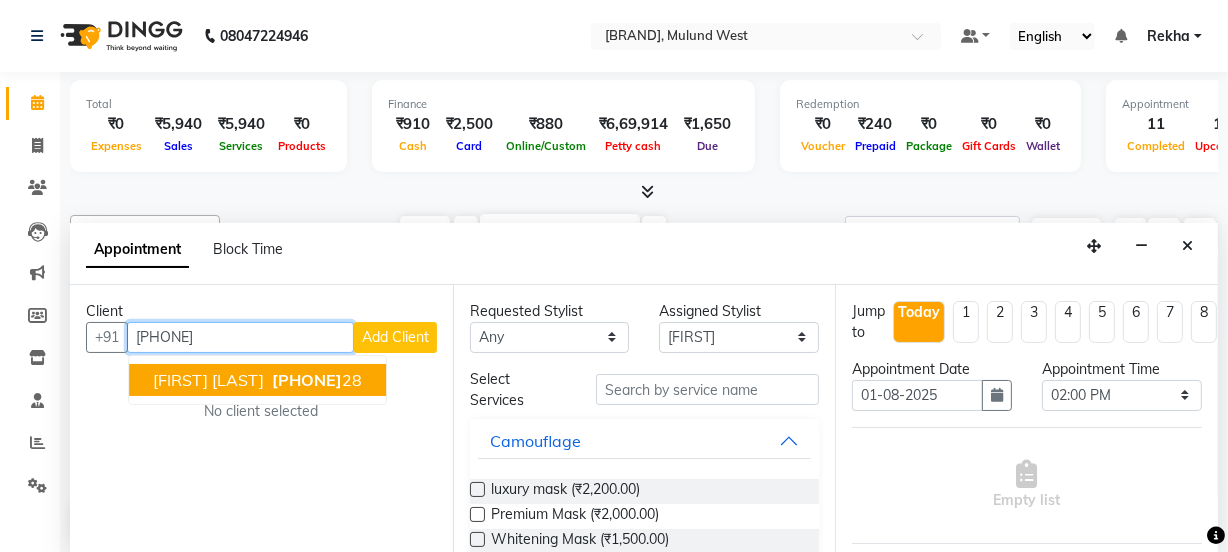 click on "[FIRST] [LAST] [PHONE]" at bounding box center (257, 380) 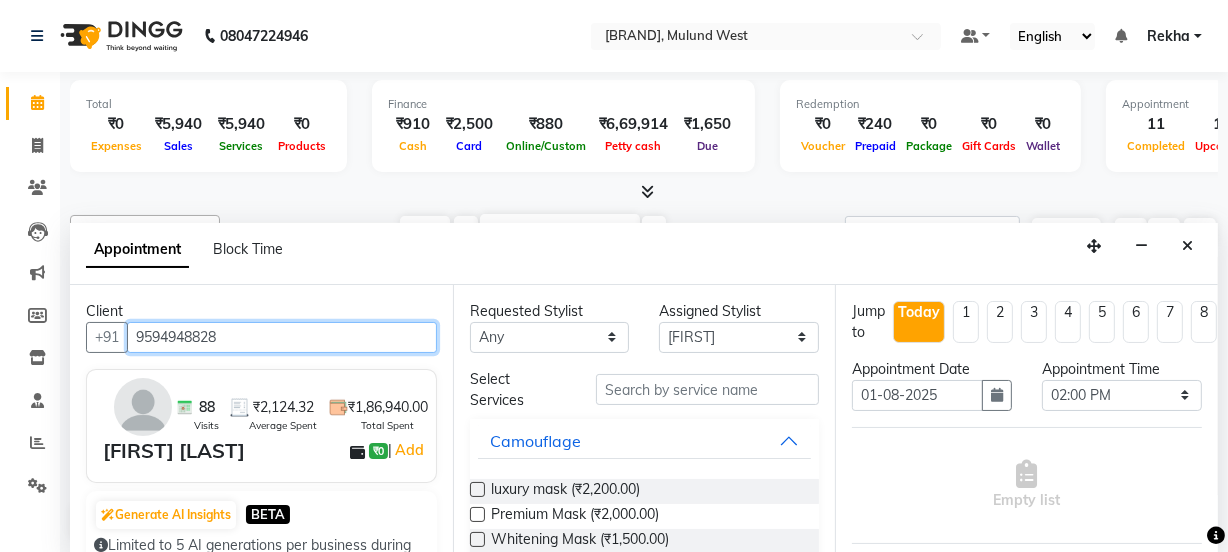 type on "9594948828" 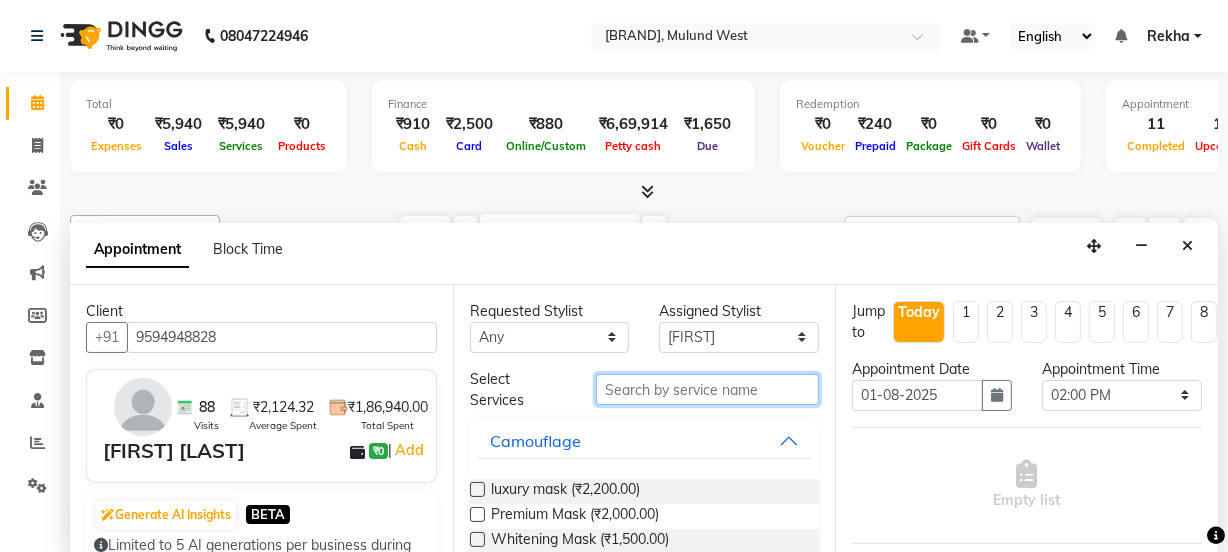 click at bounding box center [707, 389] 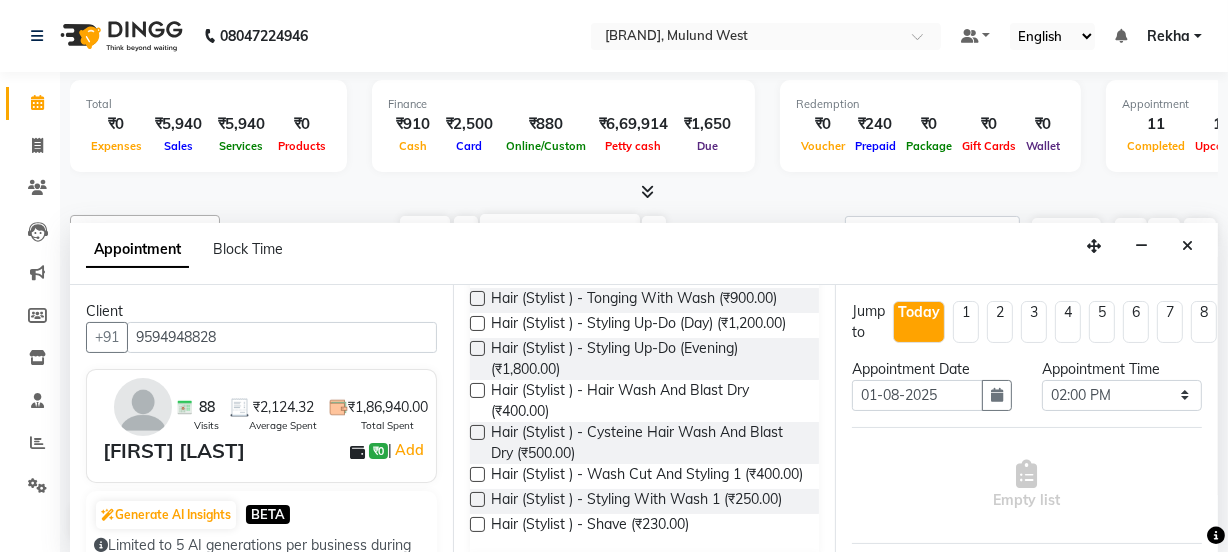 scroll, scrollTop: 309, scrollLeft: 0, axis: vertical 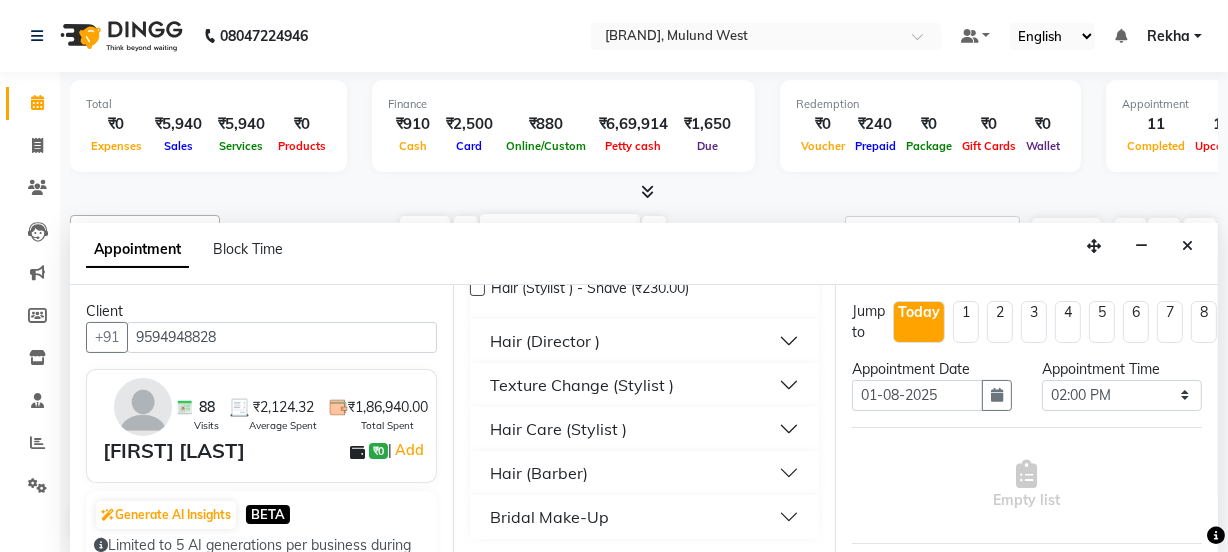 type on "hair" 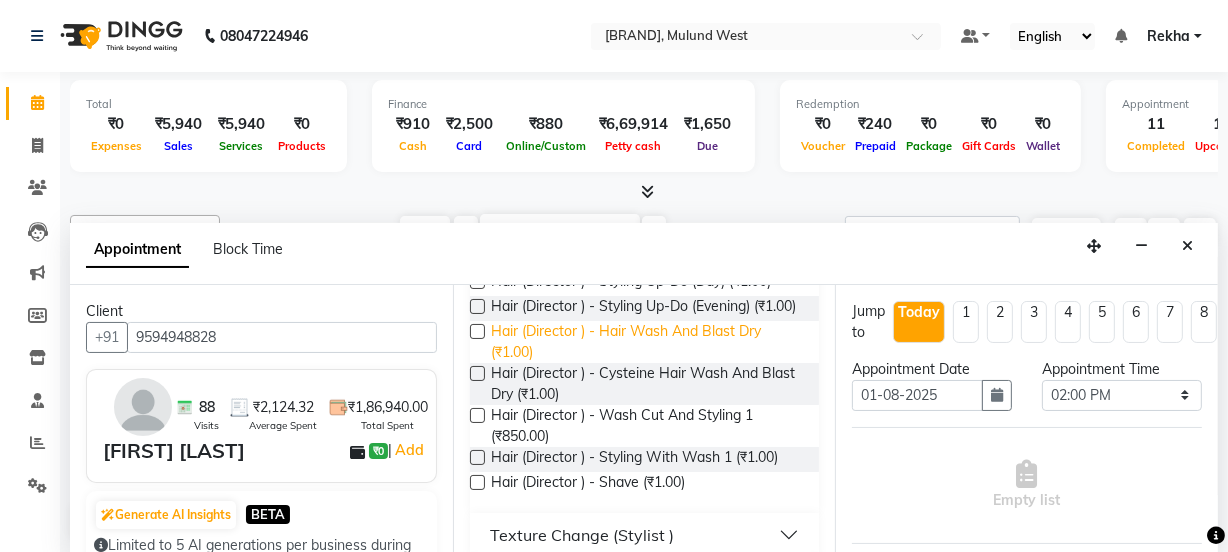 scroll, scrollTop: 878, scrollLeft: 0, axis: vertical 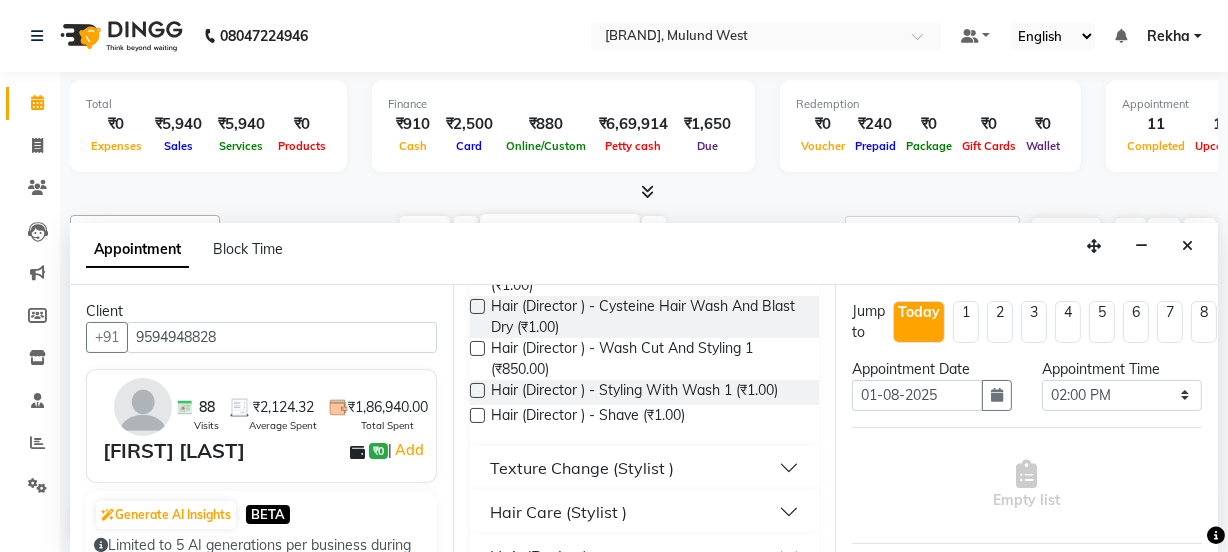click at bounding box center (477, 348) 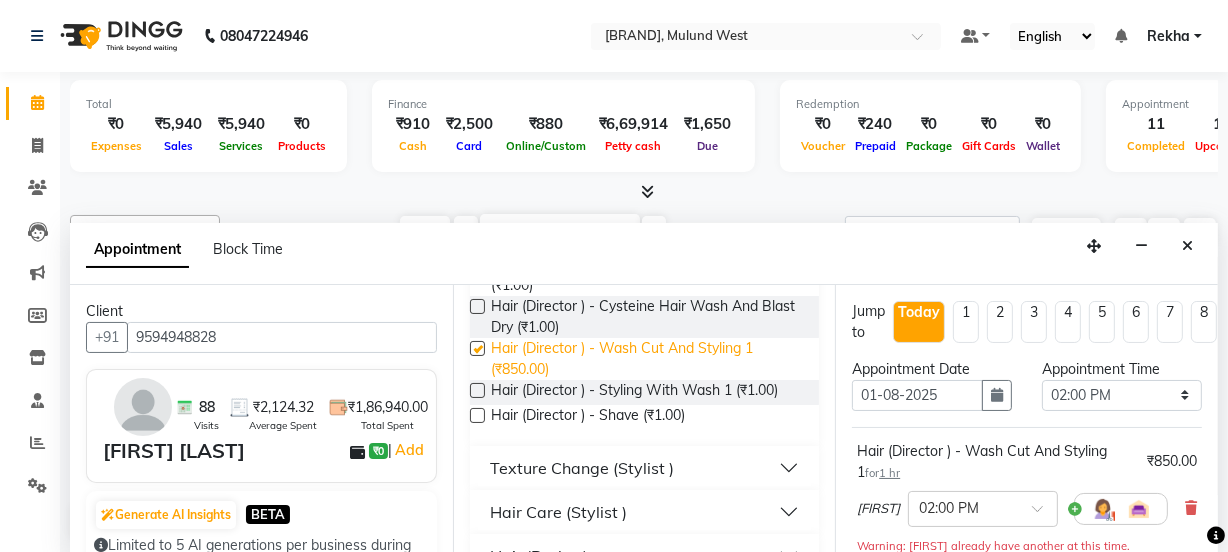 checkbox on "false" 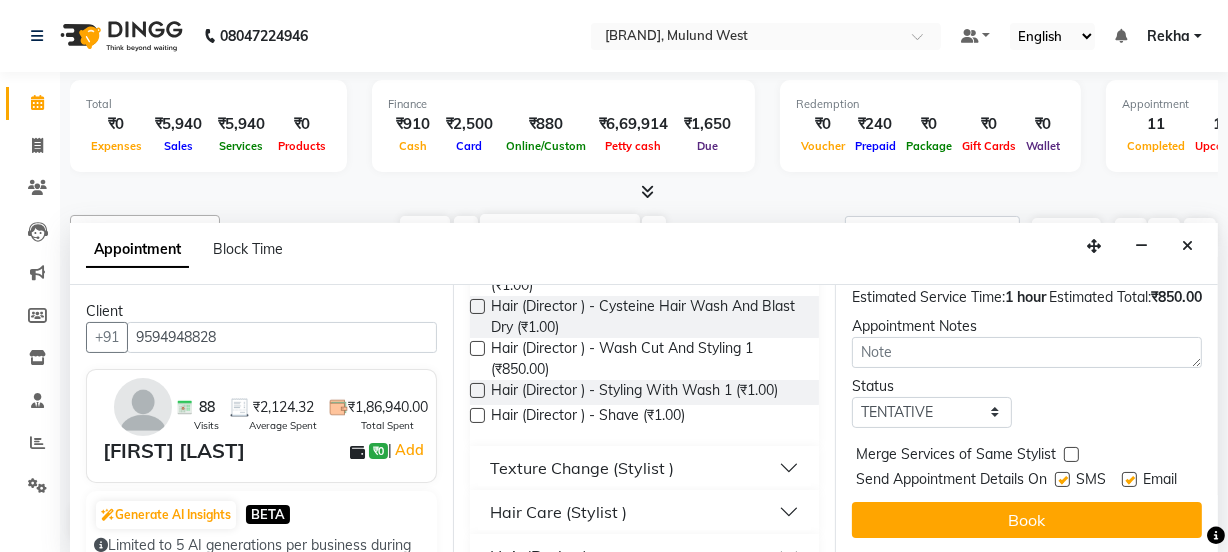 scroll, scrollTop: 350, scrollLeft: 0, axis: vertical 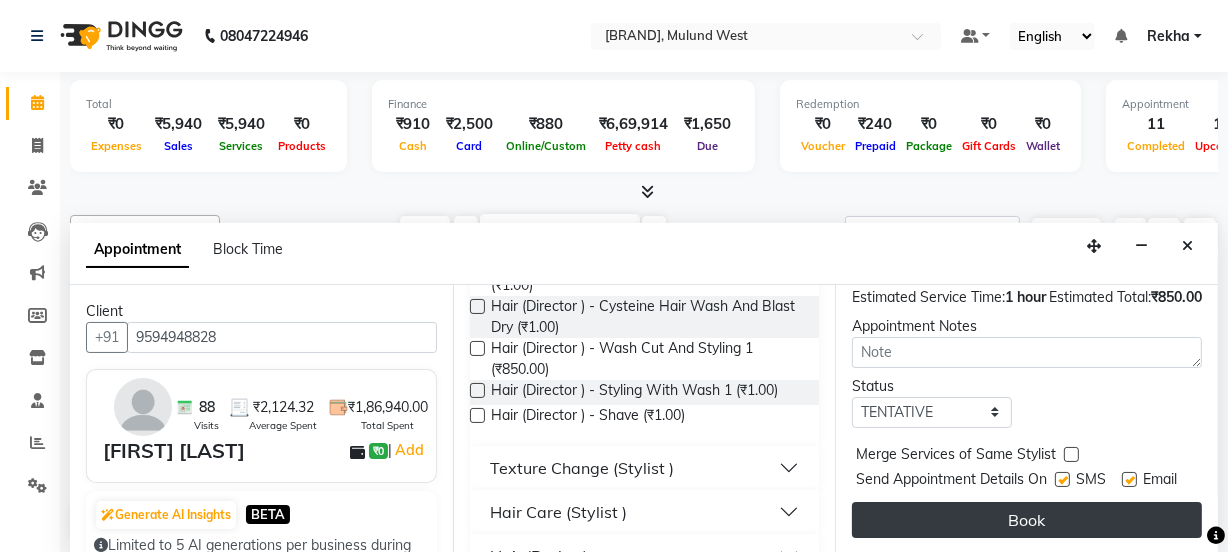 click on "Book" at bounding box center [1027, 520] 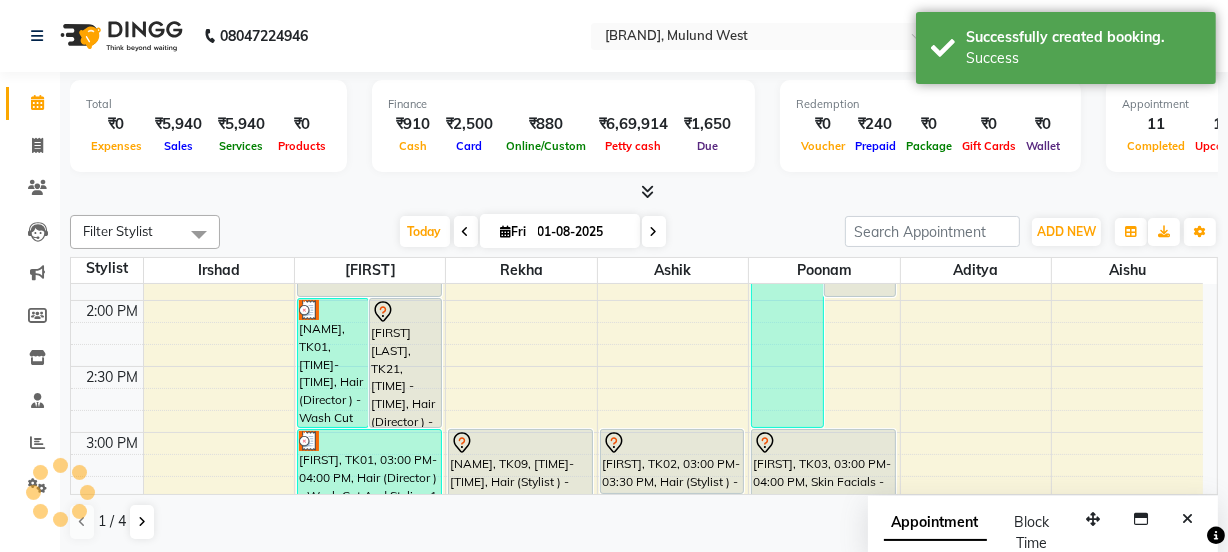 scroll, scrollTop: 0, scrollLeft: 0, axis: both 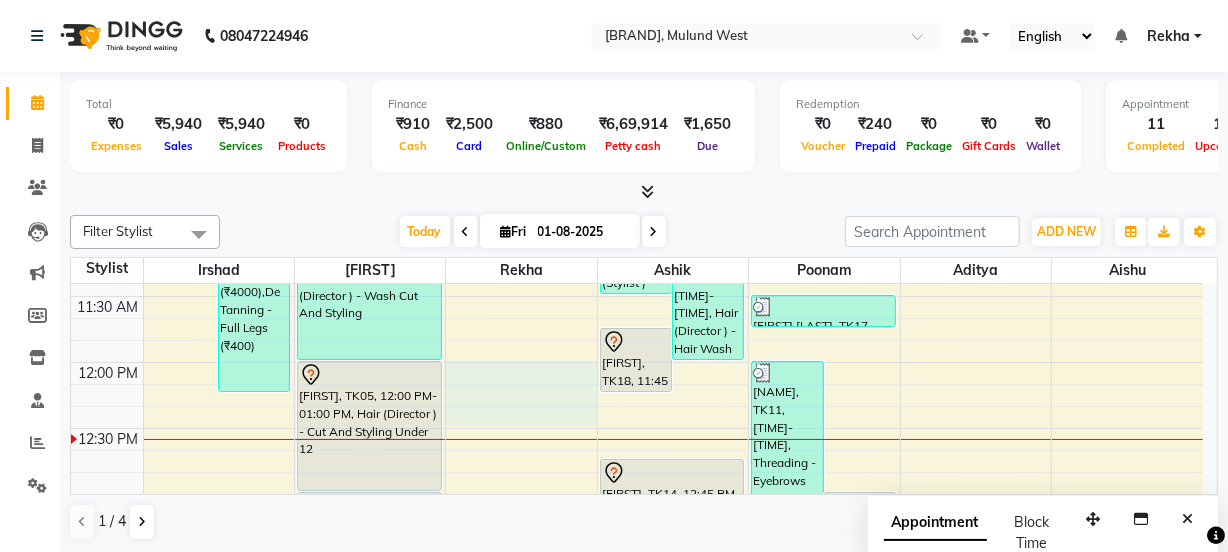 drag, startPoint x: 501, startPoint y: 361, endPoint x: 521, endPoint y: 368, distance: 21.189621 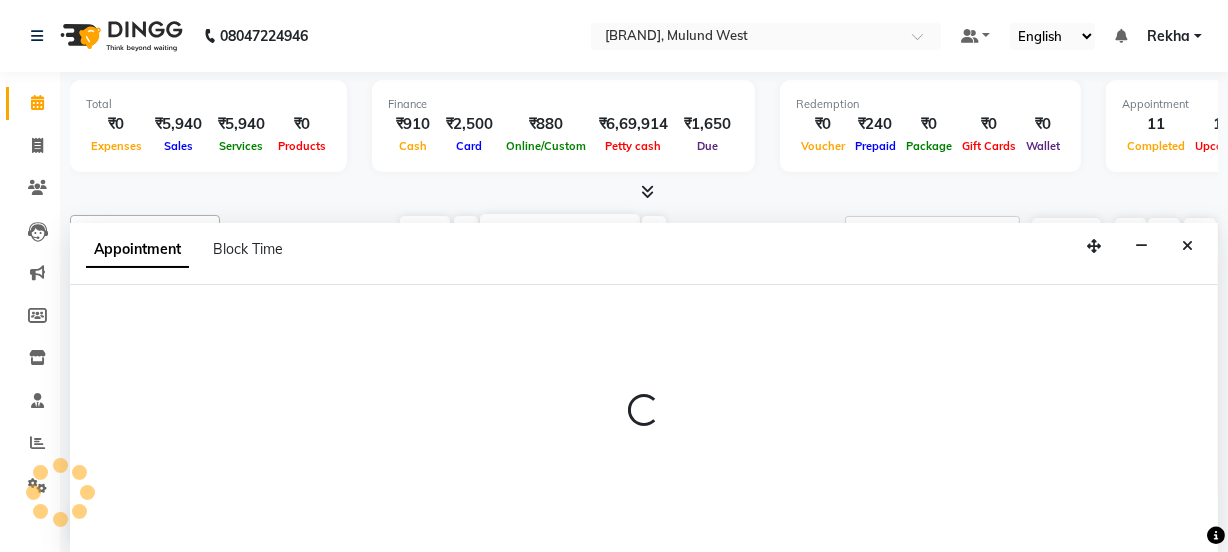 scroll, scrollTop: 0, scrollLeft: 0, axis: both 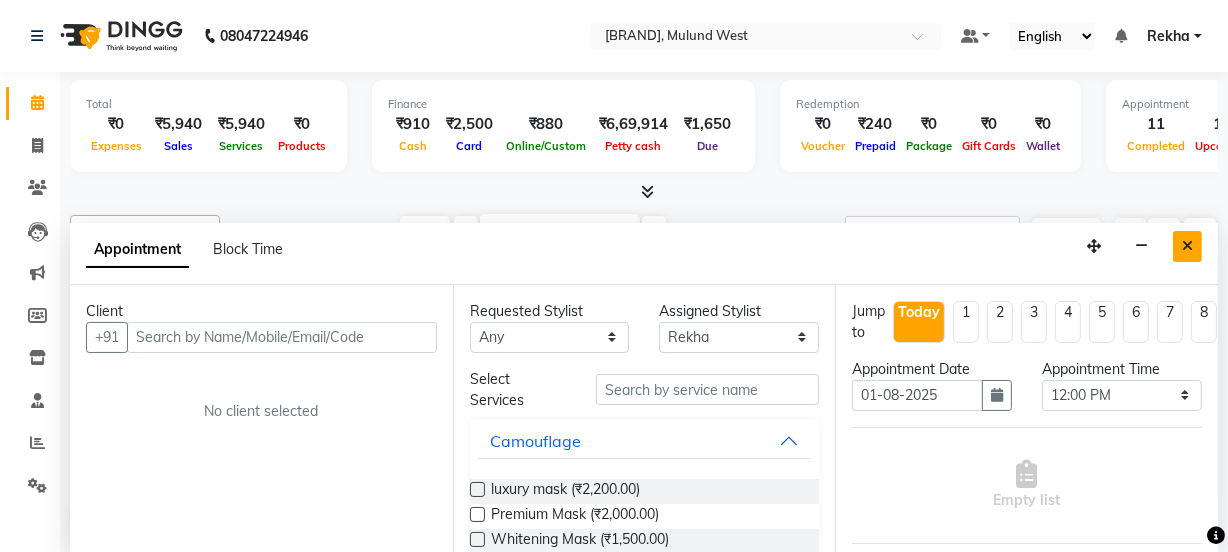 click at bounding box center [1187, 246] 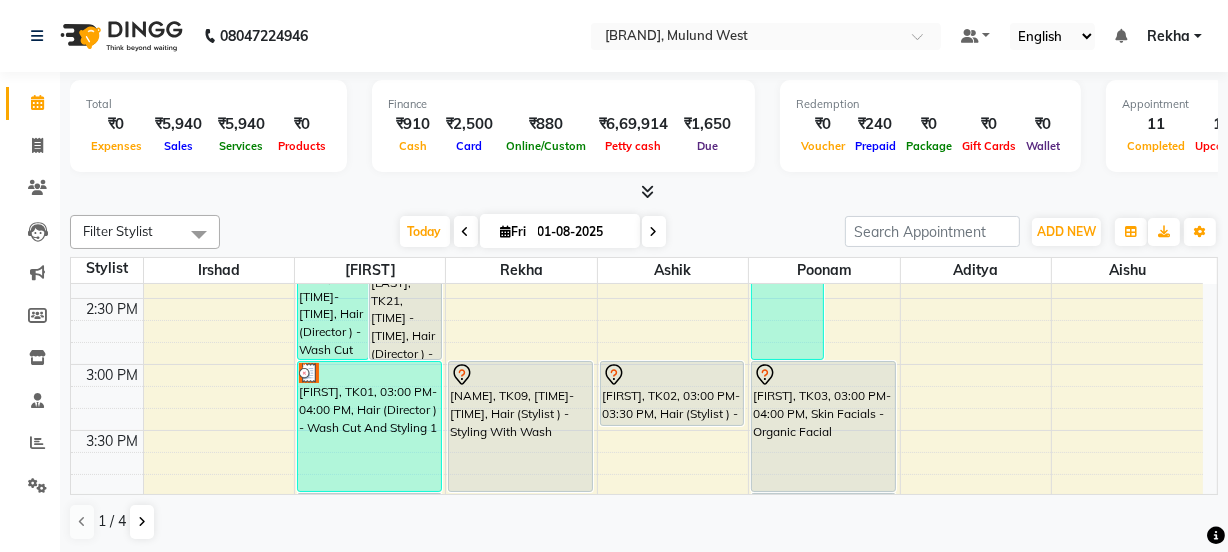 scroll, scrollTop: 861, scrollLeft: 0, axis: vertical 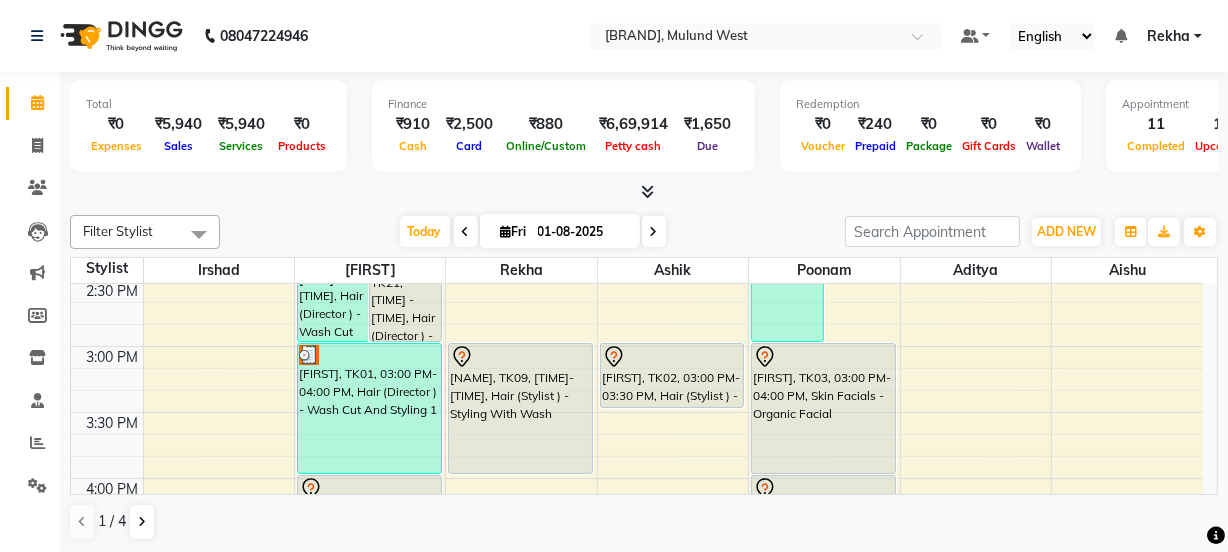 click on "8:00 AM 8:30 AM 9:00 AM 9:30 AM 10:00 AM 10:30 AM 11:00 AM 11:30 AM 12:00 PM 12:30 PM 1:00 PM 1:30 PM 2:00 PM 2:30 PM 3:00 PM 3:30 PM 4:00 PM 4:30 PM 5:00 PM 5:30 PM 6:00 PM 6:30 PM 7:00 PM 7:30 PM 8:00 PM 8:30 PM 9:00 PM 9:30 PM 10:00 PM 10:30 PM     [NAME], TK13, [TIME]-[TIME], Hair (Barber) - Shave (₹180)     [NAME], TK20, [TIME]-[TIME], Hair (Barber) - Wash Cut And Styling (₹300),Technical Services (Stylist ) - Global (₹4000),De Tanning - Full Legs (₹400)     [NAME], TK15, [TIME]-[TIME], Hair (Barber) - Shave (₹180),Hair (Barber) - Wash Cut And Styling (₹300)     [NAME], TK01, [TIME]-[TIME], Hair (Director ) - Wash Cut And Styling             [NAME], TK21, [TIME]-[TIME], Hair (Director ) - Wash Cut And Styling 1             [NAME], TK12, [TIME]-[TIME], Hair (Director ) - Wash Cut And Styling 1             [NAME], TK08, [TIME]-[TIME], Hair (Director ) - Wash Cut And Styling 1" at bounding box center (637, 412) 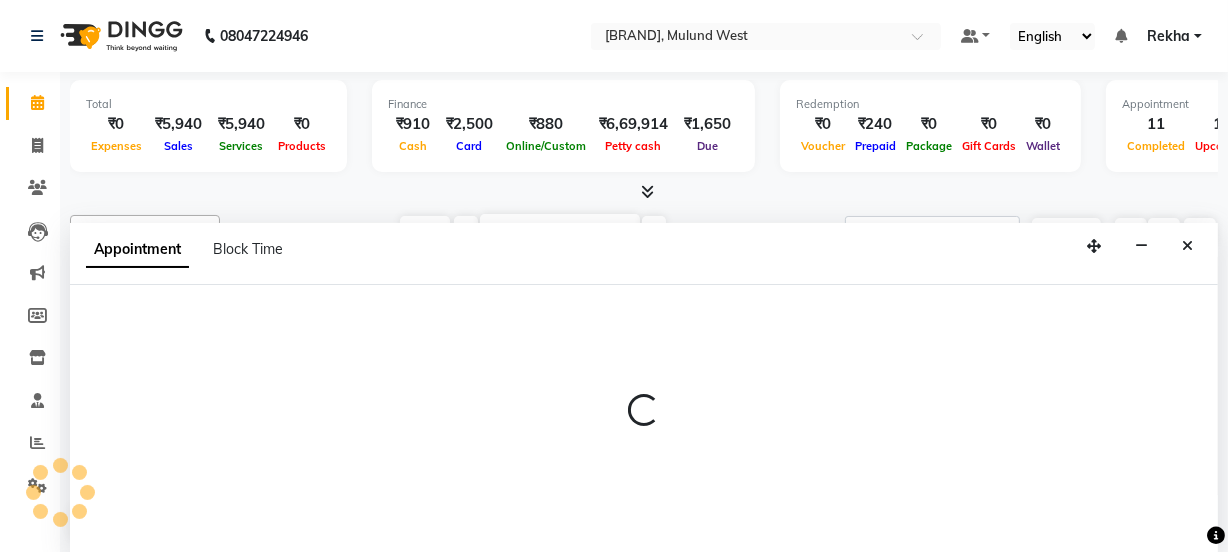 select on "[NUMBER]" 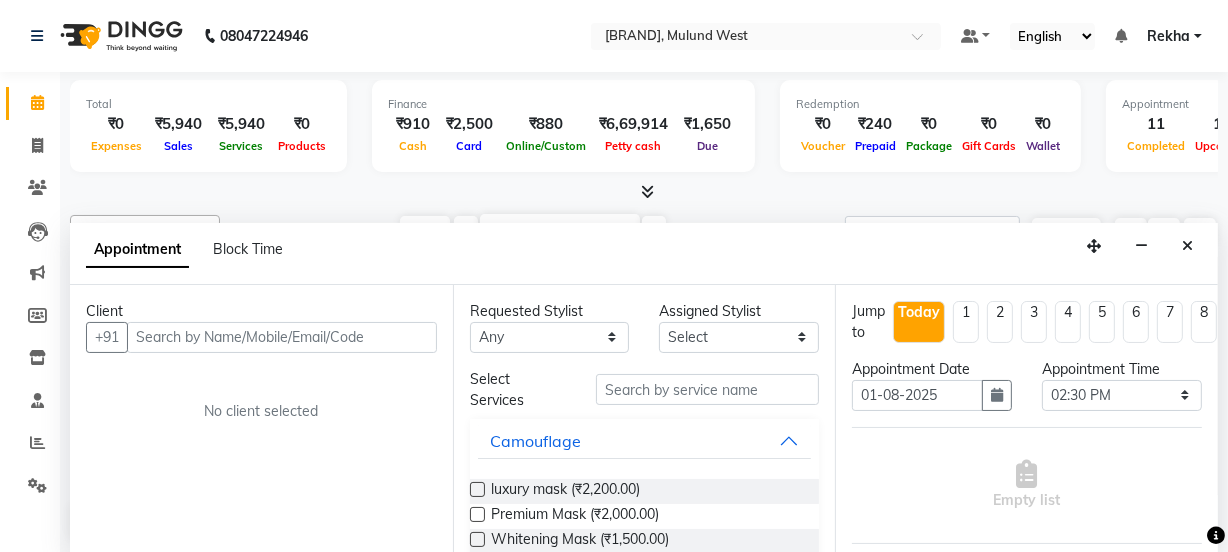 click at bounding box center [282, 337] 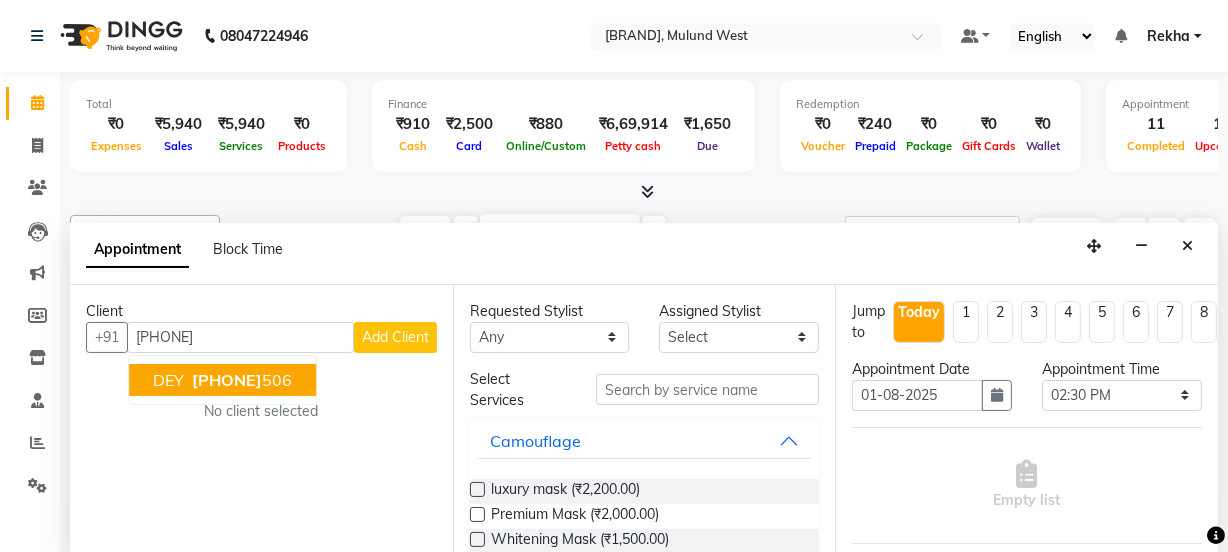 click on "[PHONE]" at bounding box center [227, 380] 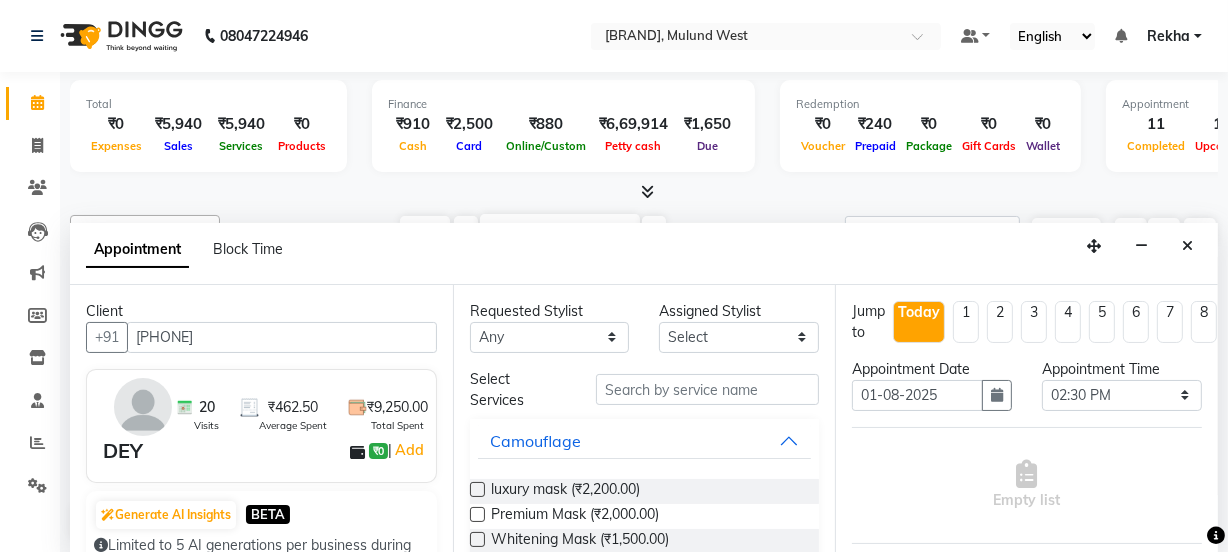 type on "[PHONE]" 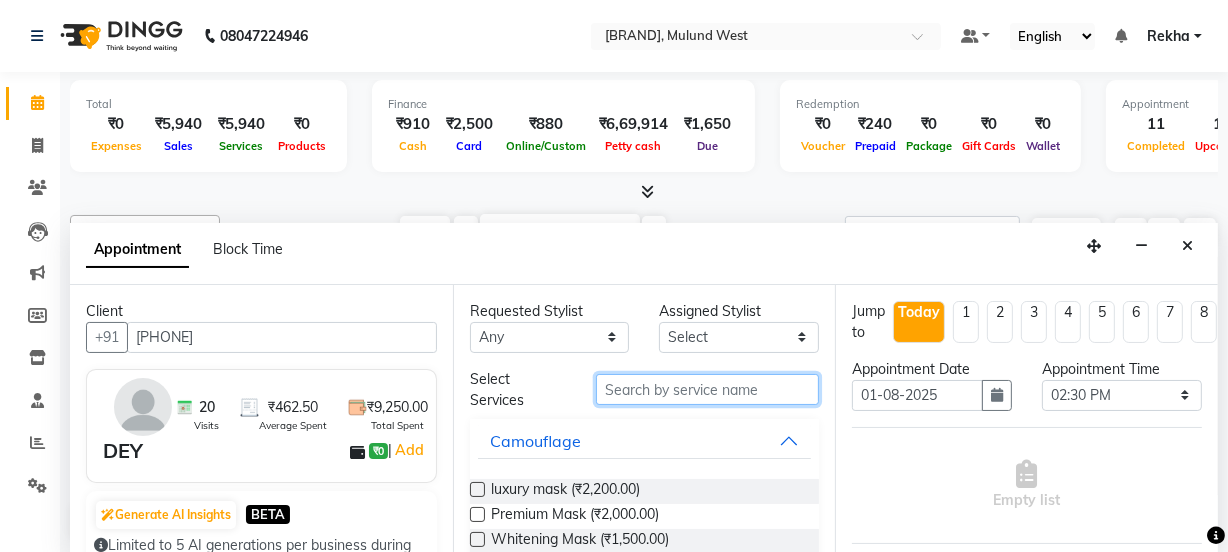 click at bounding box center [707, 389] 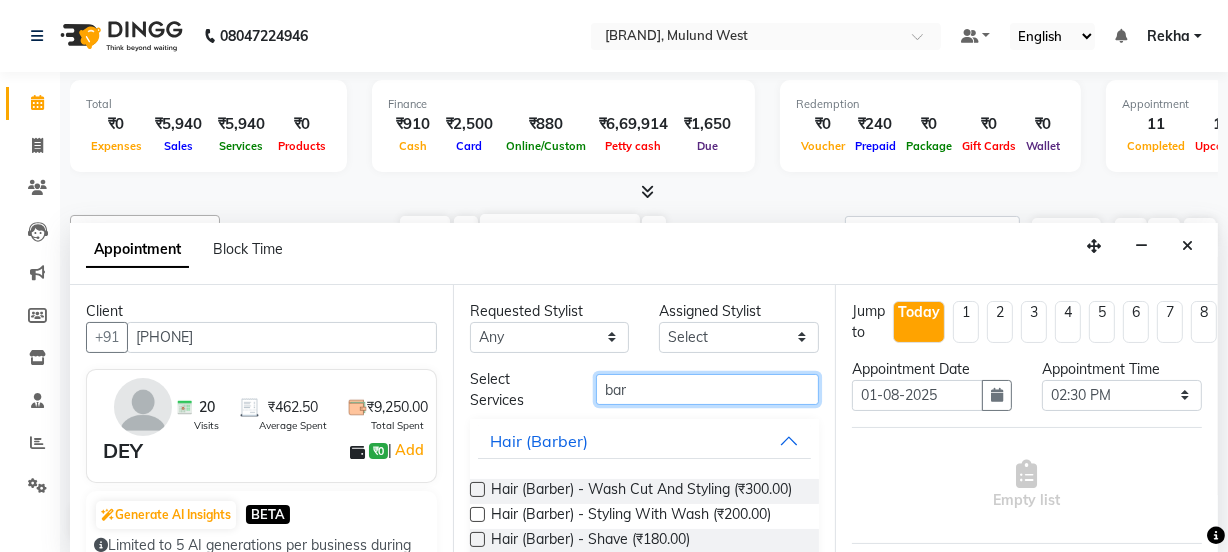 type on "bar" 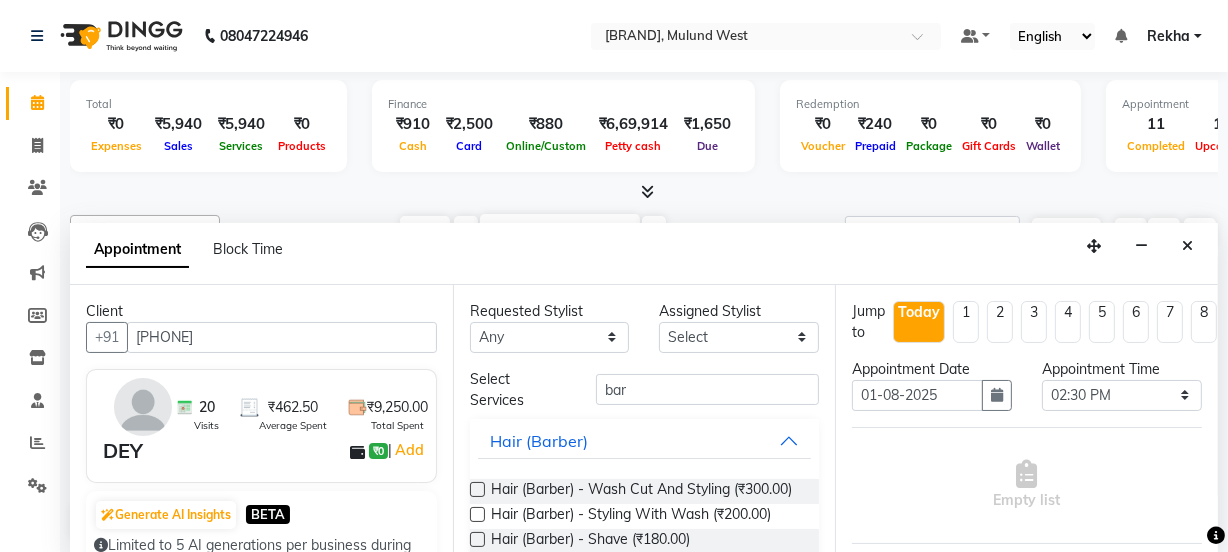 click at bounding box center [477, 489] 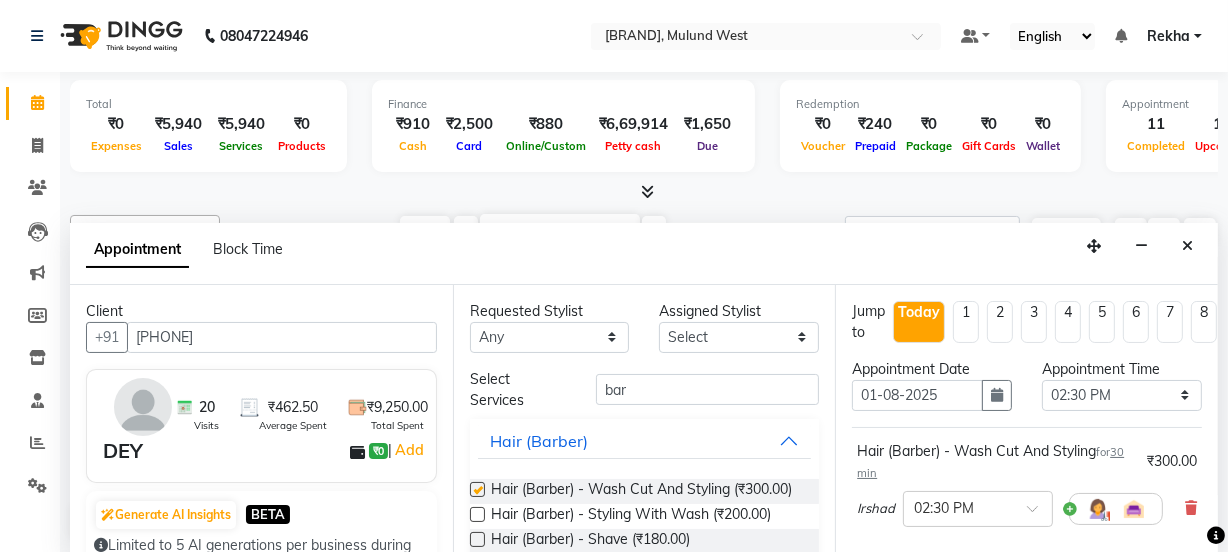 checkbox on "false" 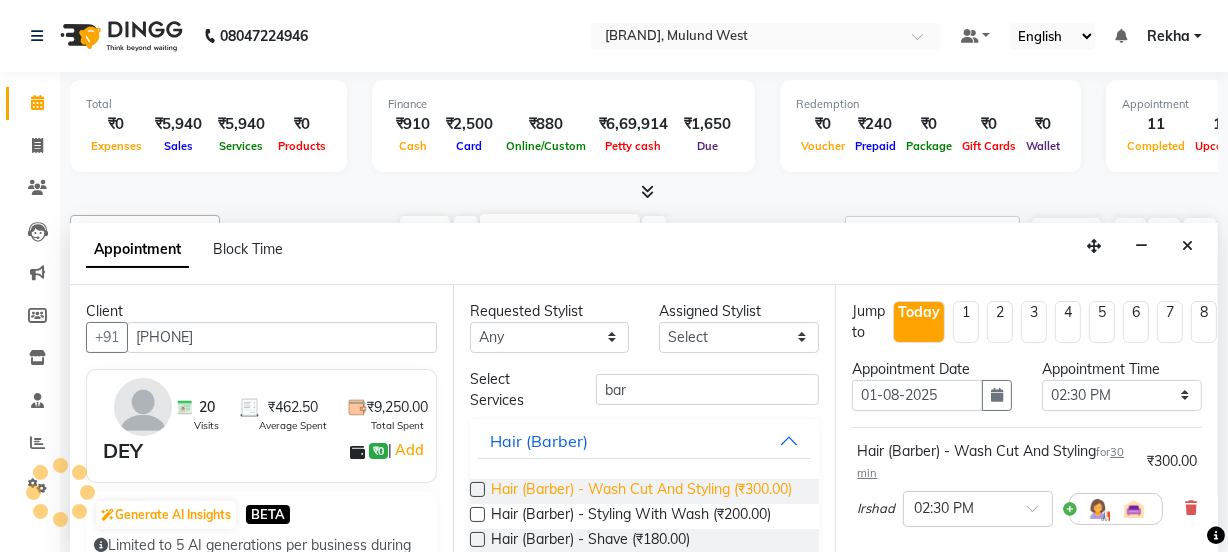 scroll, scrollTop: 49, scrollLeft: 0, axis: vertical 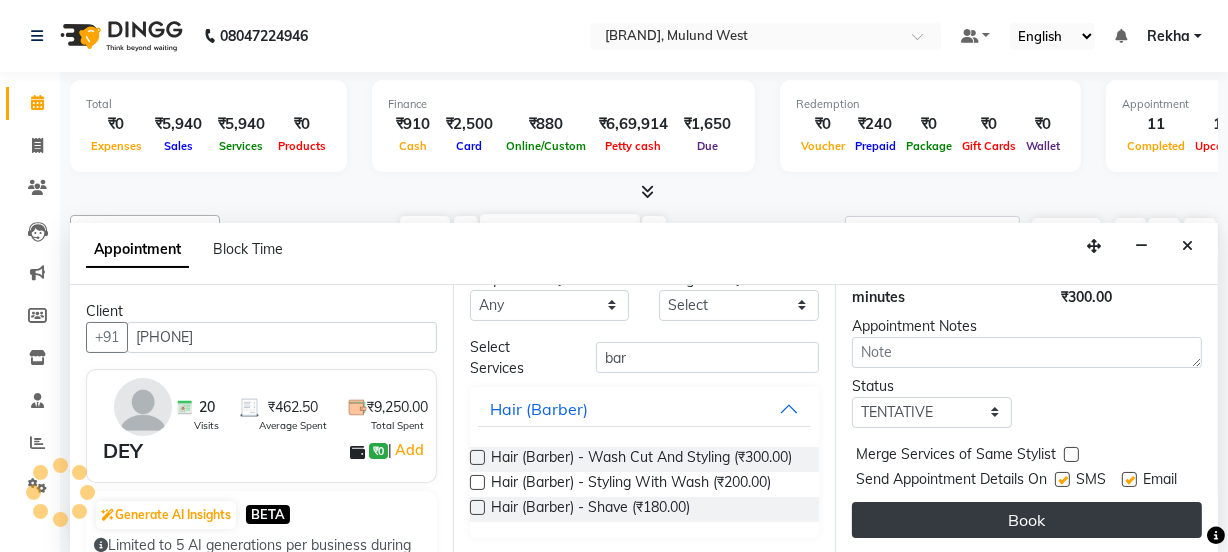 click on "Book" at bounding box center [1027, 520] 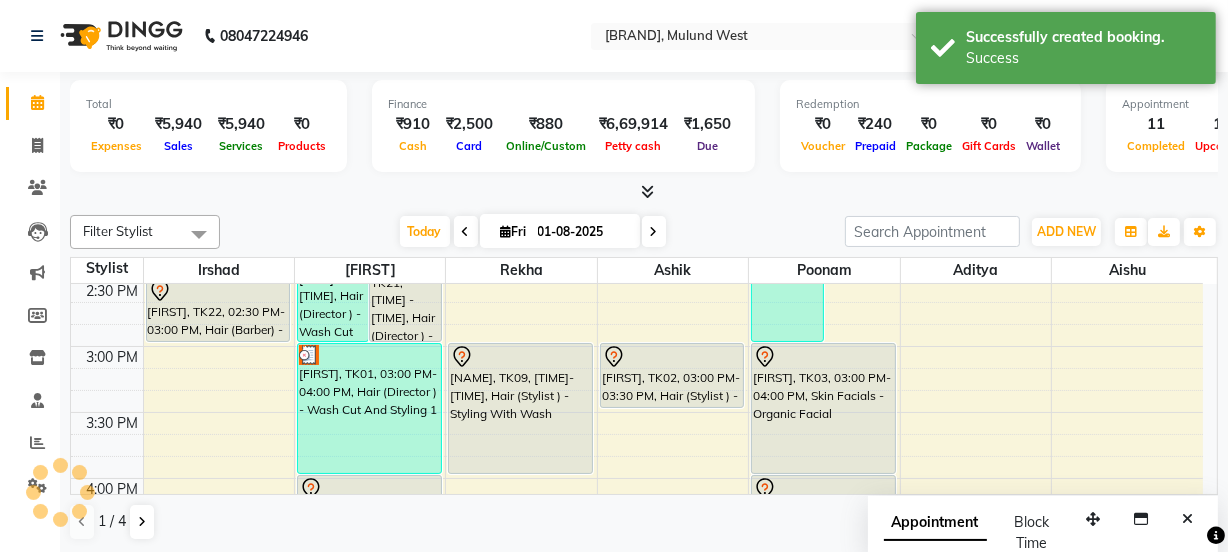 scroll, scrollTop: 0, scrollLeft: 0, axis: both 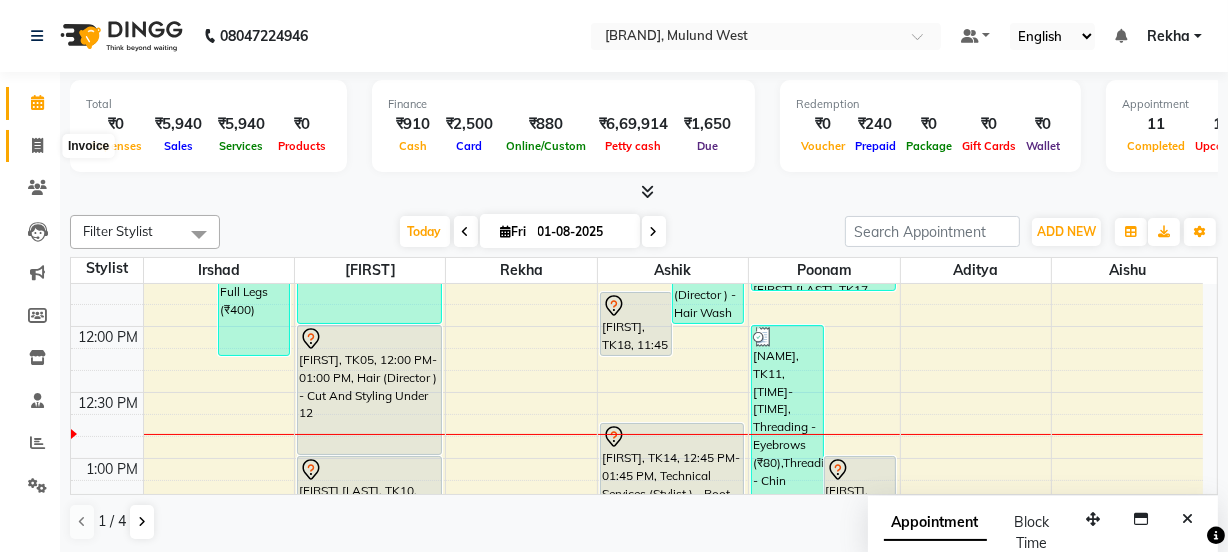 click 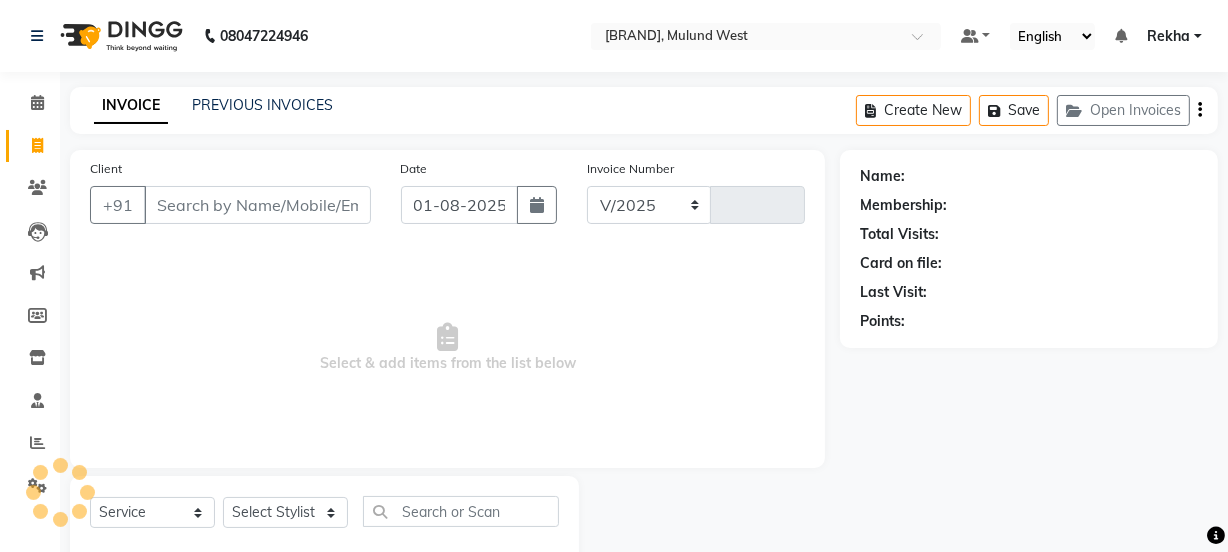 select on "5125" 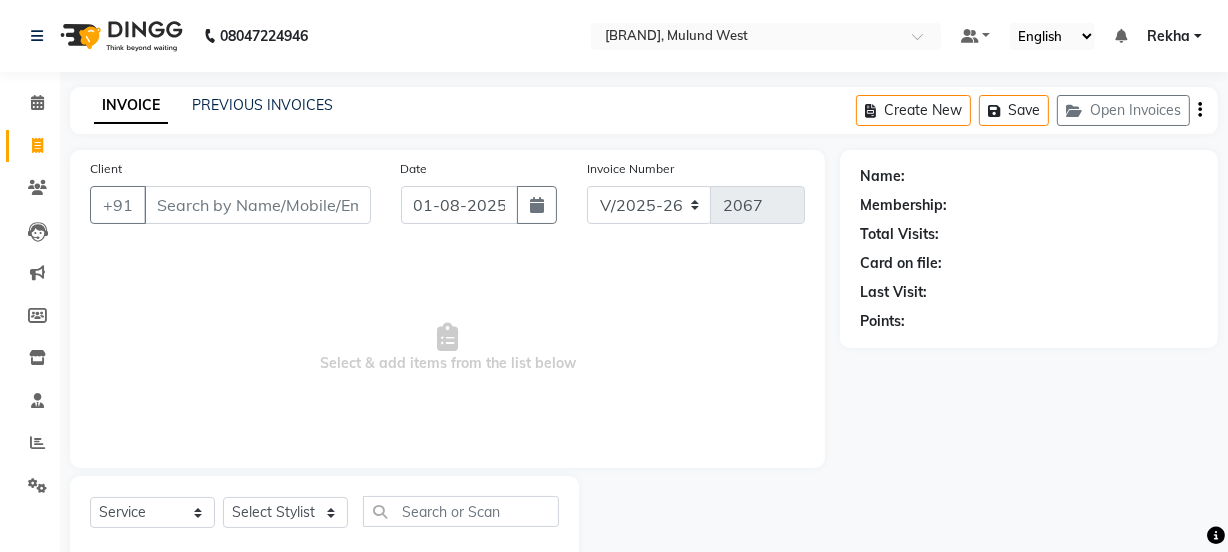 click on "Client" at bounding box center [257, 205] 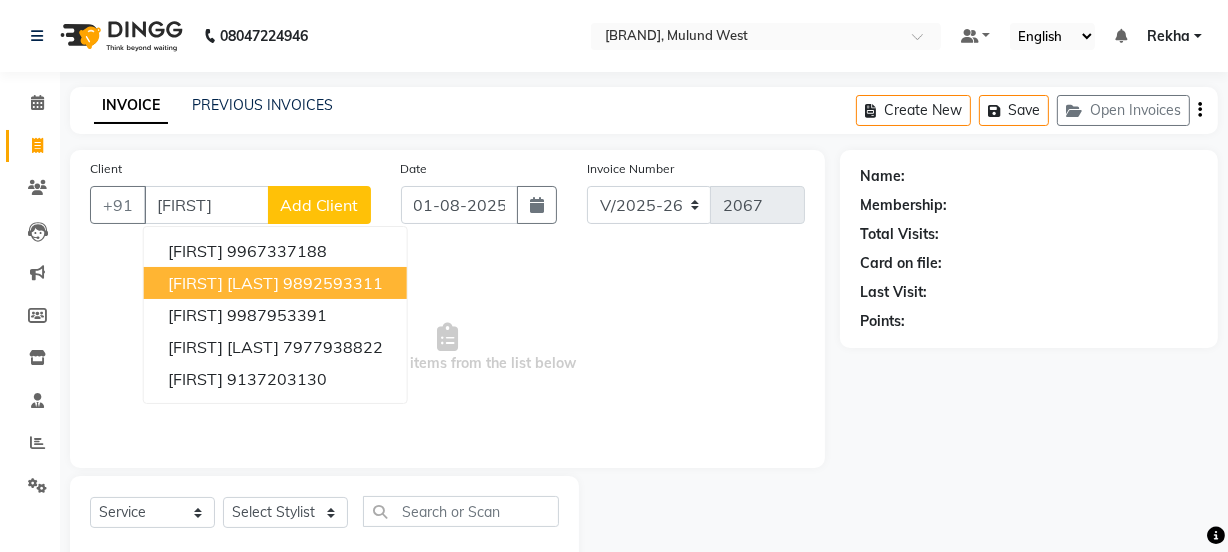 click on "[FIRST] [LAST]" at bounding box center (223, 283) 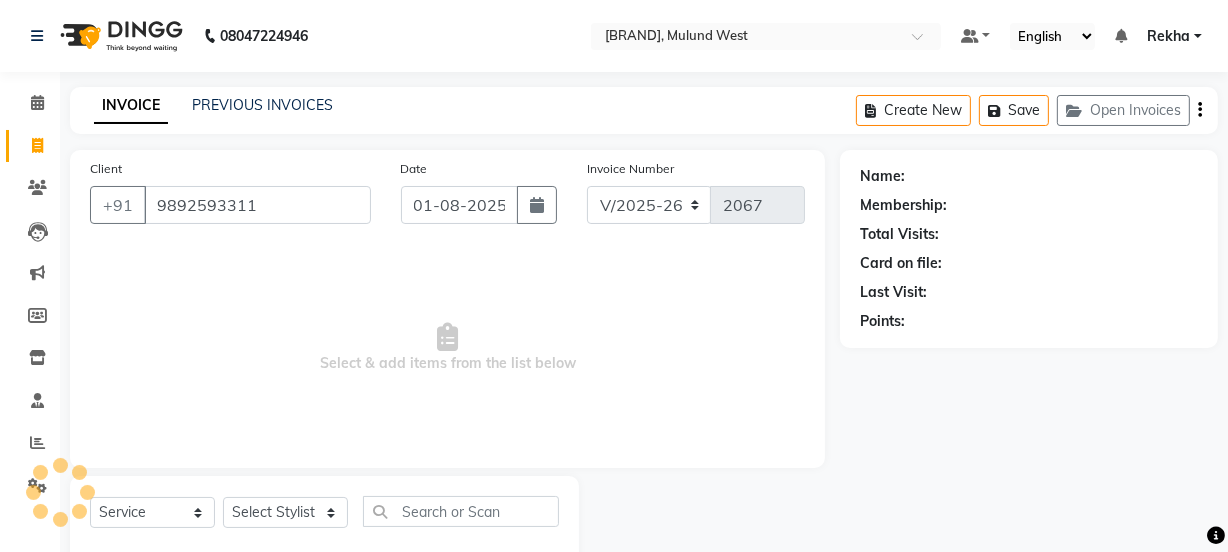 type on "9892593311" 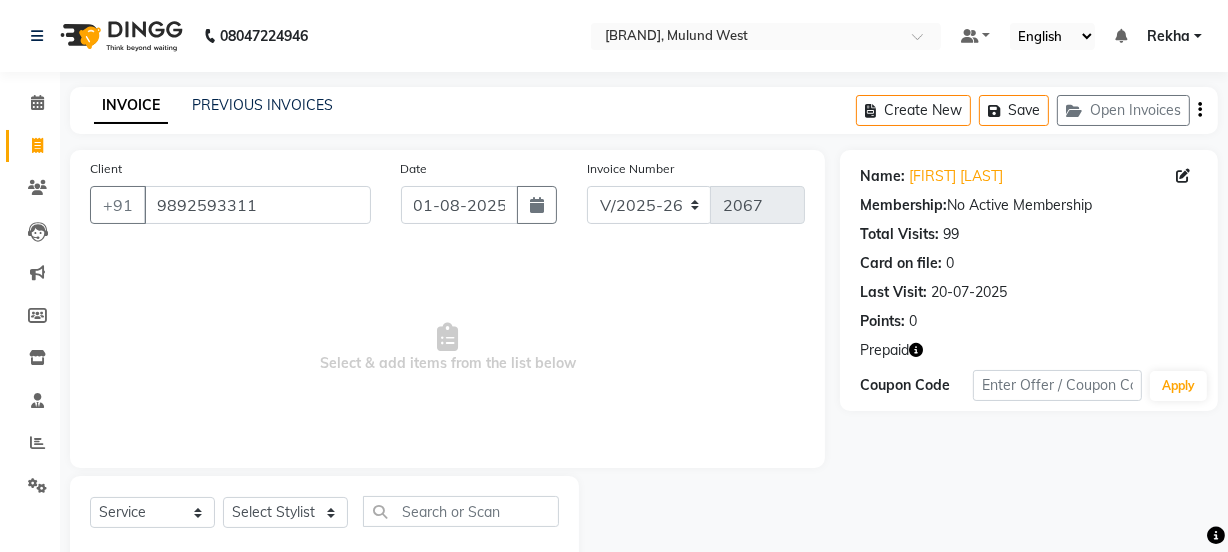scroll, scrollTop: 50, scrollLeft: 0, axis: vertical 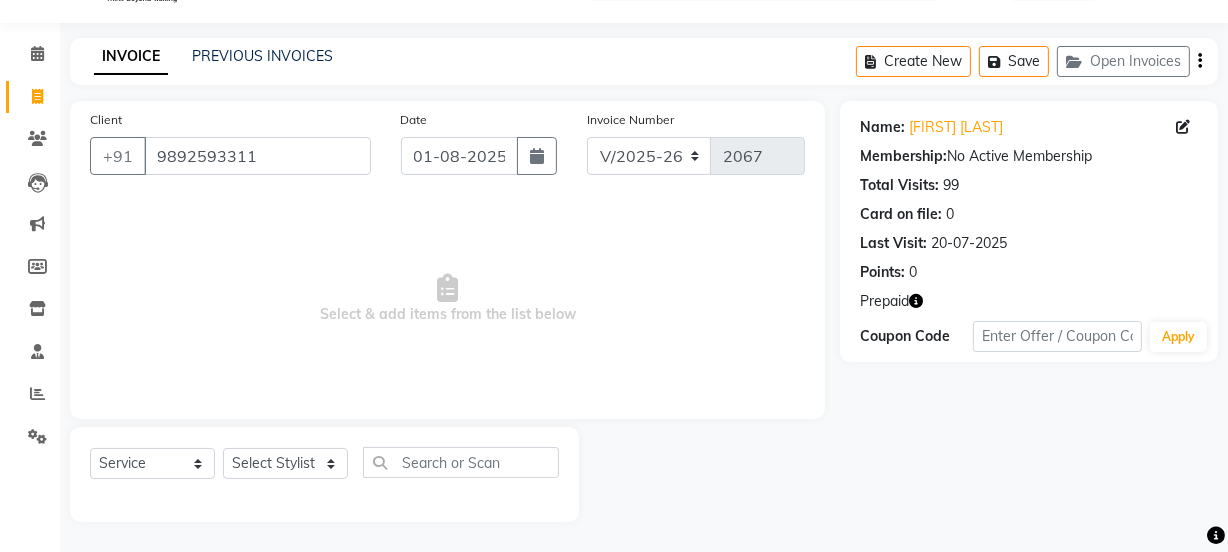 click 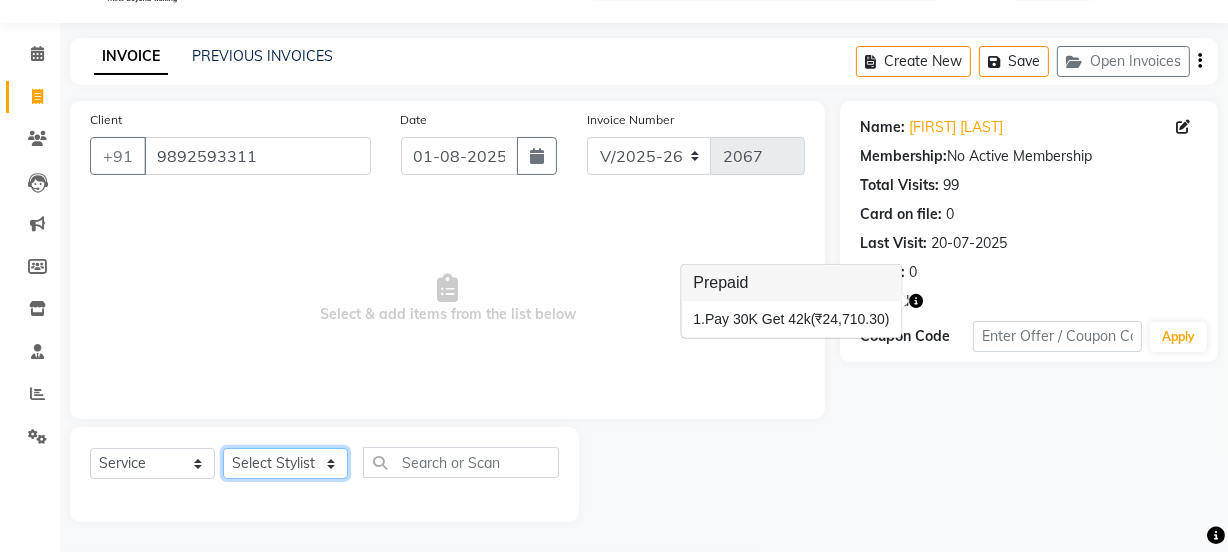click on "Select Stylist [NAME] [NAME] [NAME] [NAME] [NAME] [NAME] [NAME] [NAME] [NAME] [NAME] [NAME] [NAME] [NAME] [NAME] [NAME] [NAME] [NAME] [NAME] [NAME] [NAME] [NAME]" 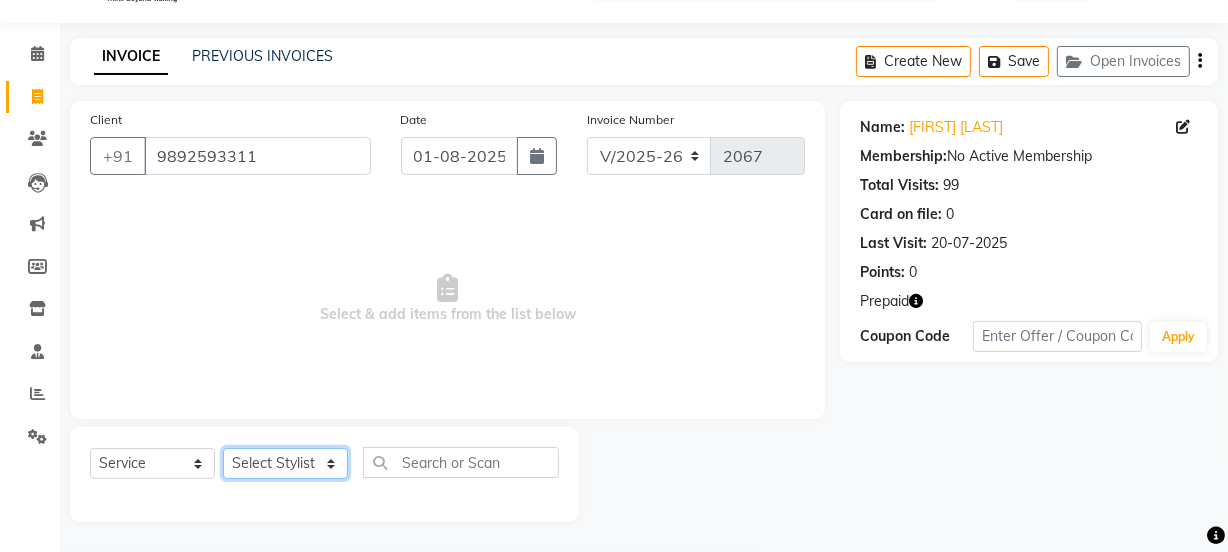 select on "84755" 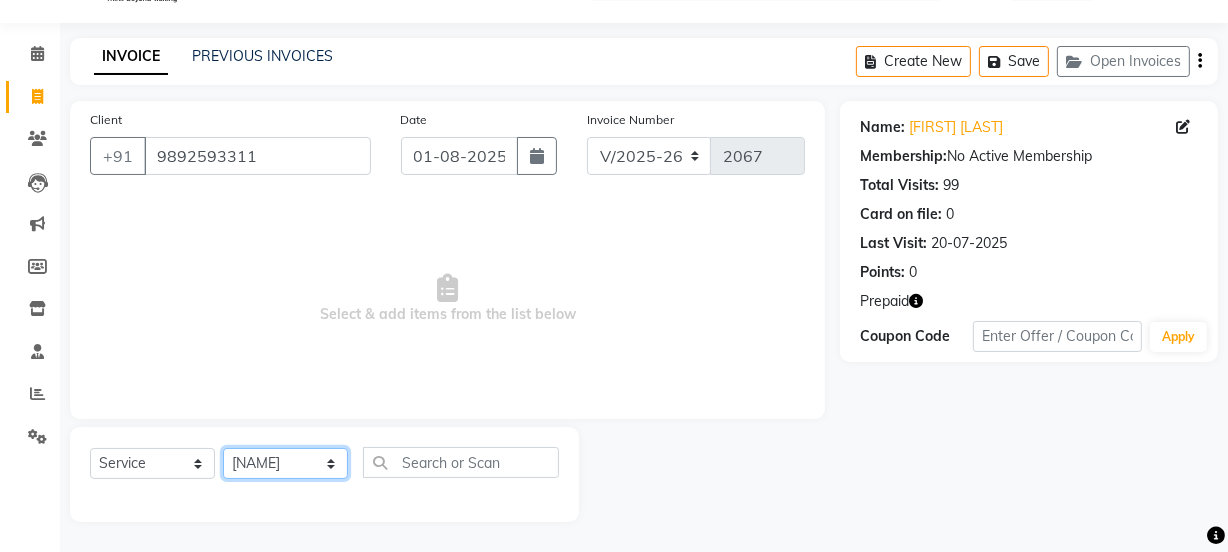 click on "Select Stylist [NAME] [NAME] [NAME] [NAME] [NAME] [NAME] [NAME] [NAME] [NAME] [NAME] [NAME] [NAME] [NAME] [NAME] [NAME] [NAME] [NAME] [NAME] [NAME] [NAME] [NAME]" 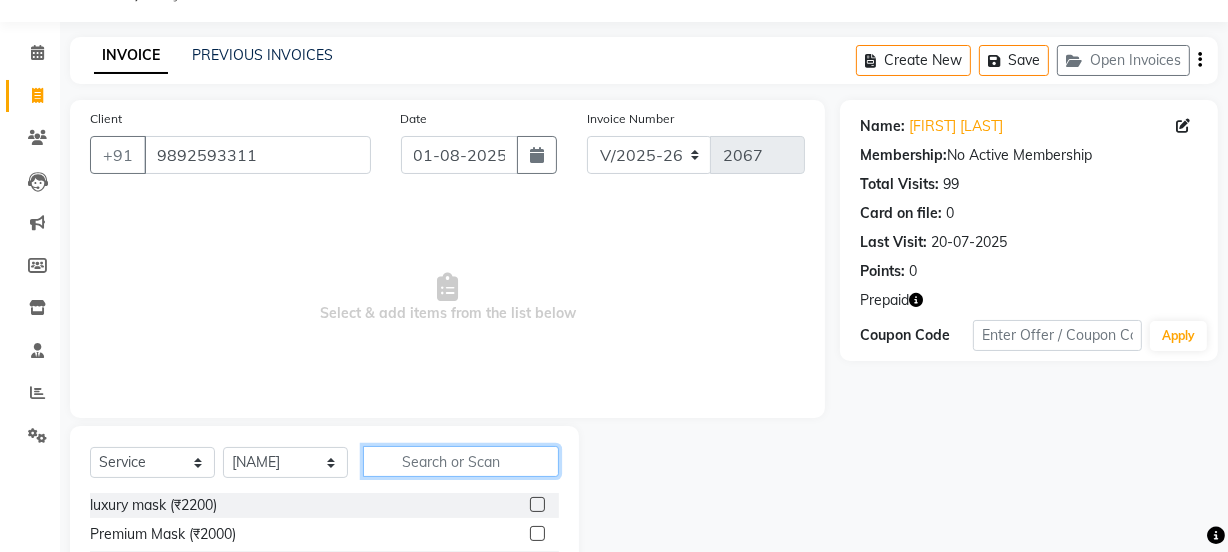 click 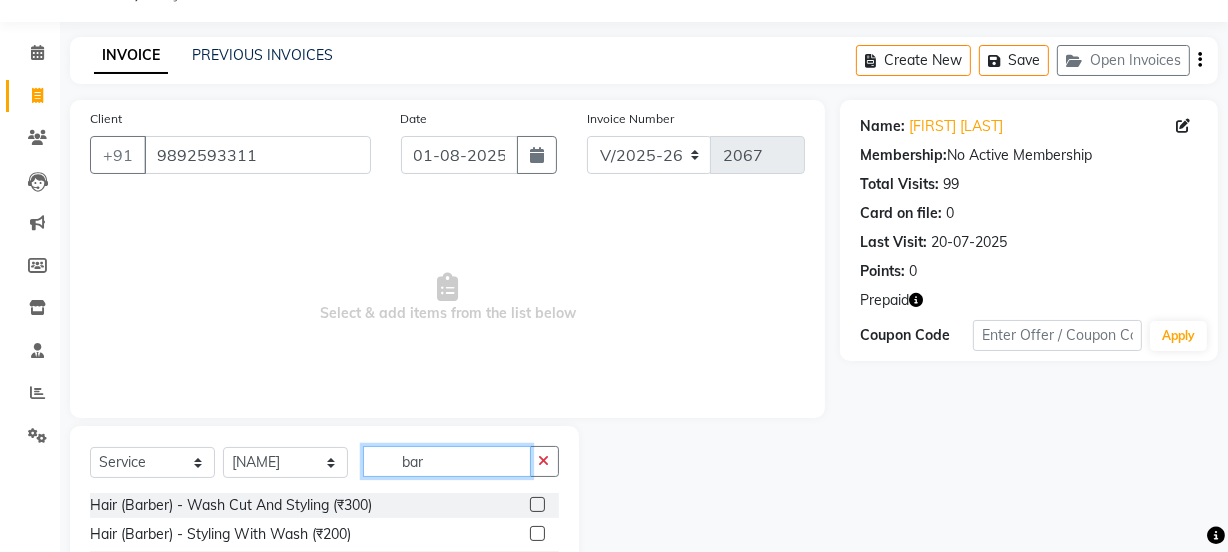 type on "bar" 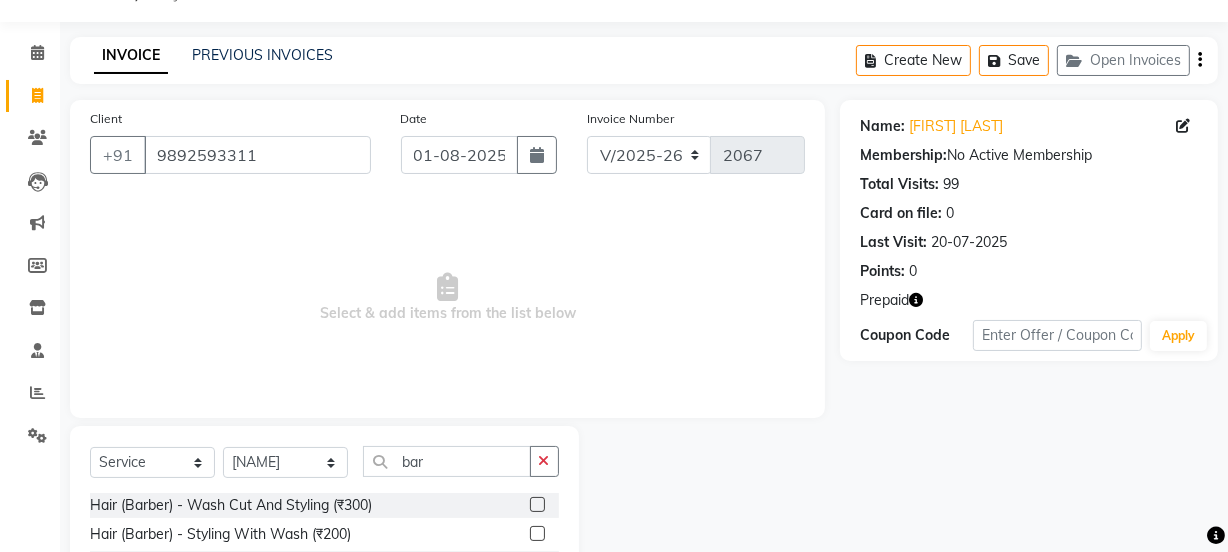 click 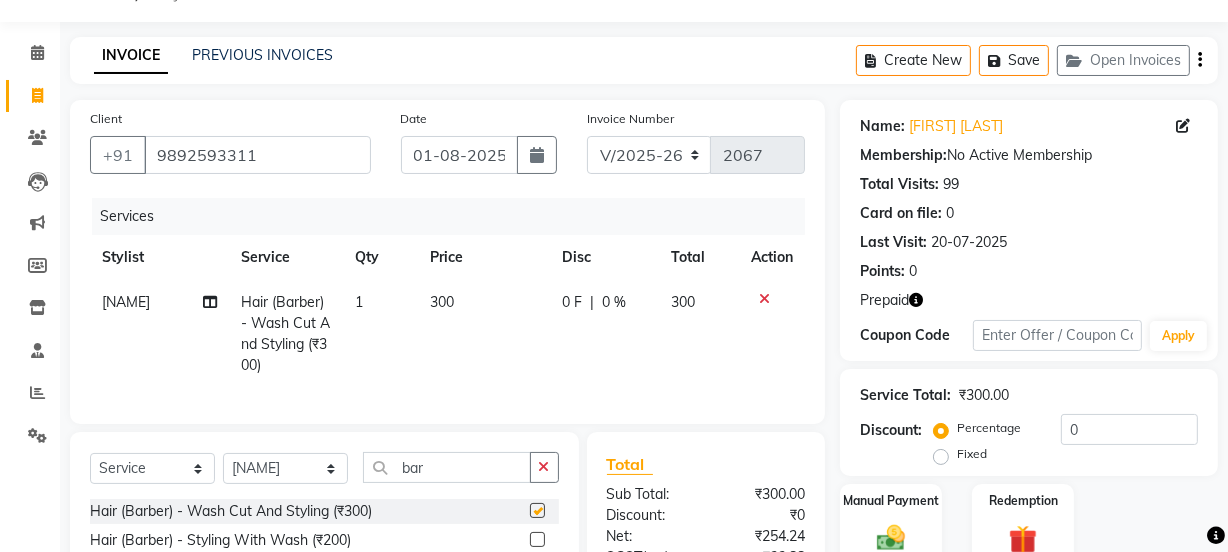 checkbox on "false" 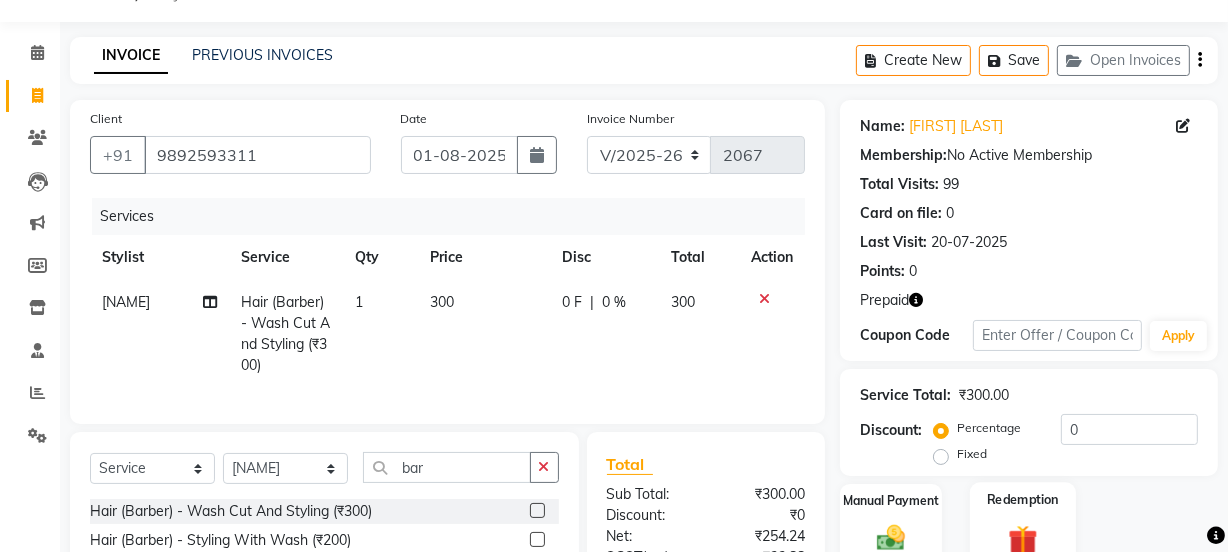 scroll, scrollTop: 269, scrollLeft: 0, axis: vertical 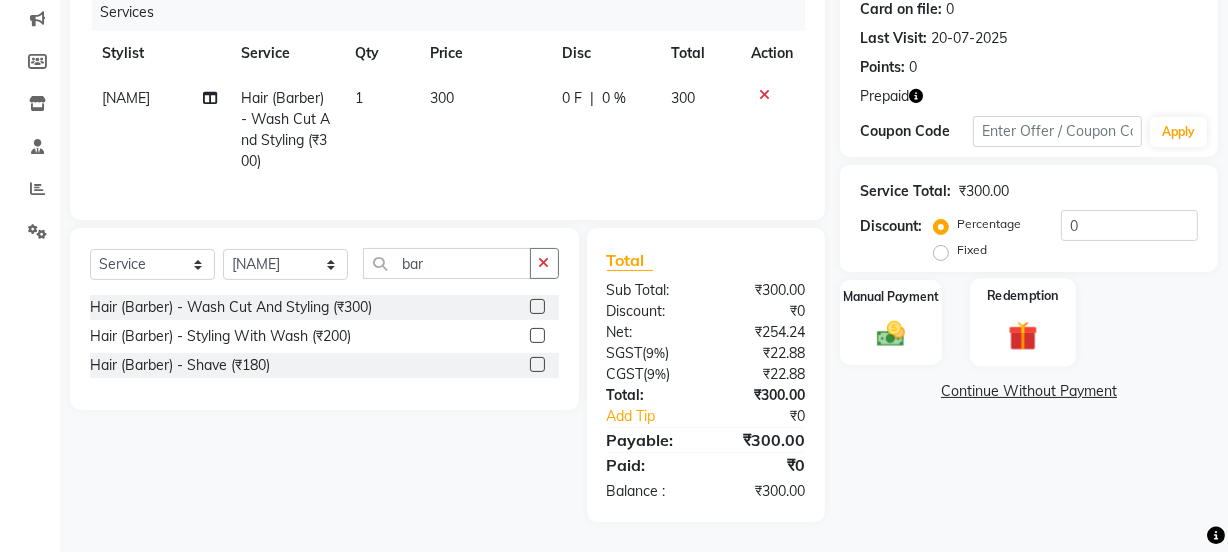 click on "Redemption" 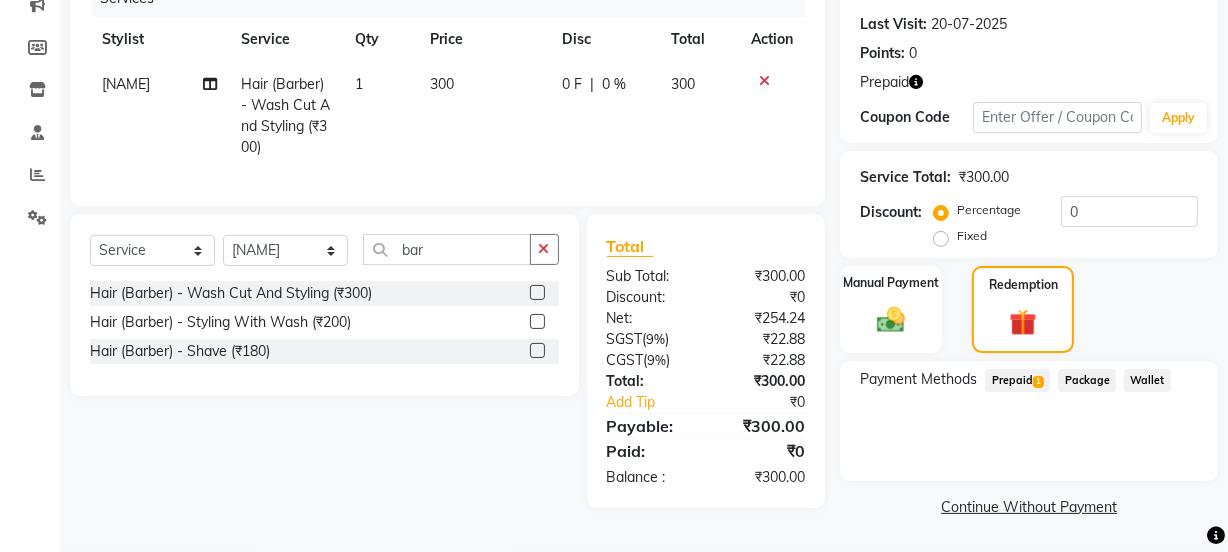 click on "Prepaid  1" 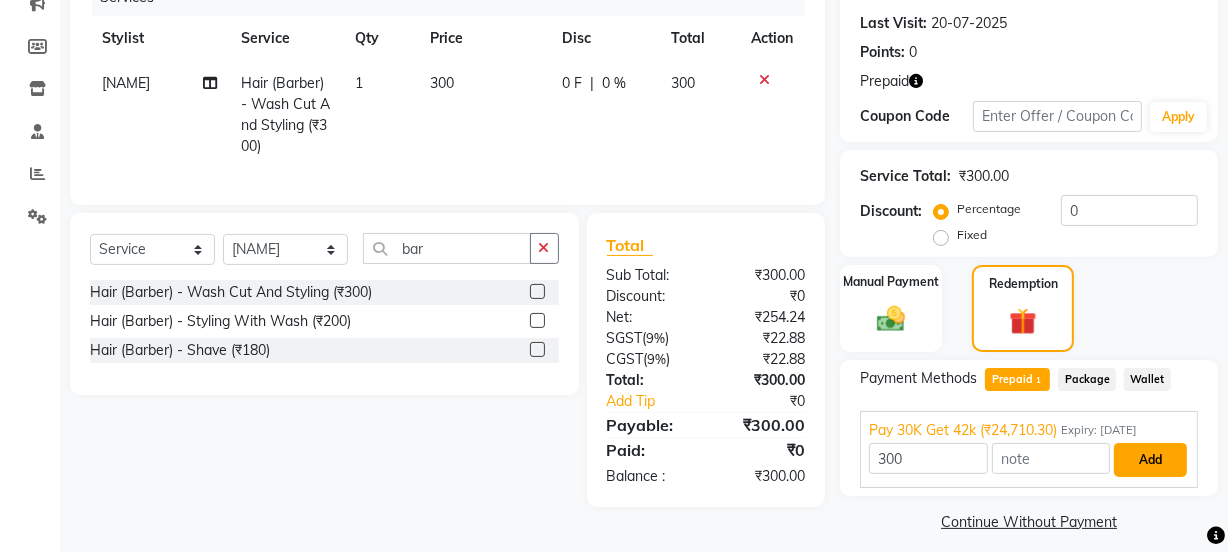 click on "Add" at bounding box center [1150, 460] 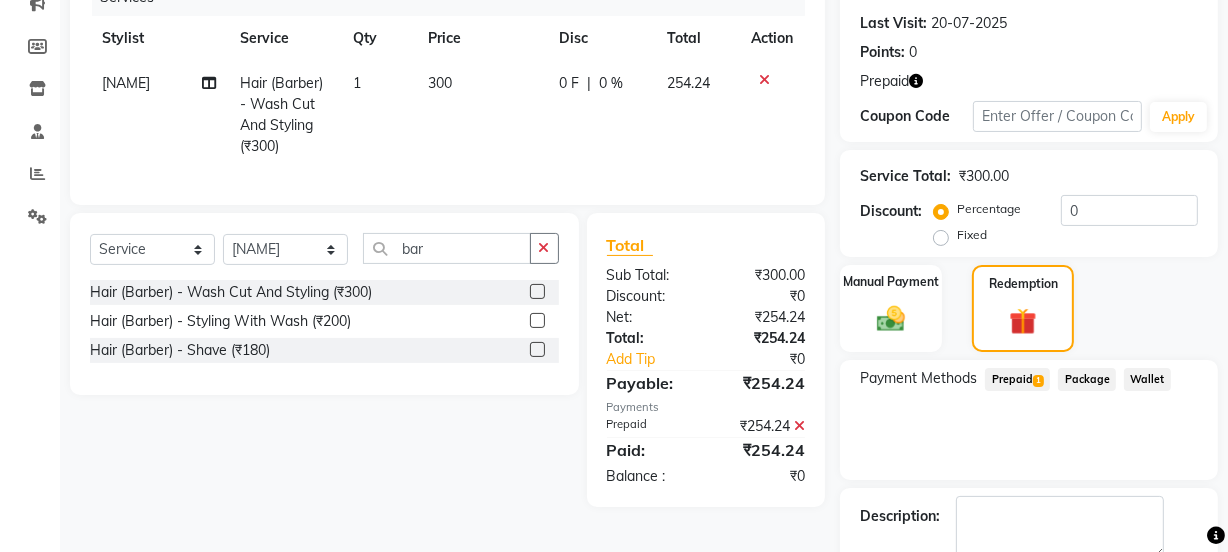scroll, scrollTop: 380, scrollLeft: 0, axis: vertical 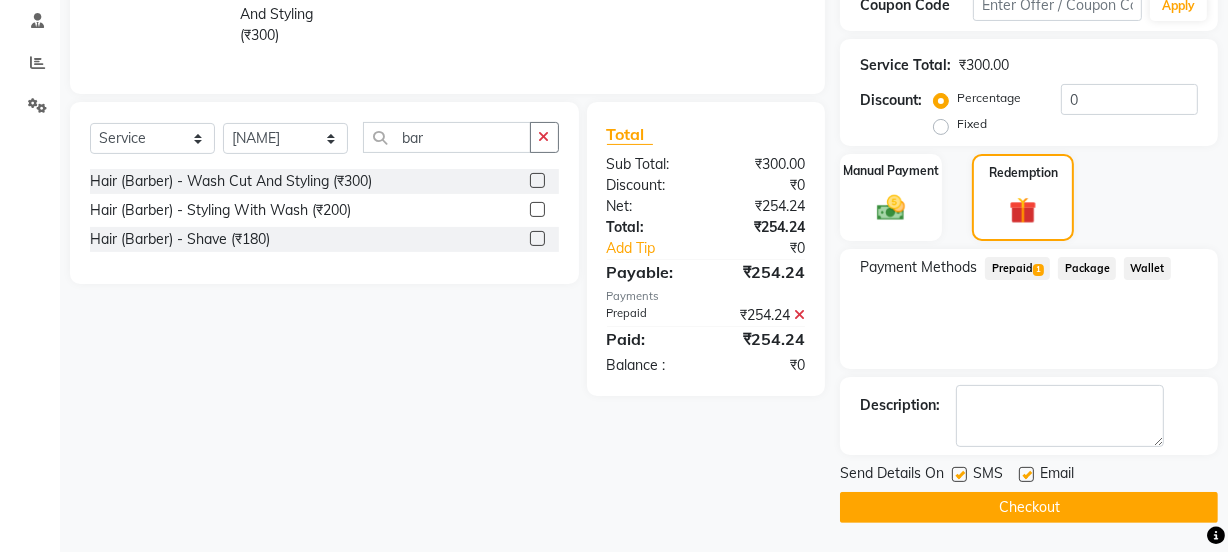 click on "Checkout" 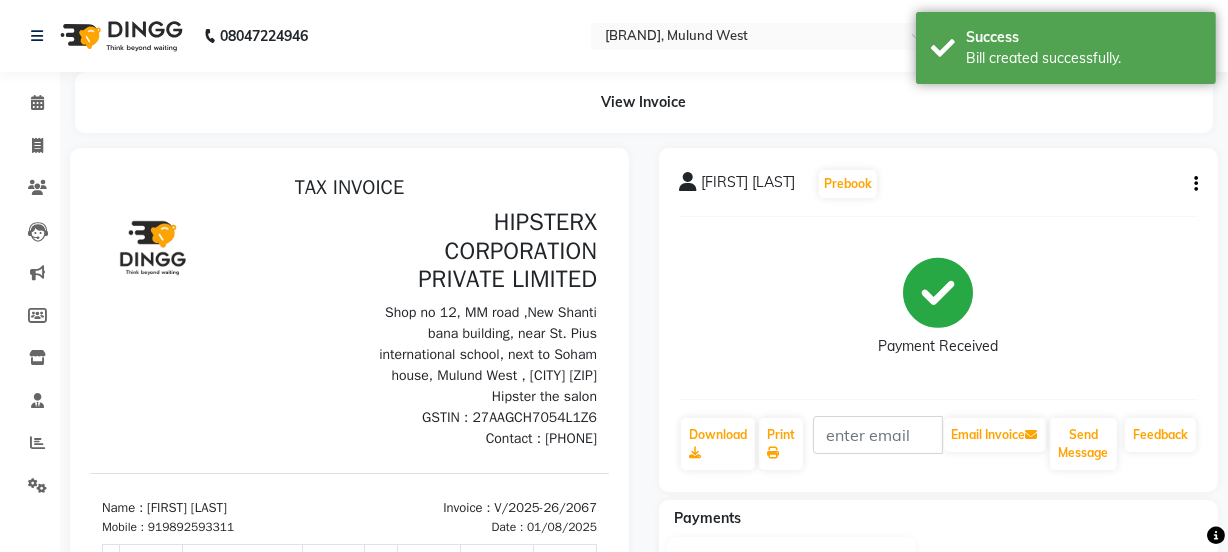 scroll, scrollTop: 0, scrollLeft: 0, axis: both 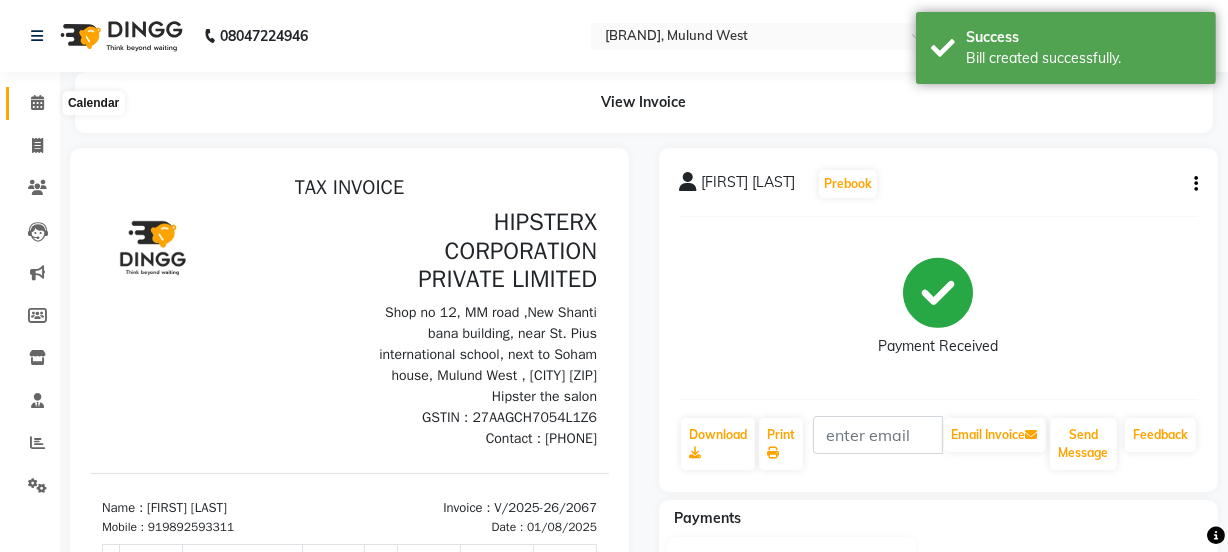 click 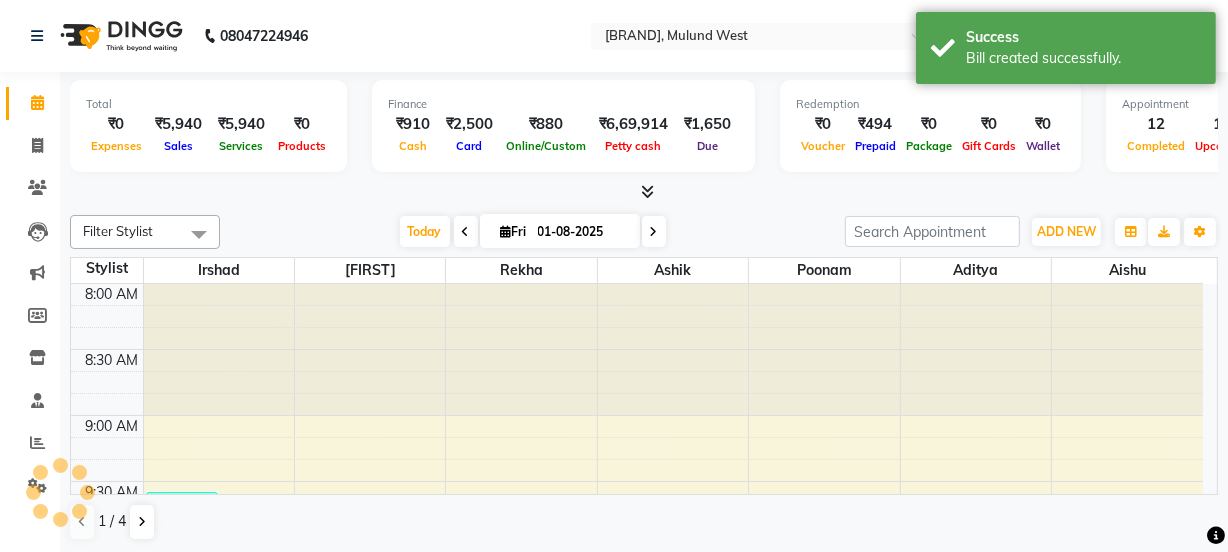 scroll, scrollTop: 0, scrollLeft: 0, axis: both 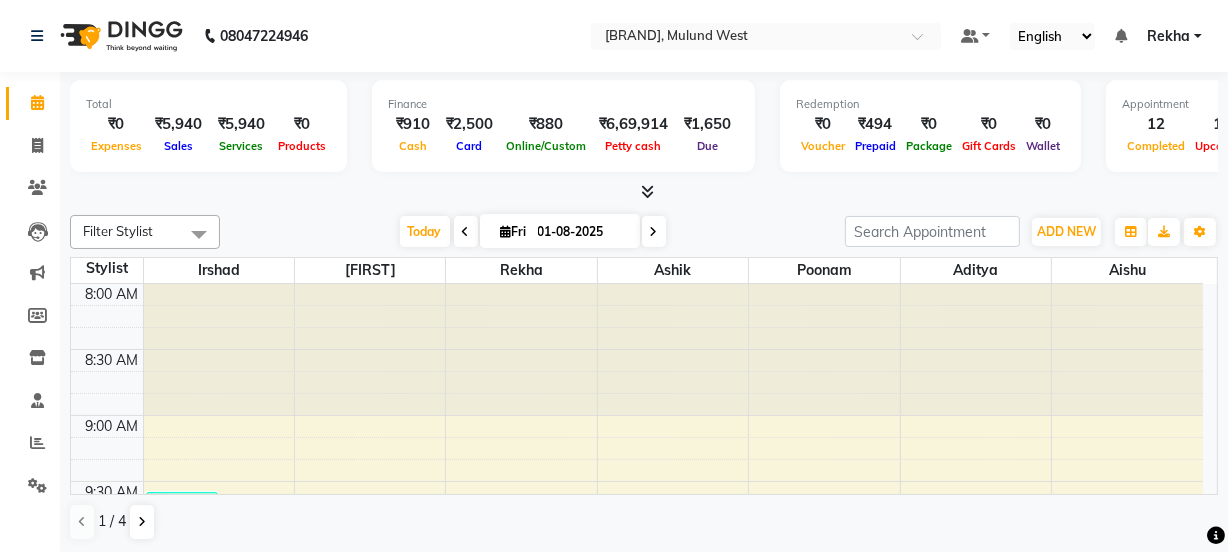 click at bounding box center [654, 232] 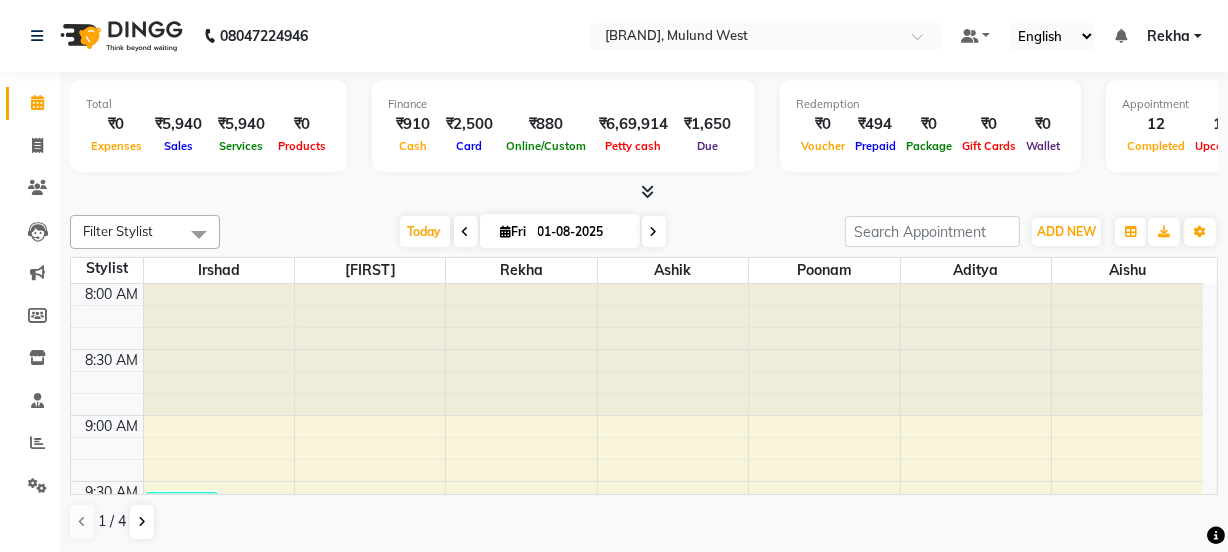 type on "02-08-2025" 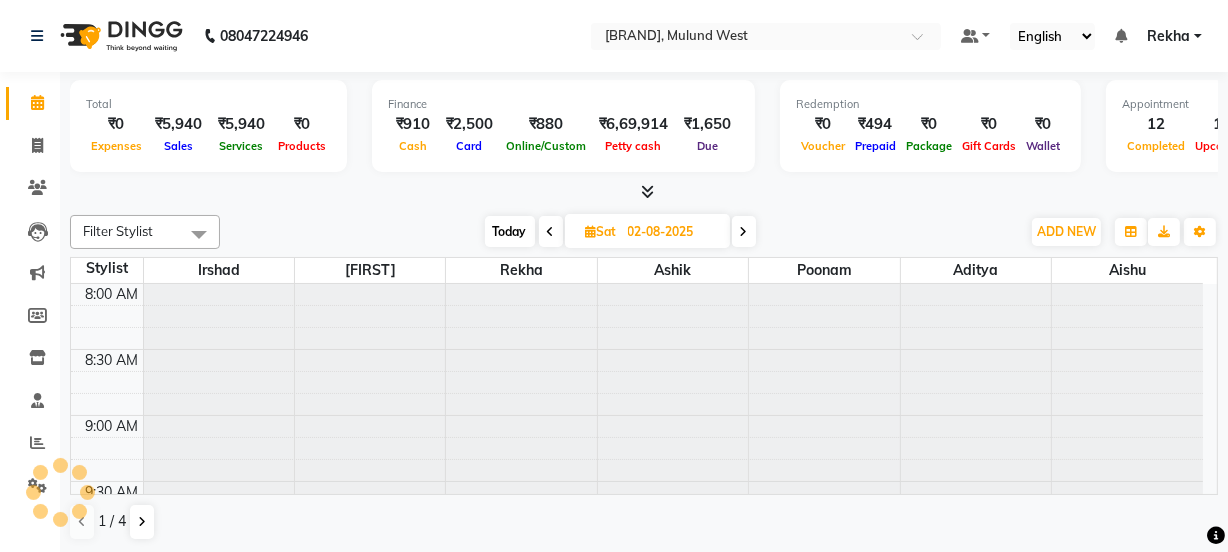 click on "02-08-2025" at bounding box center (672, 232) 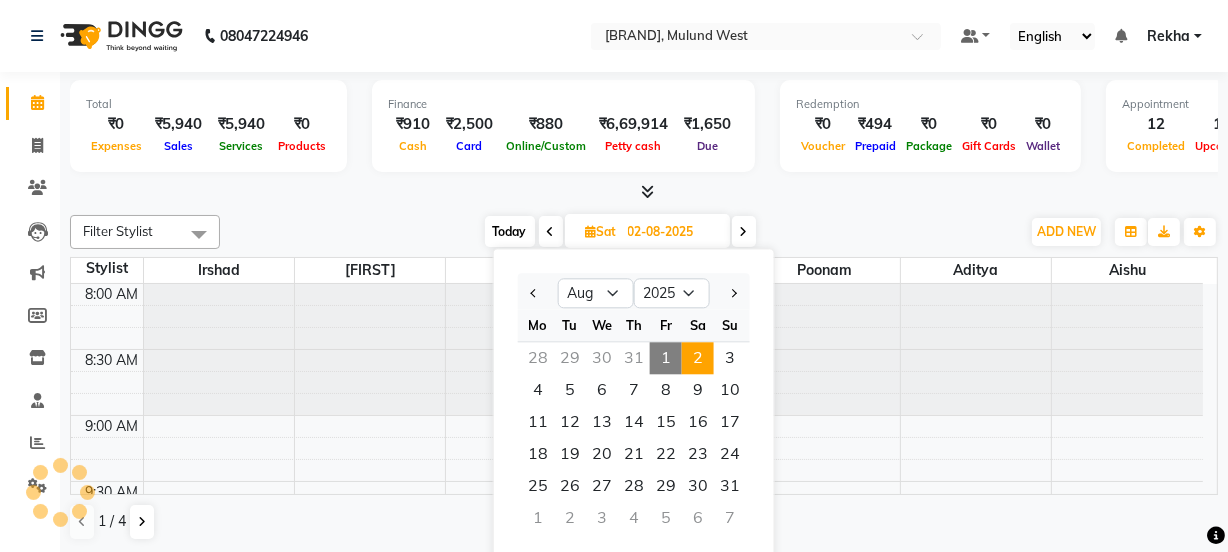 scroll, scrollTop: 527, scrollLeft: 0, axis: vertical 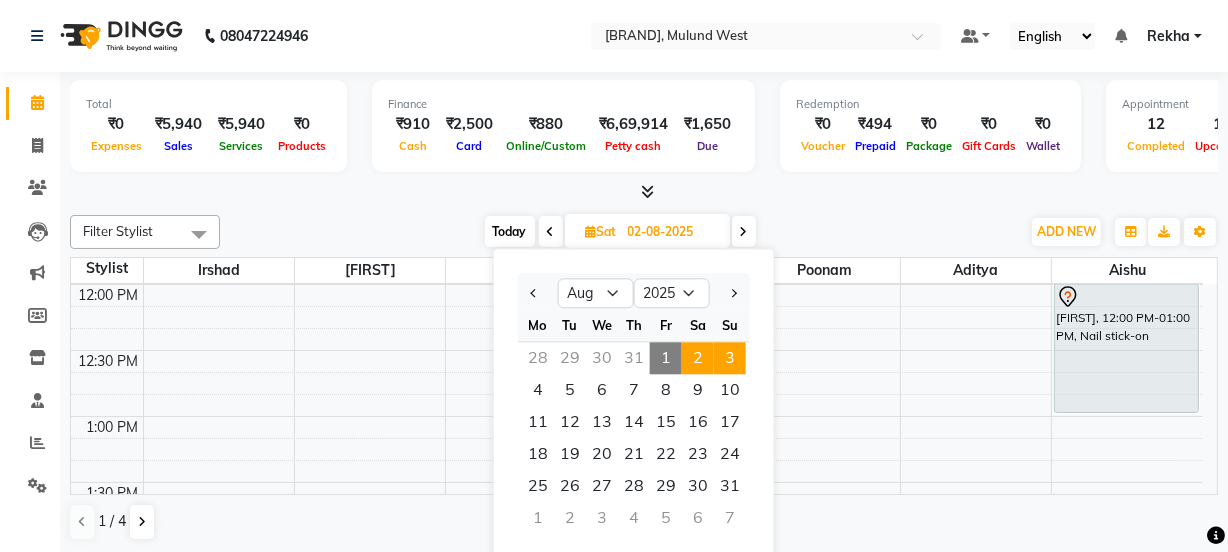 click on "3" at bounding box center [730, 358] 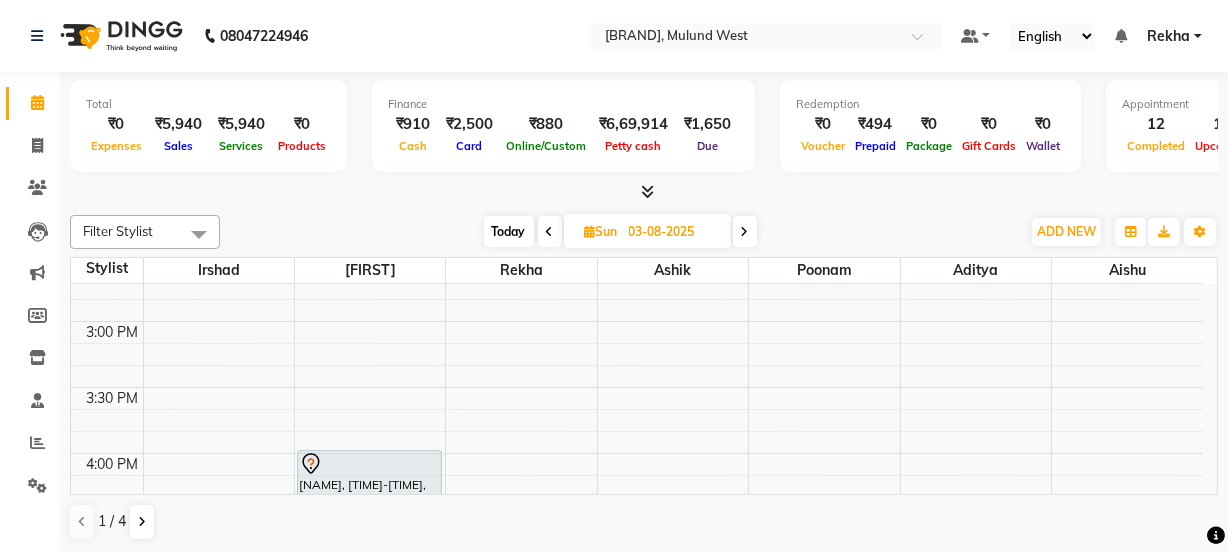 scroll, scrollTop: 793, scrollLeft: 0, axis: vertical 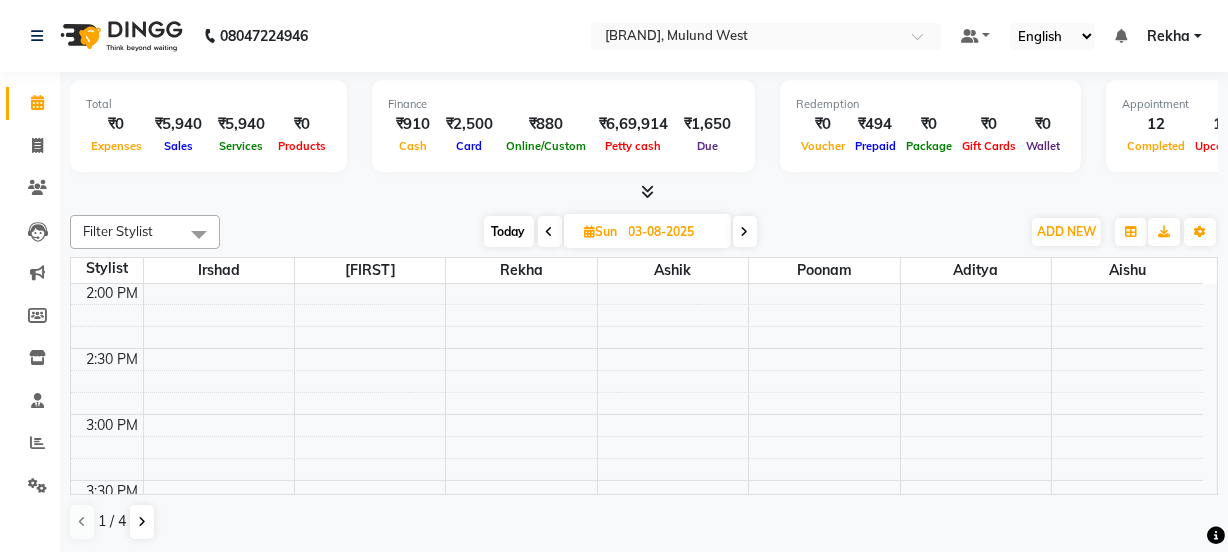 click on "Today" at bounding box center [509, 231] 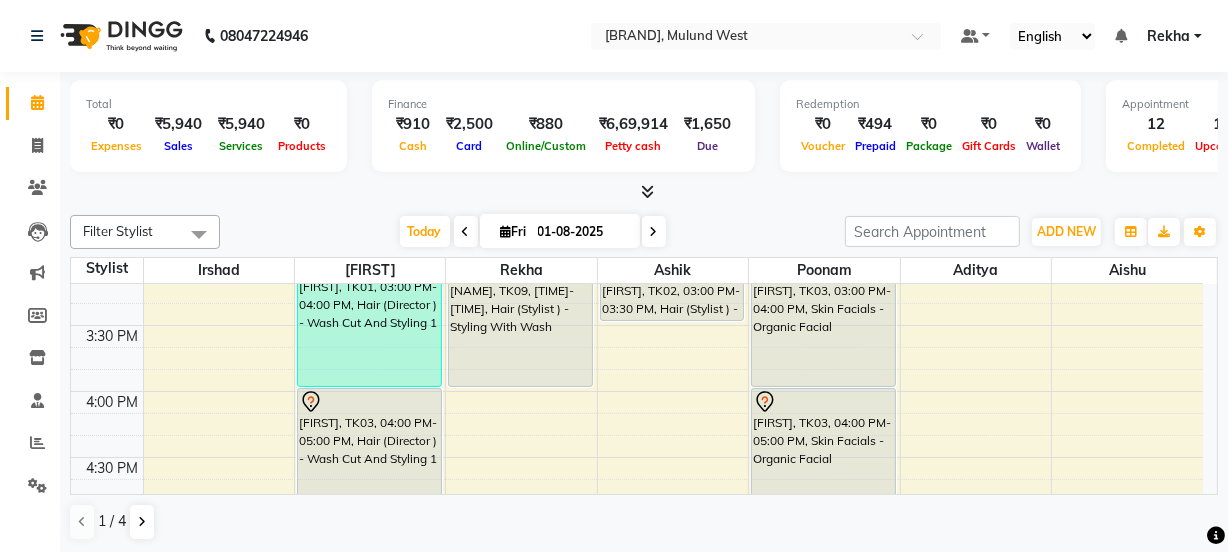 scroll, scrollTop: 970, scrollLeft: 0, axis: vertical 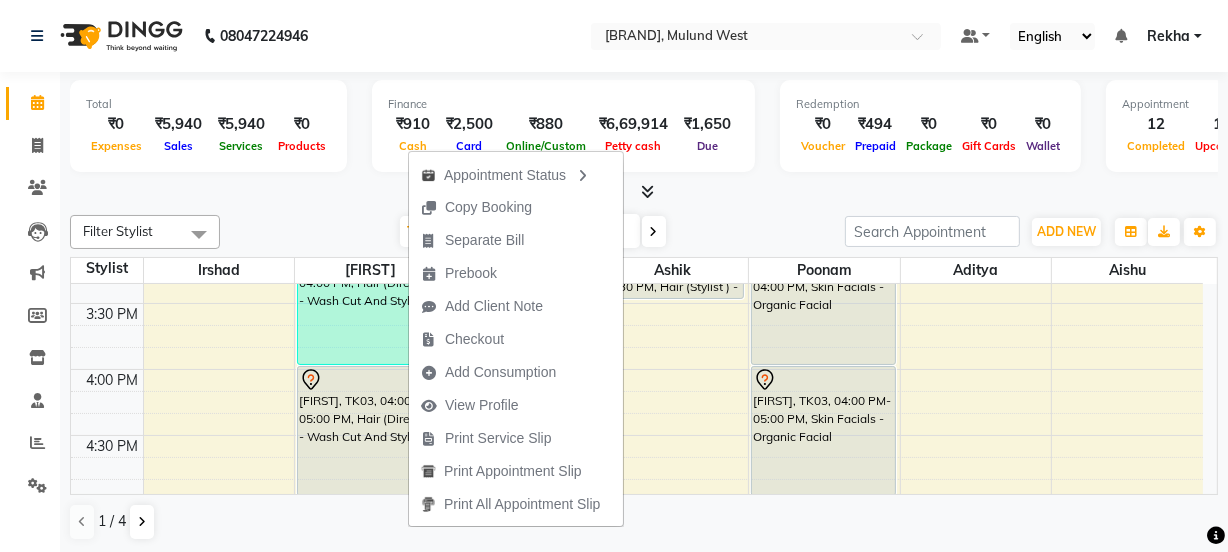 drag, startPoint x: 408, startPoint y: 338, endPoint x: 725, endPoint y: 193, distance: 348.5886 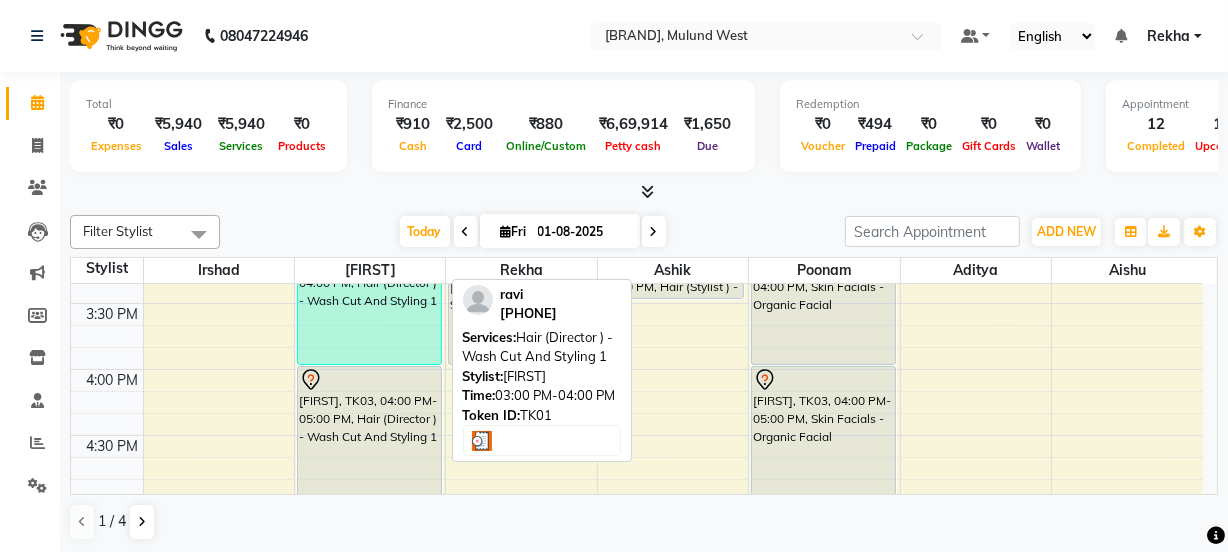 click on "[FIRST], TK01, 03:00 PM-04:00 PM, Hair (Director ) - Wash Cut And Styling 1" at bounding box center (369, 299) 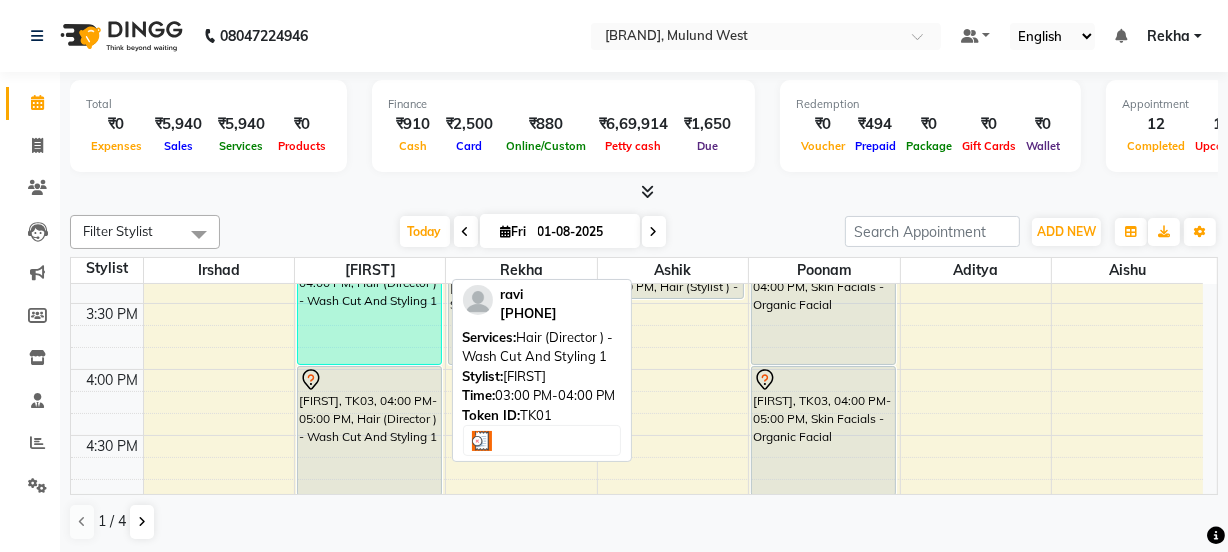 select on "3" 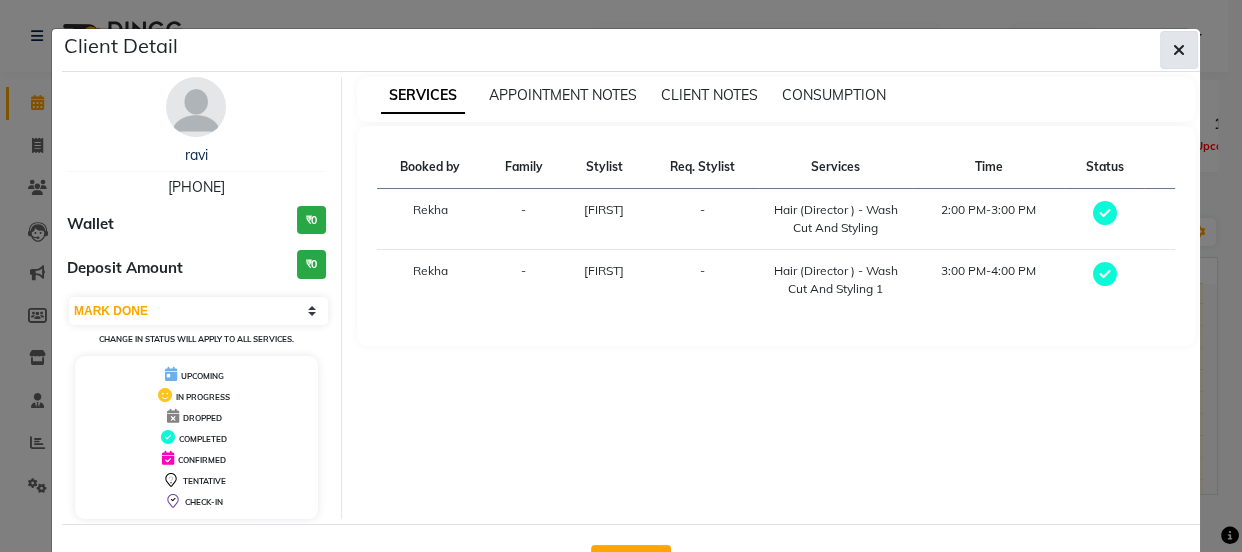 click 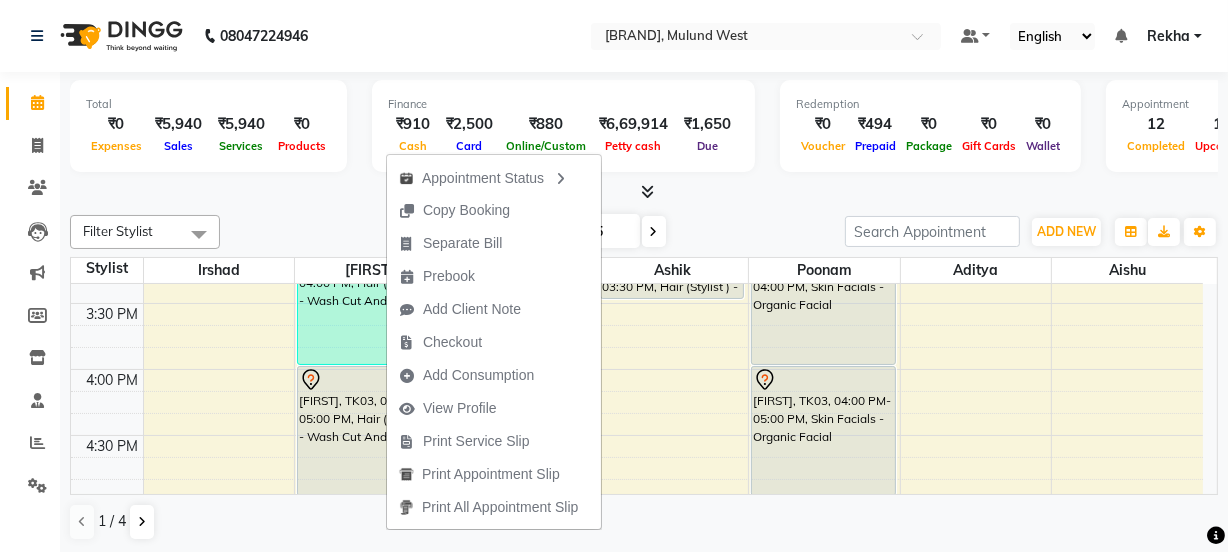 drag, startPoint x: 386, startPoint y: 341, endPoint x: 710, endPoint y: 235, distance: 340.8988 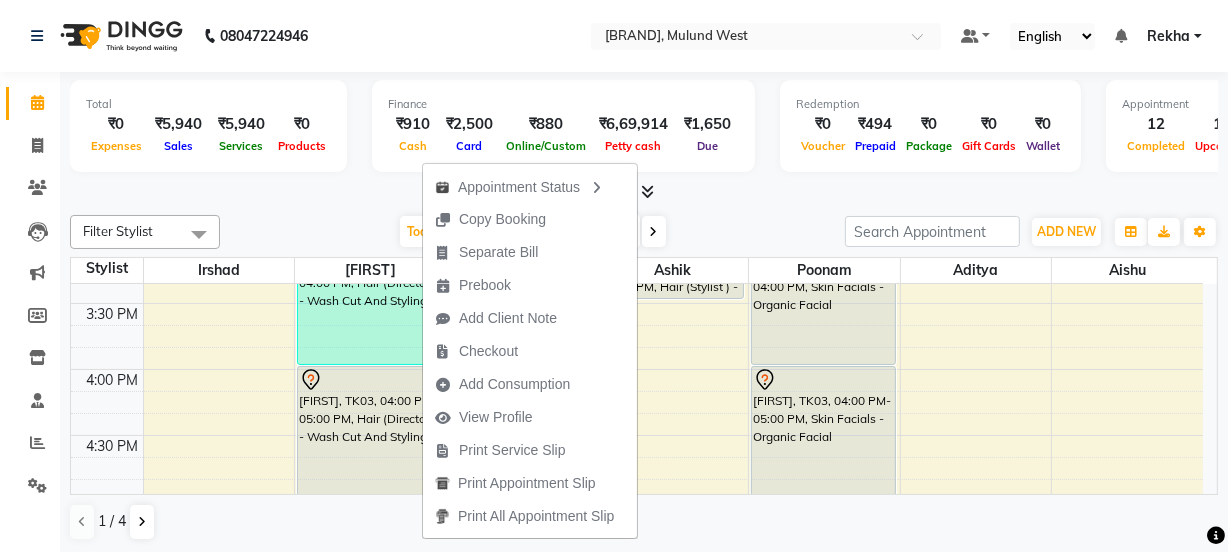 click on "Filter Stylist Select All [NAME] [NAME] [NAME] [NAME] [NAME] [NAME] [NAME] [NAME] [NAME] [NAME] [NAME] [NAME] [NAME] [NAME] [NAME] [NAME] [NAME] [NAME] [NAME] [NAME] [NAME]  Today  Fri 01-08-2025 Toggle Dropdown Add Appointment Add Invoice Add Expense Add Attendance Add Client Add Transaction Toggle Dropdown Add Appointment Add Invoice Add Expense Add Attendance Add Client ADD NEW Toggle Dropdown Add Appointment Add Invoice Add Expense Add Attendance Add Client Add Transaction Filter Stylist Select All [NAME] [NAME] [NAME] [NAME] [NAME] [NAME] [NAME] [NAME] [NAME] [NAME] [NAME] [NAME] [NAME] [NAME] [NAME] [NAME] [NAME] [NAME] [NAME] [NAME] [NAME]  Group By  Staff View   Room View  View as Vertical  Vertical - Week View  Horizontal  Horizontal - Week View  List  Toggle Dropdown Calendar Settings Manage Tags   Arrange Stylists   Reset Stylists  Full Screen  Show Available Stylist  Appointment Form Zoom 150% Staff/Room Display Count 7" at bounding box center (644, 232) 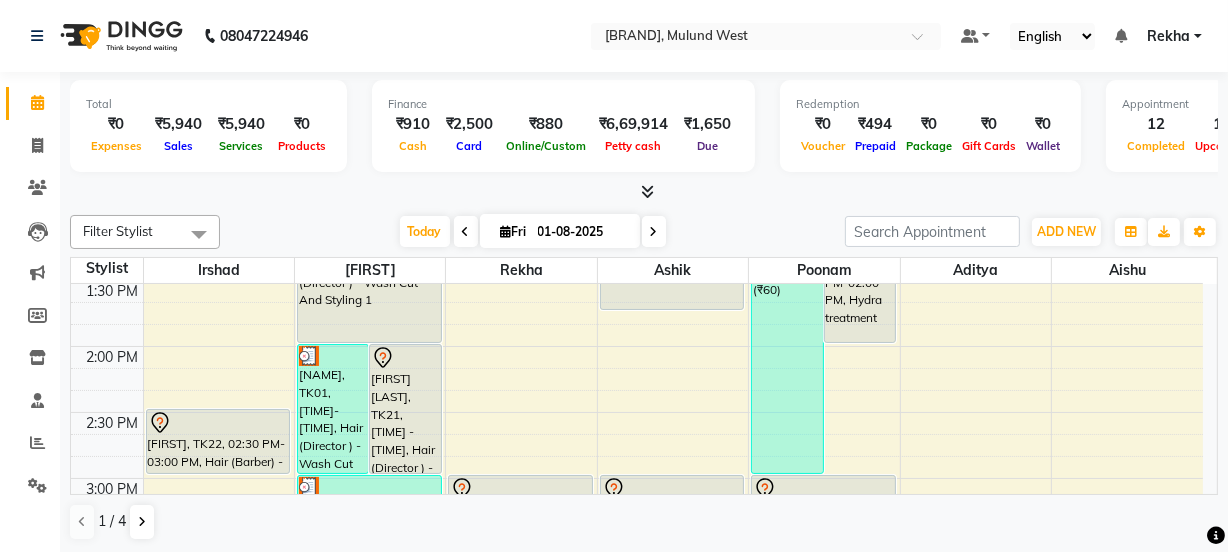 scroll, scrollTop: 727, scrollLeft: 0, axis: vertical 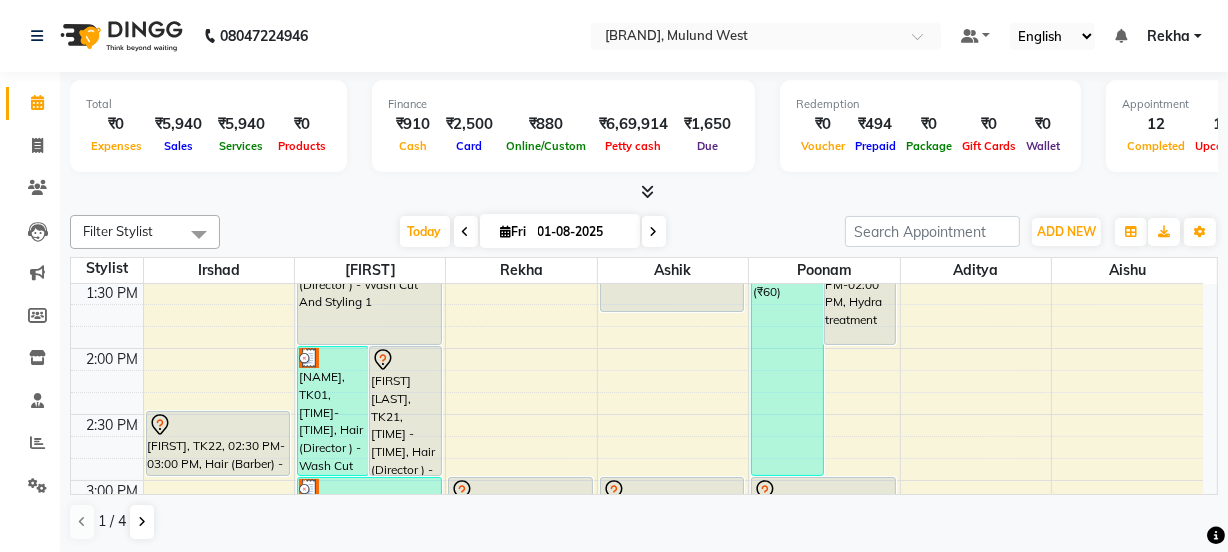 click at bounding box center [654, 231] 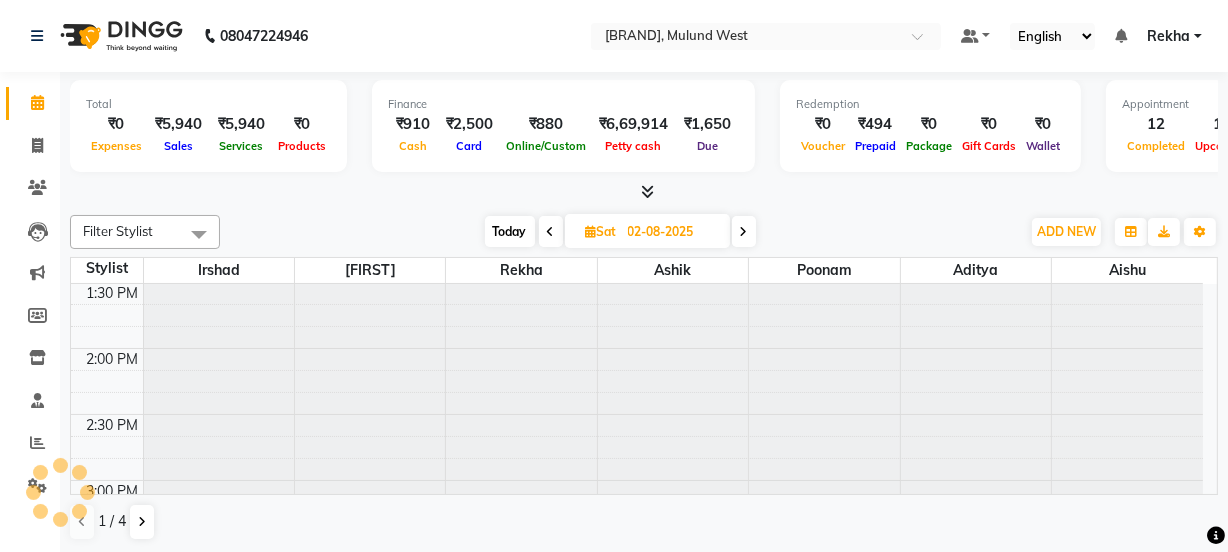 scroll, scrollTop: 0, scrollLeft: 0, axis: both 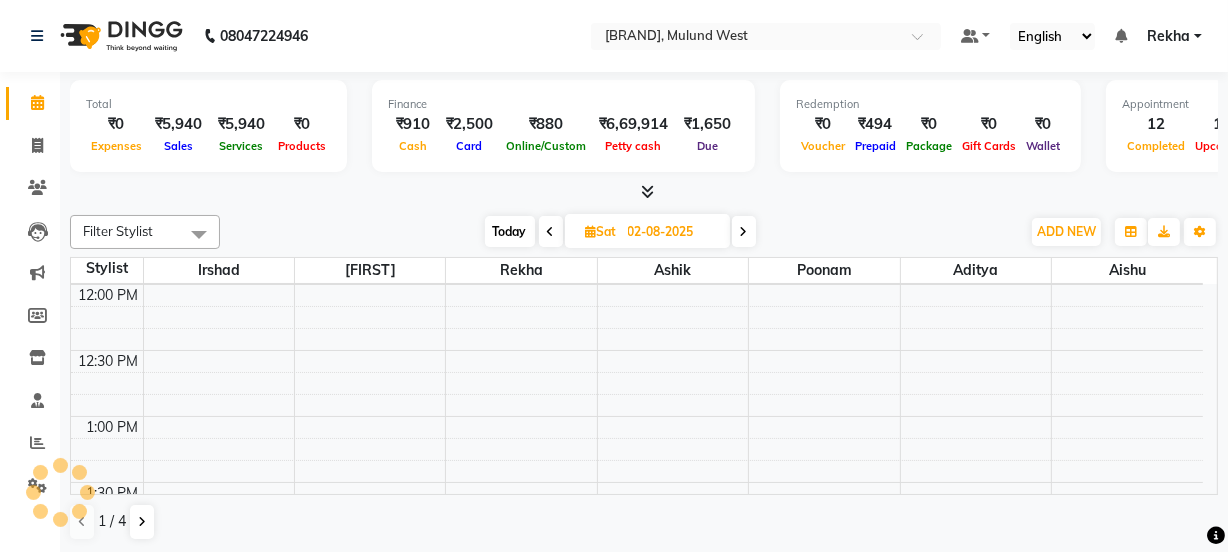 click on "02-08-2025" at bounding box center [672, 232] 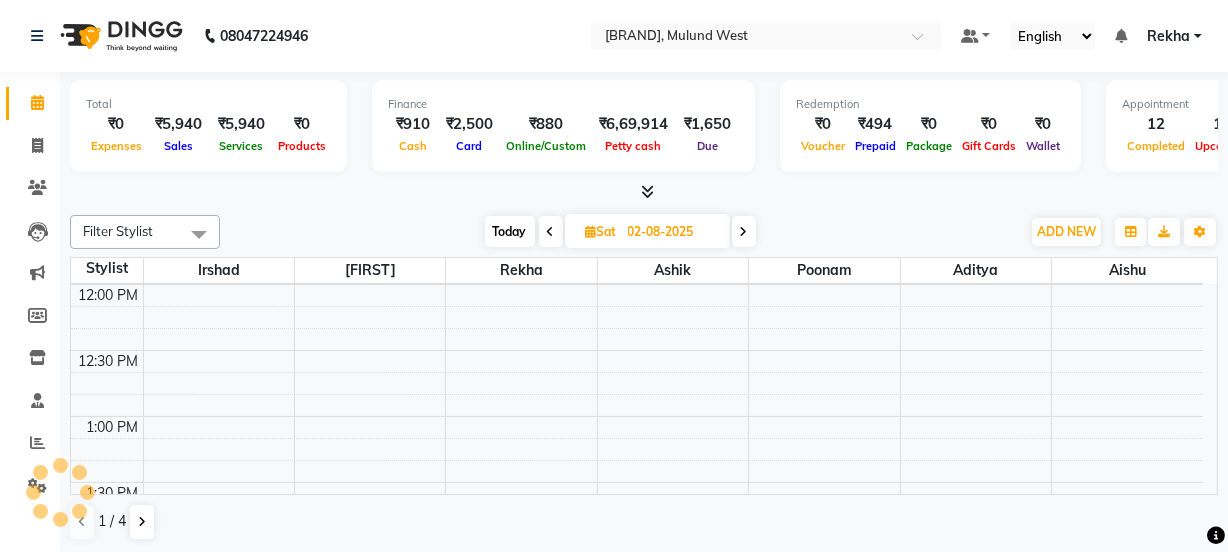 select on "2025" 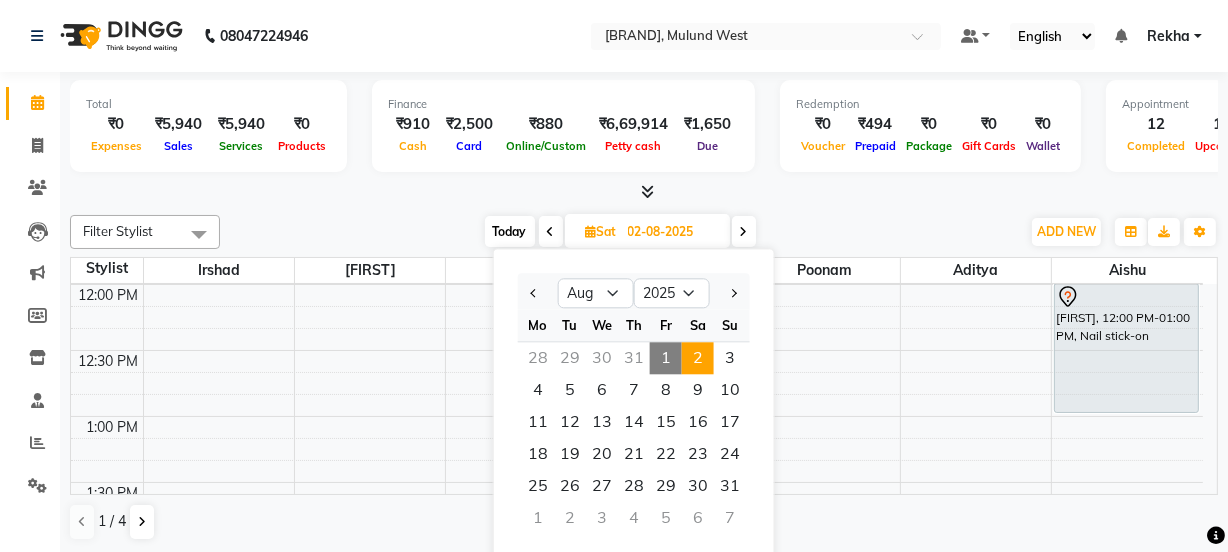 click at bounding box center (744, 232) 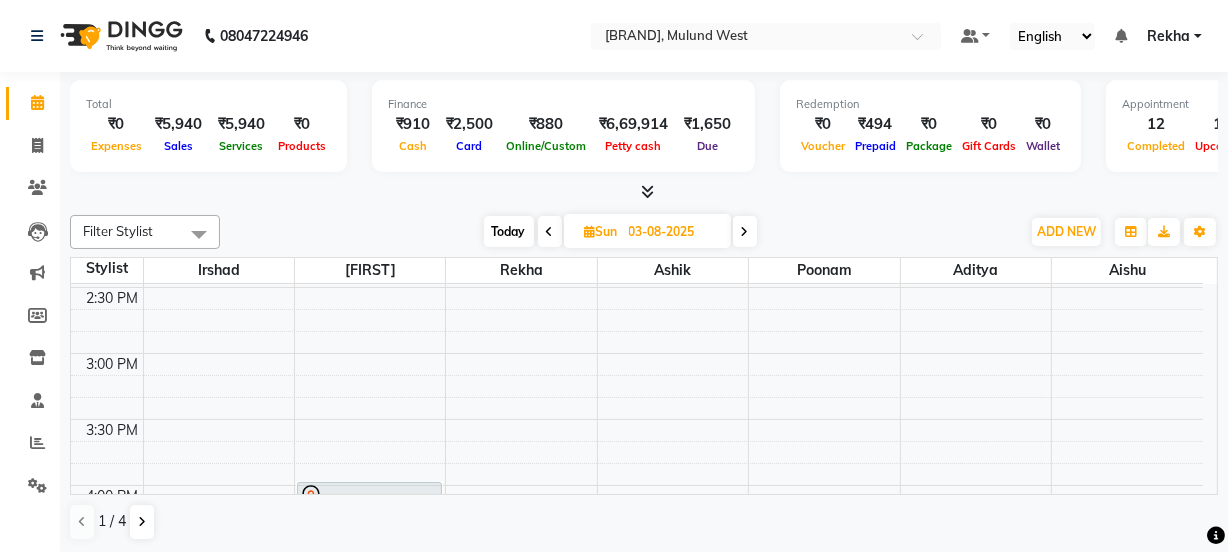 scroll, scrollTop: 824, scrollLeft: 0, axis: vertical 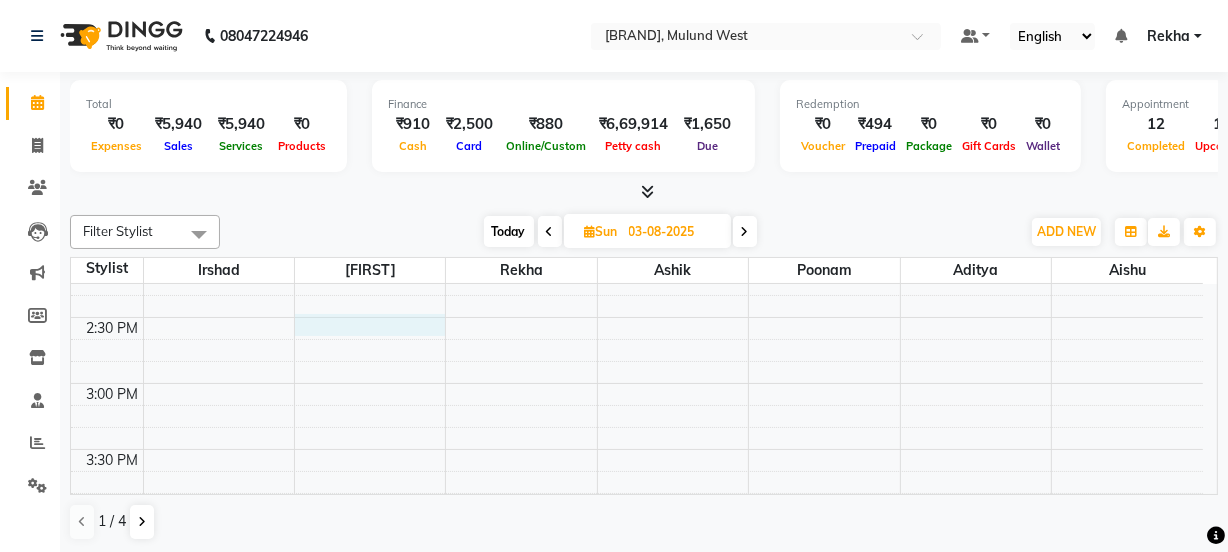 click on "8:00 AM 8:30 AM 9:00 AM 9:30 AM 10:00 AM 10:30 AM 11:00 AM 11:30 AM 12:00 PM 12:30 PM 1:00 PM 1:30 PM 2:00 PM 2:30 PM 3:00 PM 3:30 PM 4:00 PM 4:30 PM 5:00 PM 5:30 PM 6:00 PM 6:30 PM 7:00 PM 7:30 PM 8:00 PM 8:30 PM 9:00 PM 9:30 PM 10:00 PM 10:30 PM             [NAME], [TIME]-[TIME], Hair (Director ) - Wash Cut And Styling             [NAME], [TIME]-[TIME], Hair (Director ) - Wash Cut And Styling 1             [NAME], [TIME]-[TIME], Technical Services (Stylist ) - Classic Highlights Full Head" at bounding box center (637, 449) 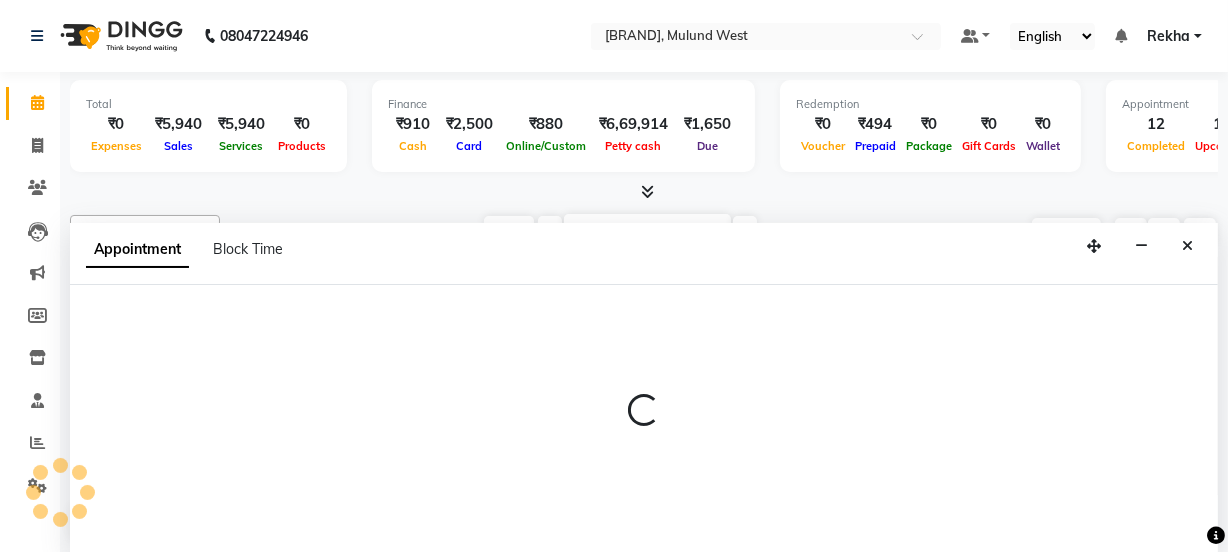 scroll, scrollTop: 0, scrollLeft: 0, axis: both 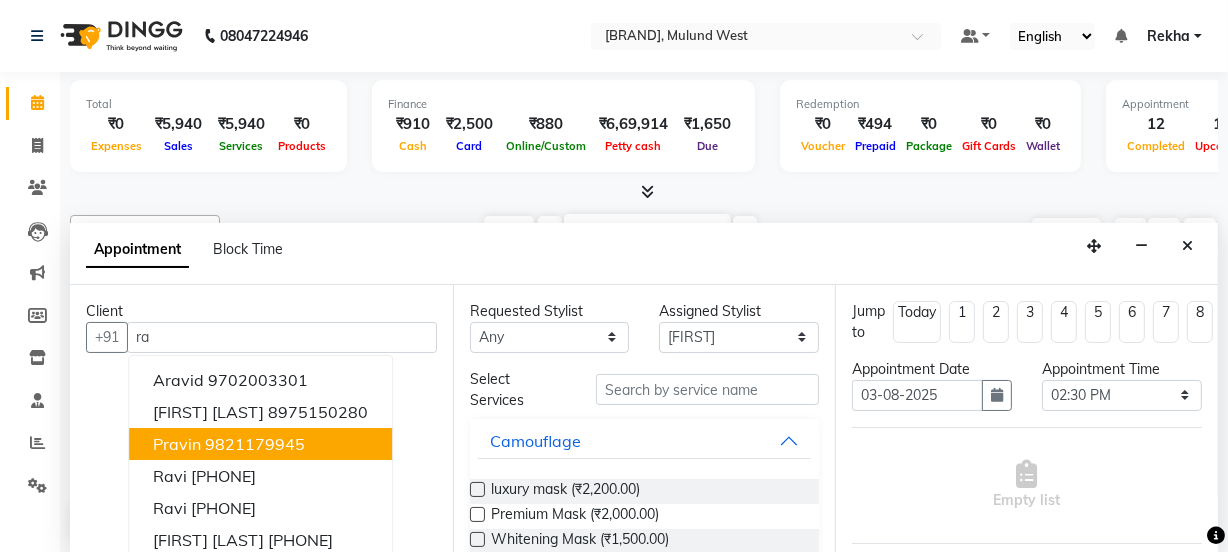 type on "r" 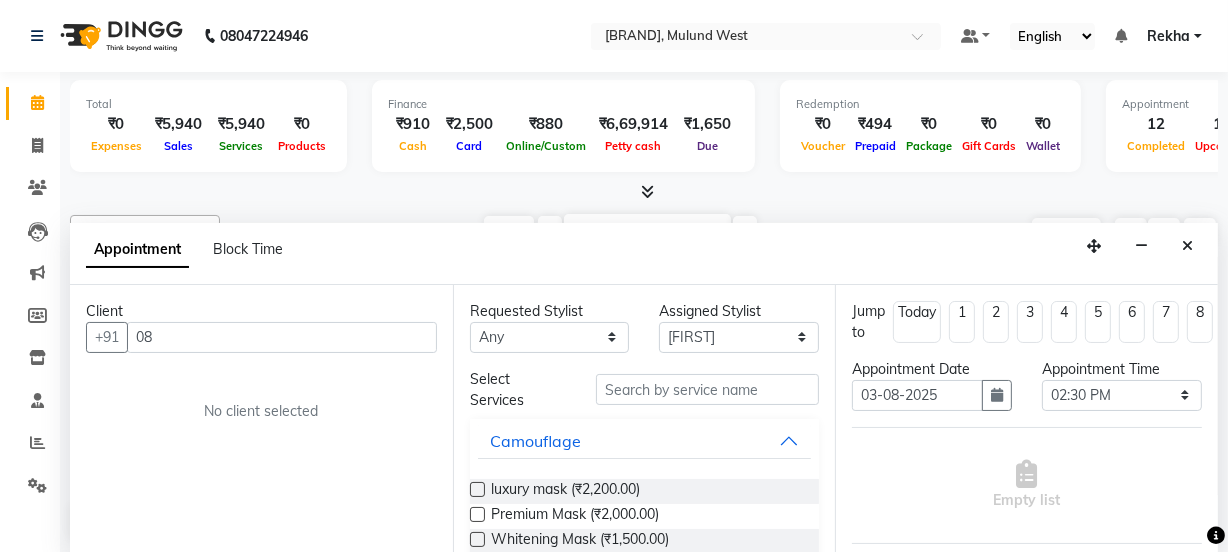 type on "0" 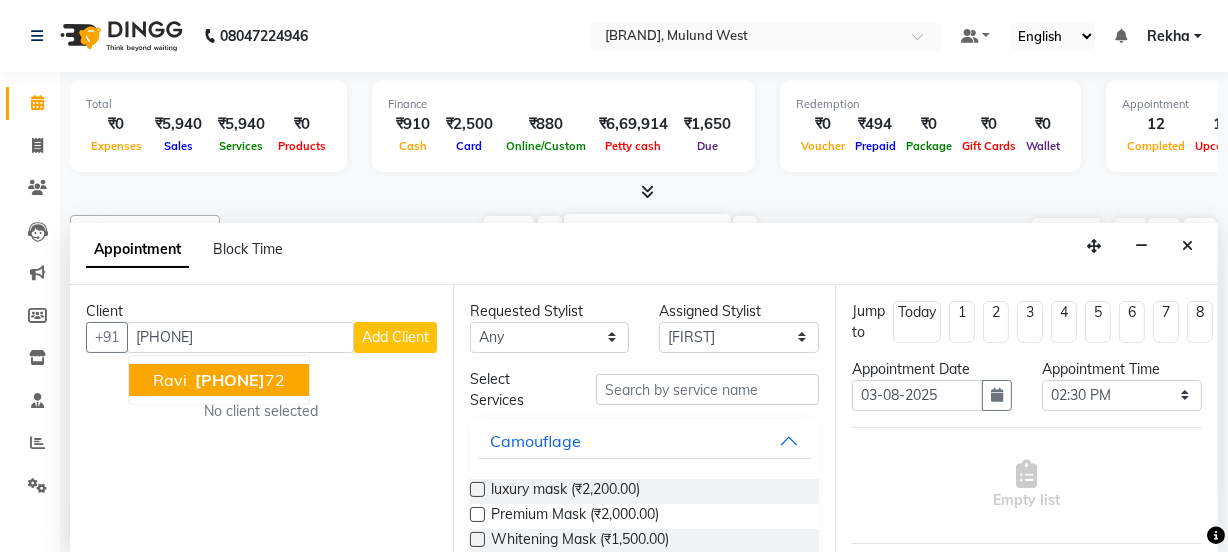 click on "[FIRST] [PHONE]" at bounding box center (219, 380) 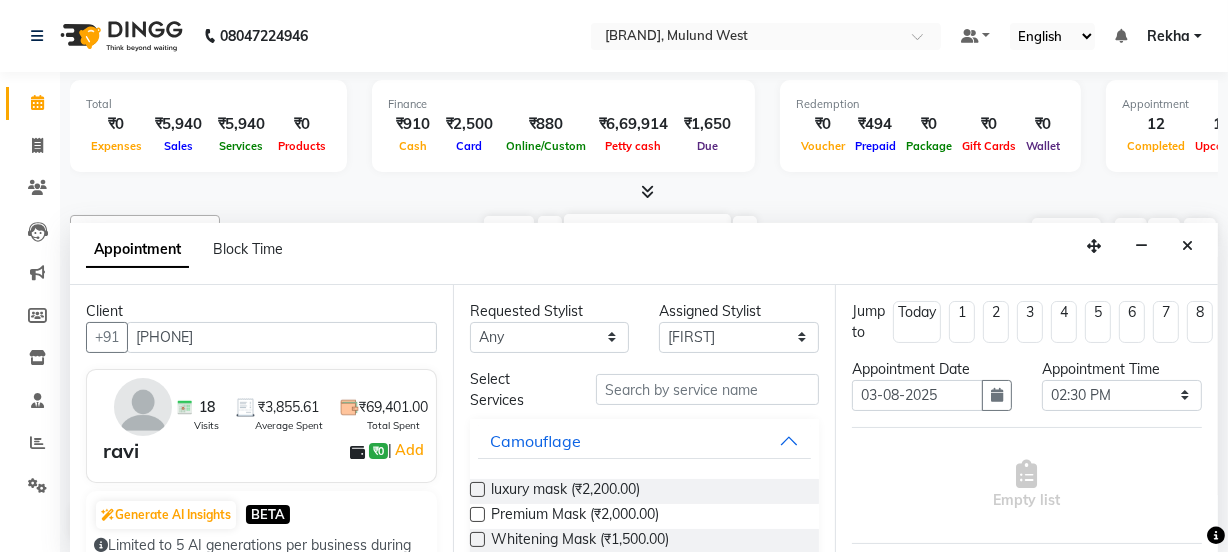 type on "[PHONE]" 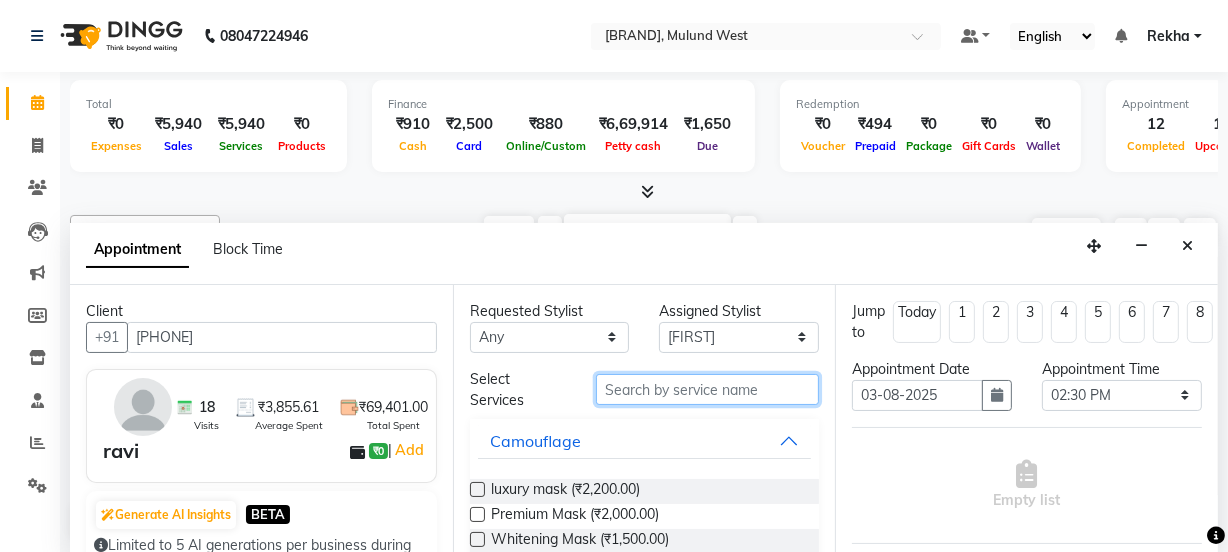 click at bounding box center [707, 389] 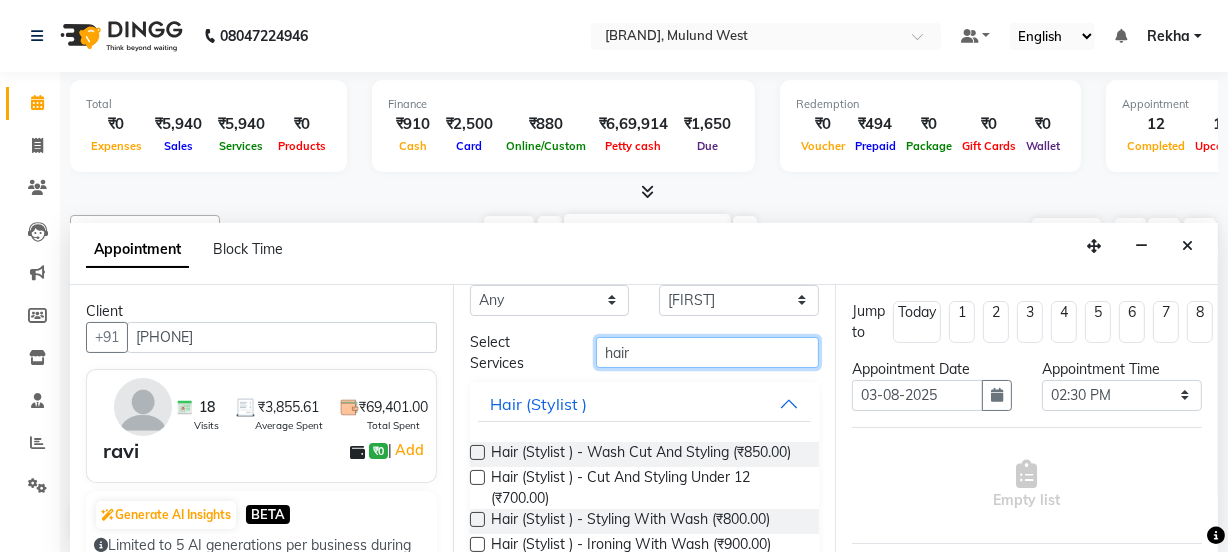 scroll, scrollTop: 30, scrollLeft: 0, axis: vertical 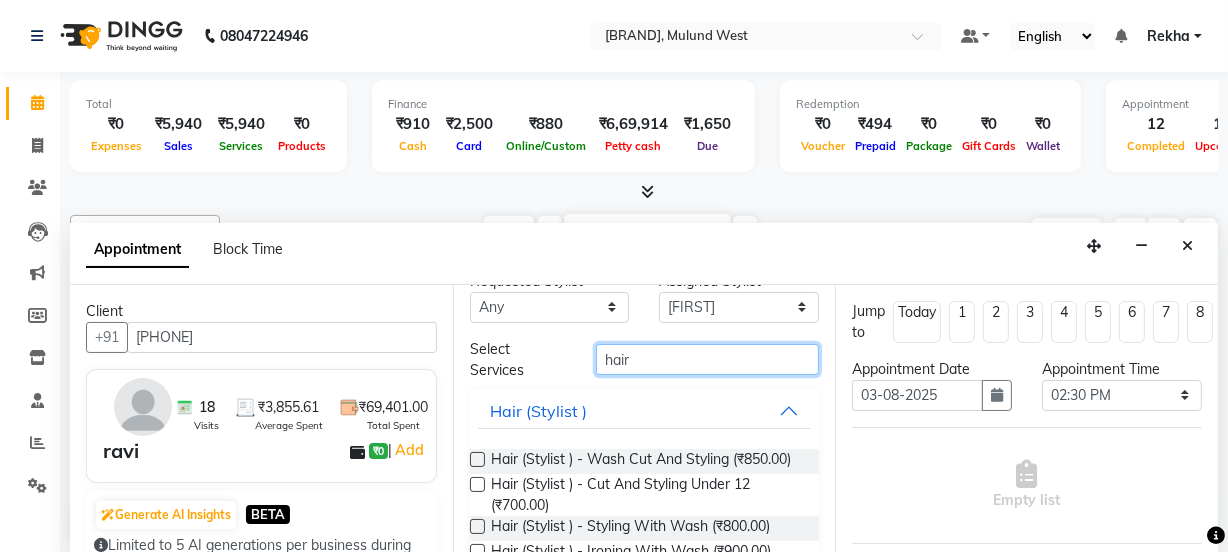 type on "hair" 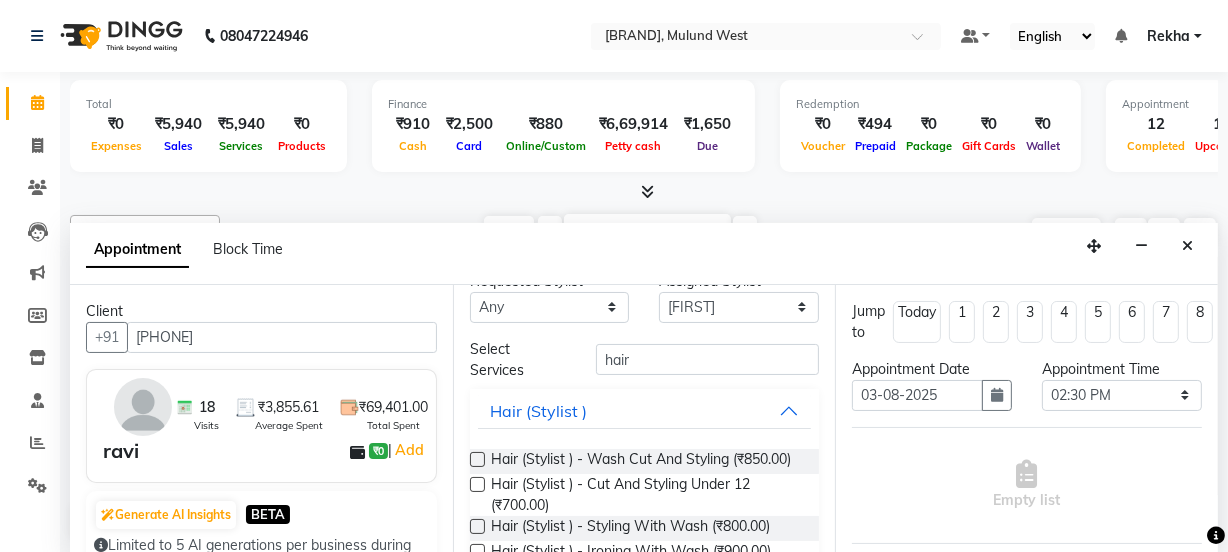click at bounding box center [477, 459] 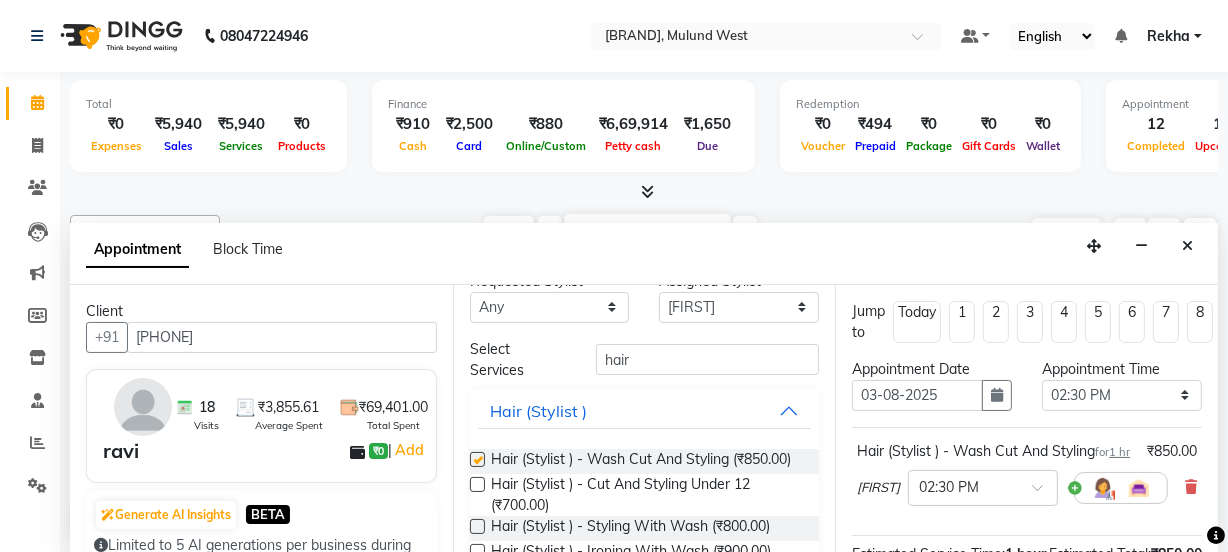 checkbox on "false" 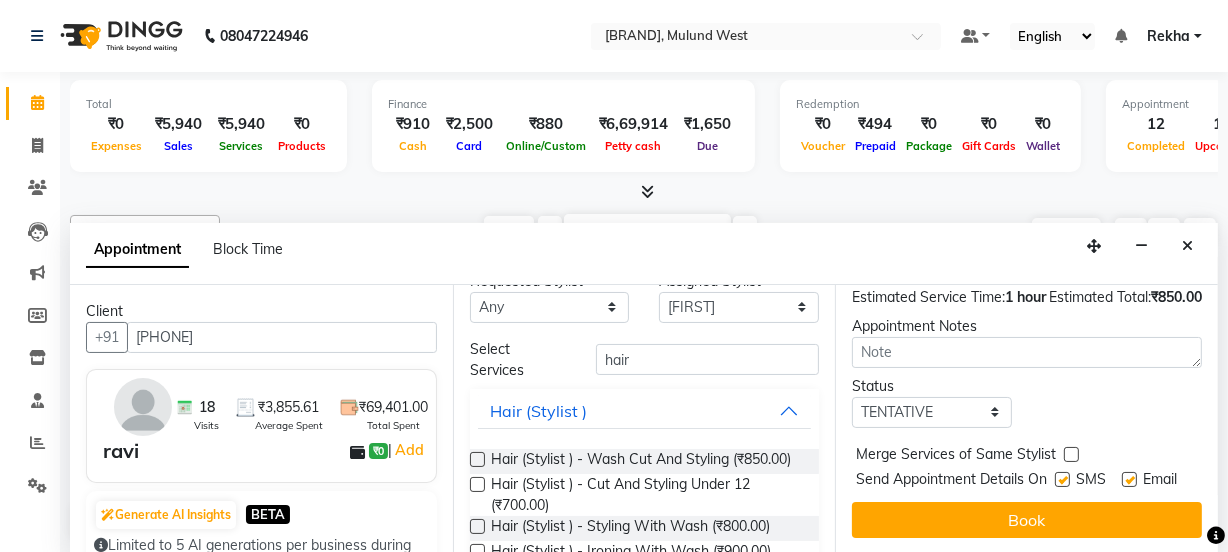 scroll, scrollTop: 329, scrollLeft: 0, axis: vertical 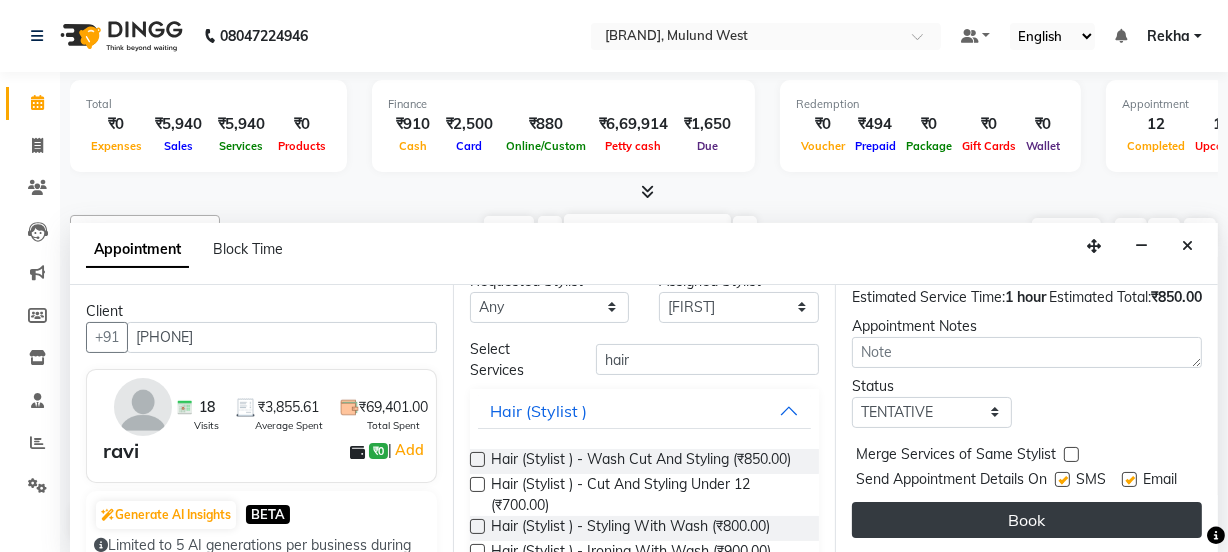 click on "Book" at bounding box center [1027, 520] 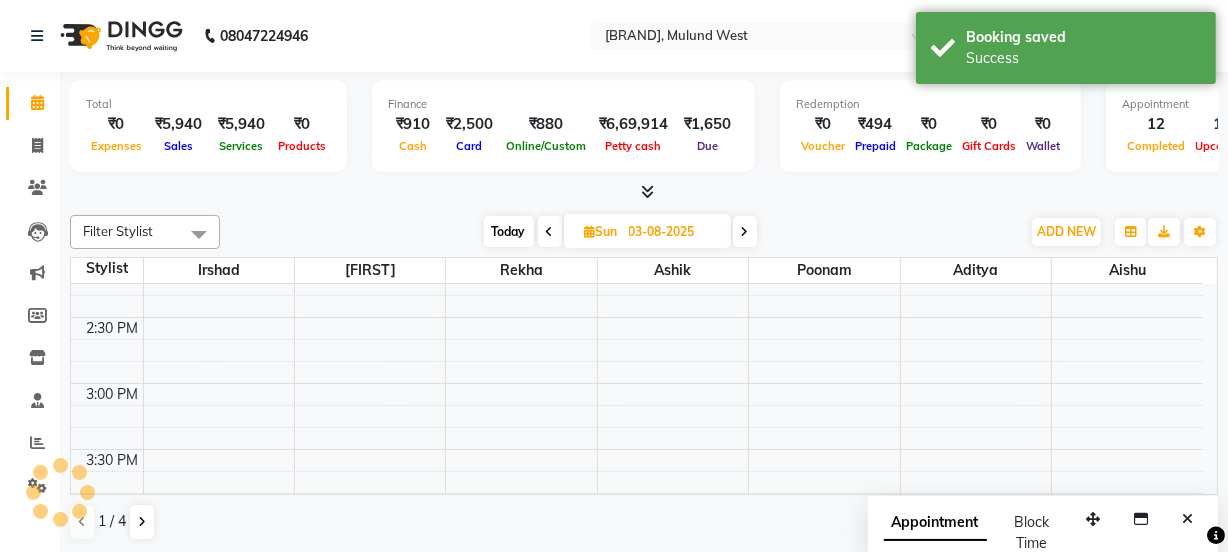 scroll, scrollTop: 0, scrollLeft: 0, axis: both 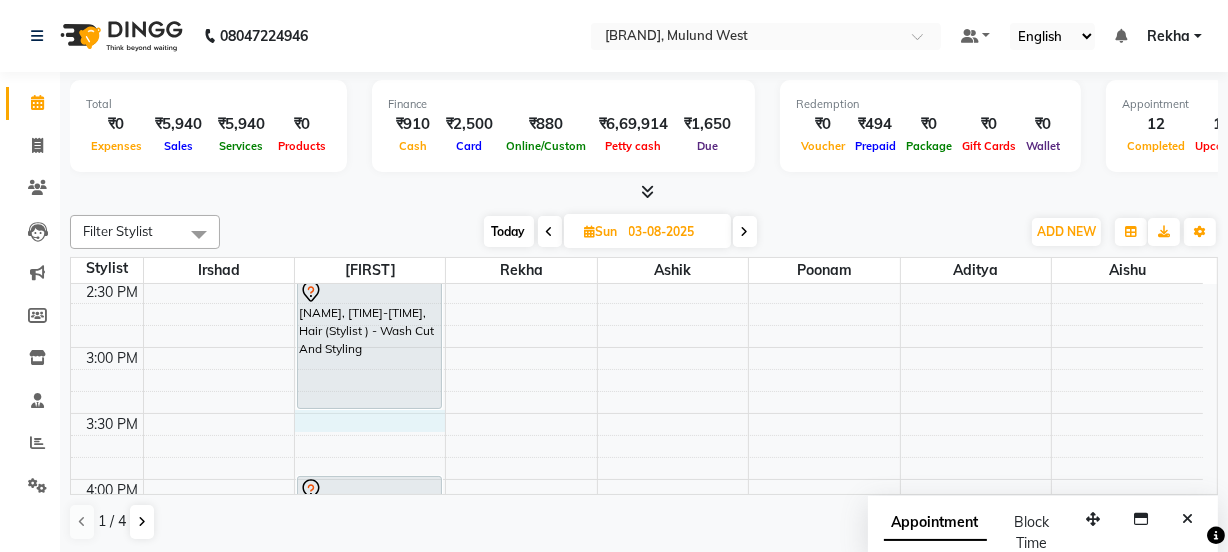 click on "8:00 AM 8:30 AM 9:00 AM 9:30 AM 10:00 AM 10:30 AM 11:00 AM 11:30 AM 12:00 PM 12:30 PM 1:00 PM 1:30 PM 2:00 PM 2:30 PM 3:00 PM 3:30 PM 4:00 PM 4:30 PM 5:00 PM 5:30 PM 6:00 PM 6:30 PM 7:00 PM 7:30 PM 8:00 PM 8:30 PM 9:00 PM 9:30 PM 10:00 PM 10:30 PM             [NAME], [TIME]-[TIME], Hair (Stylist ) - Wash Cut And Styling             [NAME], [TIME]-[TIME], Hair (Director ) - Wash Cut And Styling             [NAME], [TIME]-[TIME], Hair (Director ) - Wash Cut And Styling 1             [NAME], [TIME]-[TIME], Technical Services (Stylist ) - Classic Highlights Full Head" at bounding box center [637, 413] 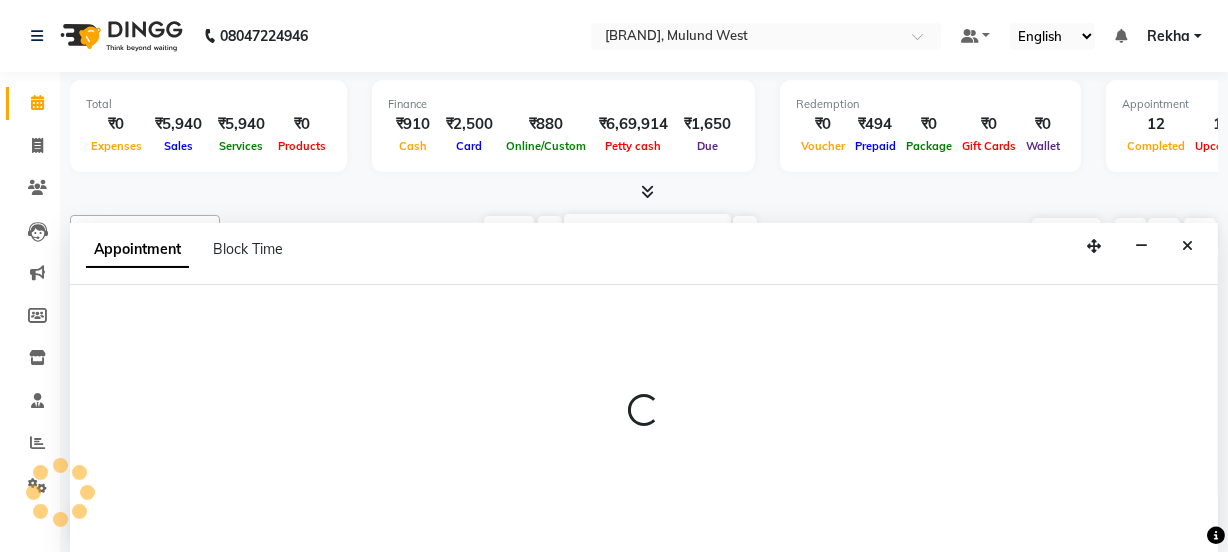 scroll, scrollTop: 0, scrollLeft: 0, axis: both 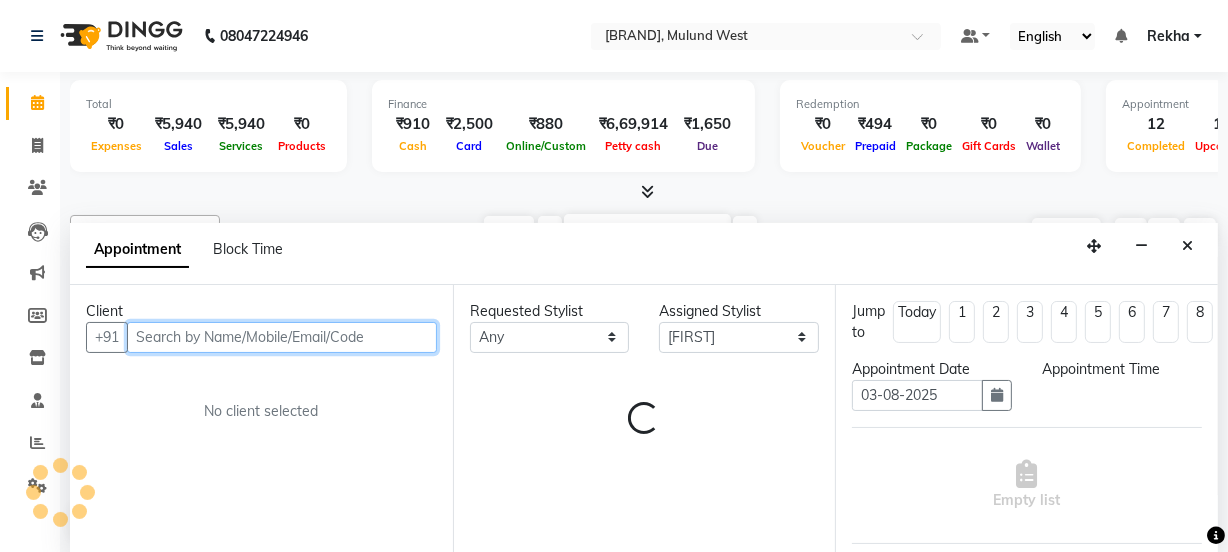 select on "930" 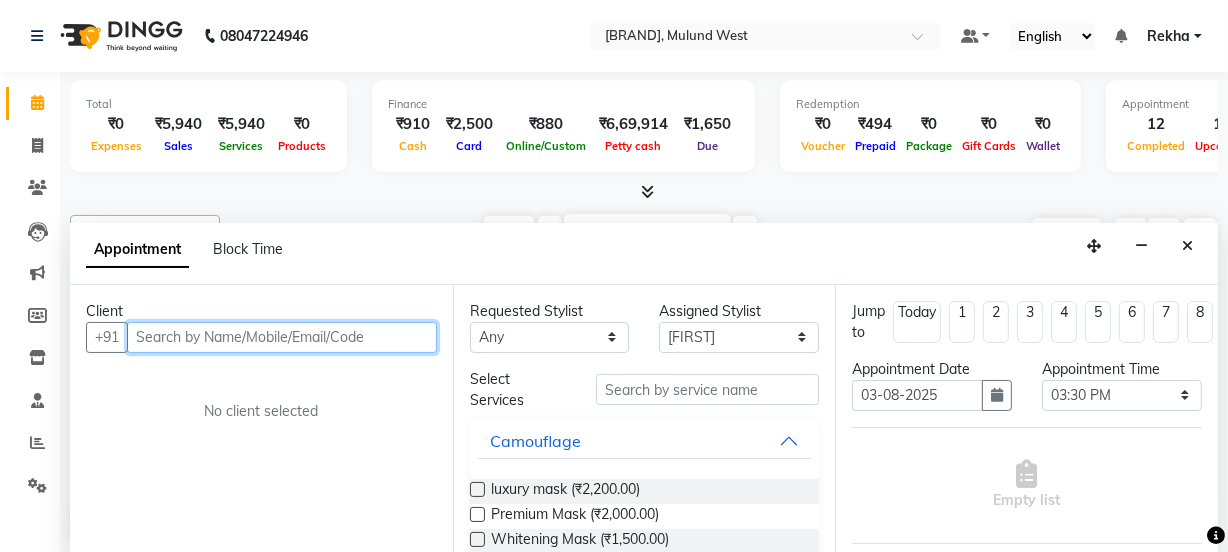 click at bounding box center [282, 337] 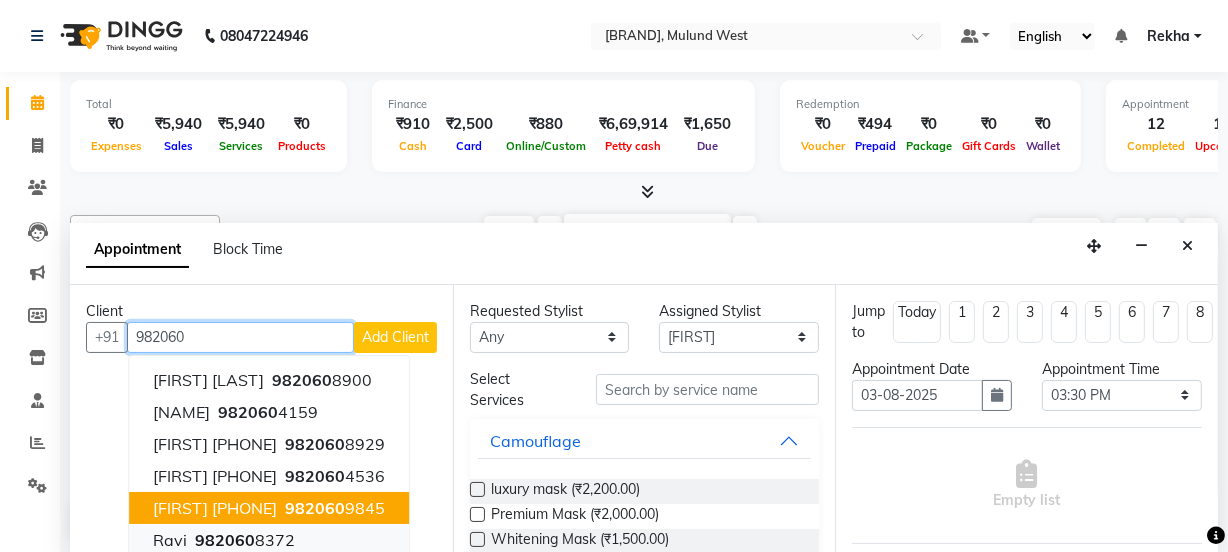 click on "982060" at bounding box center [225, 540] 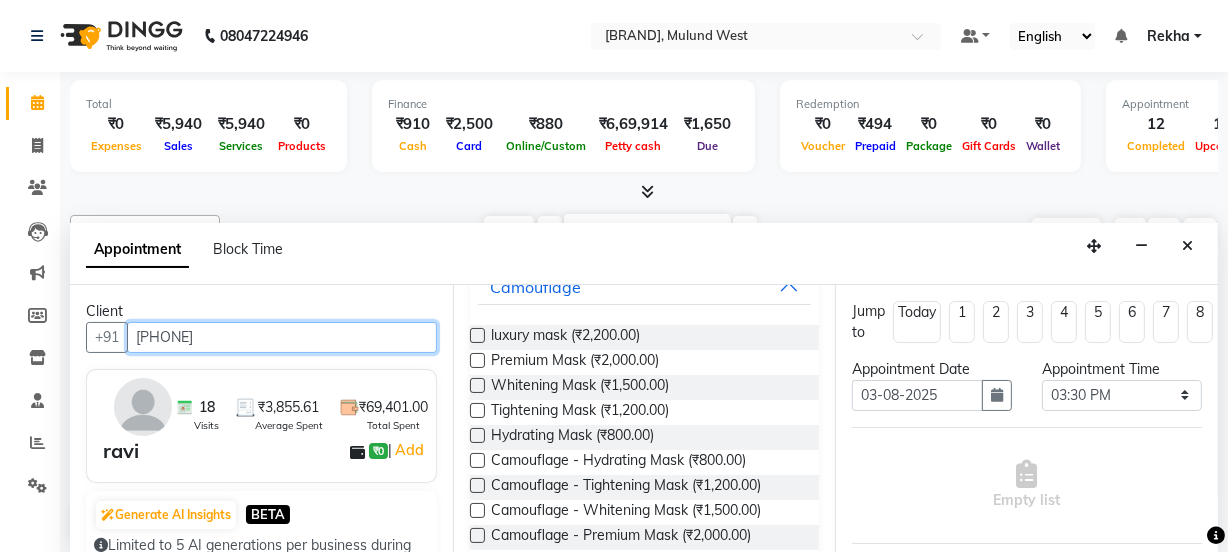 scroll, scrollTop: 0, scrollLeft: 0, axis: both 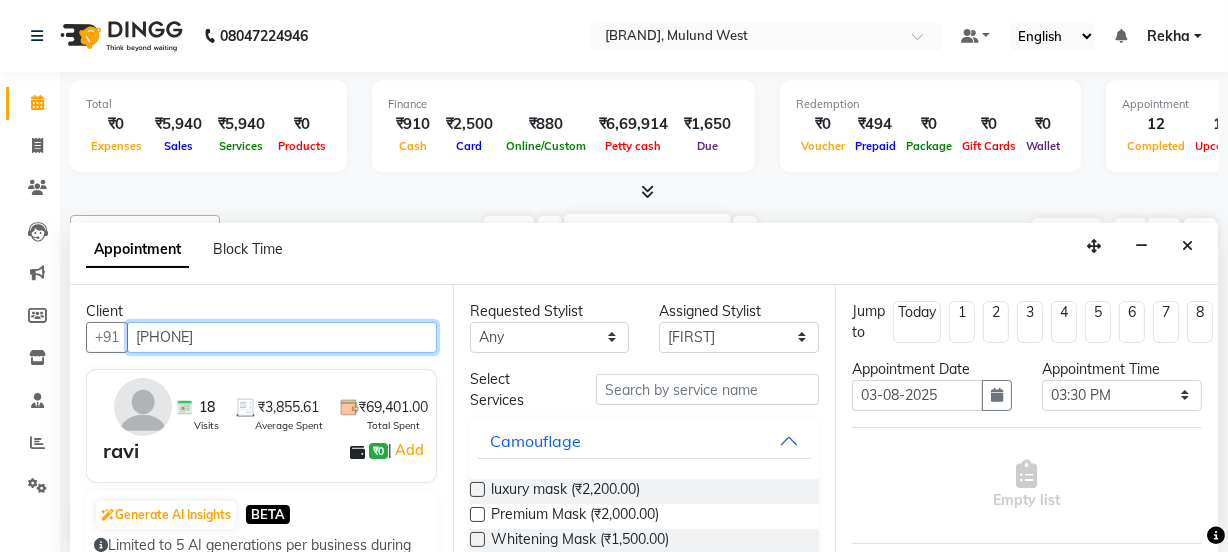 type on "[PHONE]" 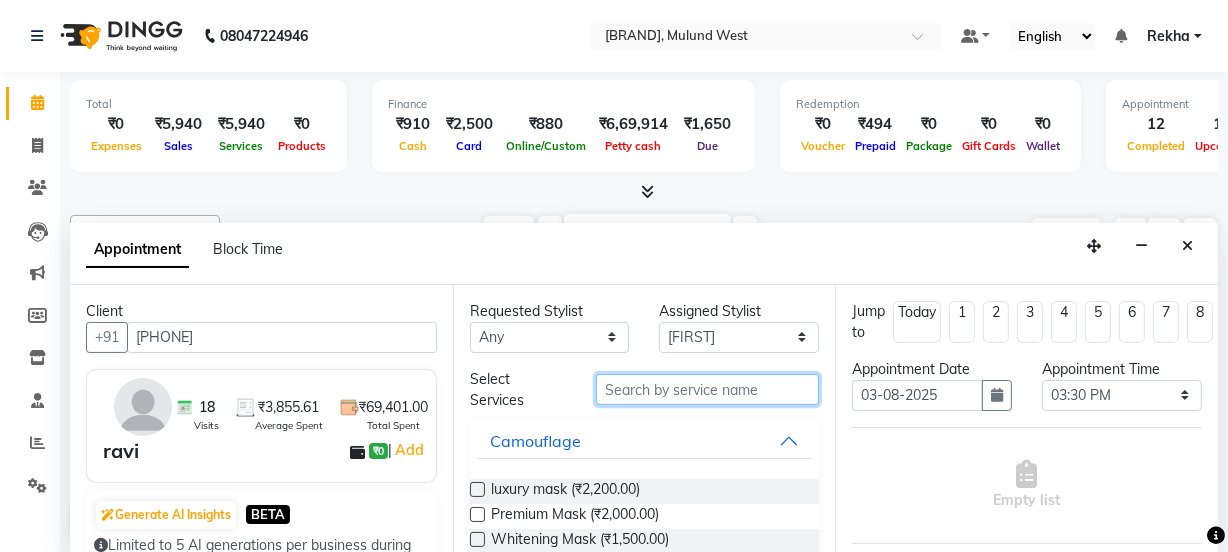 click at bounding box center [707, 389] 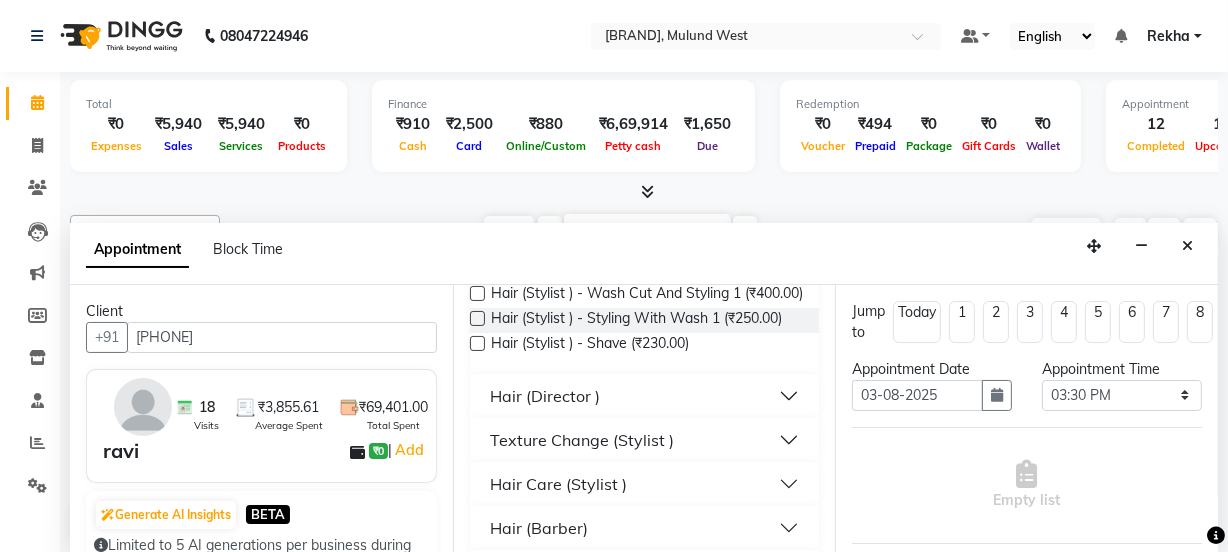 scroll, scrollTop: 515, scrollLeft: 0, axis: vertical 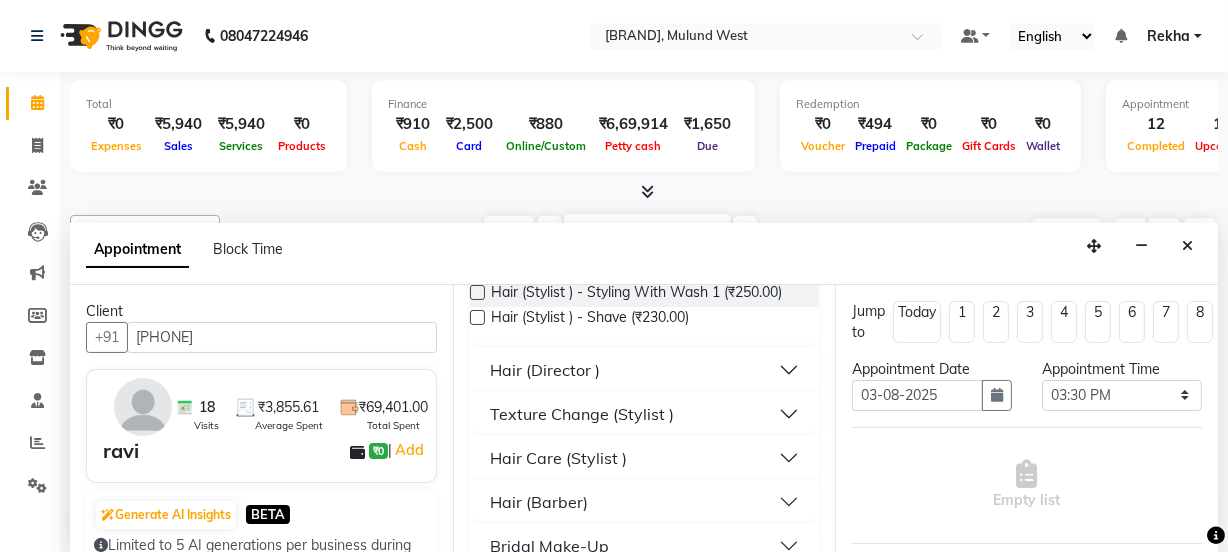 type on "hair" 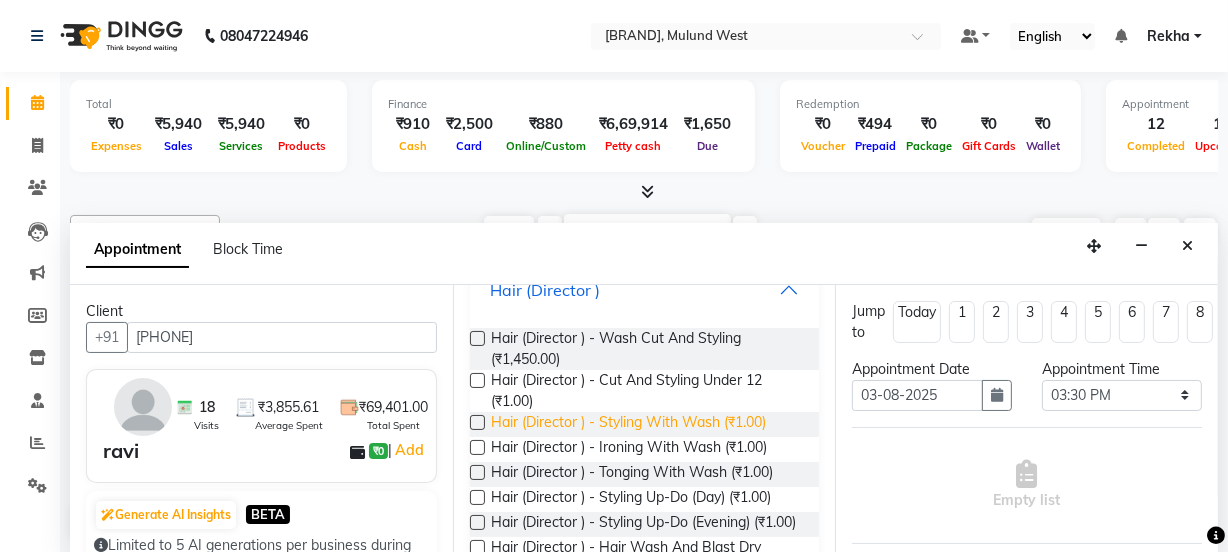 scroll, scrollTop: 575, scrollLeft: 0, axis: vertical 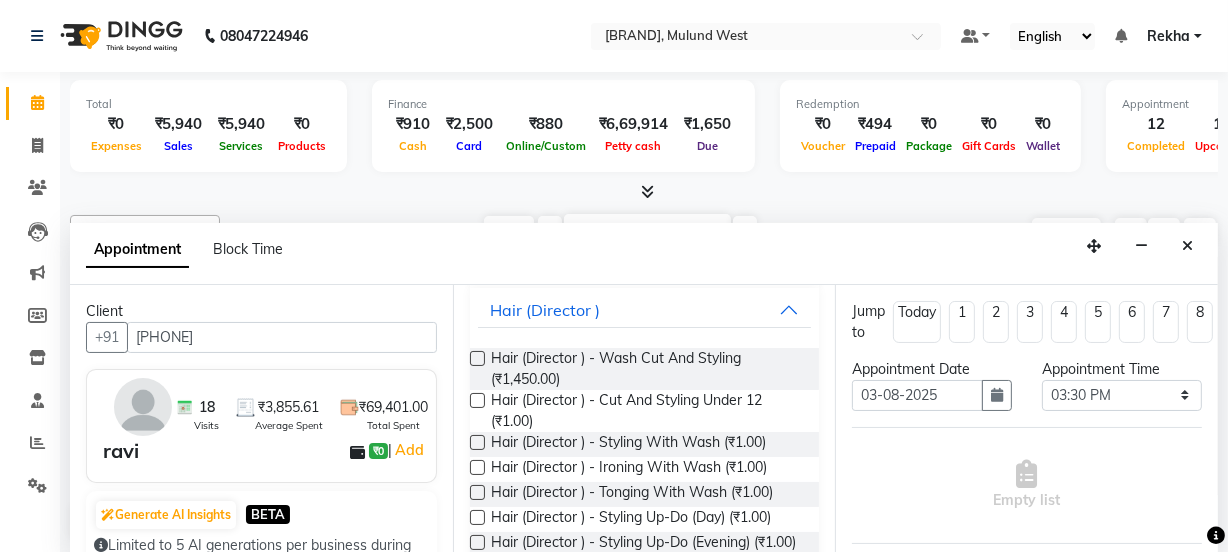 click at bounding box center (477, 358) 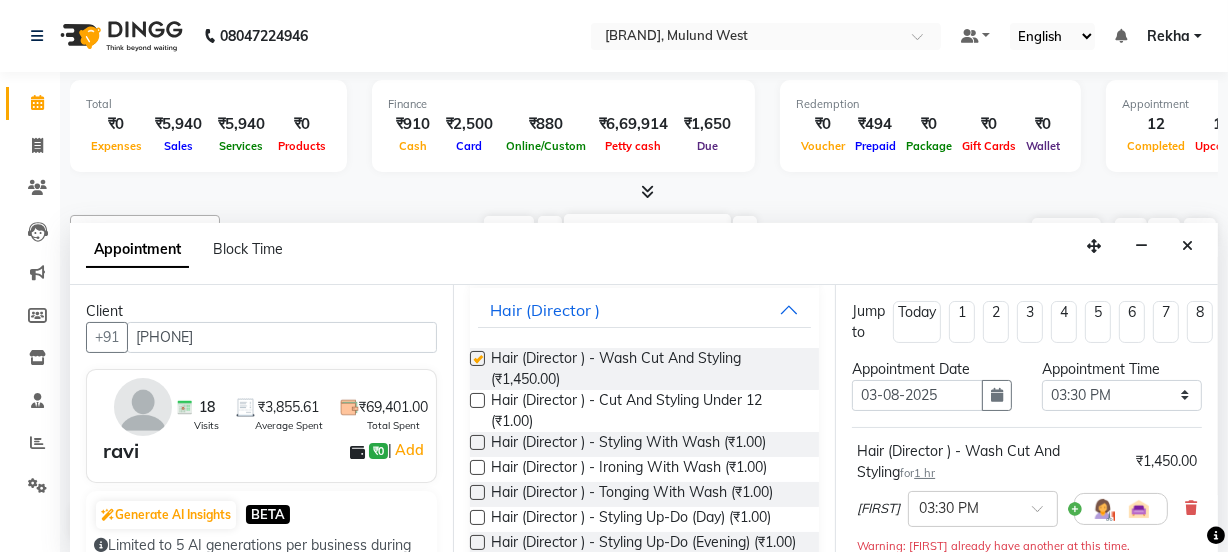 checkbox on "false" 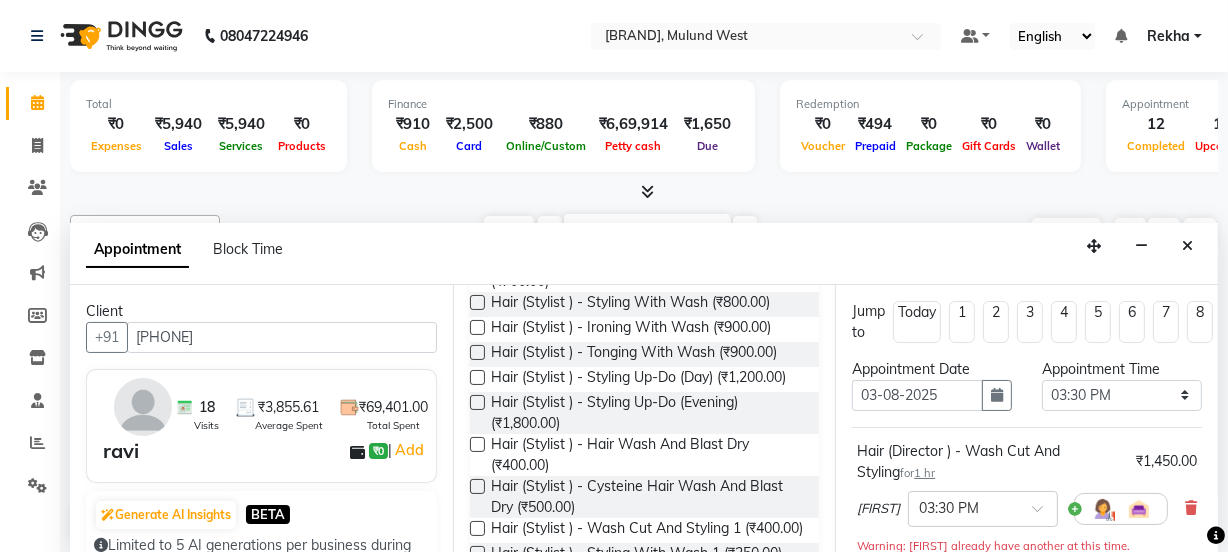 scroll, scrollTop: 0, scrollLeft: 0, axis: both 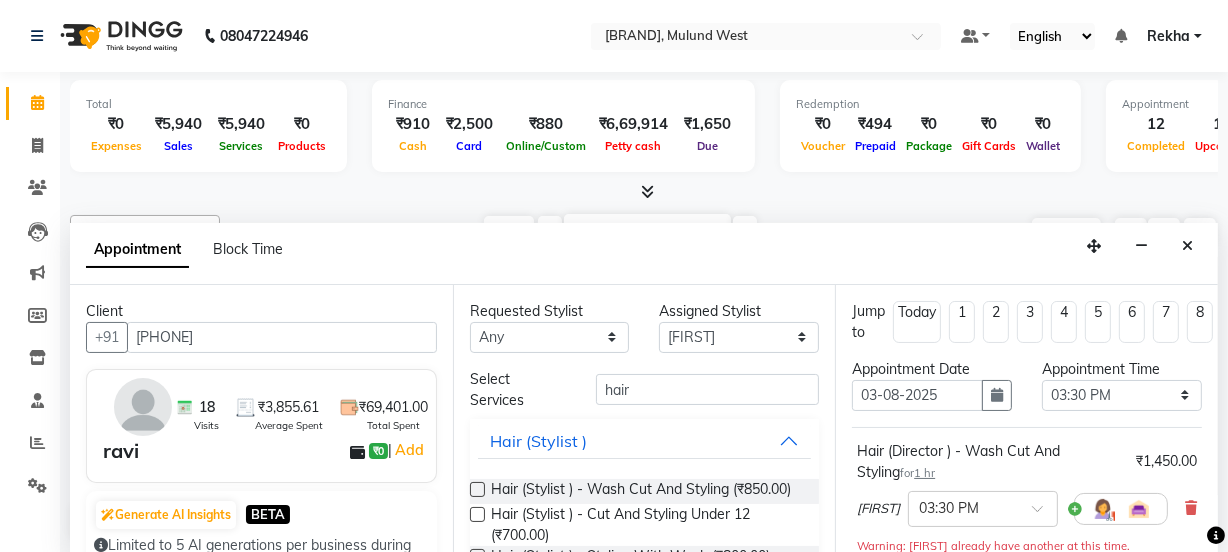 click on "Jump to Today 1 2 3 4 5 6 7 8 Weeks Appointment Date 03-08-2025 Appointment Time Select 09:00 AM 09:15 AM 09:30 AM 09:45 AM 10:00 AM 10:15 AM 10:30 AM 10:45 AM 11:00 AM 11:15 AM 11:30 AM 11:45 AM 12:00 PM 12:15 PM 12:30 PM 12:45 PM 01:00 PM 01:15 PM 01:30 PM 01:45 PM 02:00 PM 02:15 PM 02:30 PM 02:45 PM 03:00 PM 03:15 PM 03:30 PM 03:45 PM 04:00 PM 04:15 PM 04:30 PM 04:45 PM 05:00 PM 05:15 PM 05:30 PM 05:45 PM 06:00 PM 06:15 PM 06:30 PM 06:45 PM 07:00 PM 07:15 PM 07:30 PM 07:45 PM 08:00 PM 08:15 PM 08:30 PM 08:45 PM 09:00 PM 09:15 PM 09:30 PM 09:45 PM 10:00 PM Hair (Director ) - Wash Cut And Styling   for  1 hr ₹1,450.00 [NAME] × 03:30 PM Warning: [NAME] already have another at this time. Estimated Service Time:  1 hour Estimated Total:  ₹1,450.00 Appointment Notes Status Select TENTATIVE CONFIRM UPCOMING Merge Services of Same Stylist Send Appointment Details On SMS Email  Book" at bounding box center [1026, 419] 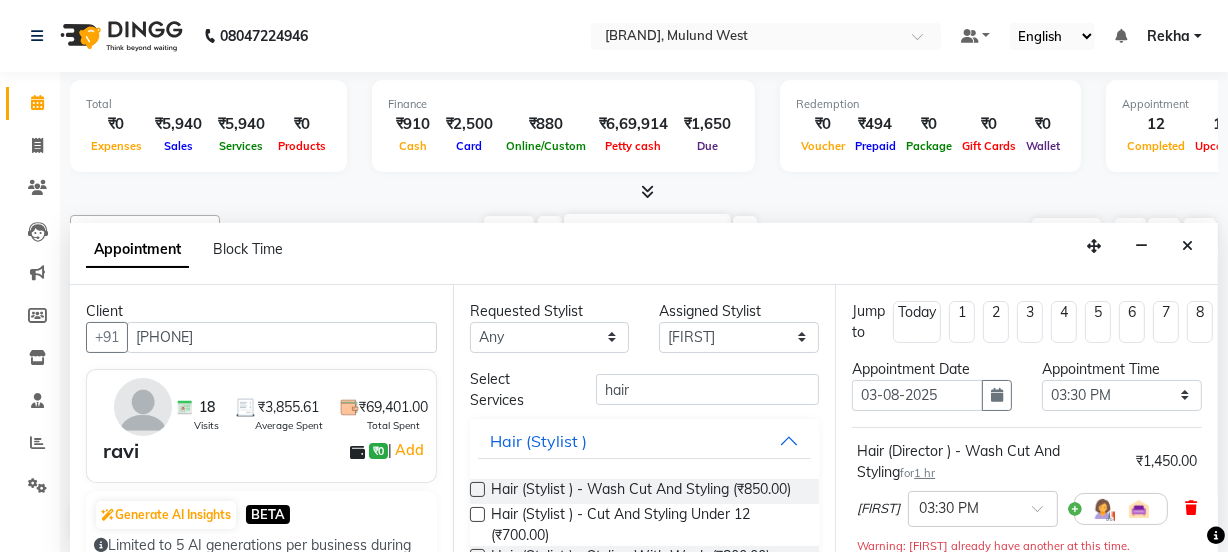 click at bounding box center [1191, 508] 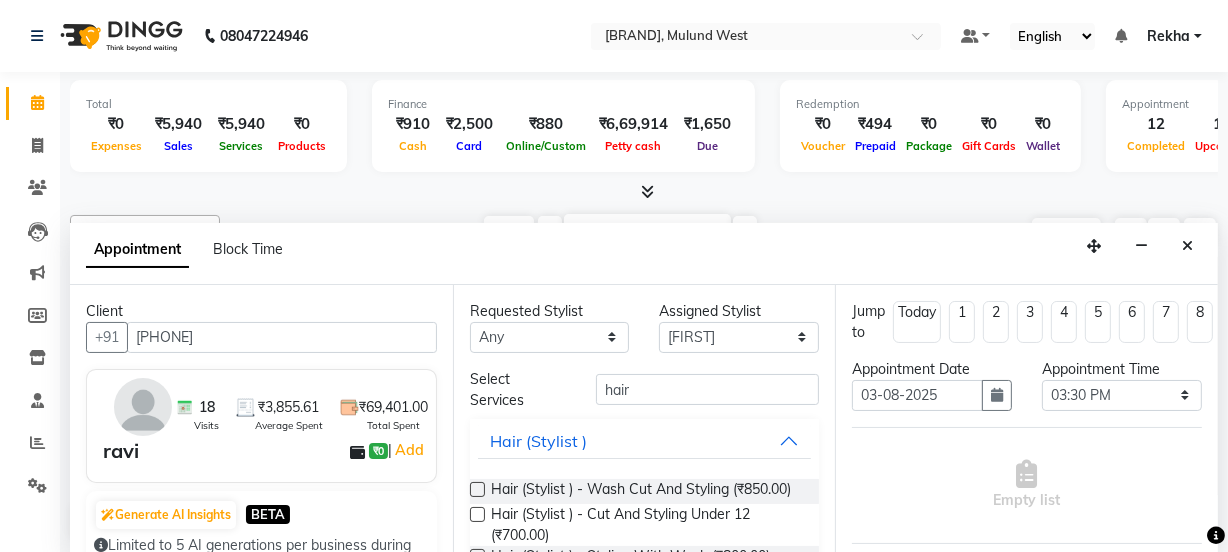 click at bounding box center [477, 489] 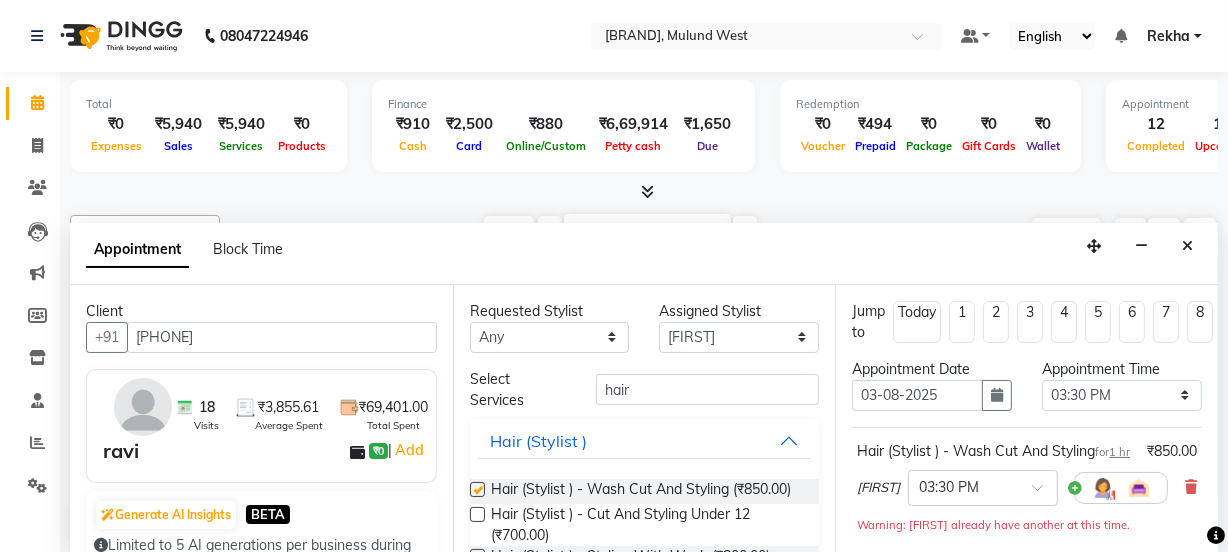 checkbox on "false" 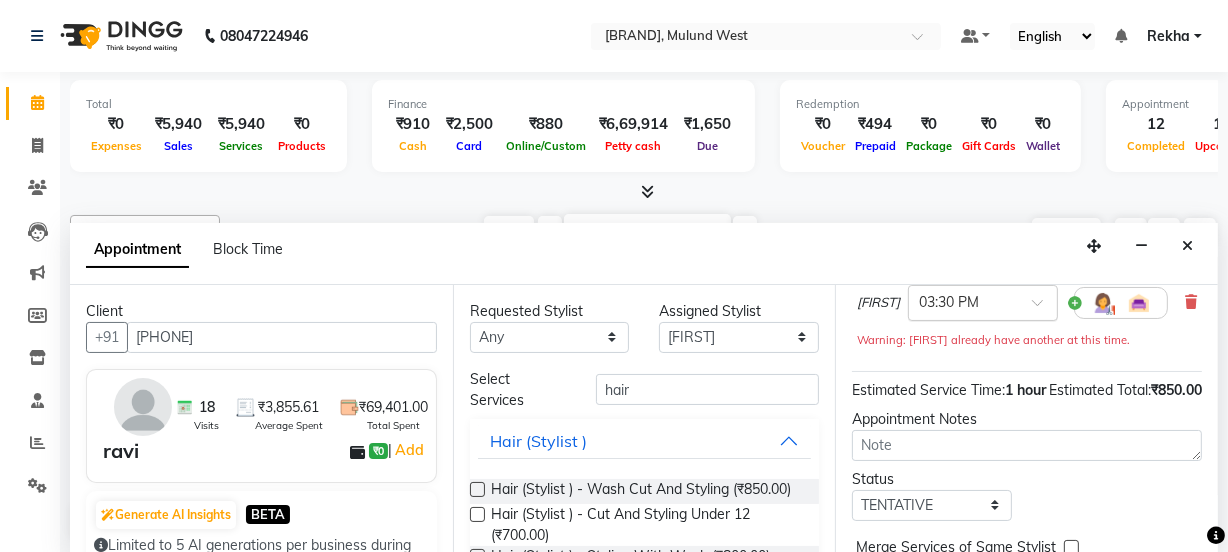 scroll, scrollTop: 350, scrollLeft: 0, axis: vertical 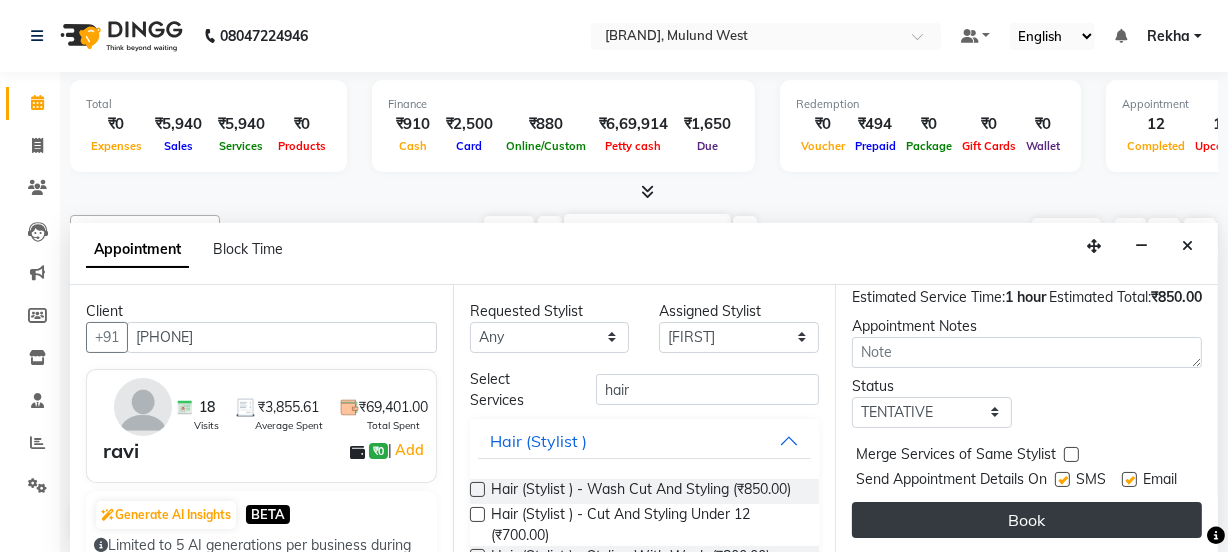 click on "Book" at bounding box center [1027, 520] 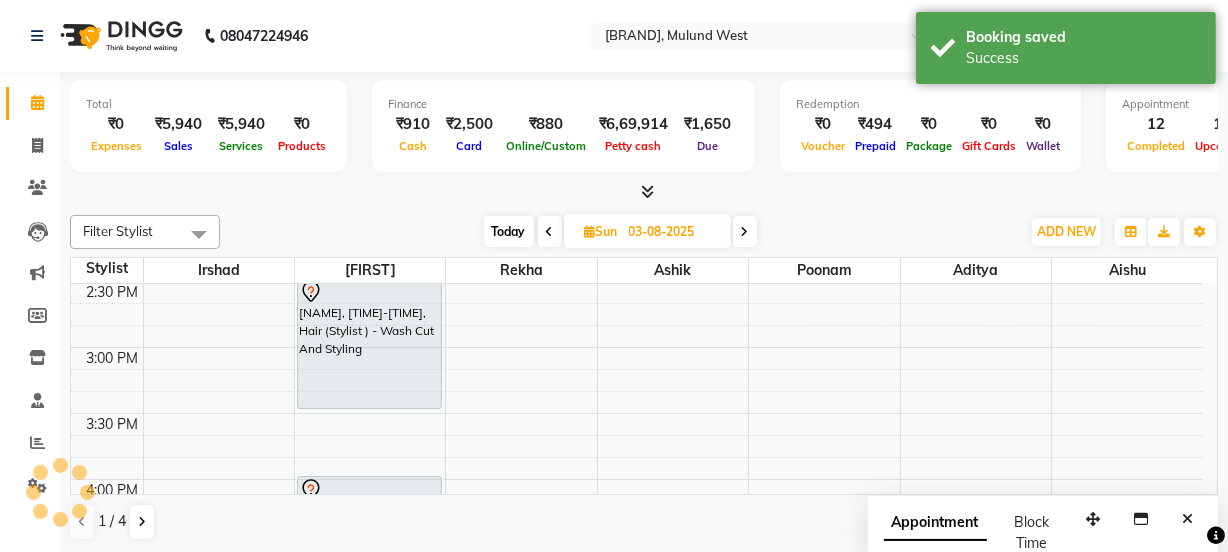 scroll, scrollTop: 0, scrollLeft: 0, axis: both 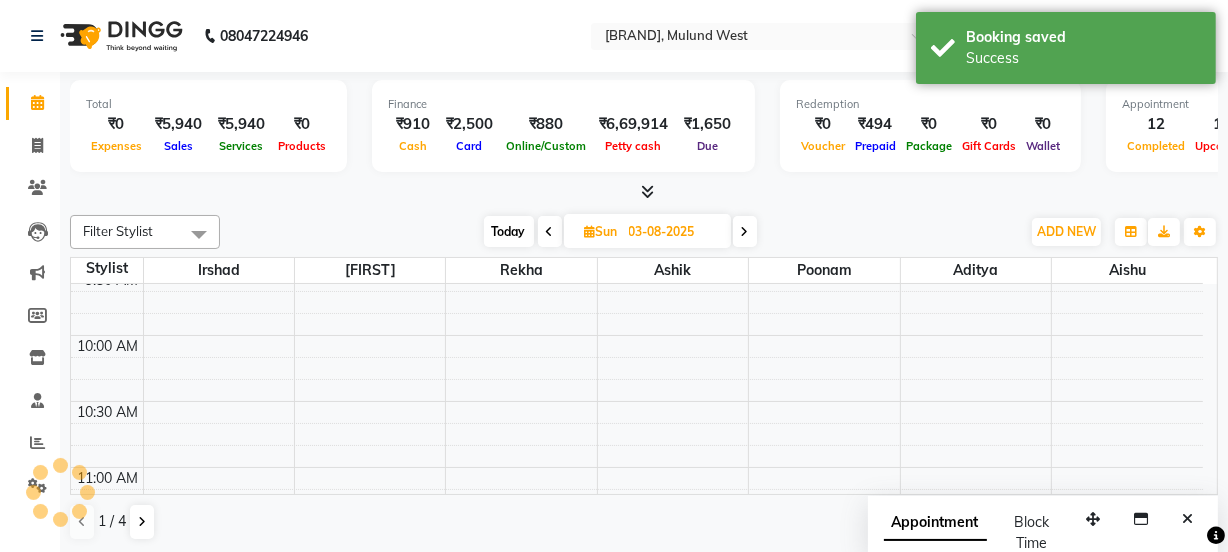 click on "Today" at bounding box center [509, 231] 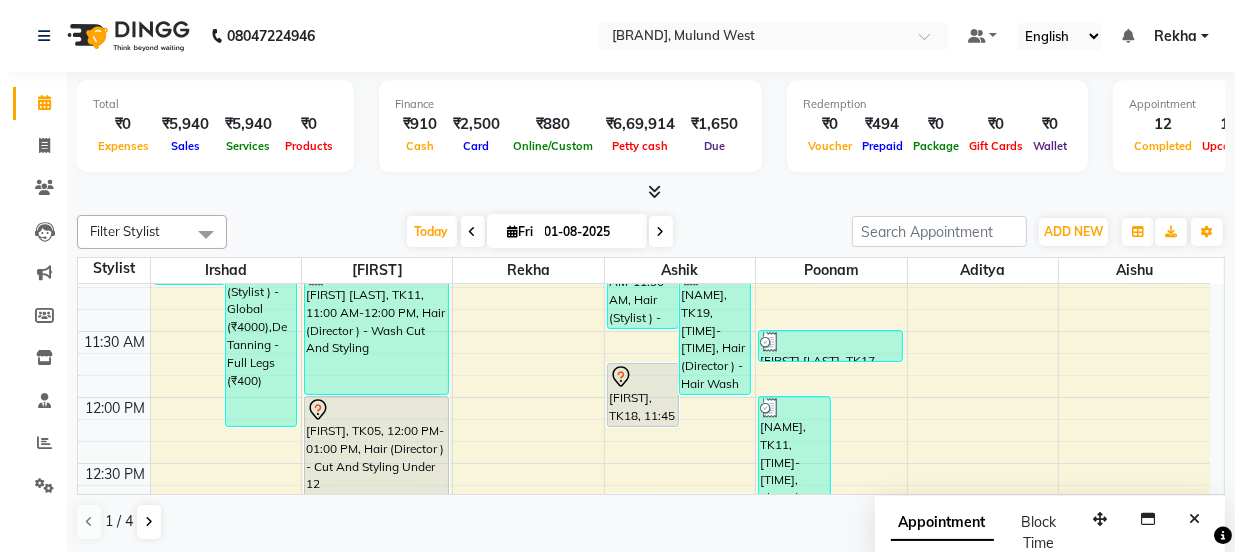 scroll, scrollTop: 387, scrollLeft: 0, axis: vertical 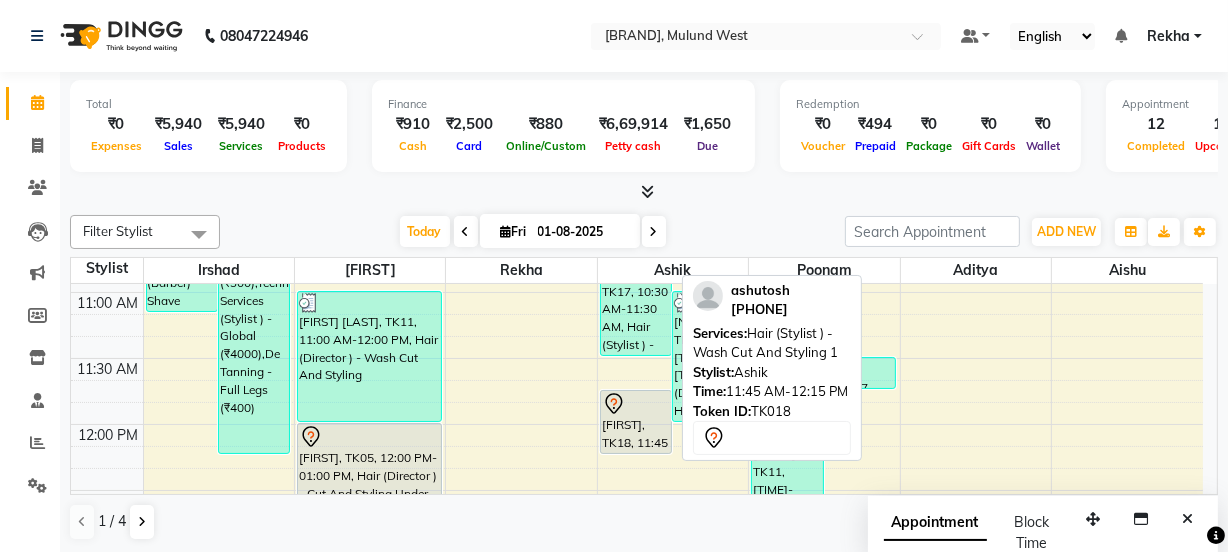 click on "[FIRST], TK18, 11:45 AM-12:15 PM, Hair (Stylist ) - Wash Cut And Styling 1" at bounding box center [636, 422] 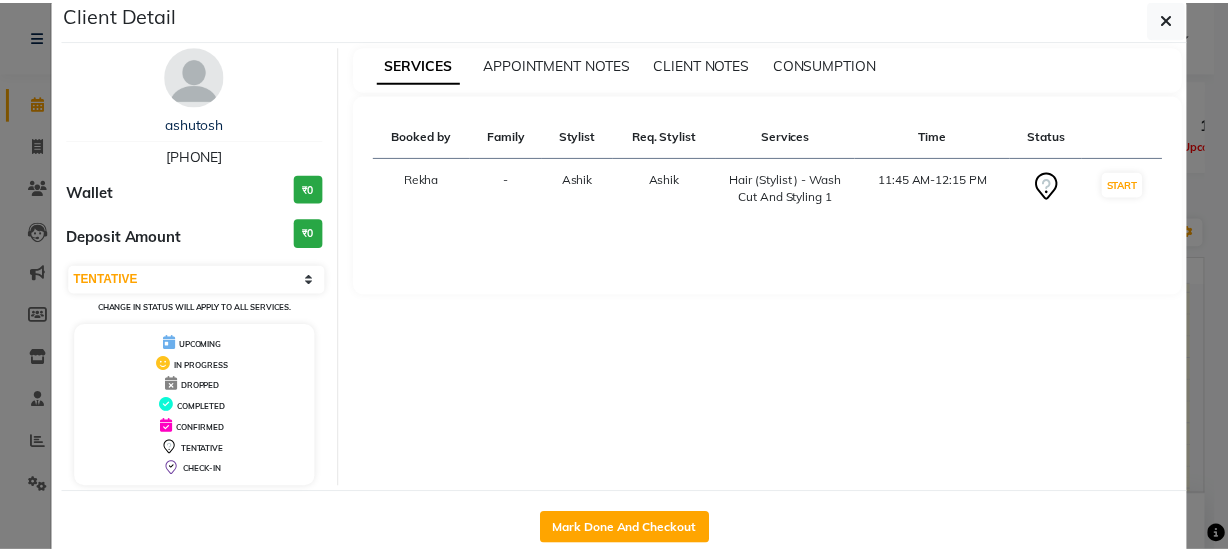 scroll, scrollTop: 72, scrollLeft: 0, axis: vertical 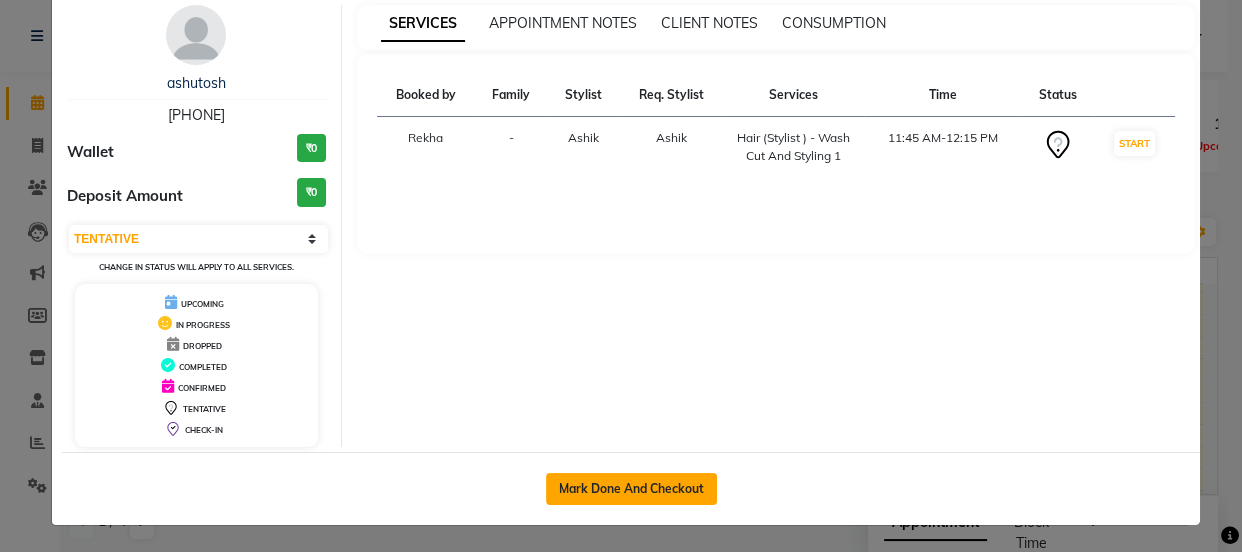 click on "Mark Done And Checkout" 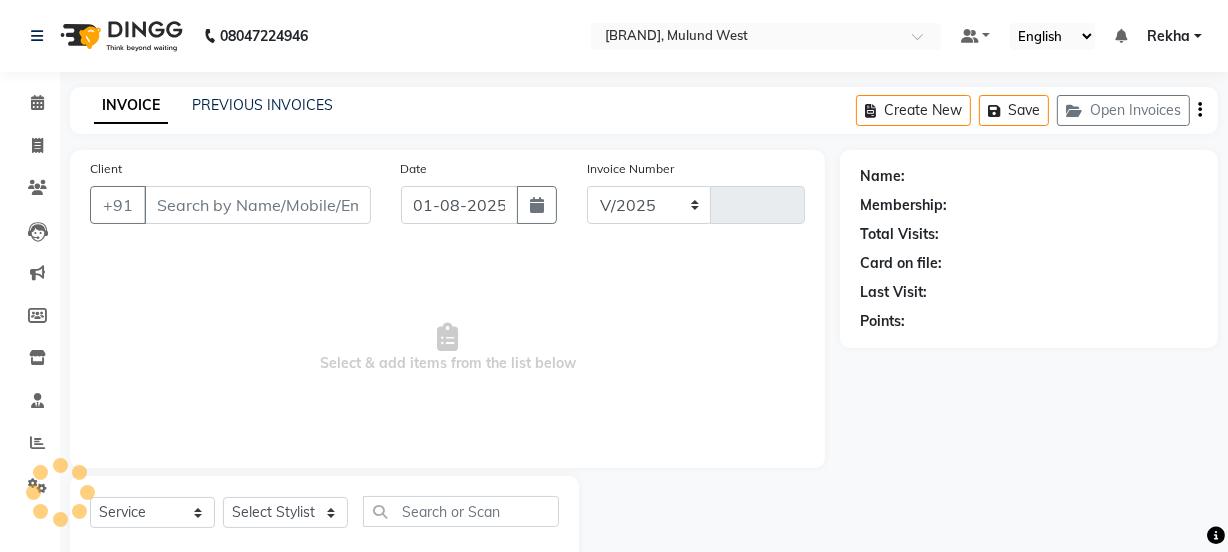 select on "5125" 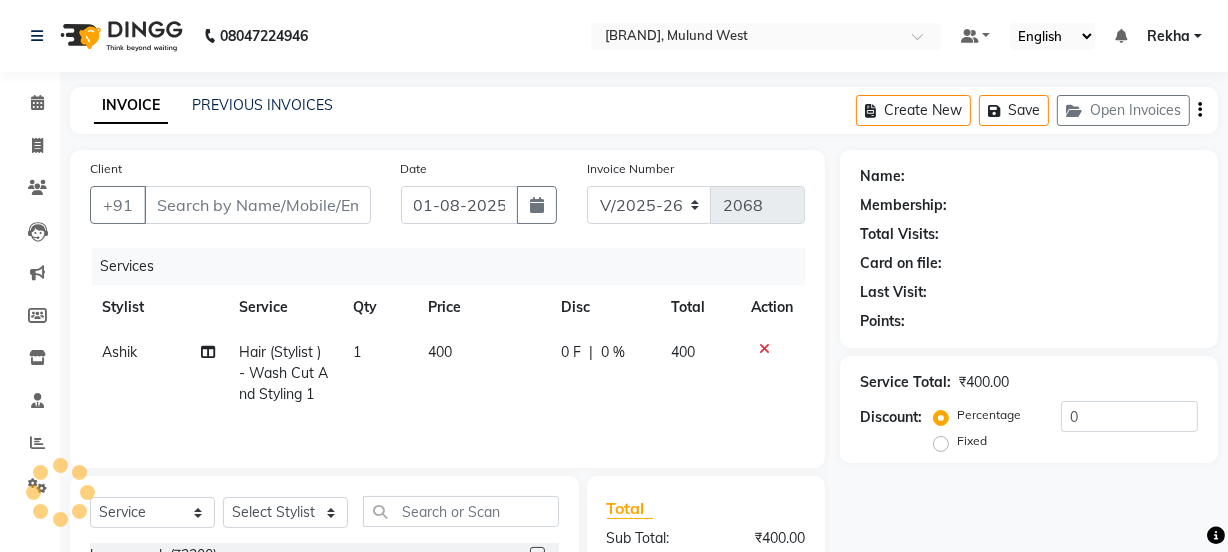 type on "[PHONE]" 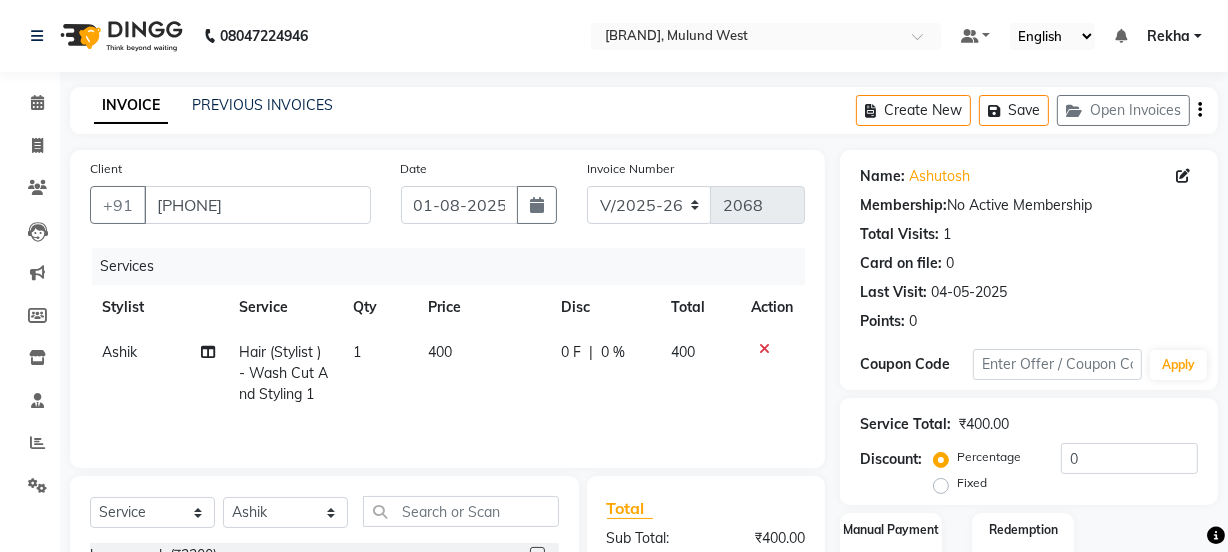scroll, scrollTop: 250, scrollLeft: 0, axis: vertical 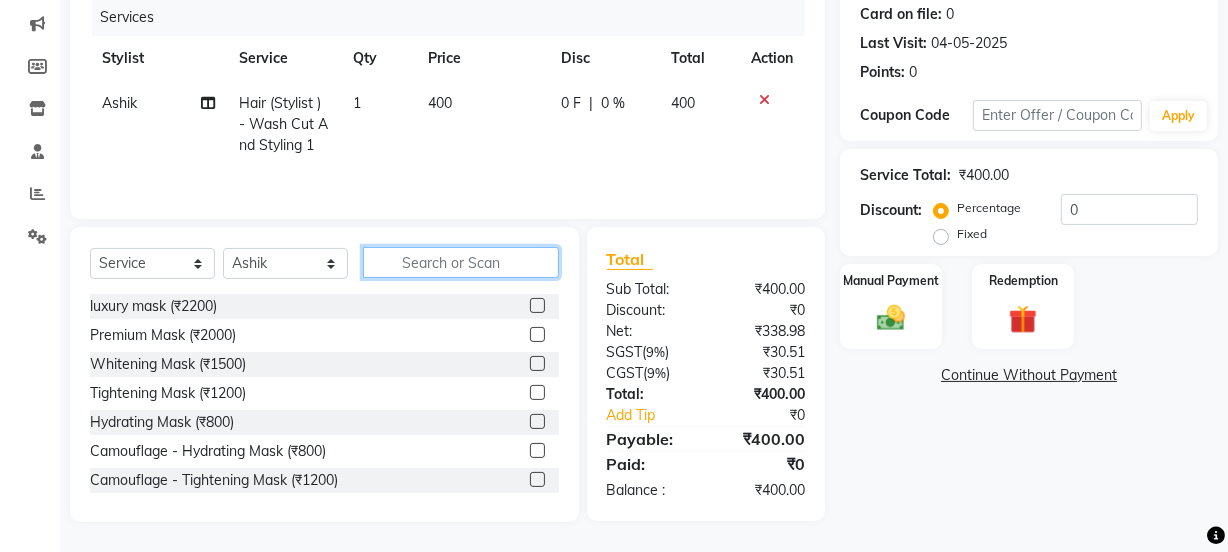 click 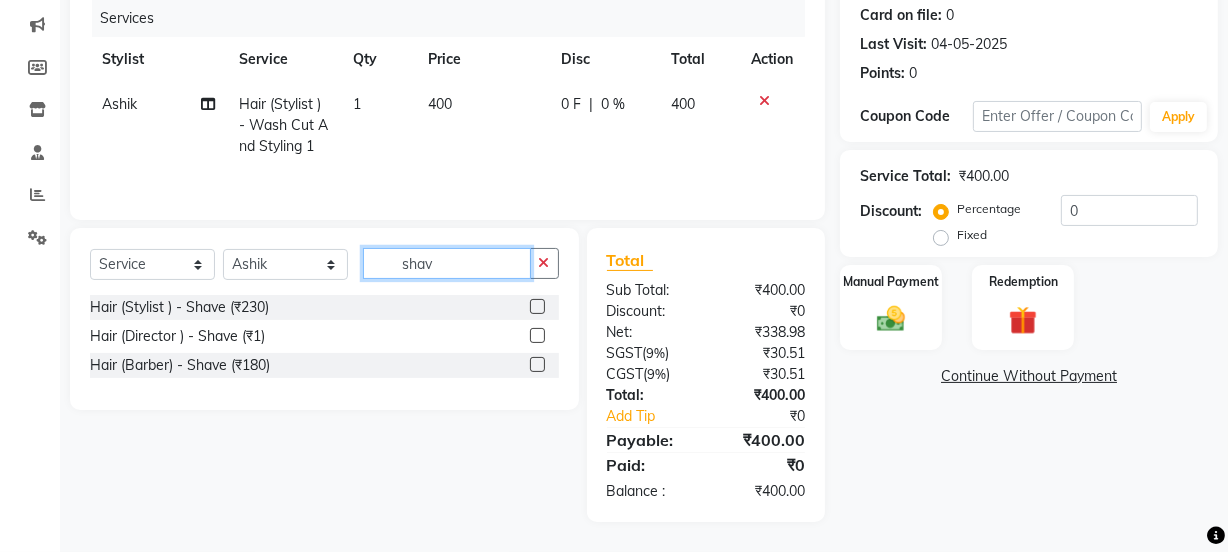 scroll, scrollTop: 249, scrollLeft: 0, axis: vertical 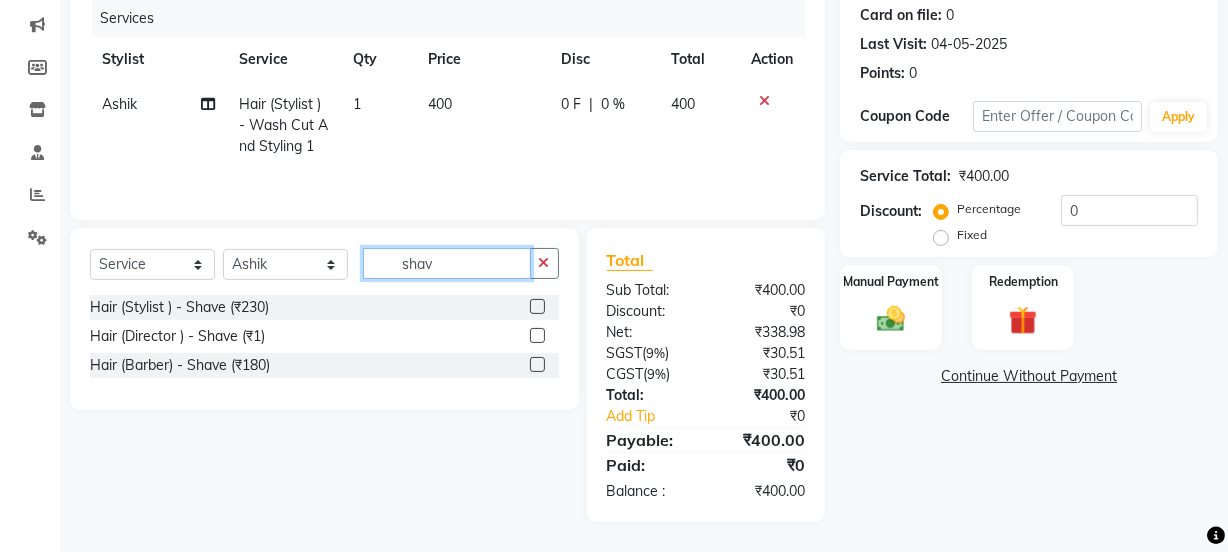 type on "shav" 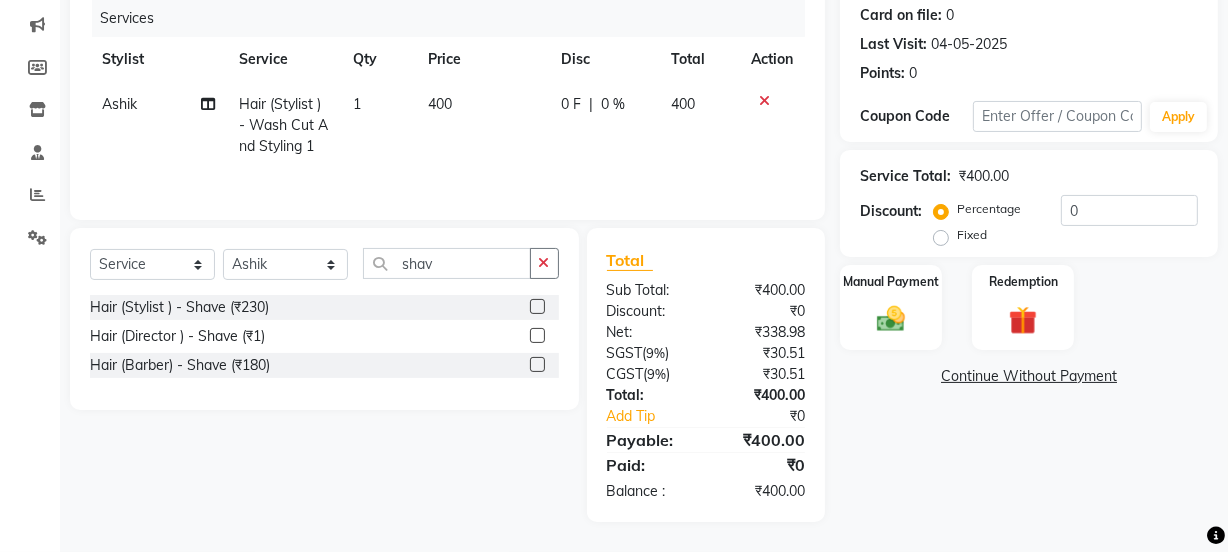 click 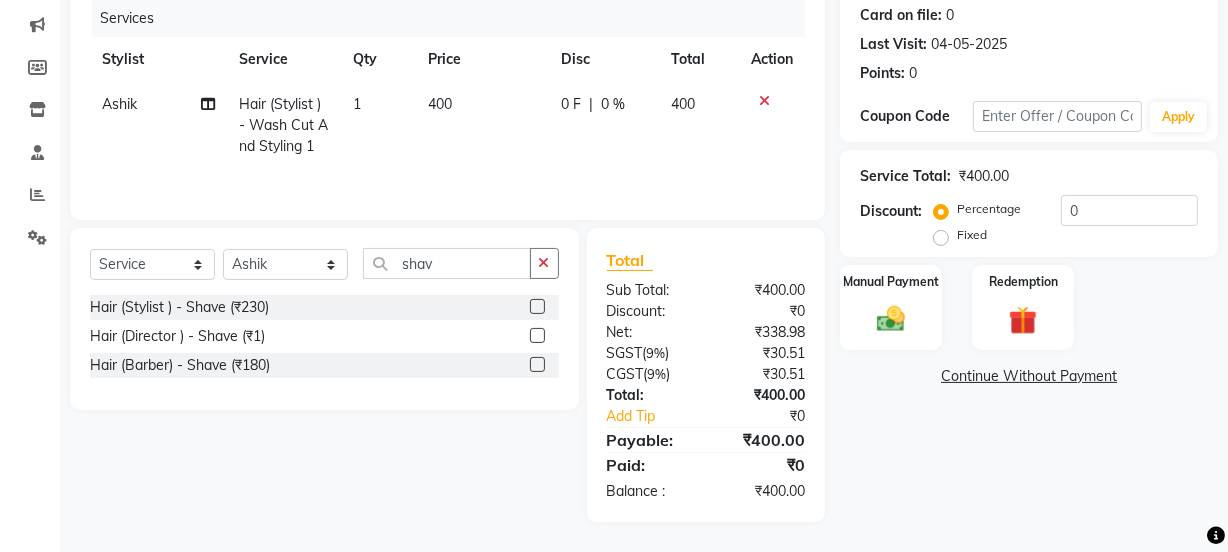 click at bounding box center [536, 307] 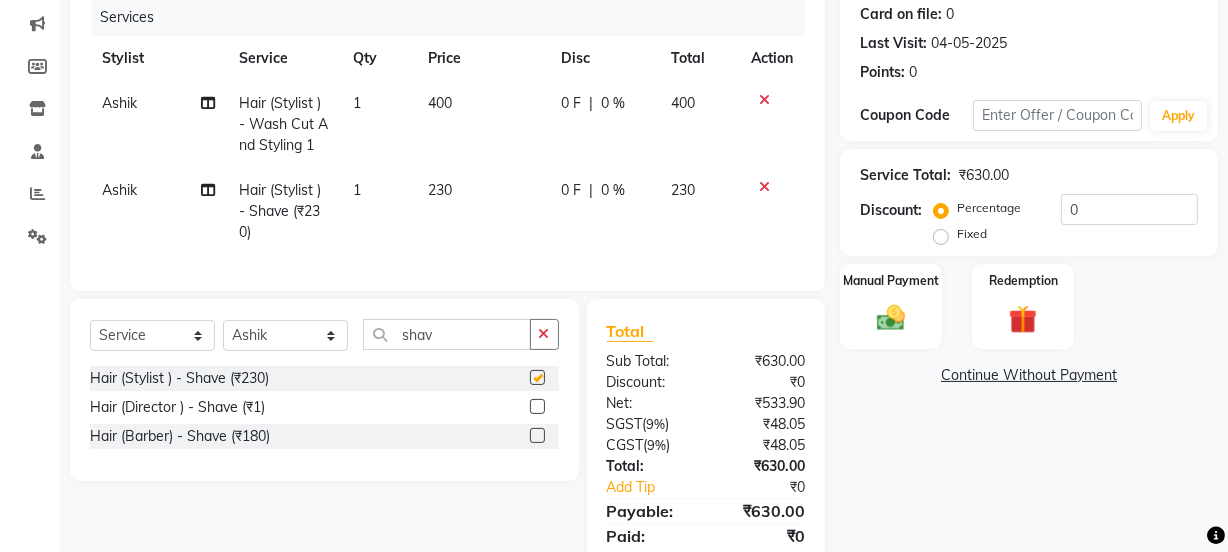 checkbox on "false" 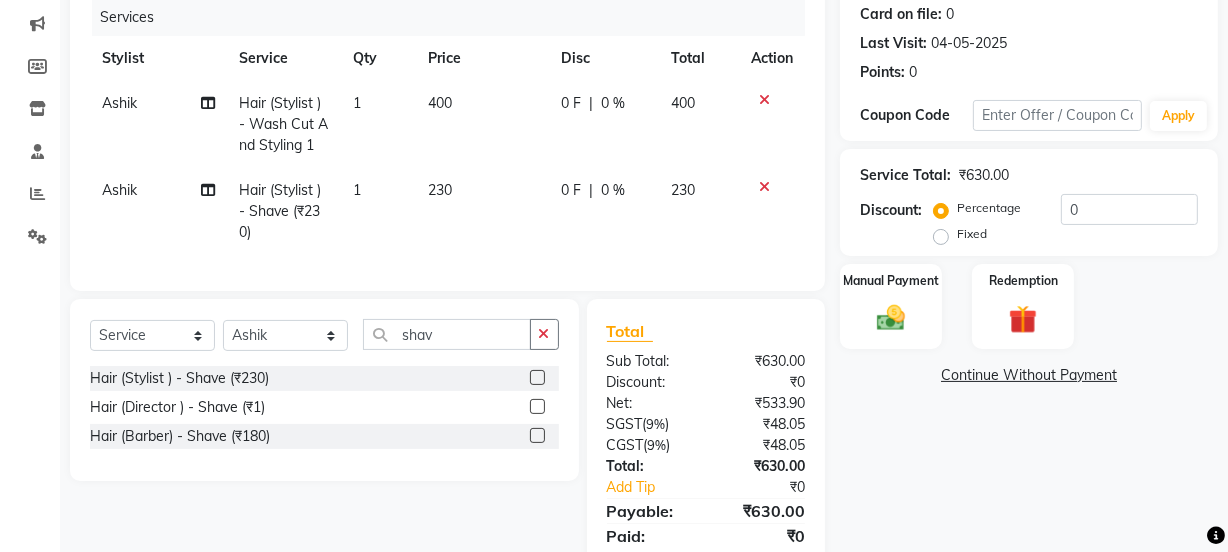 scroll, scrollTop: 110, scrollLeft: 0, axis: vertical 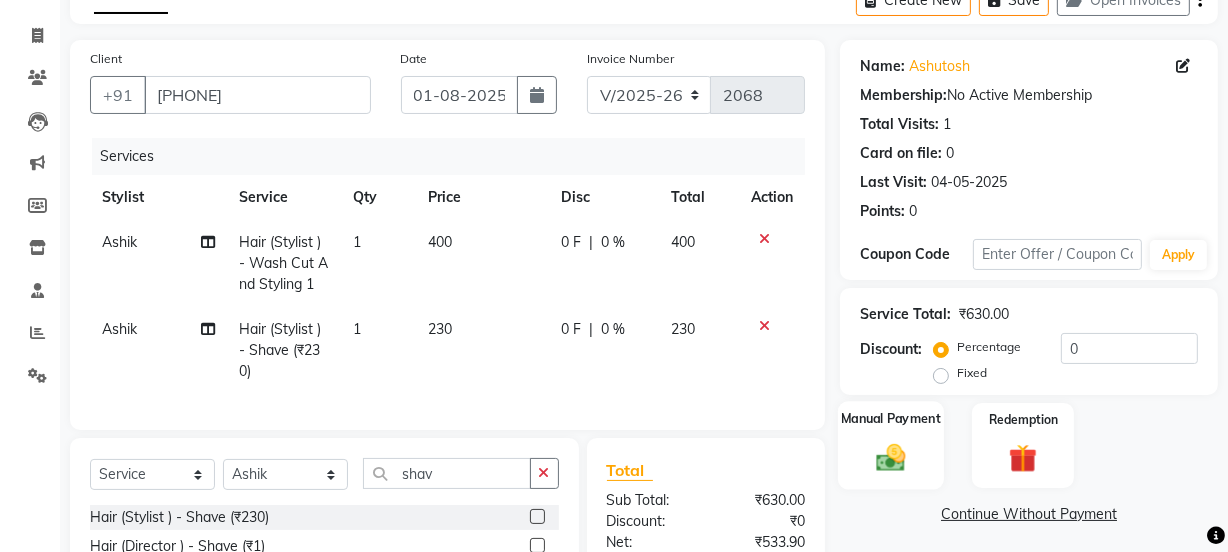 click on "Manual Payment" 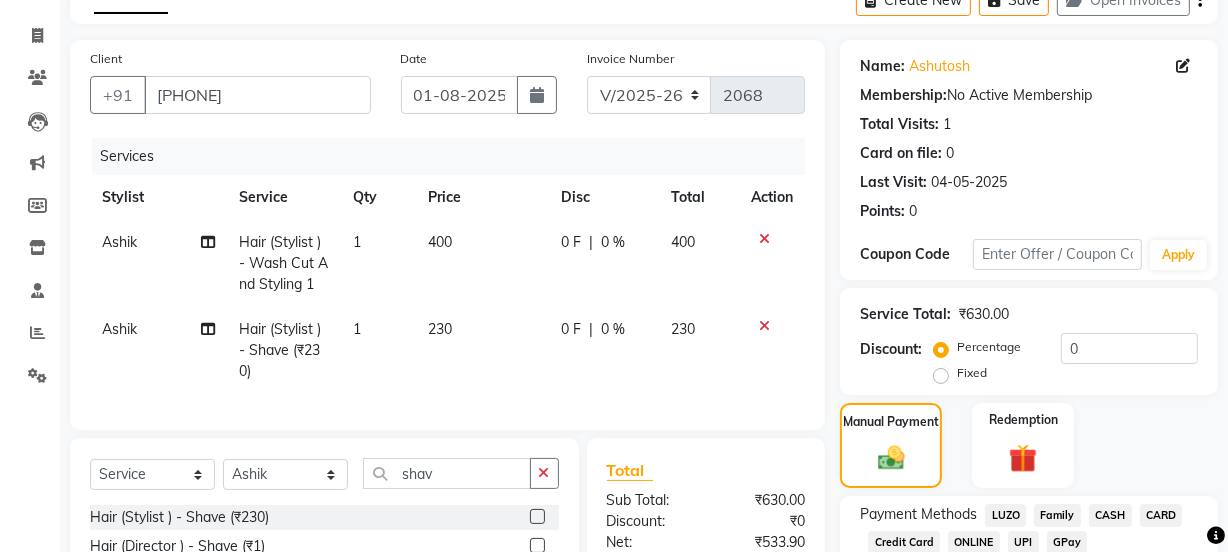 scroll, scrollTop: 334, scrollLeft: 0, axis: vertical 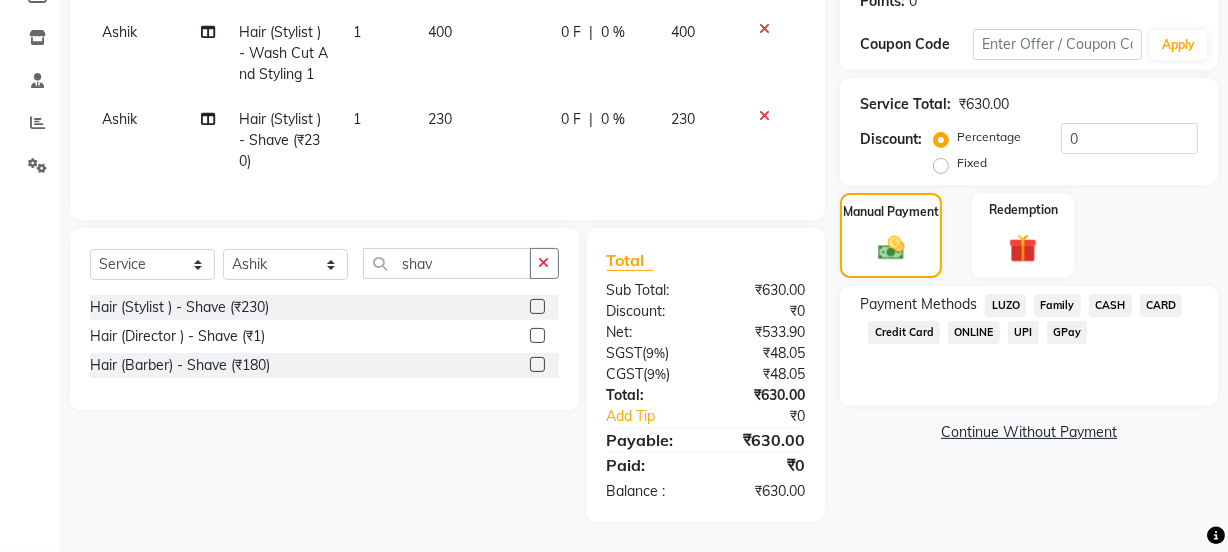 click on "GPay" 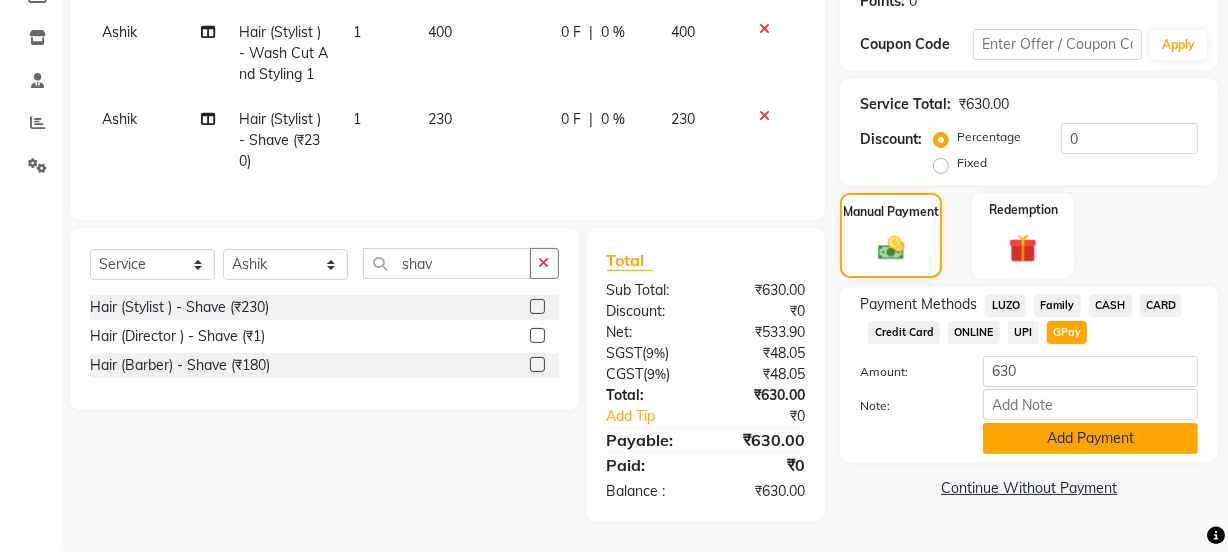 click on "Add Payment" 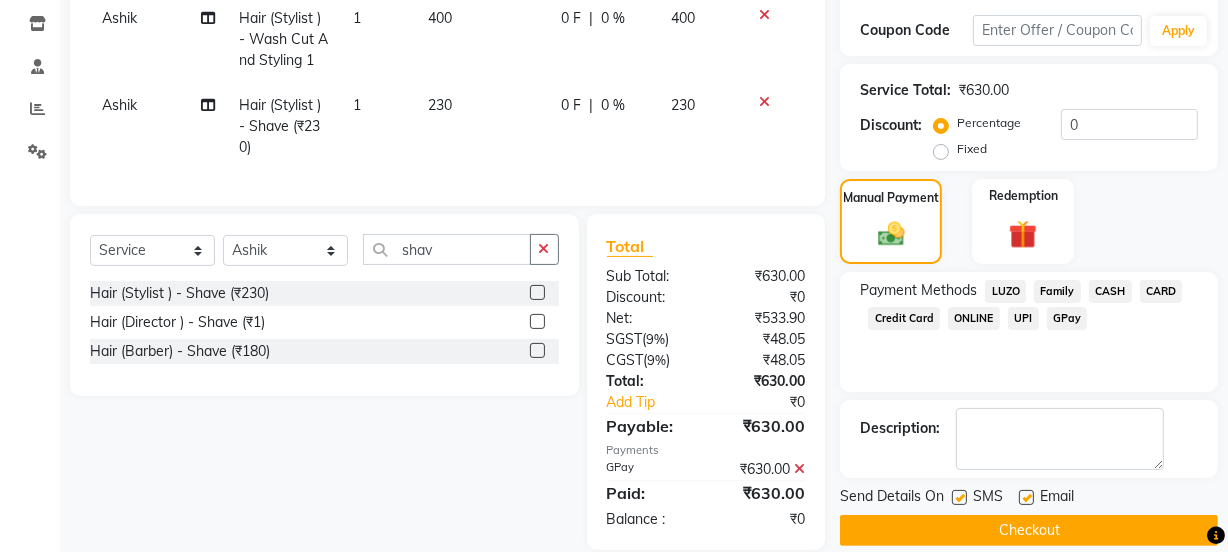 scroll, scrollTop: 376, scrollLeft: 0, axis: vertical 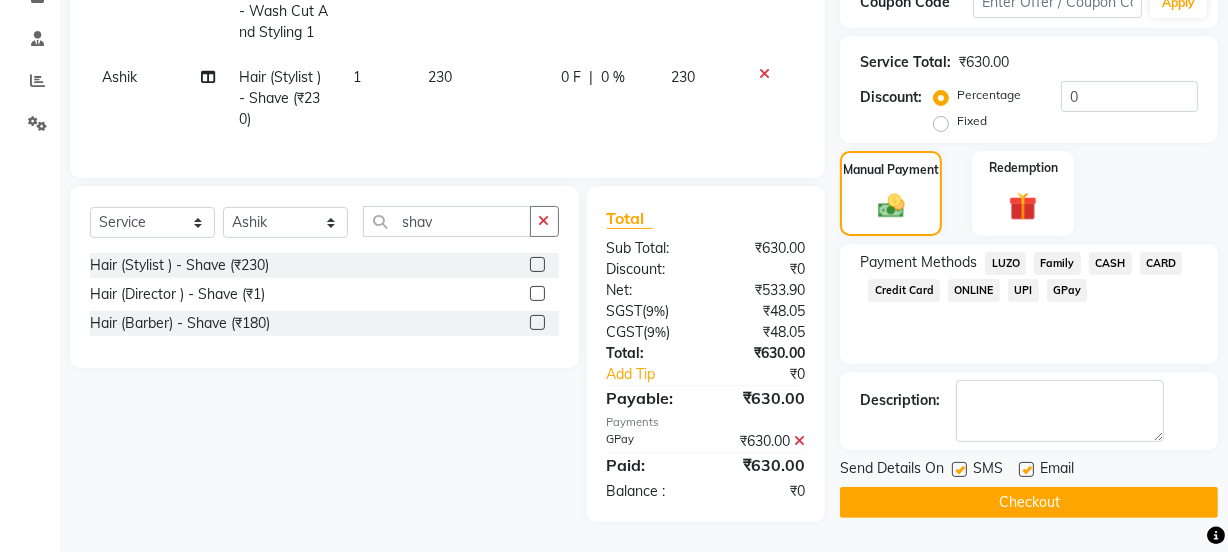 click on "Checkout" 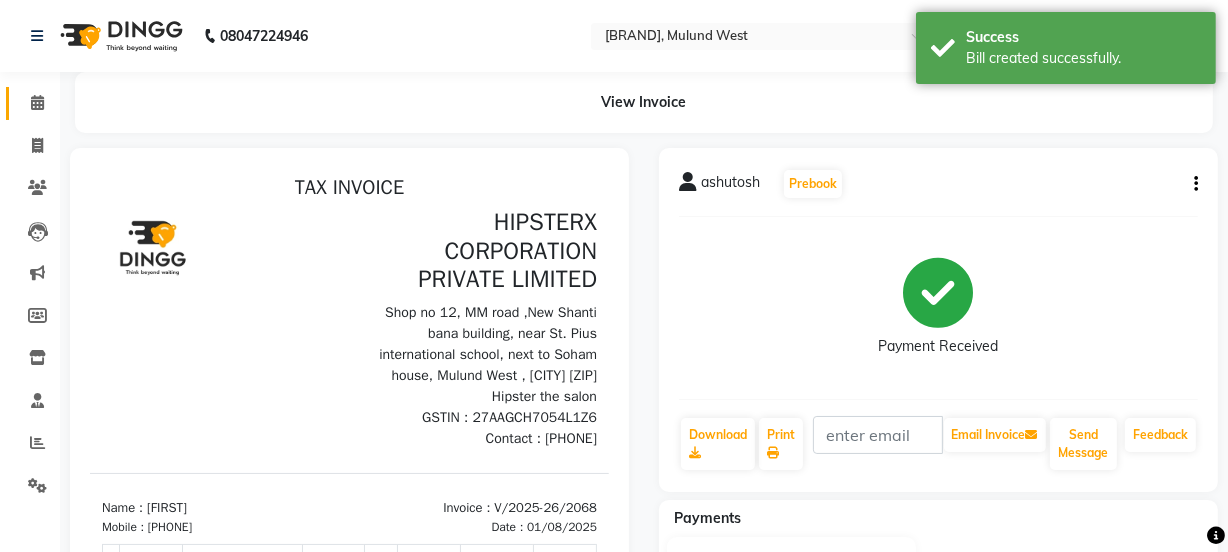 scroll, scrollTop: 0, scrollLeft: 0, axis: both 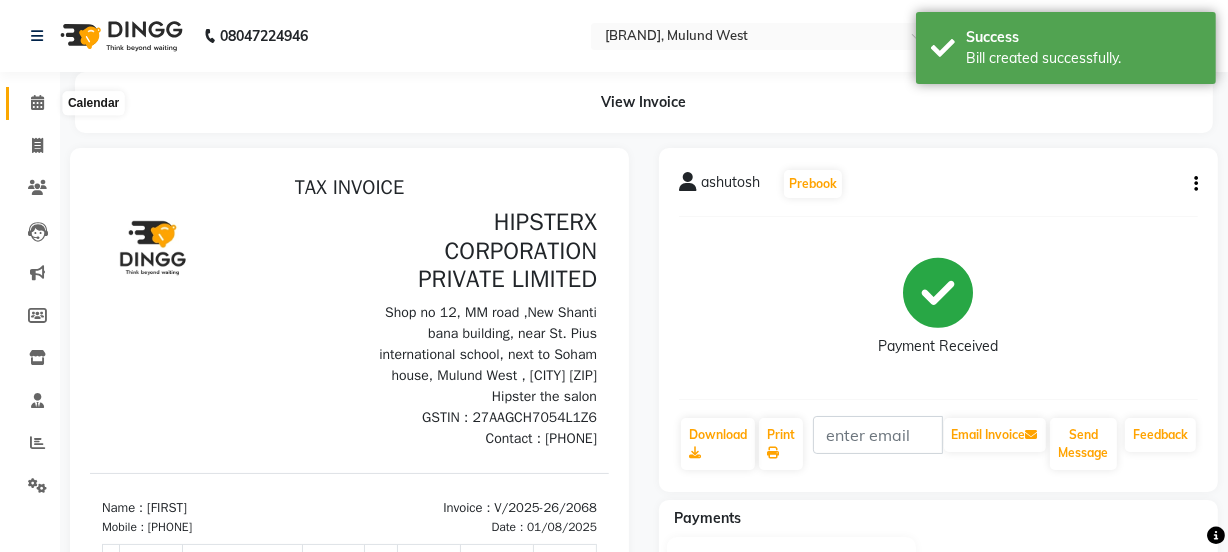 click 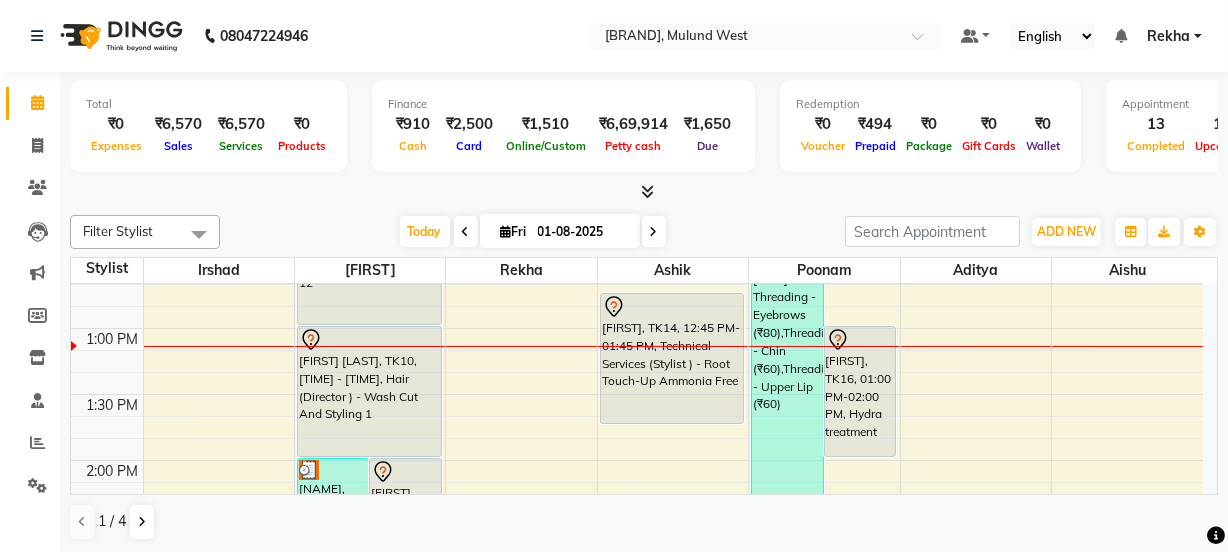 scroll, scrollTop: 660, scrollLeft: 0, axis: vertical 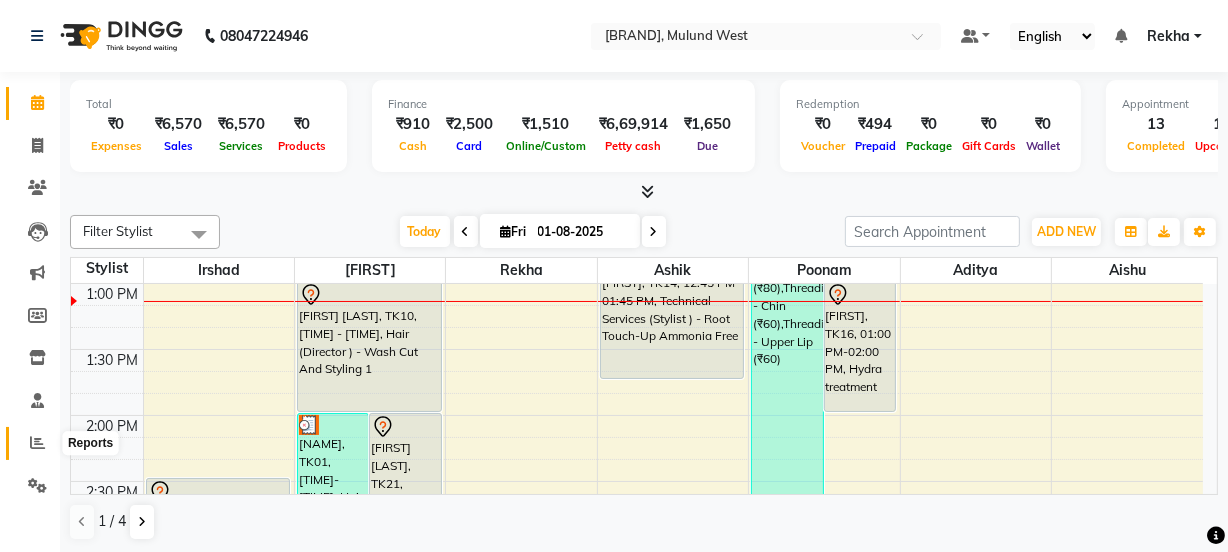 click 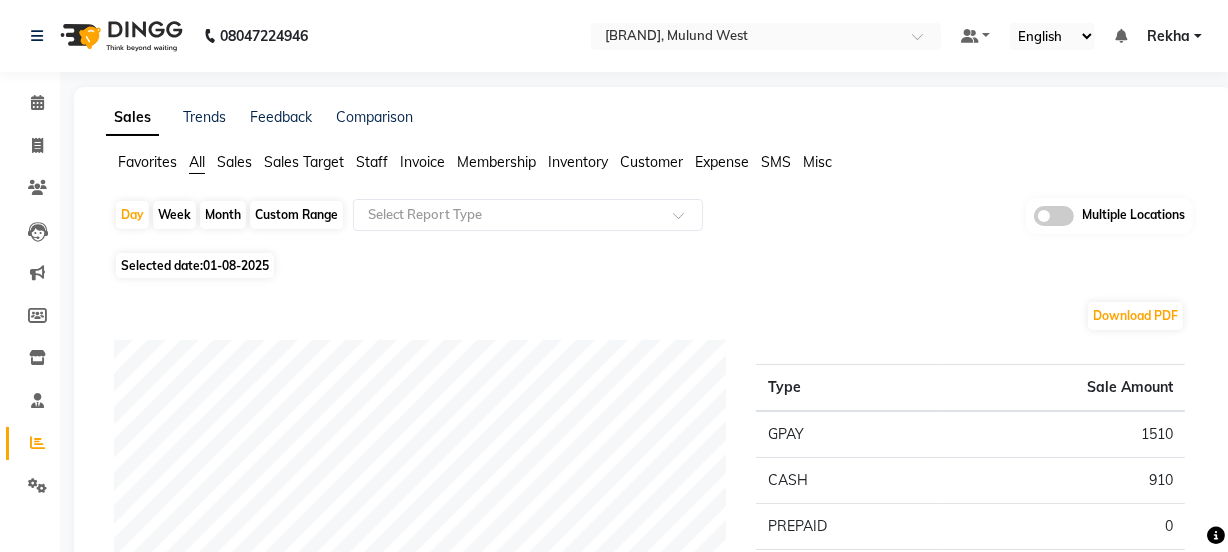 click on "Custom Range" 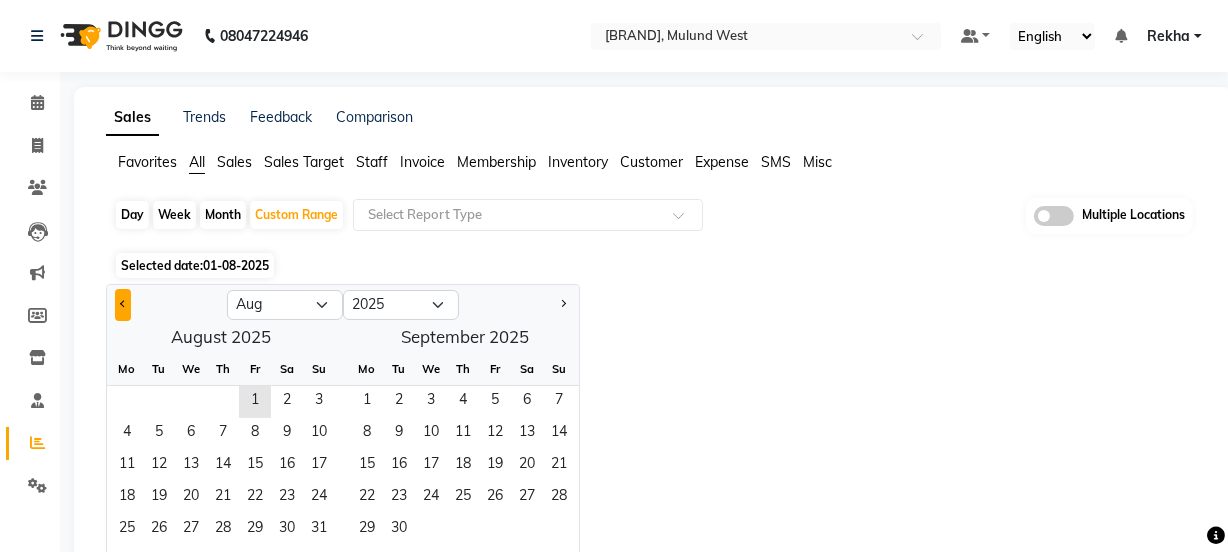 click 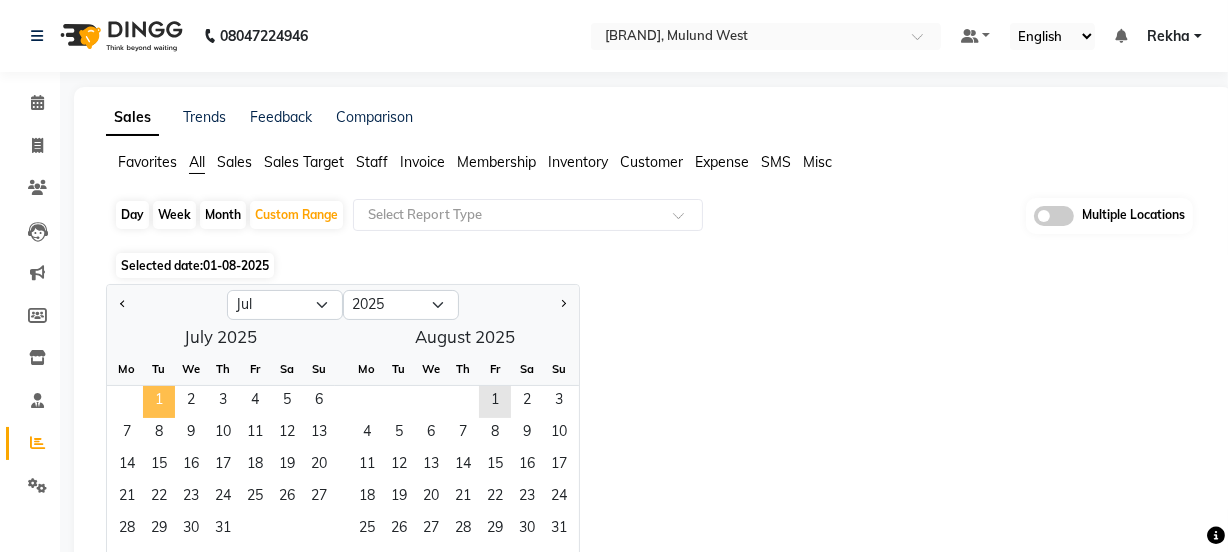 click on "1" 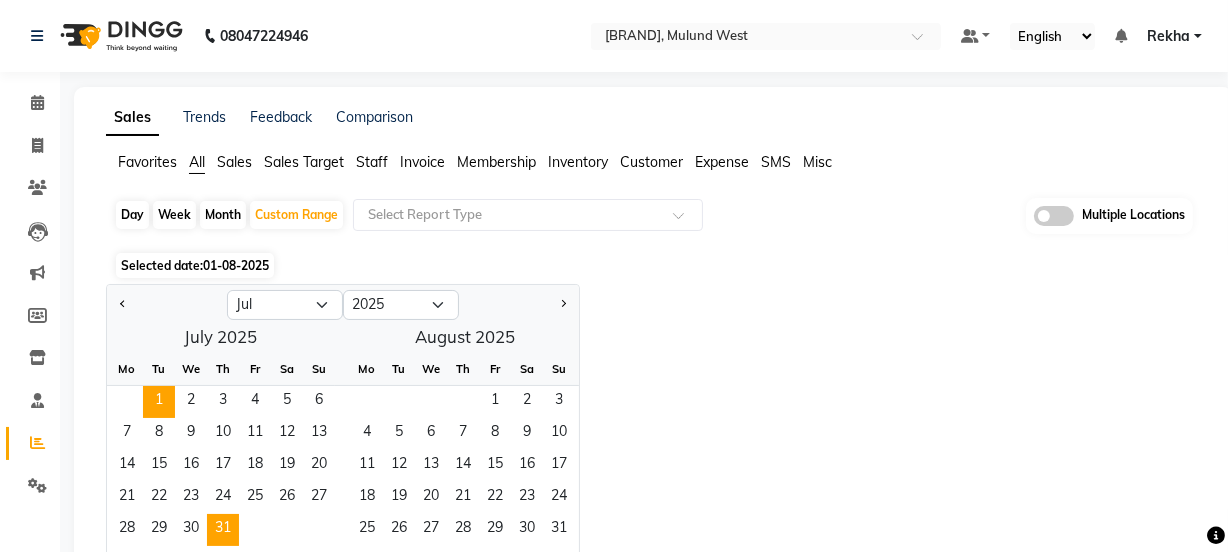 scroll, scrollTop: 175, scrollLeft: 0, axis: vertical 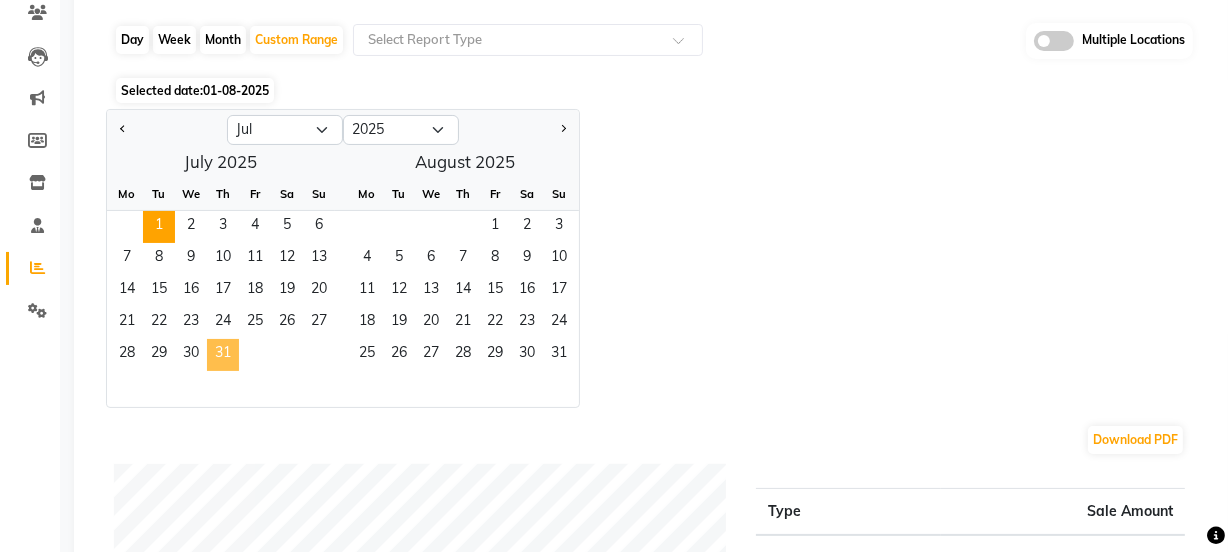 click on "31" 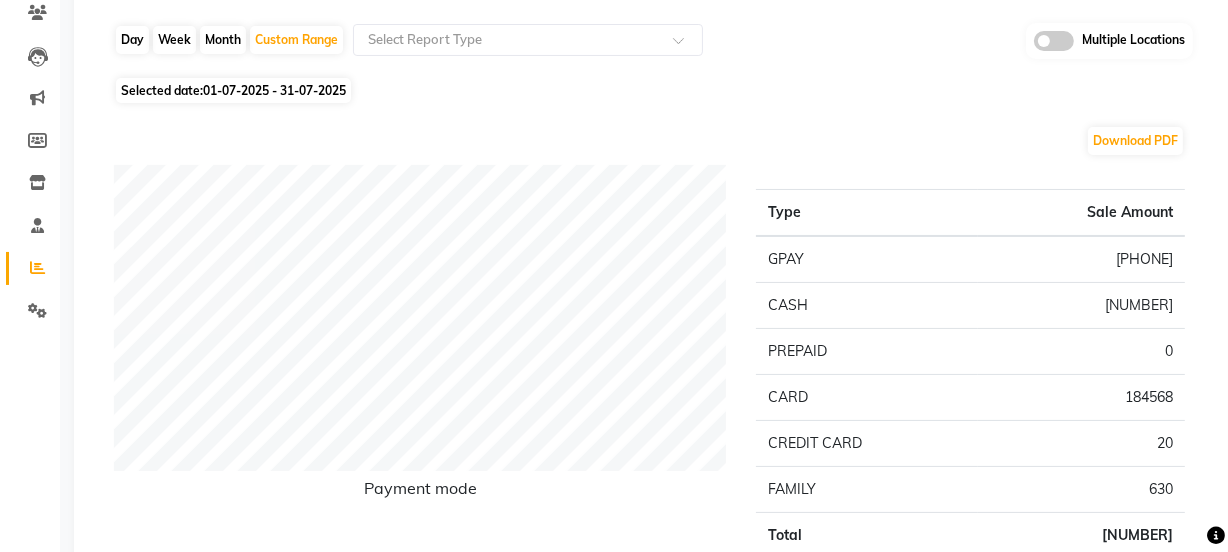 scroll, scrollTop: 0, scrollLeft: 0, axis: both 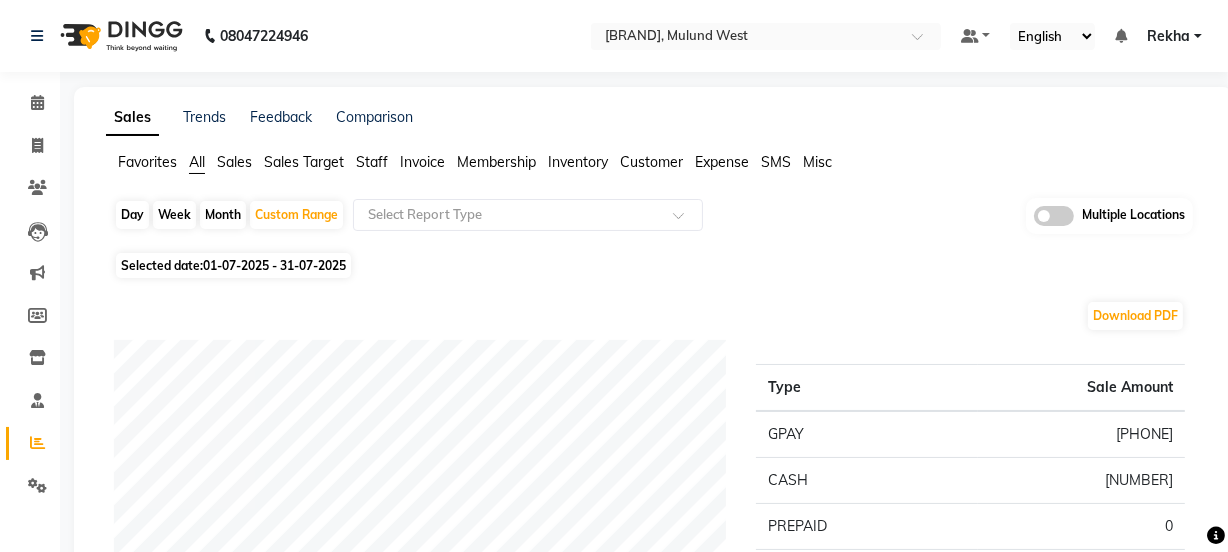click on "Staff" 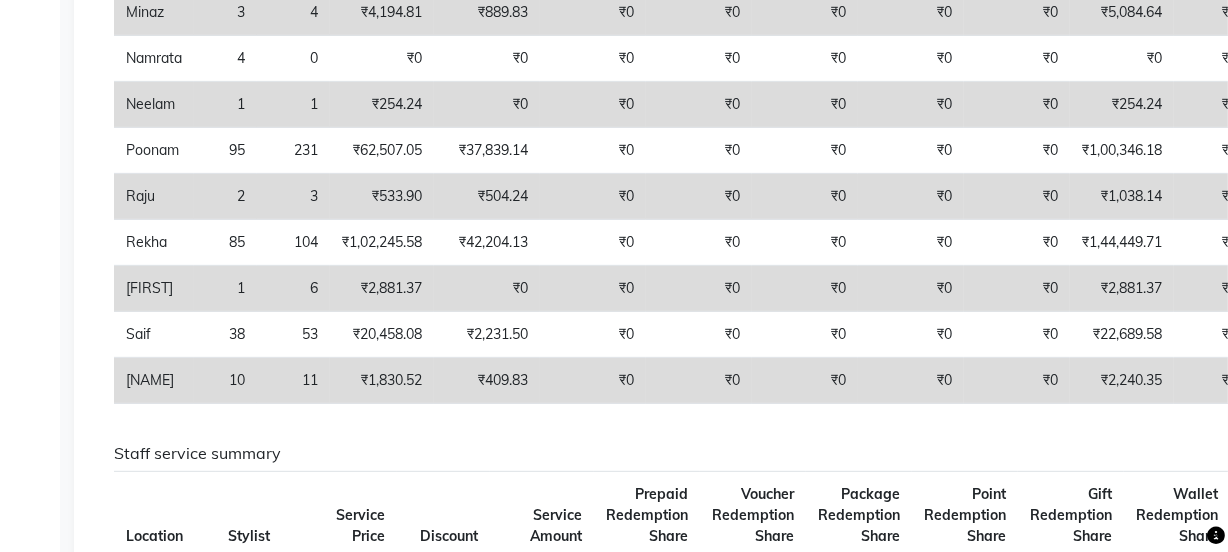 scroll, scrollTop: 0, scrollLeft: 0, axis: both 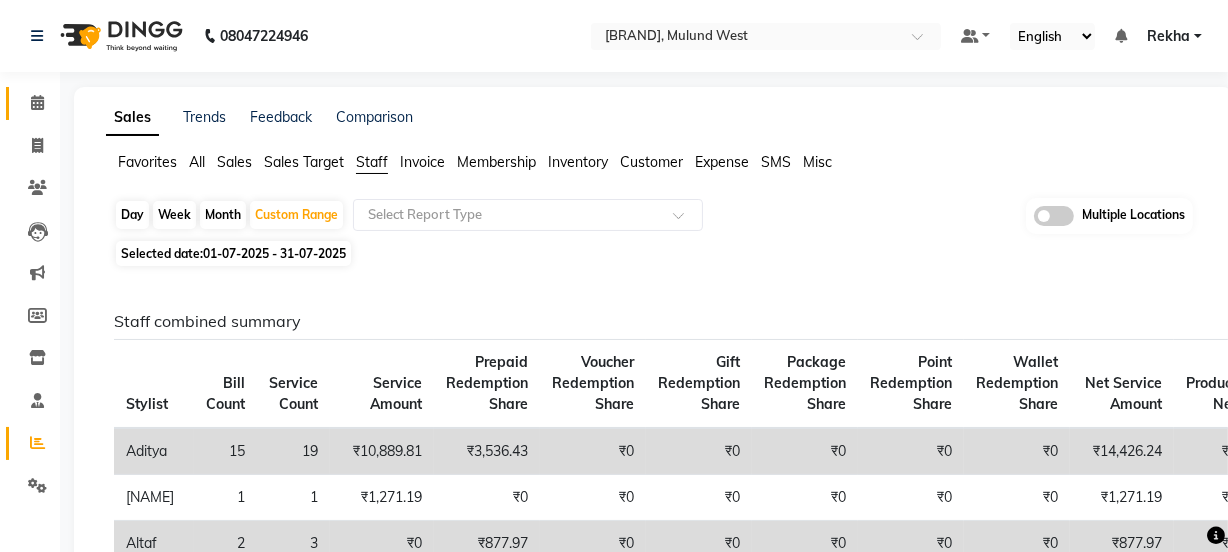 click on "Calendar" 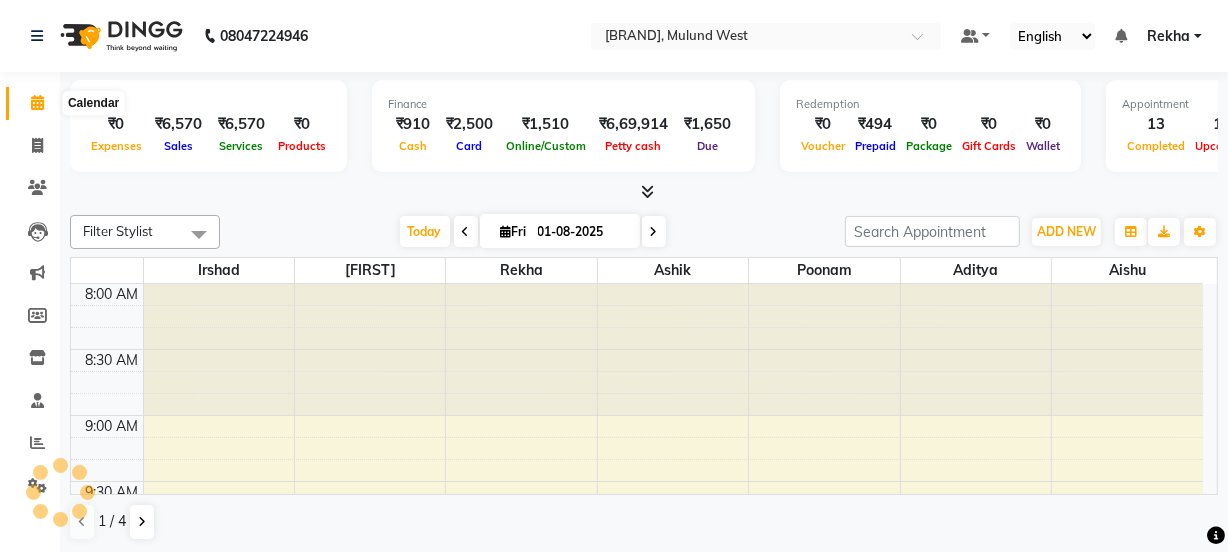 click 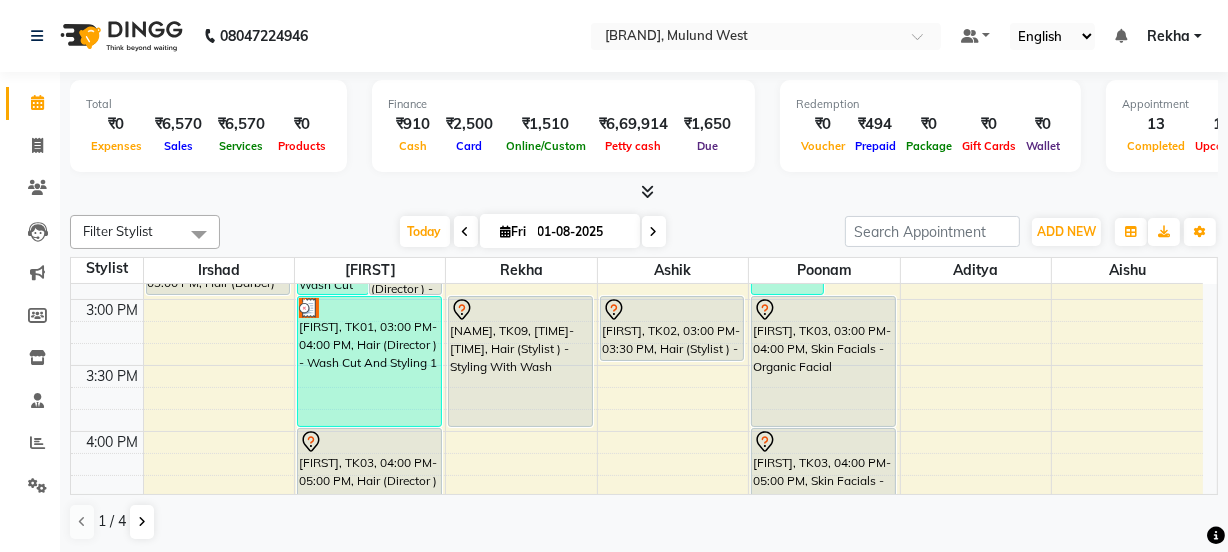 scroll, scrollTop: 915, scrollLeft: 0, axis: vertical 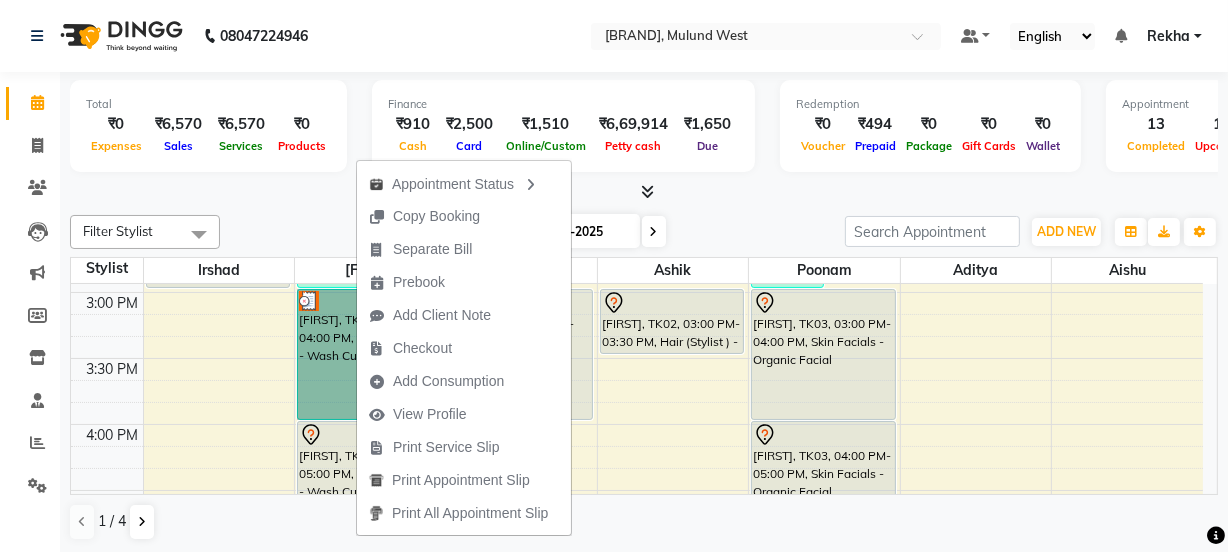 click on "8:00 AM 8:30 AM 9:00 AM 9:30 AM 10:00 AM 10:30 AM 11:00 AM 11:30 AM 12:00 PM 12:30 PM 1:00 PM 1:30 PM 2:00 PM 2:30 PM 3:00 PM 3:30 PM 4:00 PM 4:30 PM 5:00 PM 5:30 PM 6:00 PM 6:30 PM 7:00 PM 7:30 PM 8:00 PM 8:30 PM 9:00 PM 9:30 PM 10:00 PM 10:30 PM     [FIRST] [LAST], TK13, 09:35 AM-10:05 AM, Hair (Barber) - Shave (₹180)     [FIRST], TK20, 09:45 AM-12:15 PM, Hair (Barber) - Wash Cut And Styling (₹300),Technical Services (Stylist ) - Global (₹4000),De Tanning - Full Legs (₹400)     [FIRST], TK15, 10:10 AM-11:10 AM, Hair (Barber) - Shave (₹180),Hair (Barber) - Wash Cut And Styling (₹300)             [FIRST], TK22, 02:30 PM-03:00 PM, Hair (Barber) - Wash Cut And Styling     [FIRST], TK01, 02:00 PM-03:00 PM, Hair (Director ) - Wash Cut And Styling             [FIRST] [LAST], TK21, 02:00 PM-03:00 PM, Hair (Director ) - Wash Cut And Styling 1             [FIRST] [LAST], TK12, 06:00 PM-07:00 PM, Hair (Director ) - Wash Cut And Styling 1" at bounding box center [637, 358] 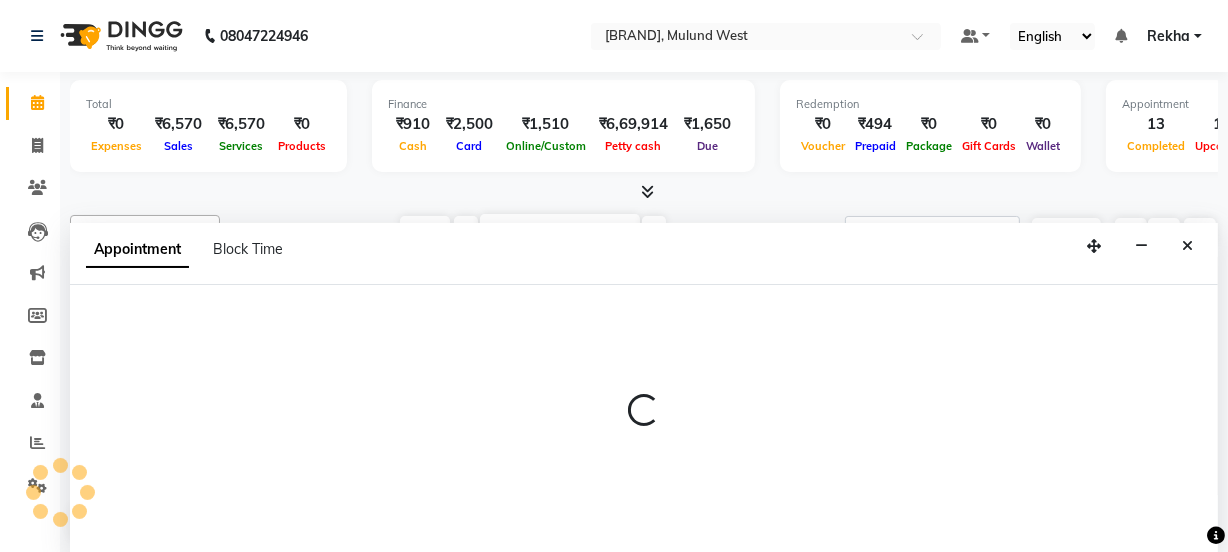 scroll, scrollTop: 0, scrollLeft: 0, axis: both 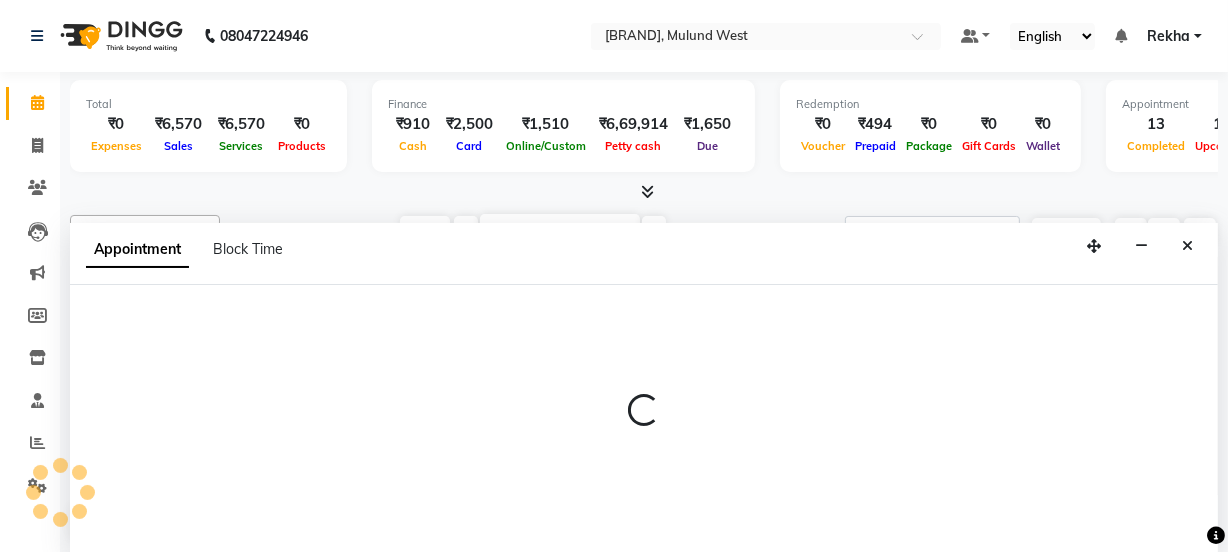 select on "tentative" 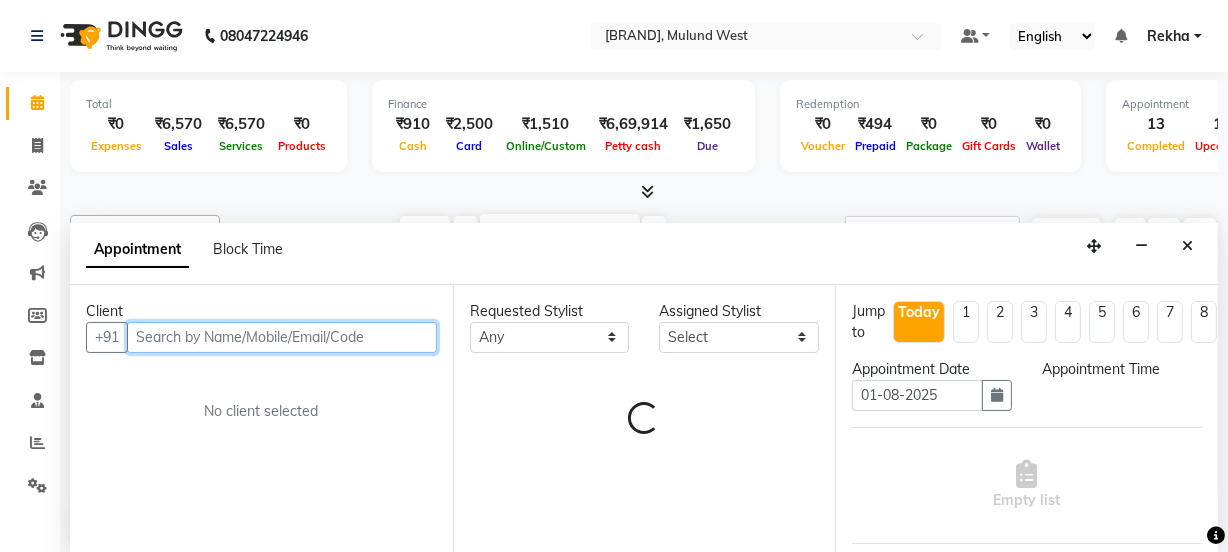 select on "930" 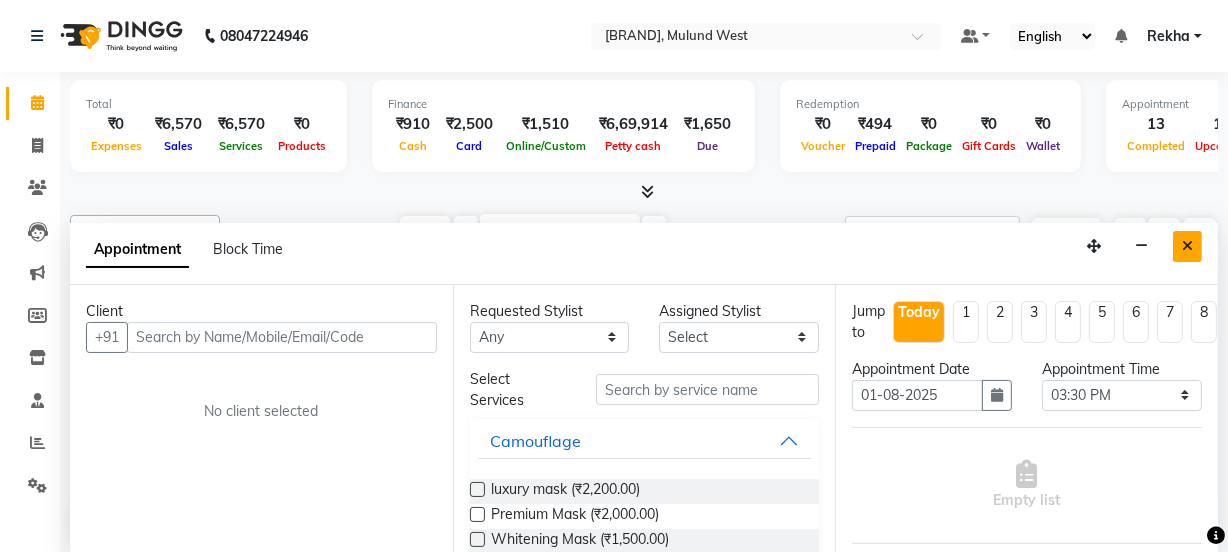 click at bounding box center (1187, 246) 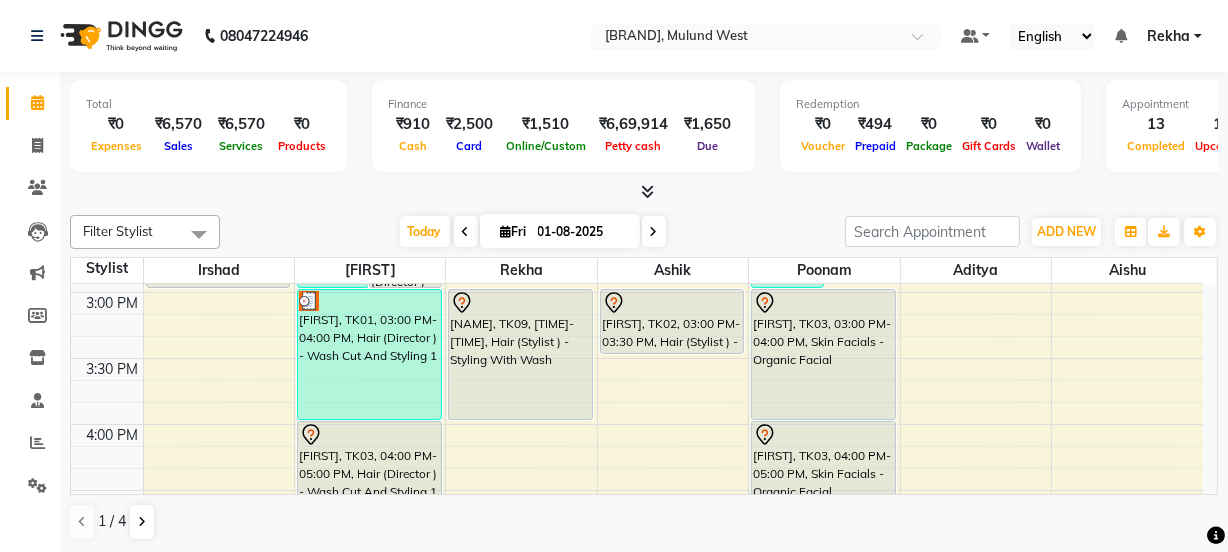 scroll, scrollTop: 0, scrollLeft: 0, axis: both 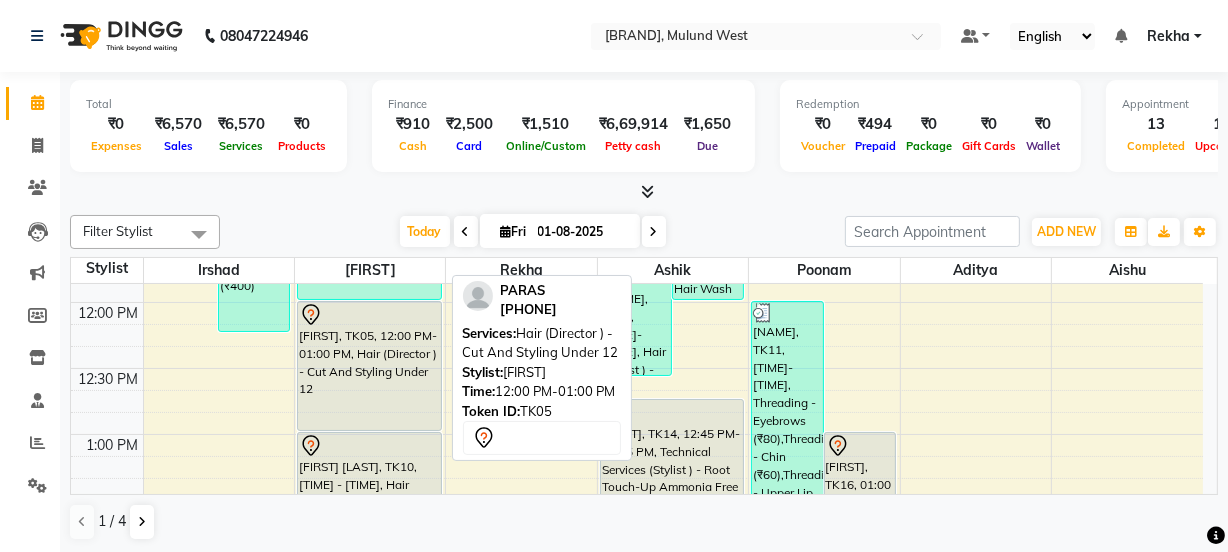 click on "[FIRST], TK05, 12:00 PM-01:00 PM, Hair (Director ) - Cut And Styling Under 12" at bounding box center (369, 366) 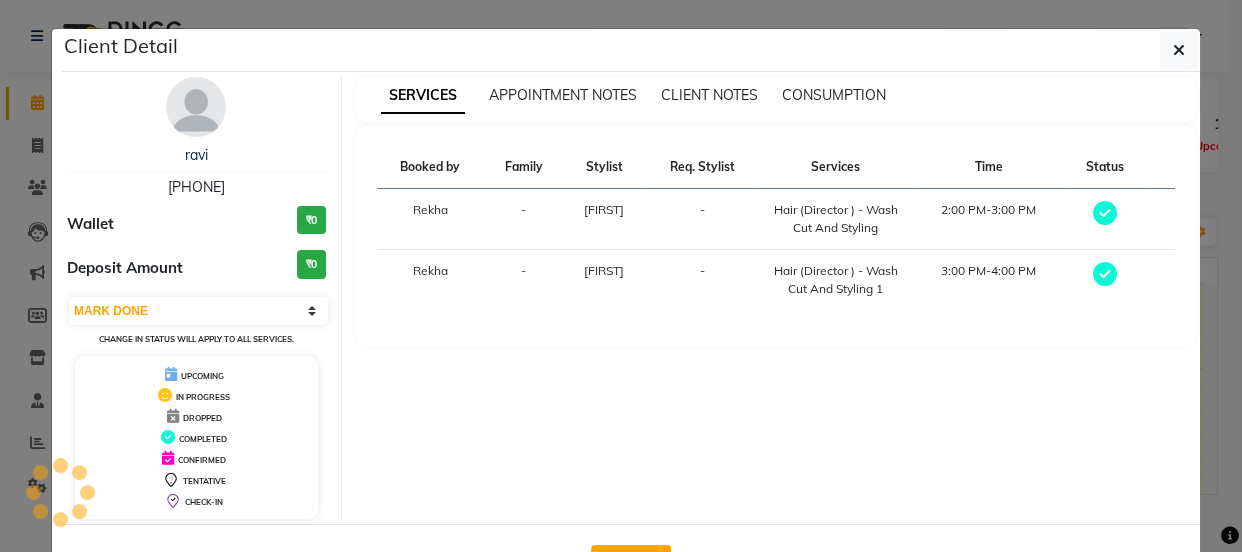 select on "7" 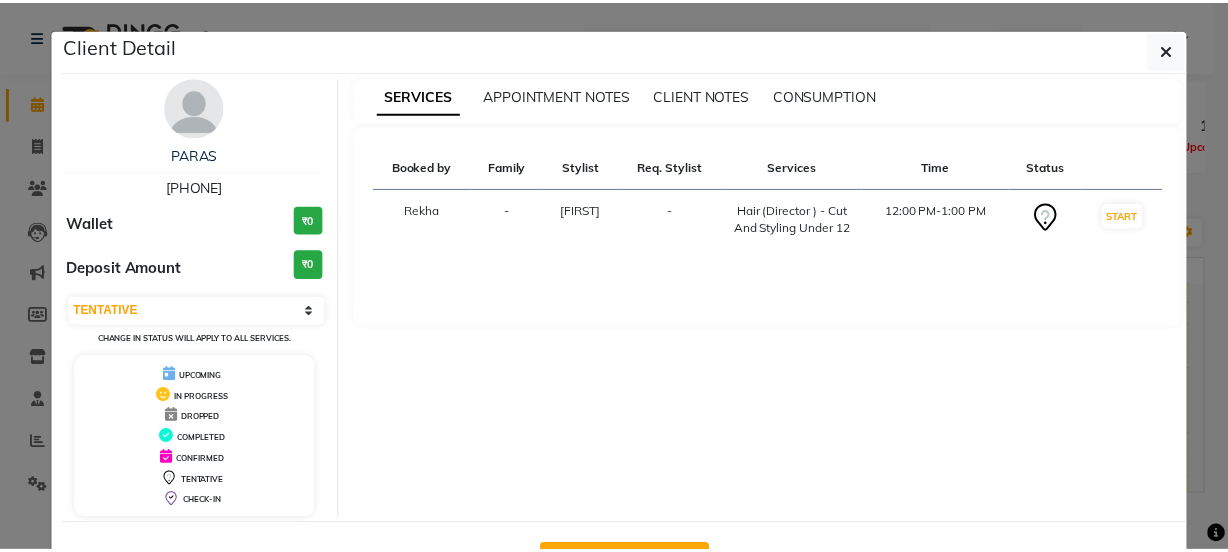 scroll, scrollTop: 72, scrollLeft: 0, axis: vertical 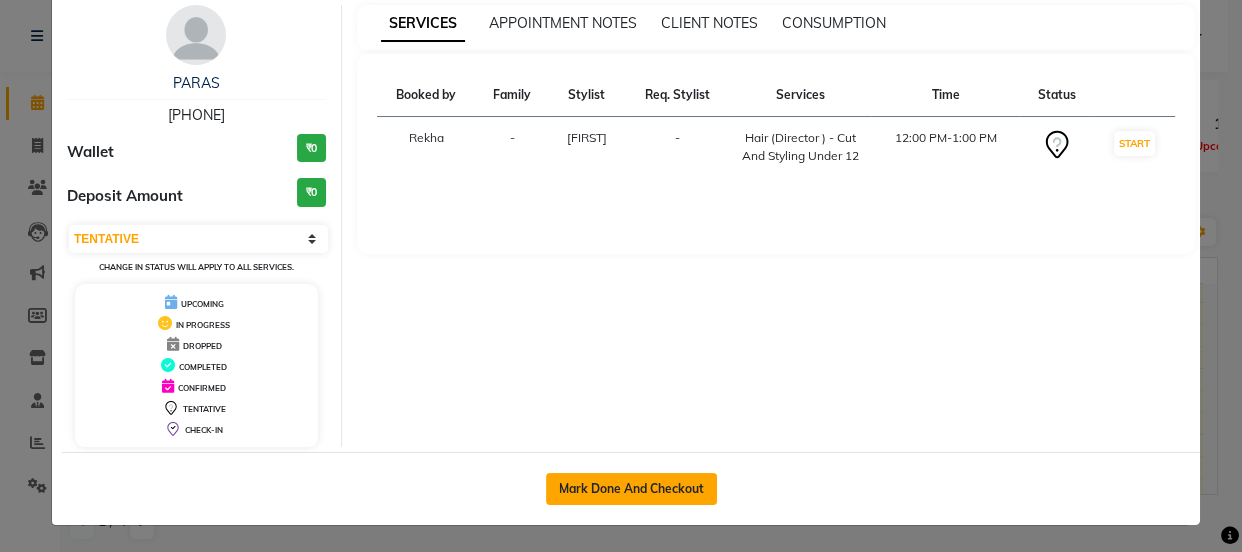 click on "Mark Done And Checkout" 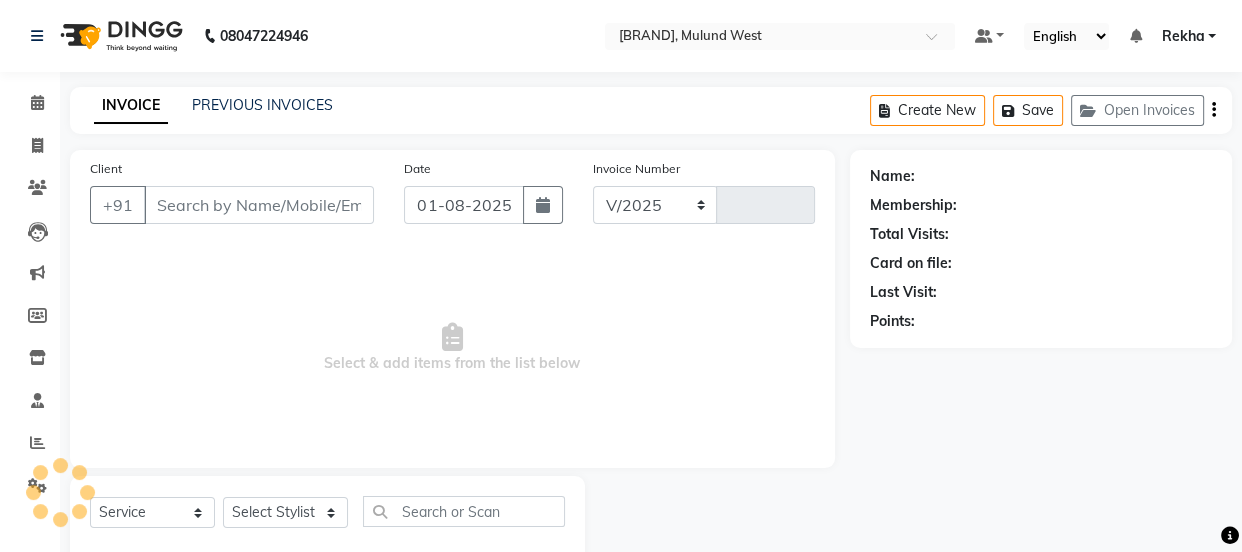 select on "5125" 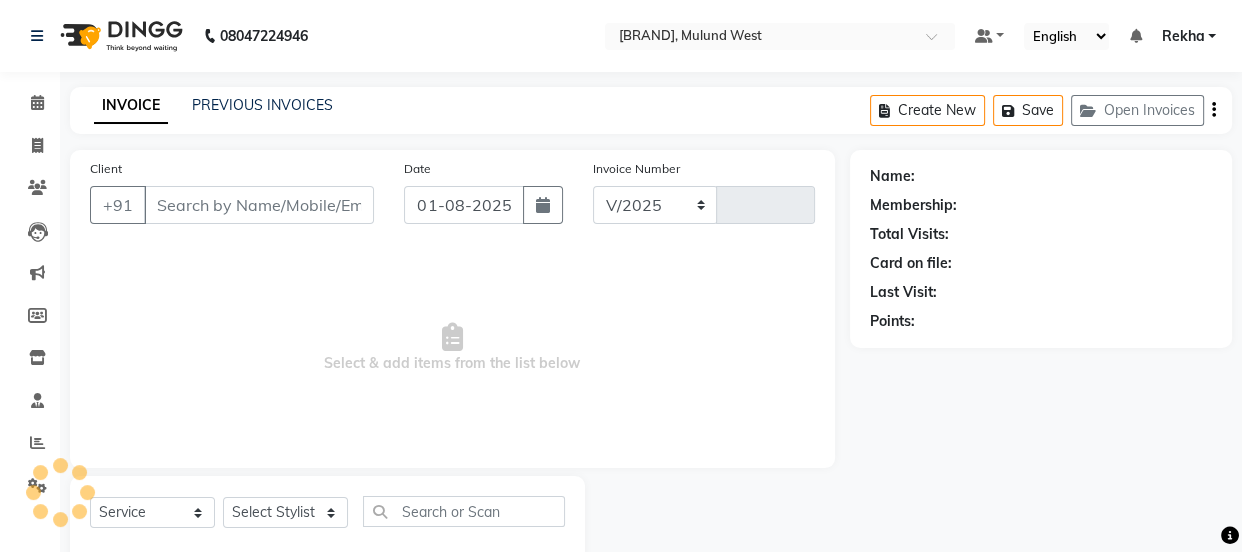 type on "2069" 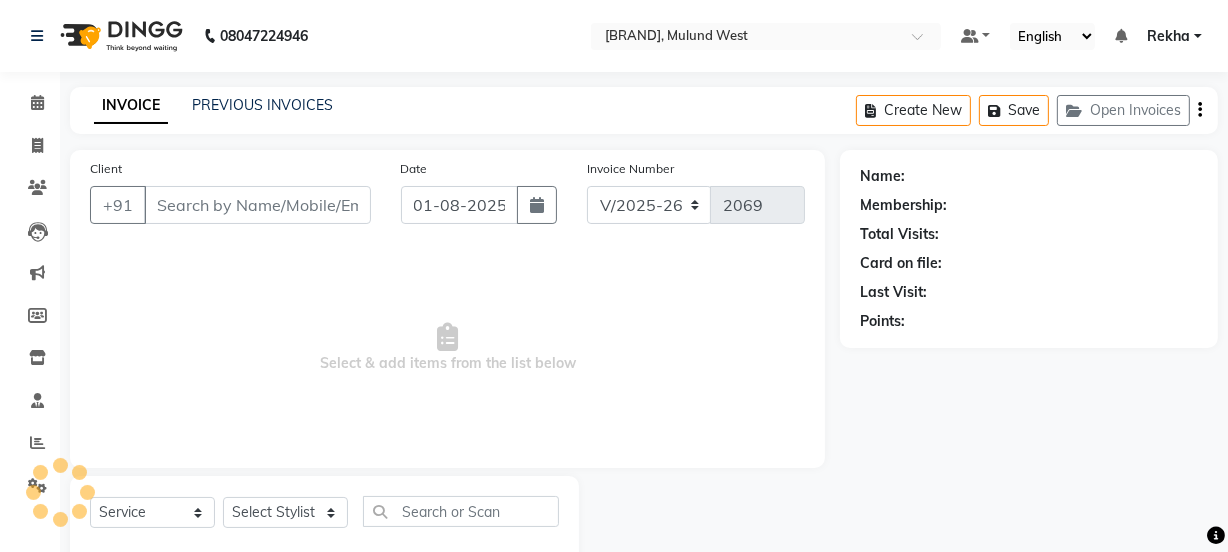 type on "[PHONE]" 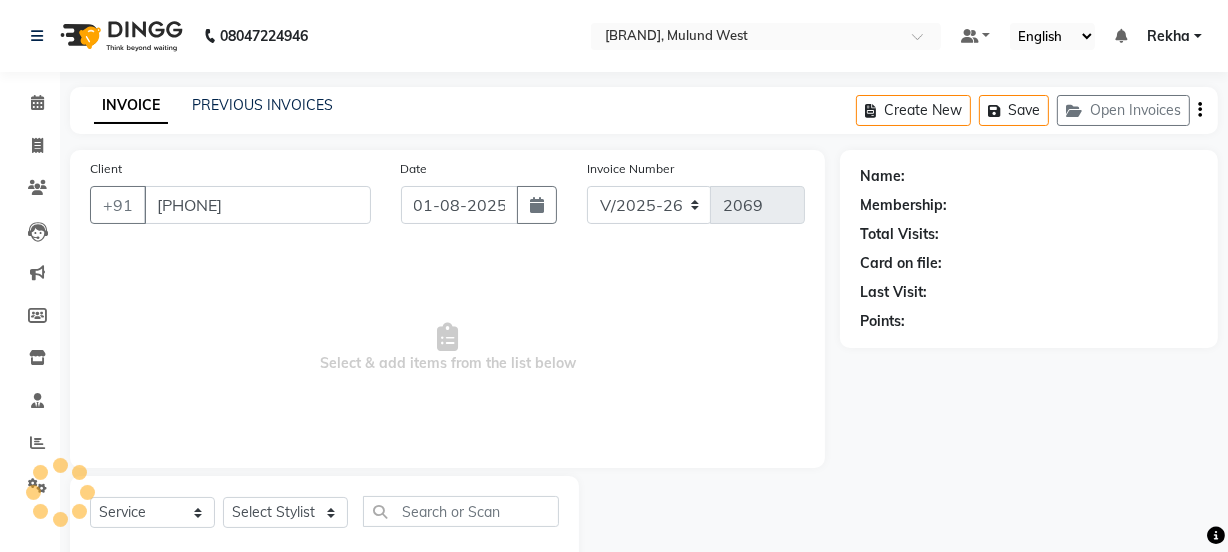 select on "32384" 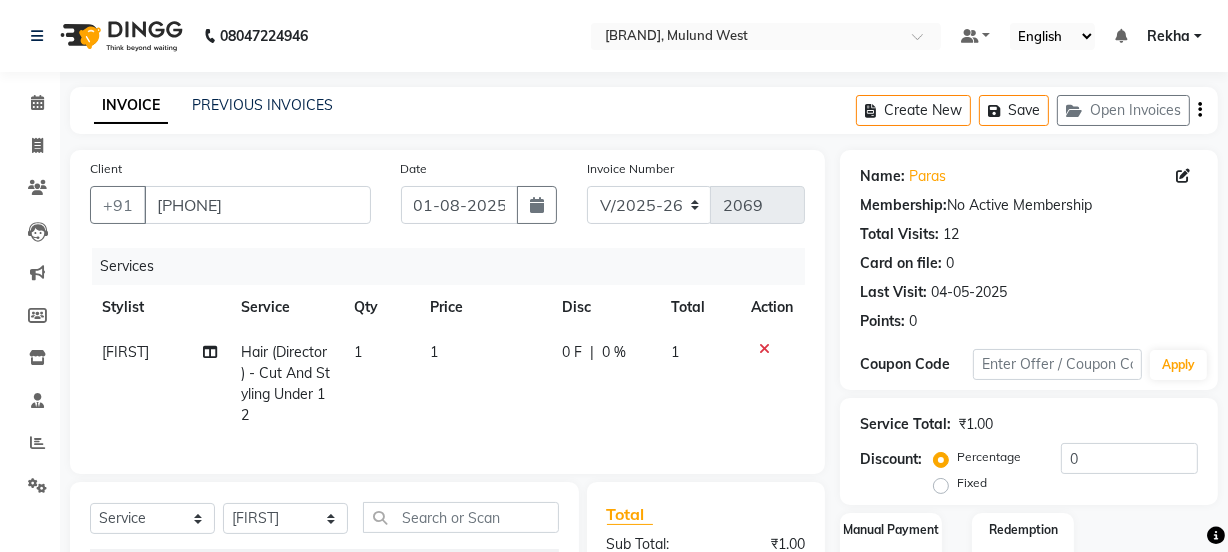 scroll, scrollTop: 269, scrollLeft: 0, axis: vertical 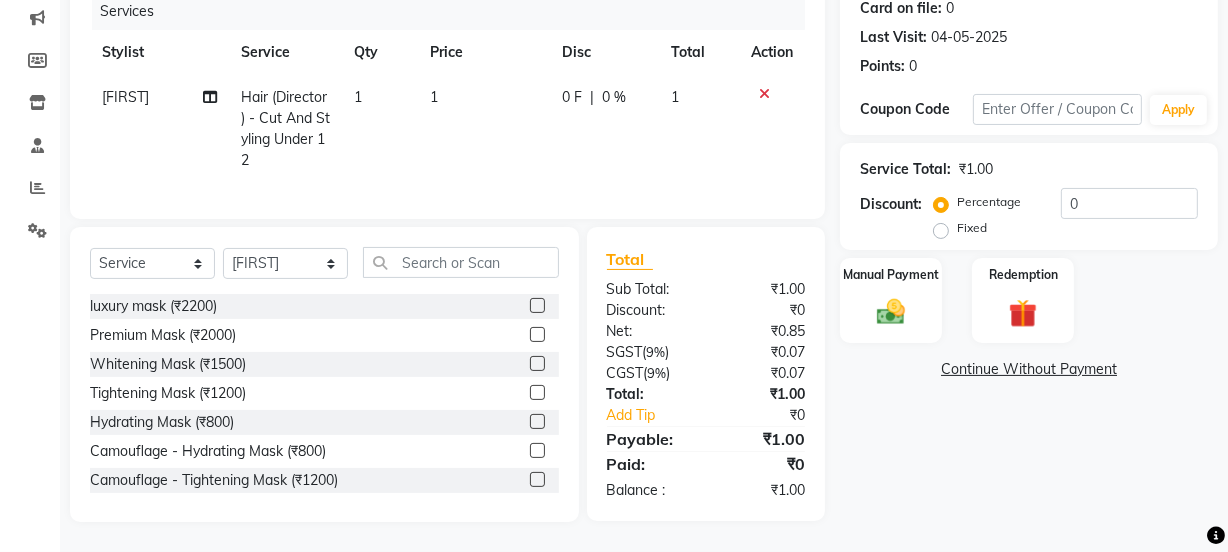 click on "1" 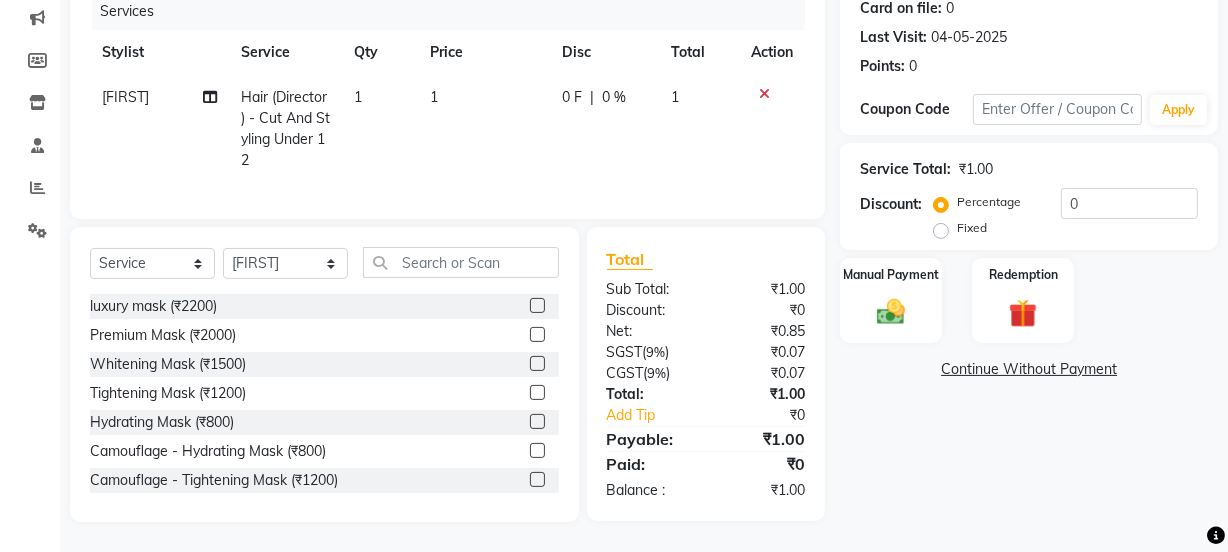 select on "32384" 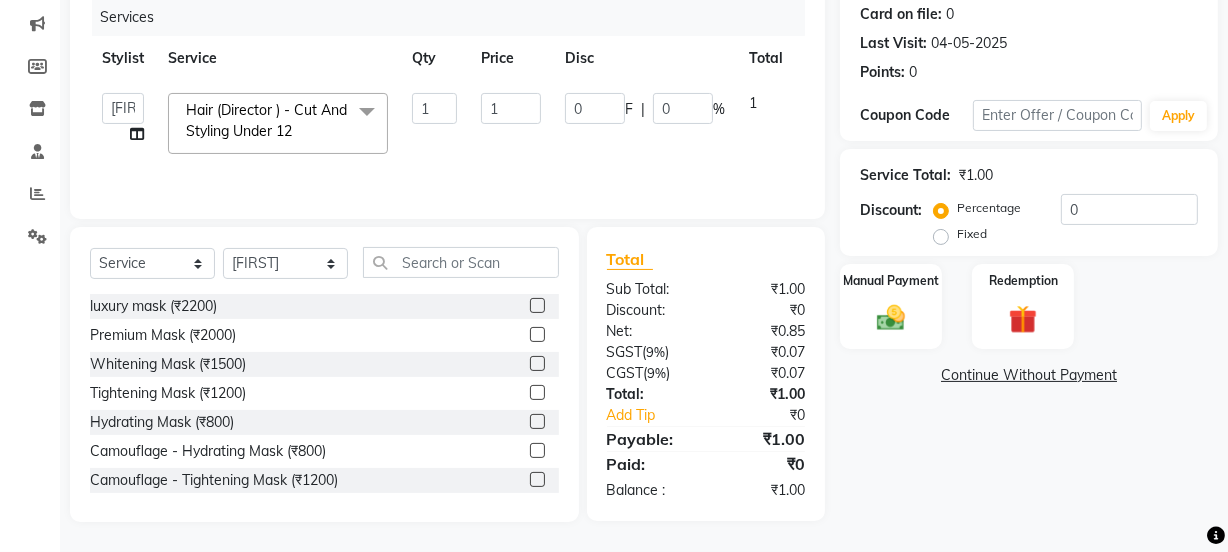 scroll, scrollTop: 250, scrollLeft: 0, axis: vertical 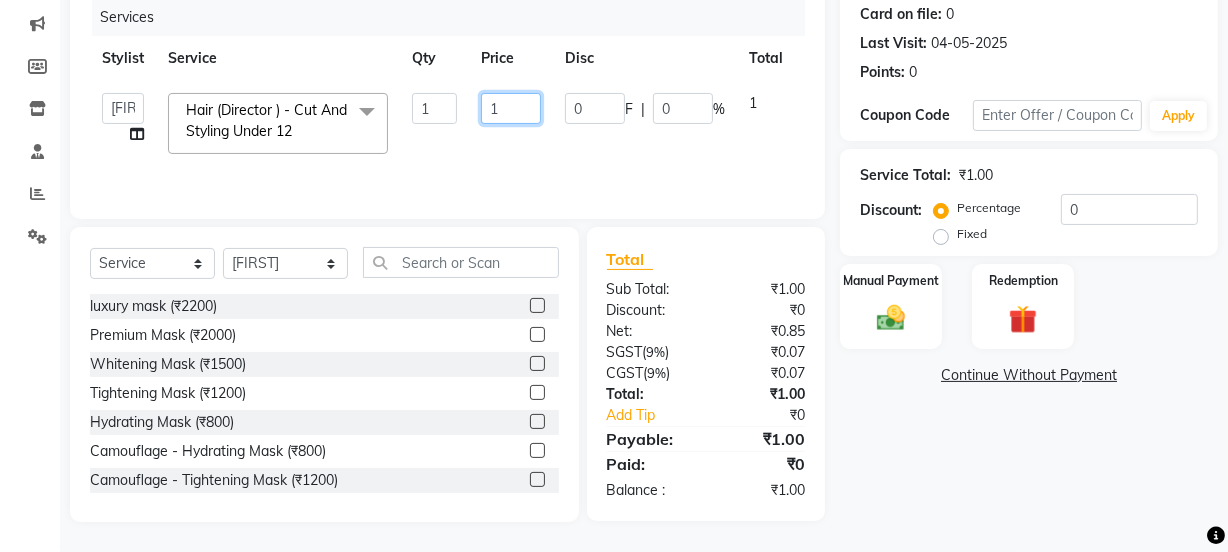 click on "1" 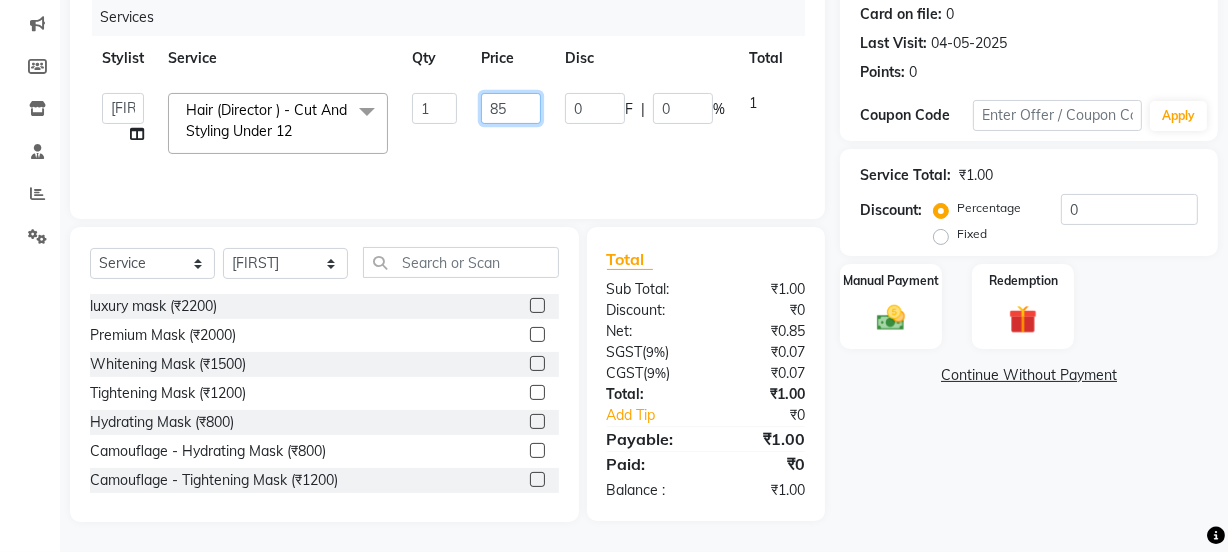type on "850" 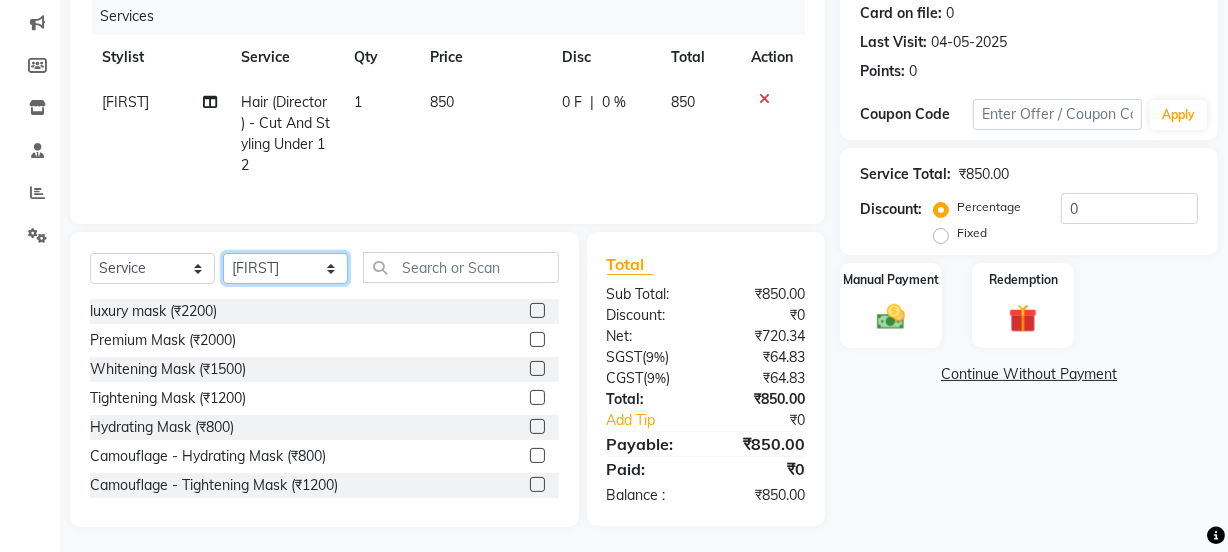 click on "Select  Service  Product  Membership  Package Voucher Prepaid Gift Card  Select Stylist [NAME] [NAME] [NAME] [NAME] [NAME] [NAME] [NAME] [NAME] [NAME] [NAME] [NAME] [NAME] [NAME] [NAME] [NAME] [NAME] [NAME] [NAME] [NAME] [NAME] [NAME]  luxury mask (₹2200)  Premium Mask (₹2000)  Whitening Mask (₹1500)  Tightening Mask (₹1200)  Hydrating Mask (₹800)  Camouflage - Hydrating Mask (₹800)  Camouflage - Tightening Mask (₹1200)  Camouflage - Whitening Mask (₹1500)  Camouflage - Premium Mask (₹2000)  Bead wax nose  (₹200)  bear wax full nose (₹400)  bear wax upper lip (₹170)  bear wax chin (₹170)  bear wax lower lip (₹170)  bear wax forehead (₹170)  bear wax side locks (₹400)  bear wax full face (₹800)  bear wax underarms (₹500)  bear wax brazilian line (₹1000)  bear wax brazilian  (₹2000)  bear wax ear (₹300)  bear wax neck (₹300)  bear wax eyebrow (₹200)  bear wax buttocks (₹1000)  Threading - Upper Lip (₹60)  Threading - Lower Lip (₹60)" 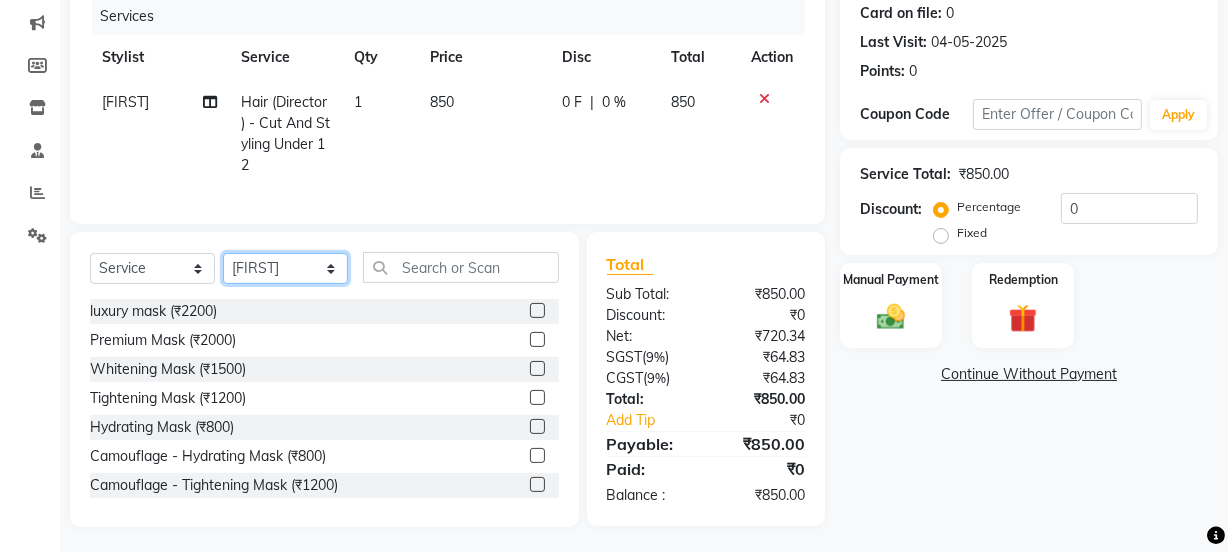 select on "32401" 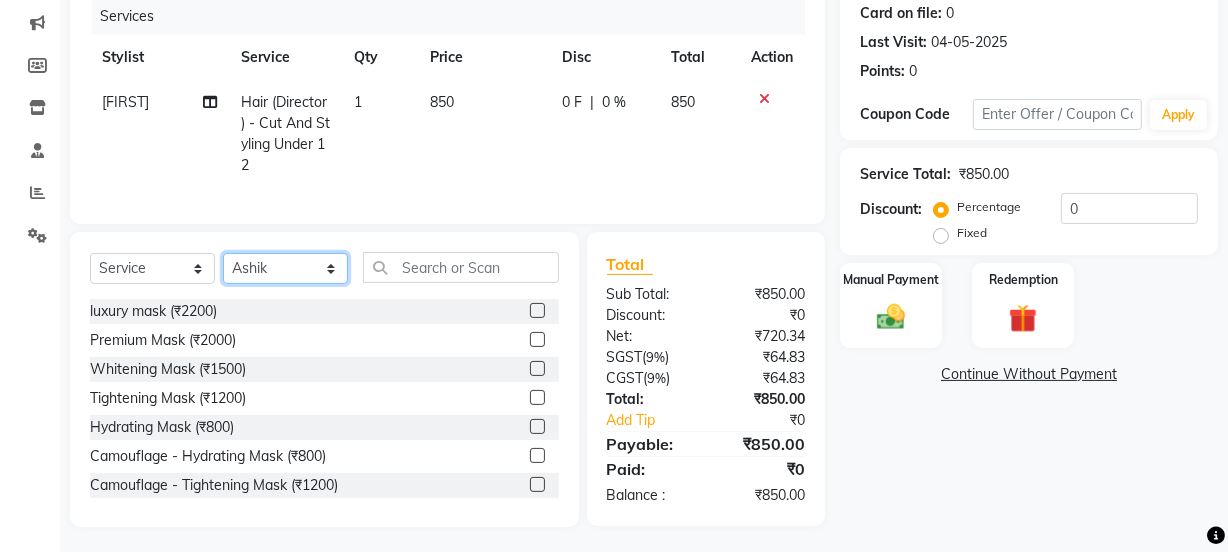 click on "Select Stylist [NAME] [NAME] [NAME] [NAME] [NAME] [NAME] [NAME] [NAME] [NAME] [NAME] [NAME] [NAME] [NAME] [NAME] [NAME] [NAME] [NAME] [NAME] [NAME] [NAME] [NAME]" 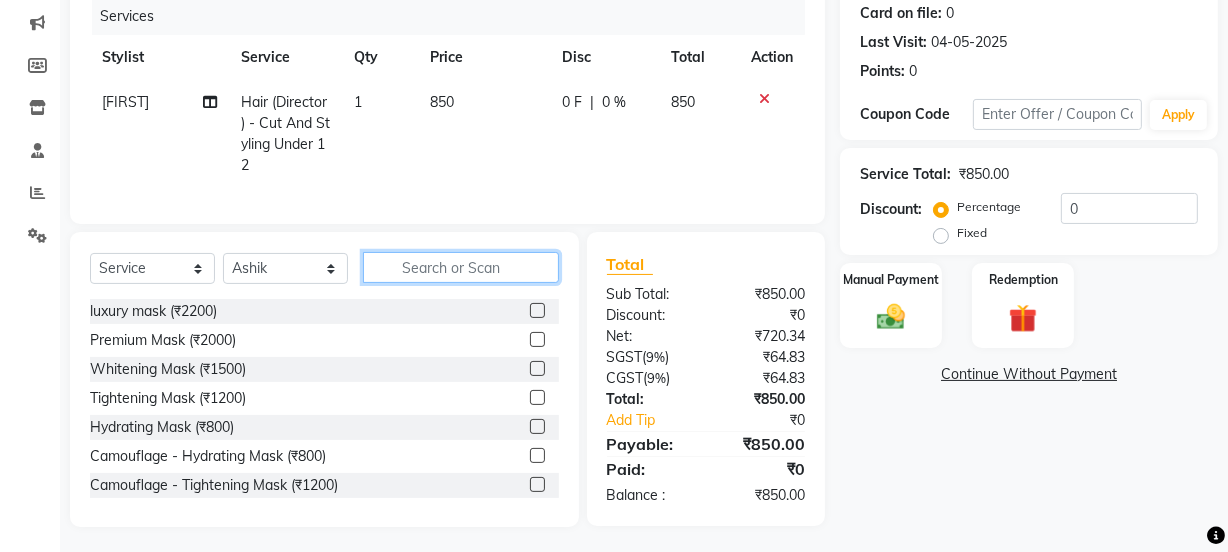 click 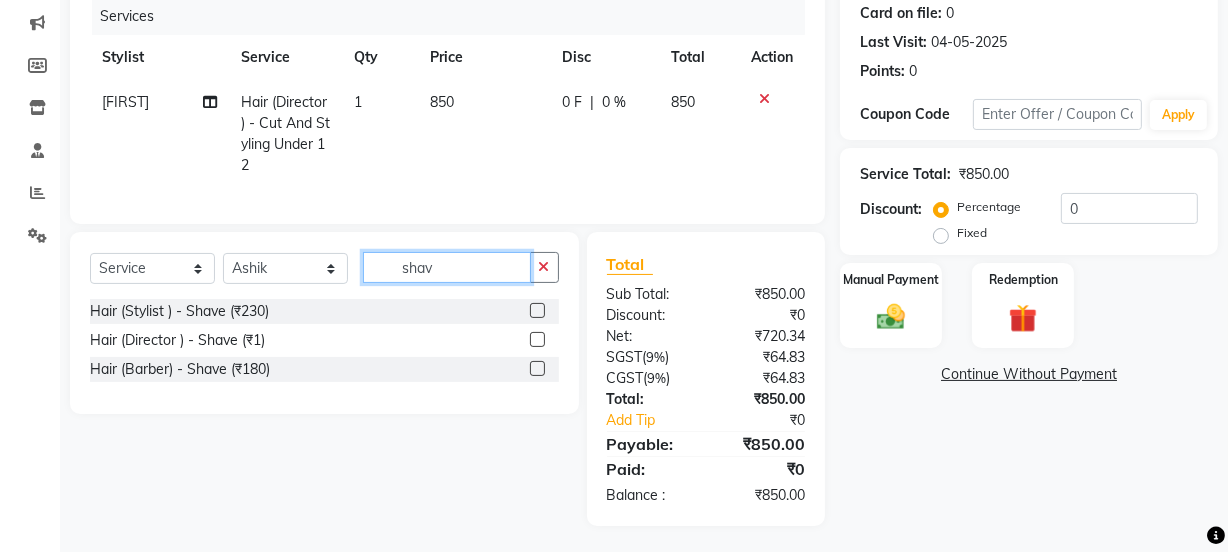 type on "shav" 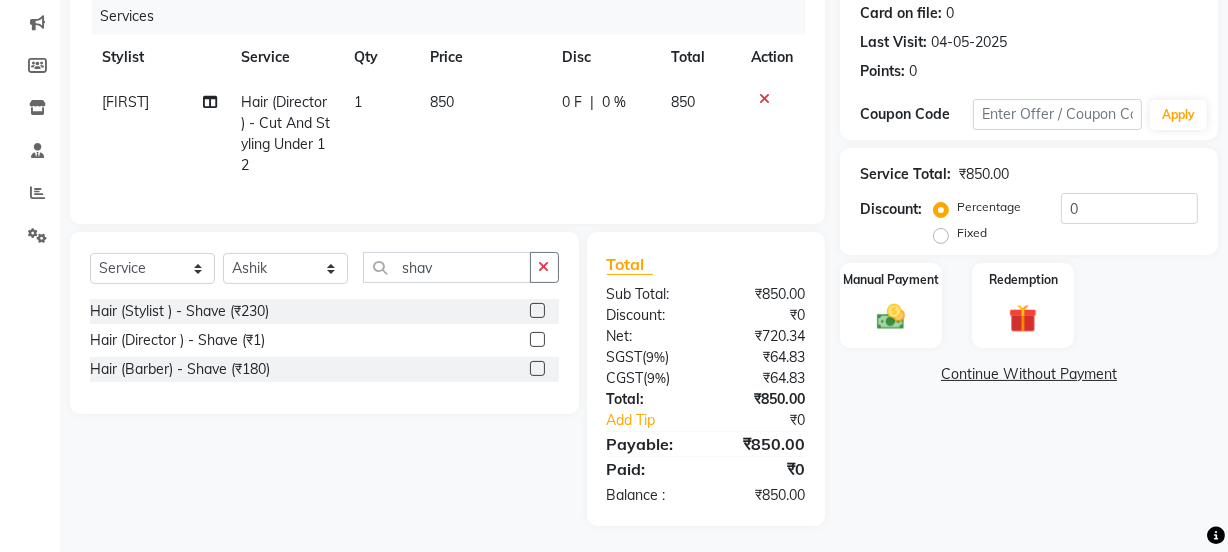 click 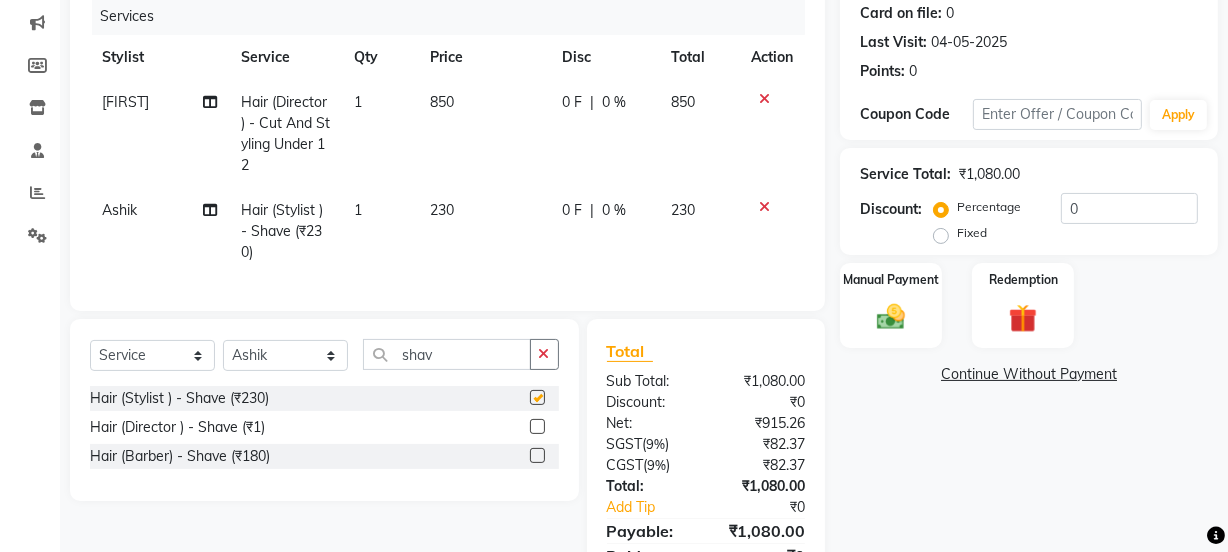 checkbox on "false" 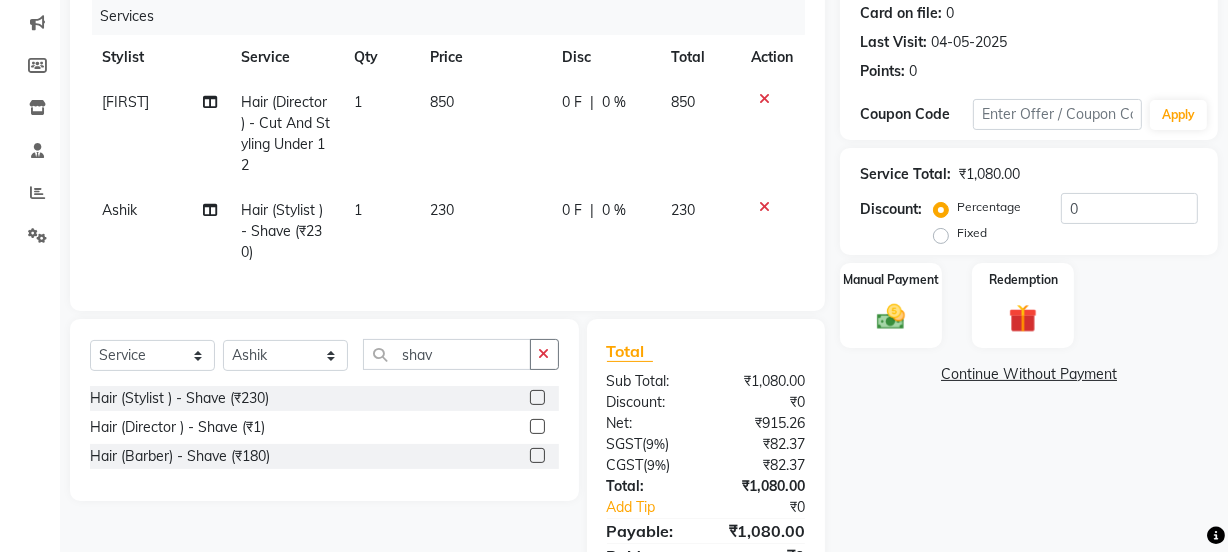 scroll, scrollTop: 355, scrollLeft: 0, axis: vertical 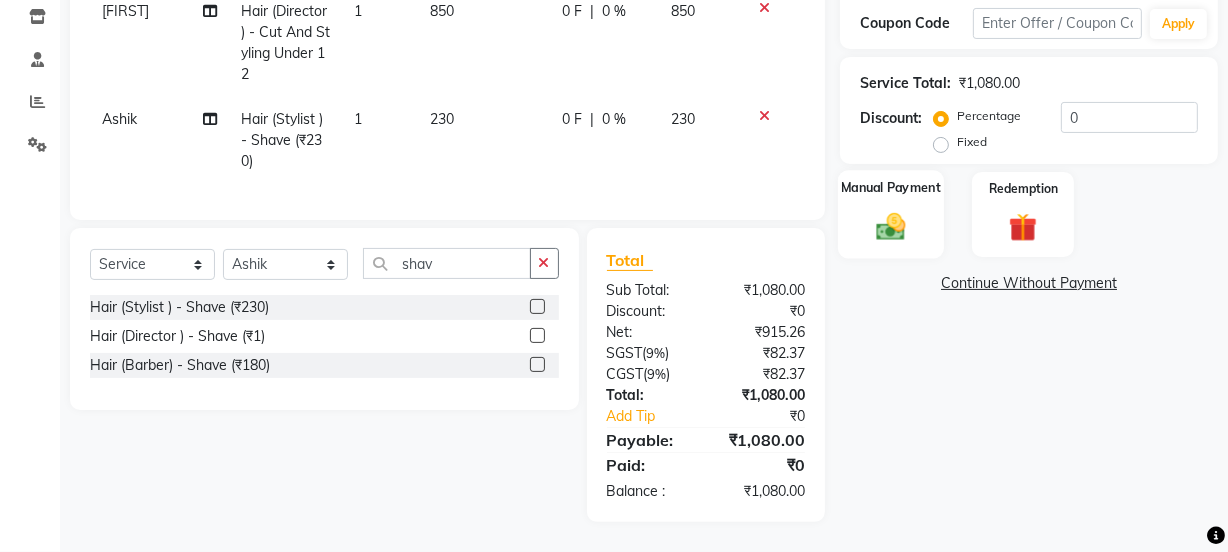 click 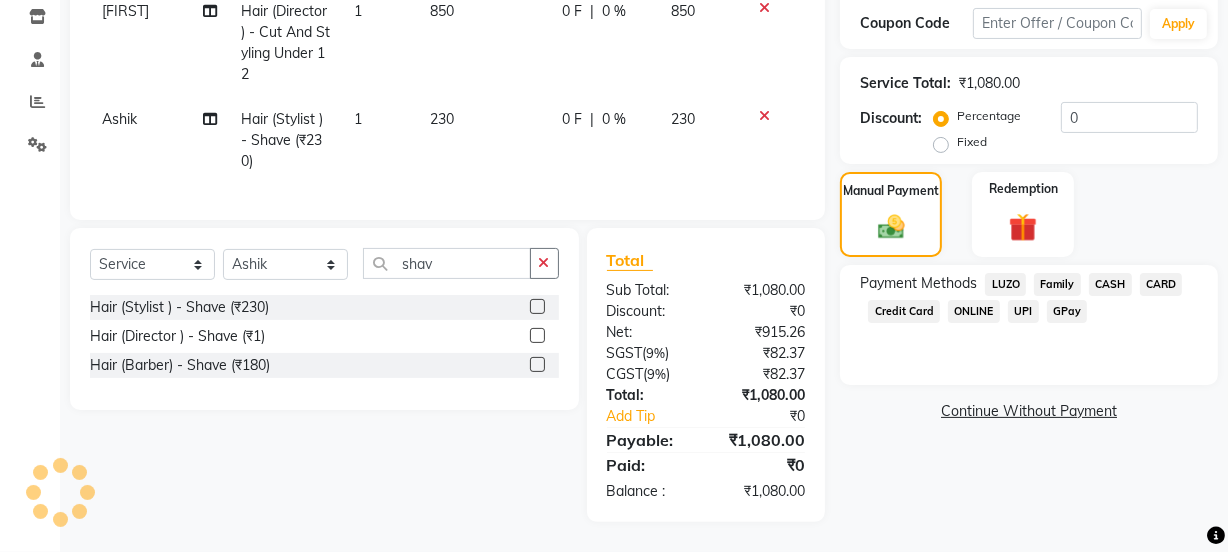 click on "CARD" 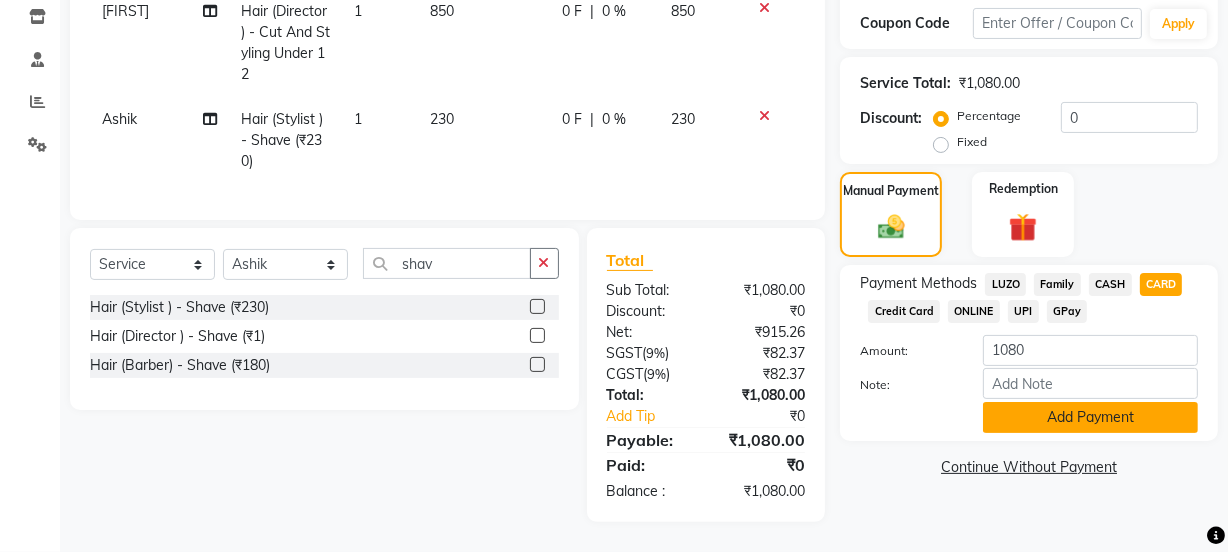 click on "Add Payment" 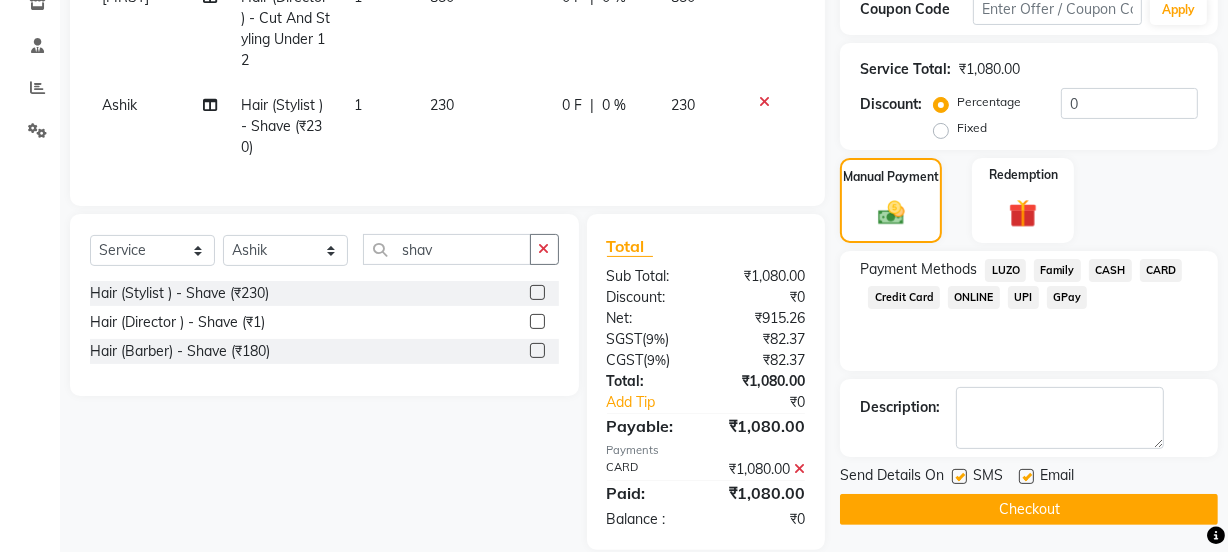 scroll, scrollTop: 397, scrollLeft: 0, axis: vertical 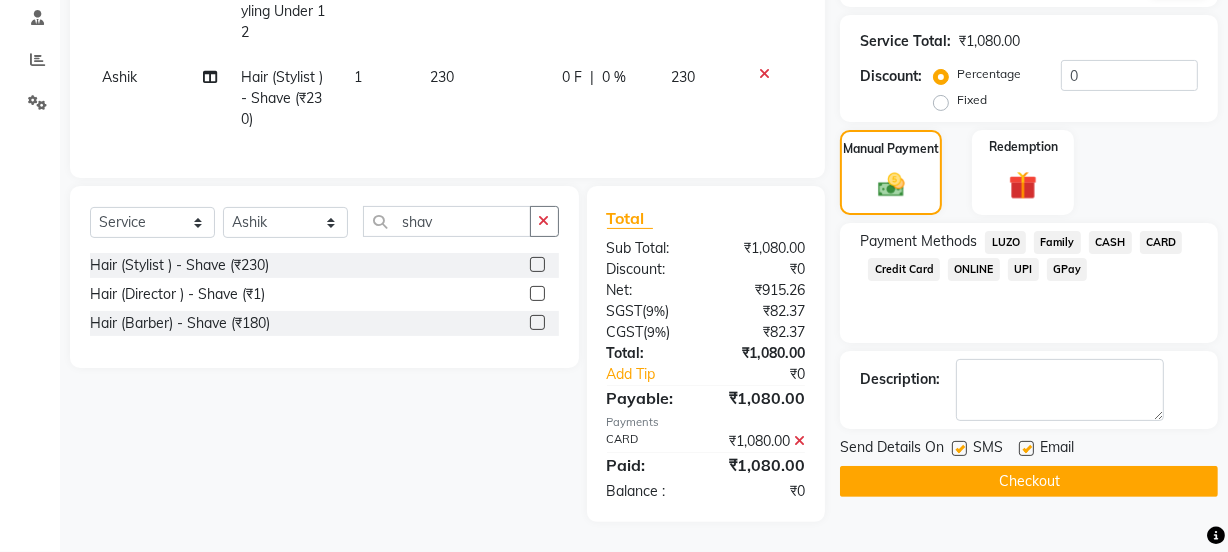 click on "Checkout" 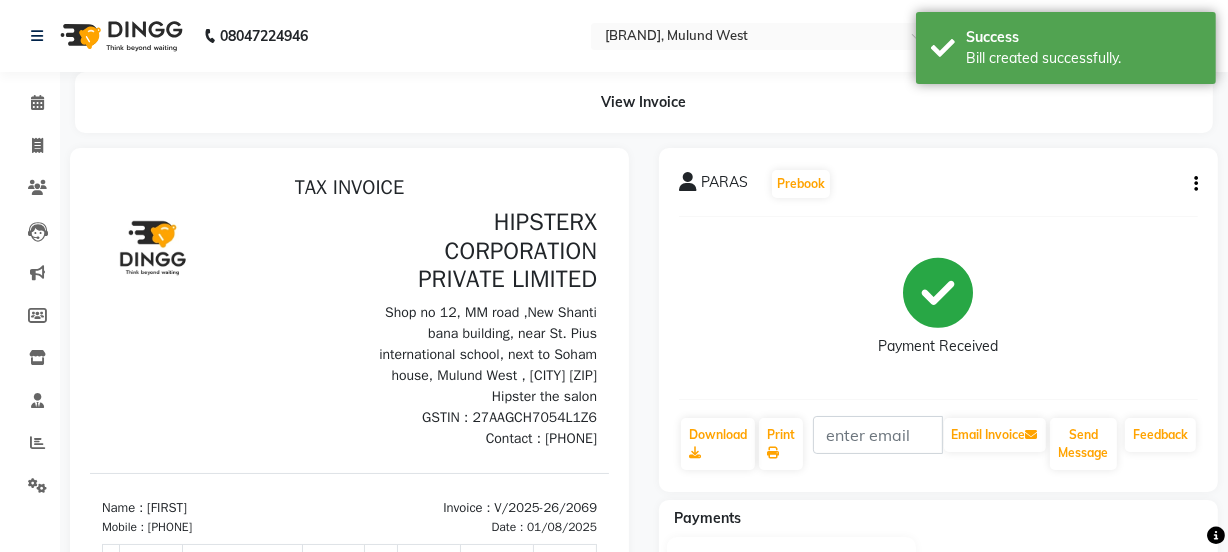 scroll, scrollTop: 0, scrollLeft: 0, axis: both 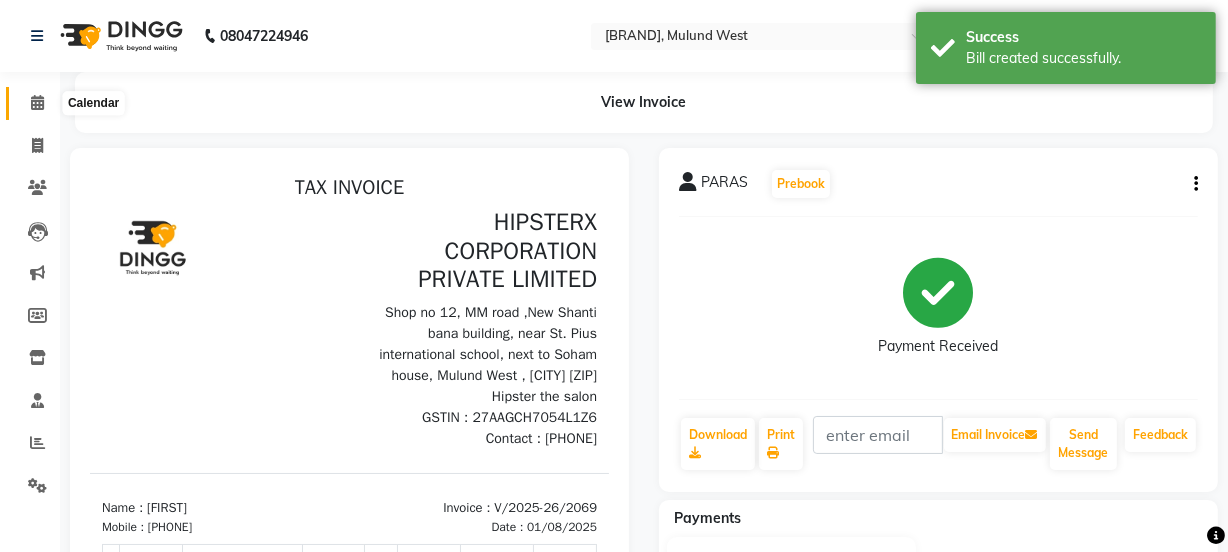 click 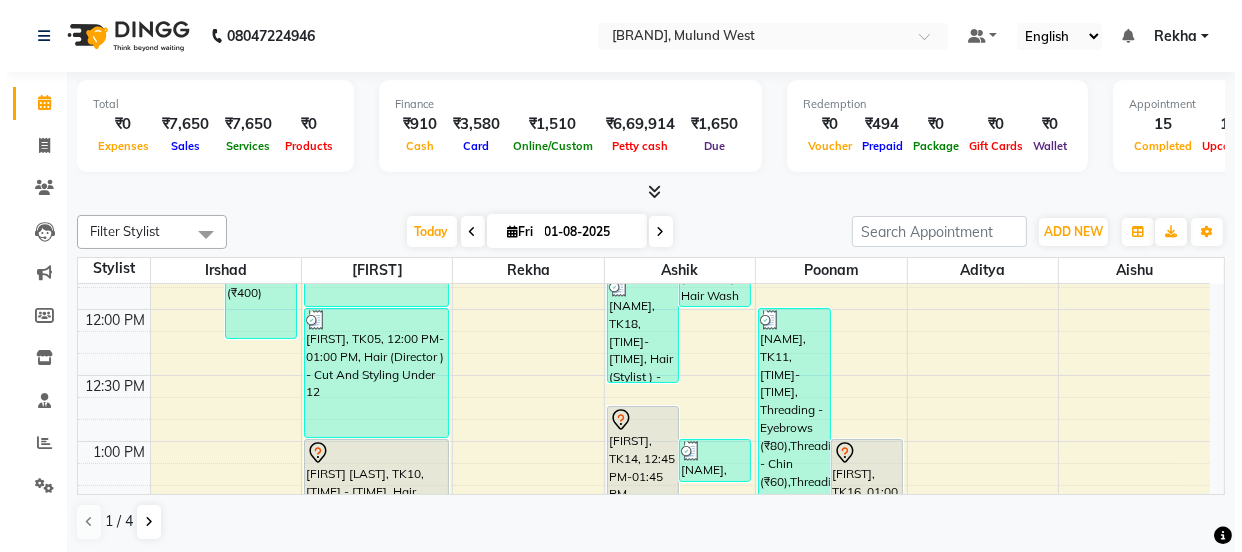 scroll, scrollTop: 484, scrollLeft: 0, axis: vertical 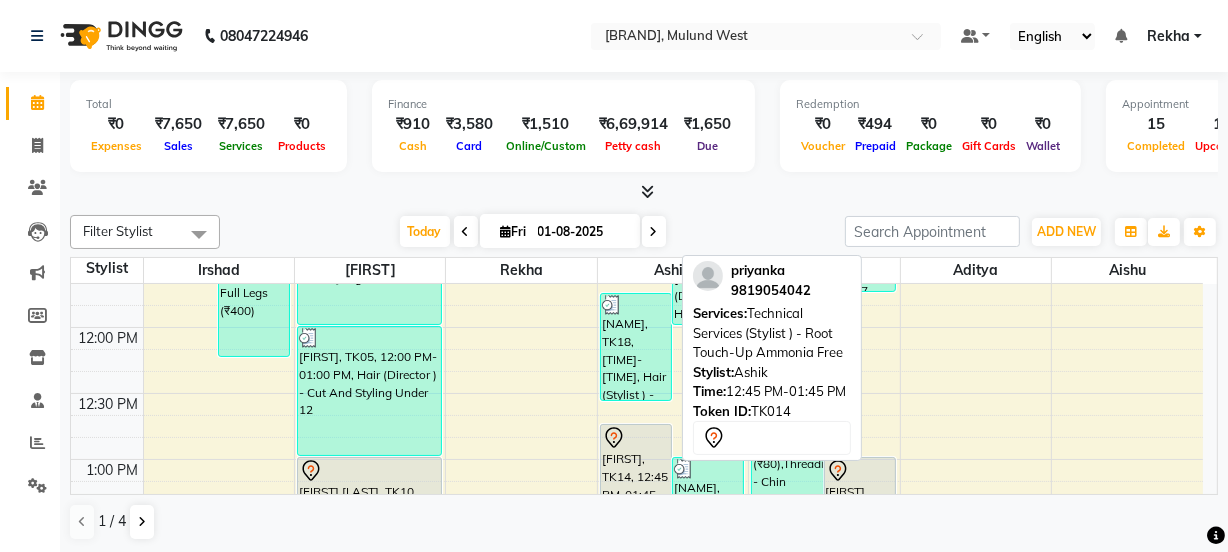 click on "[FIRST], TK14, 12:45 PM-01:45 PM, Technical Services (Stylist ) - Root Touch-Up Ammonia Free" at bounding box center (636, 489) 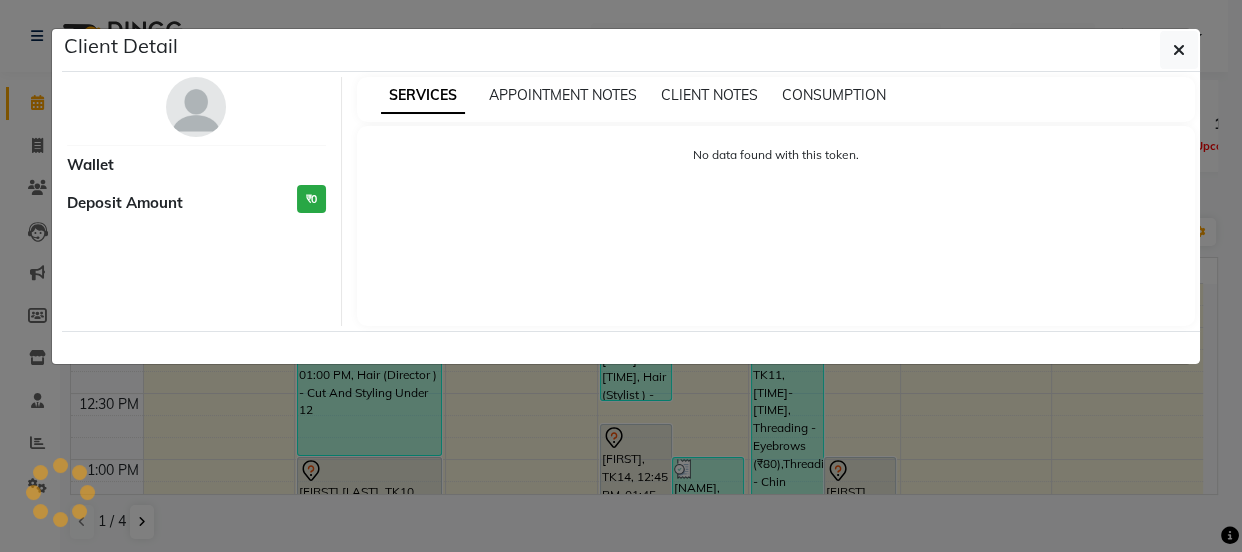 select on "7" 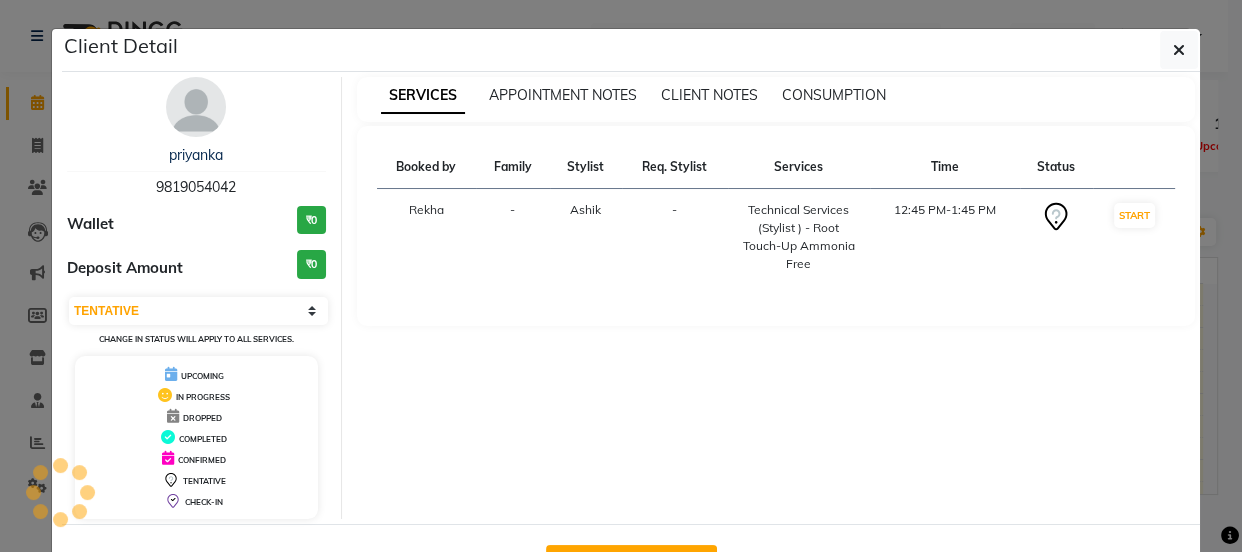 click on "Mark Done And Checkout" 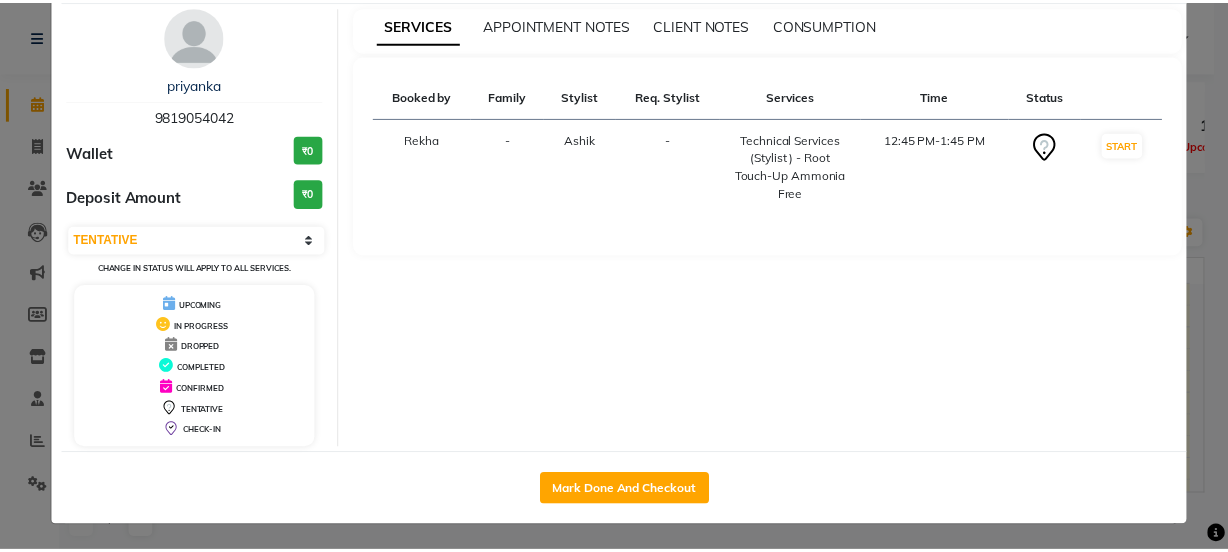 scroll, scrollTop: 72, scrollLeft: 0, axis: vertical 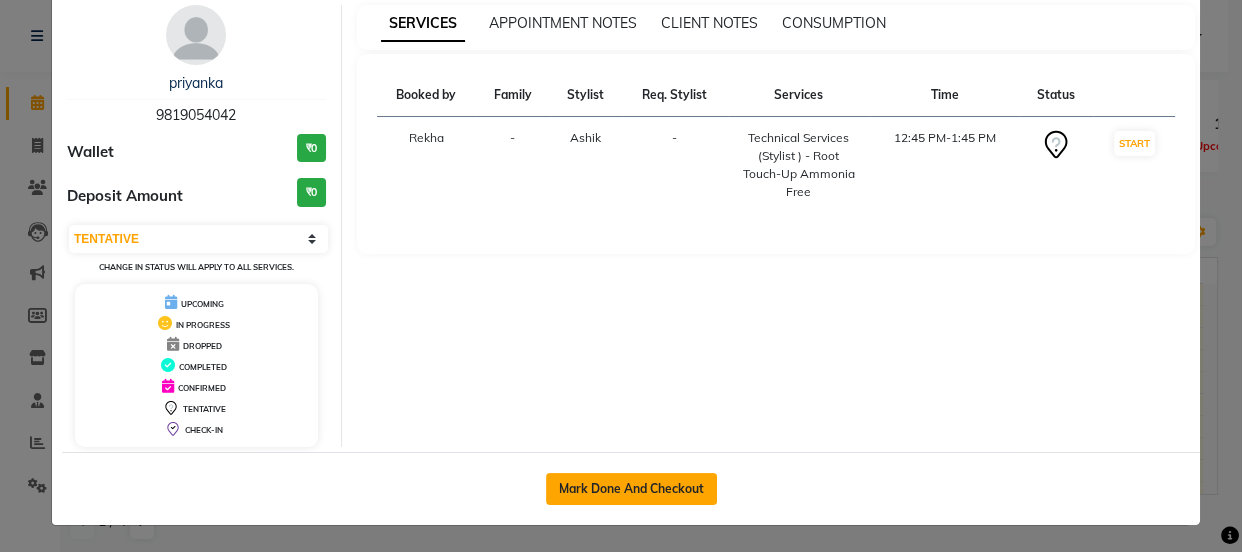 click on "Mark Done And Checkout" 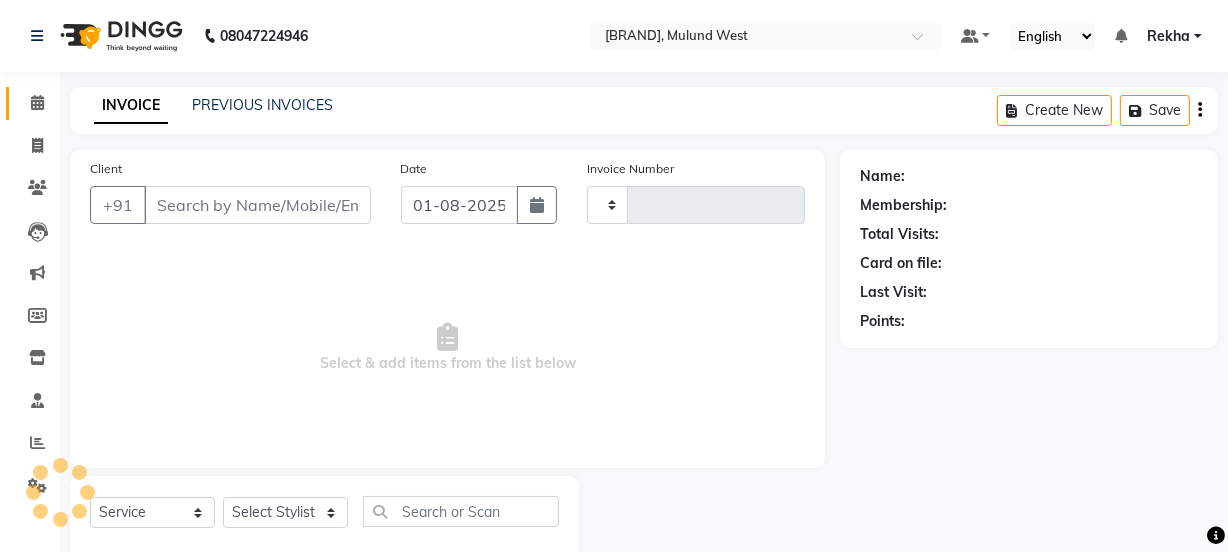 type on "2070" 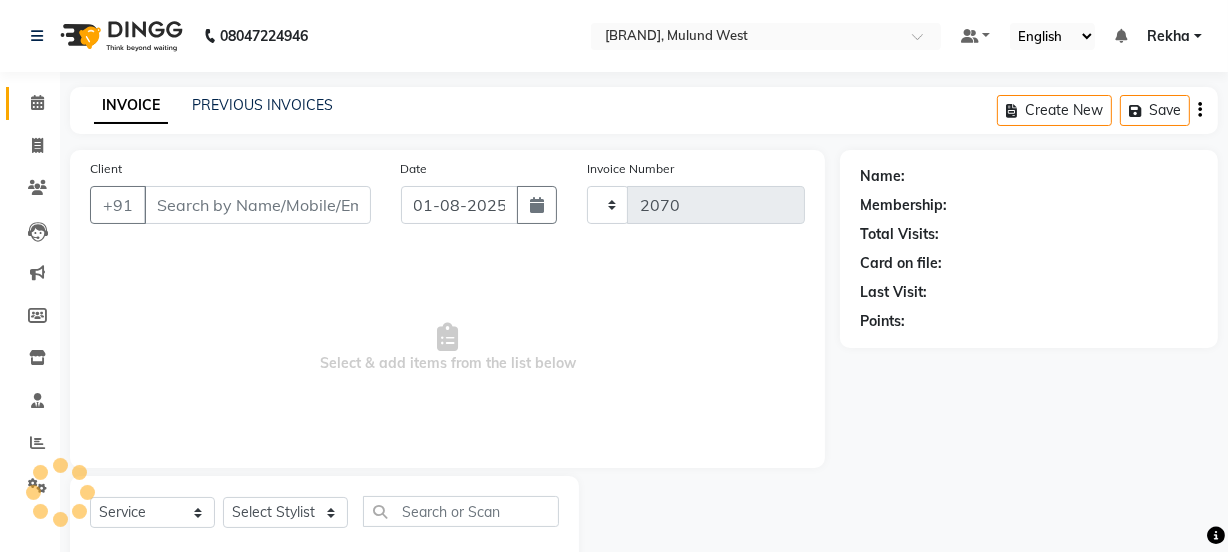select on "5125" 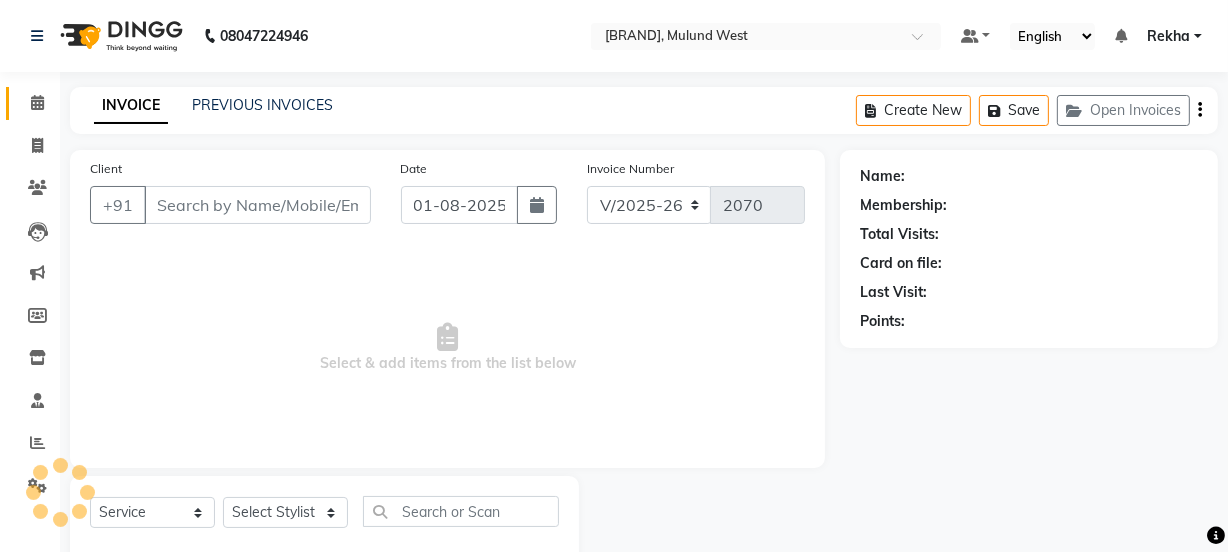 type on "9819054042" 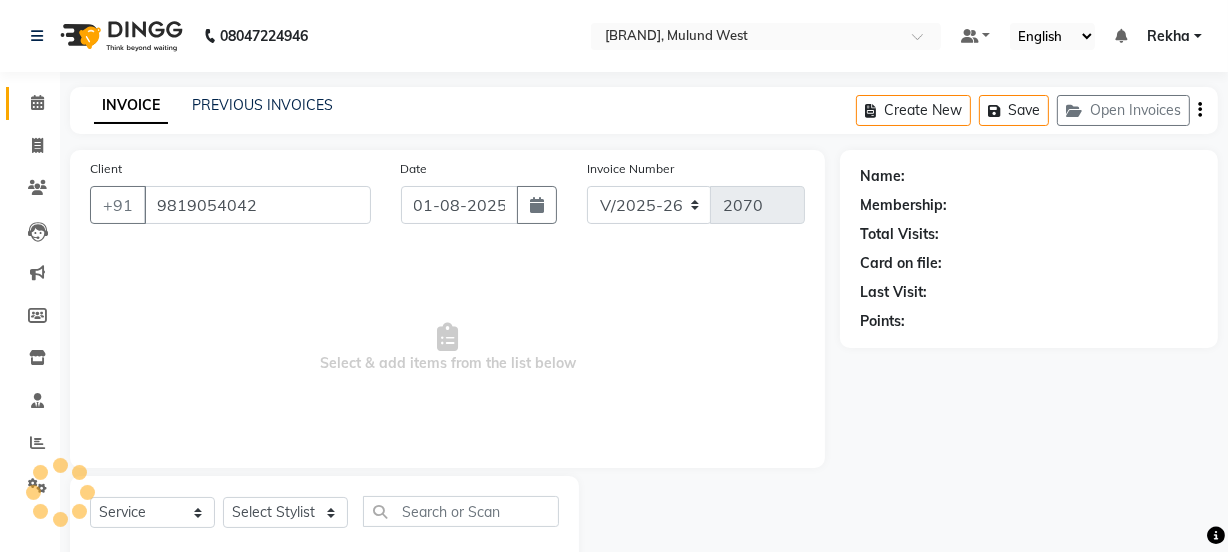 select on "32401" 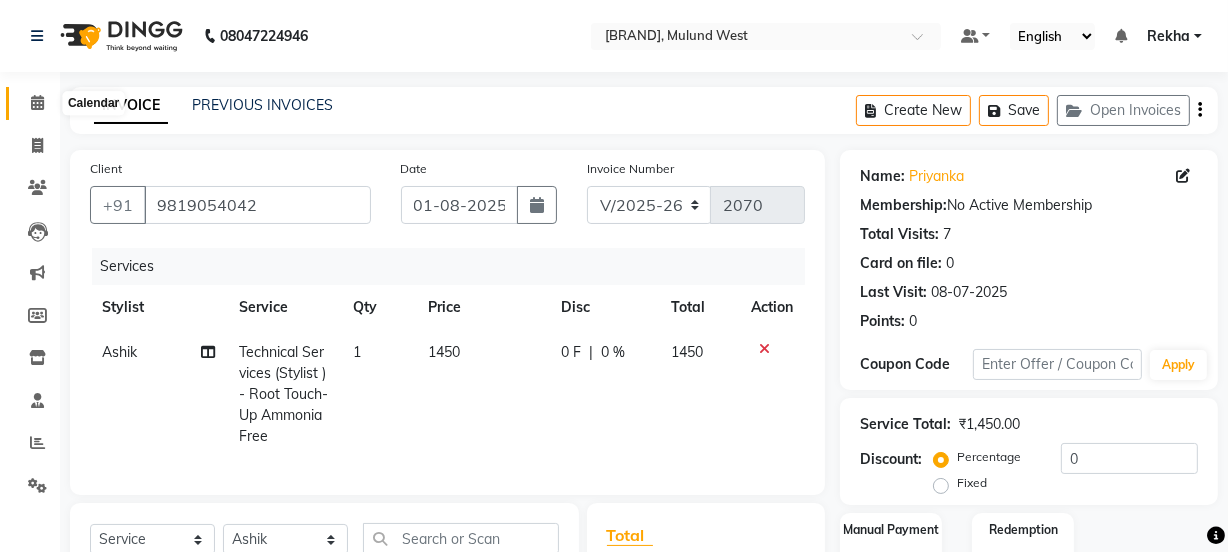 click 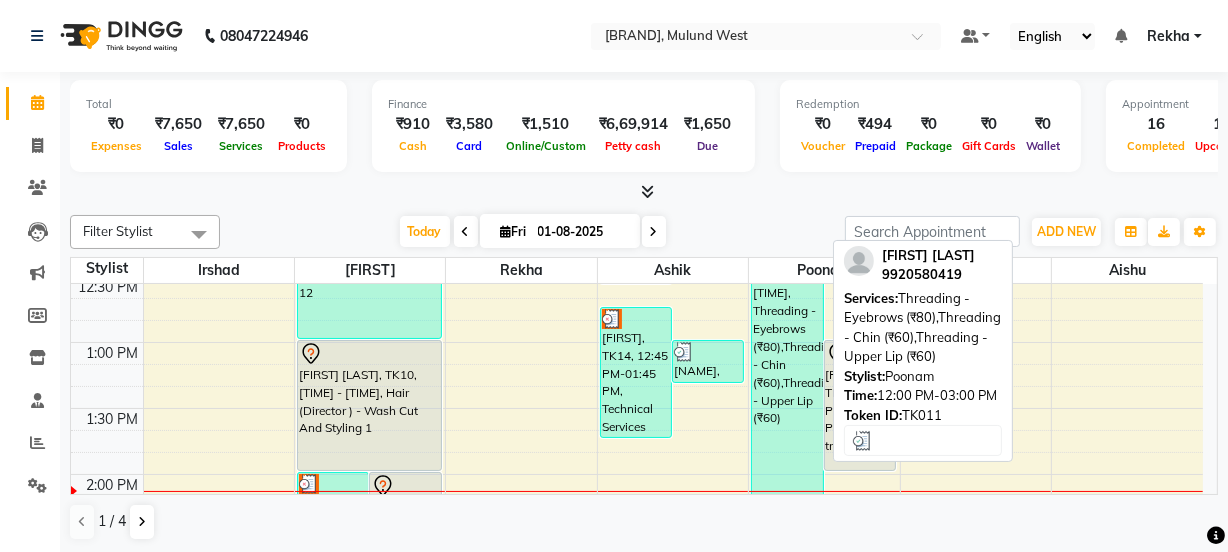 scroll, scrollTop: 600, scrollLeft: 0, axis: vertical 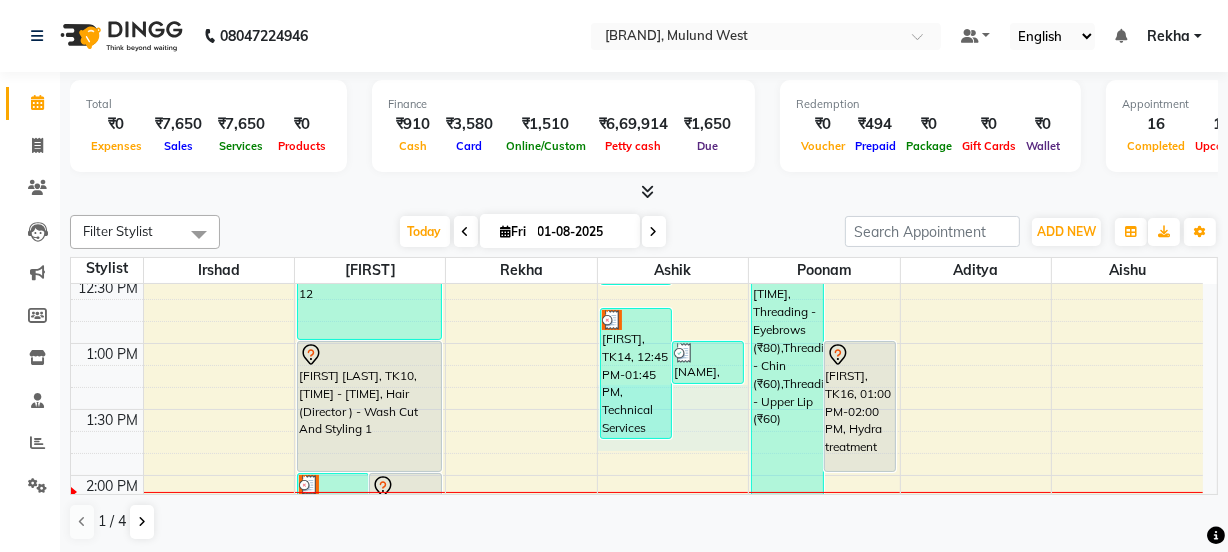 drag, startPoint x: 655, startPoint y: 441, endPoint x: 679, endPoint y: 382, distance: 63.694584 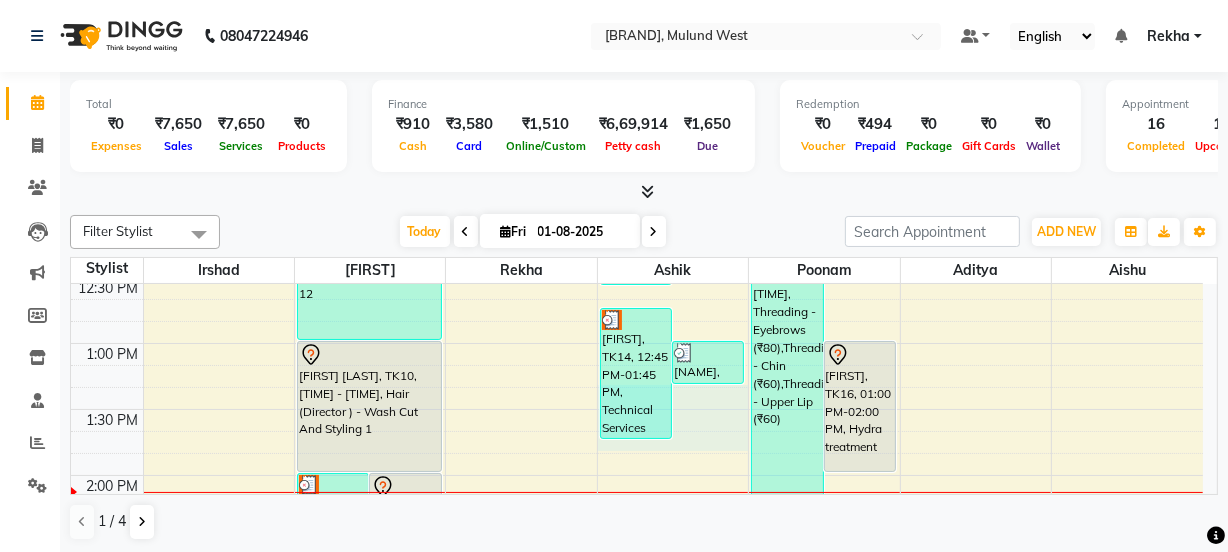 click on "8:00 AM 8:30 AM 9:00 AM 9:30 AM 10:00 AM 10:30 AM 11:00 AM 11:30 AM 12:00 PM 12:30 PM 1:00 PM 1:30 PM 2:00 PM 2:30 PM 3:00 PM 3:30 PM 4:00 PM 4:30 PM 5:00 PM 5:30 PM 6:00 PM 6:30 PM 7:00 PM 7:30 PM 8:00 PM 8:30 PM 9:00 PM 9:30 PM 10:00 PM 10:30 PM     [FIRST] [LAST], TK13, 09:35 AM-10:05 AM, Hair (Barber) - Shave (₹180)     [FIRST], TK20, 09:45 AM-12:15 PM, Hair (Barber) - Wash Cut And Styling (₹300),Technical Services (Stylist ) - Global (₹4000),De Tanning - Full Legs (₹400)     [FIRST], TK15, 10:10 AM-11:10 AM, Hair (Barber) - Shave (₹180),Hair (Barber) - Wash Cut And Styling (₹300)             [FIRST], TK22, 02:30 PM-03:00 PM, Hair (Barber) - Wash Cut And Styling     [FIRST], TK01, 02:00 PM-03:00 PM, Hair (Director ) - Wash Cut And Styling             [FIRST] [LAST], TK21, 02:00 PM-03:00 PM, Hair (Director ) - Wash Cut And Styling 1             [FIRST] [LAST], TK12, 06:00 PM-07:00 PM, Hair (Director ) - Wash Cut And Styling 1" at bounding box center [637, 673] 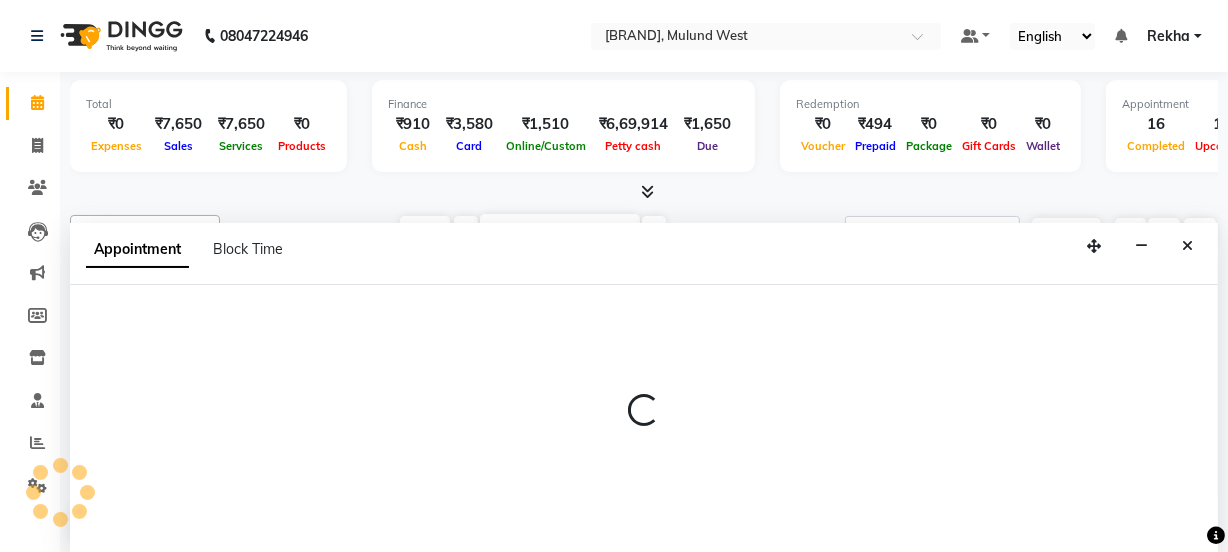 scroll, scrollTop: 0, scrollLeft: 0, axis: both 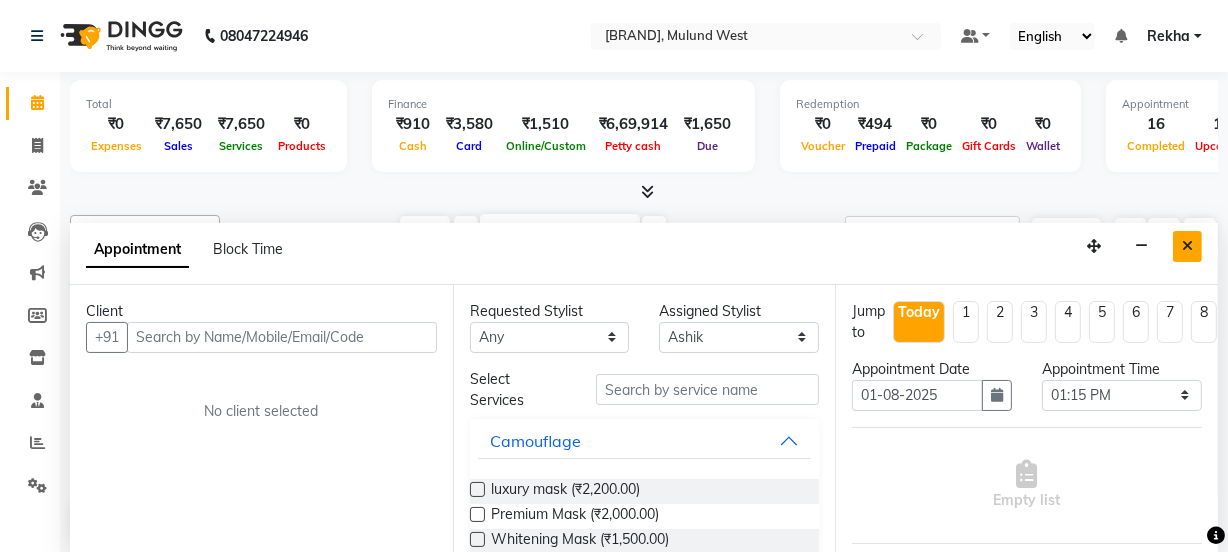 click at bounding box center (1187, 246) 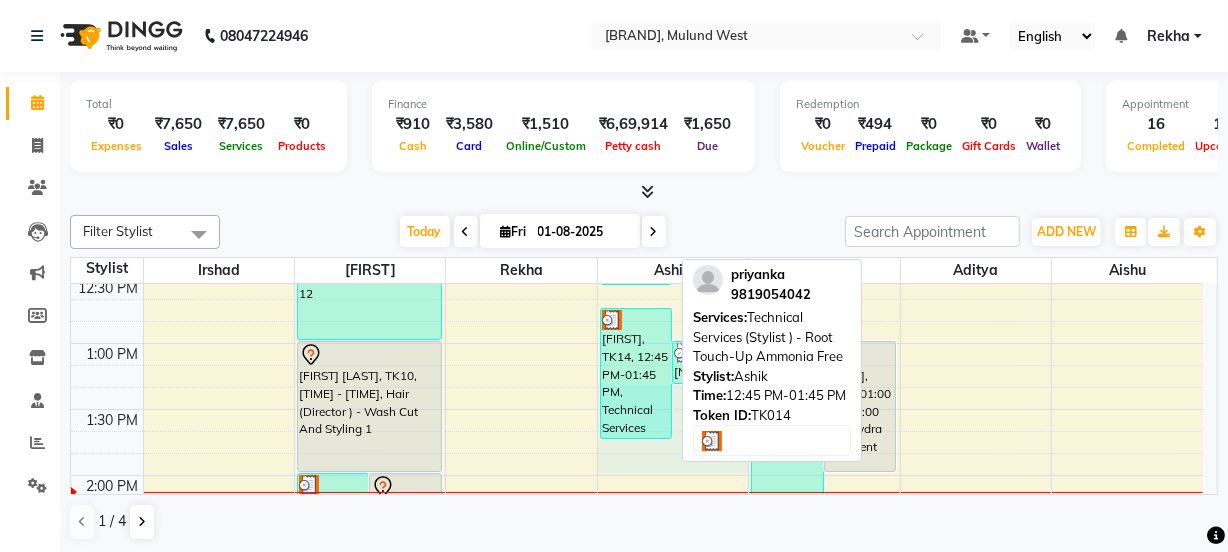 drag, startPoint x: 614, startPoint y: 452, endPoint x: 630, endPoint y: 389, distance: 65 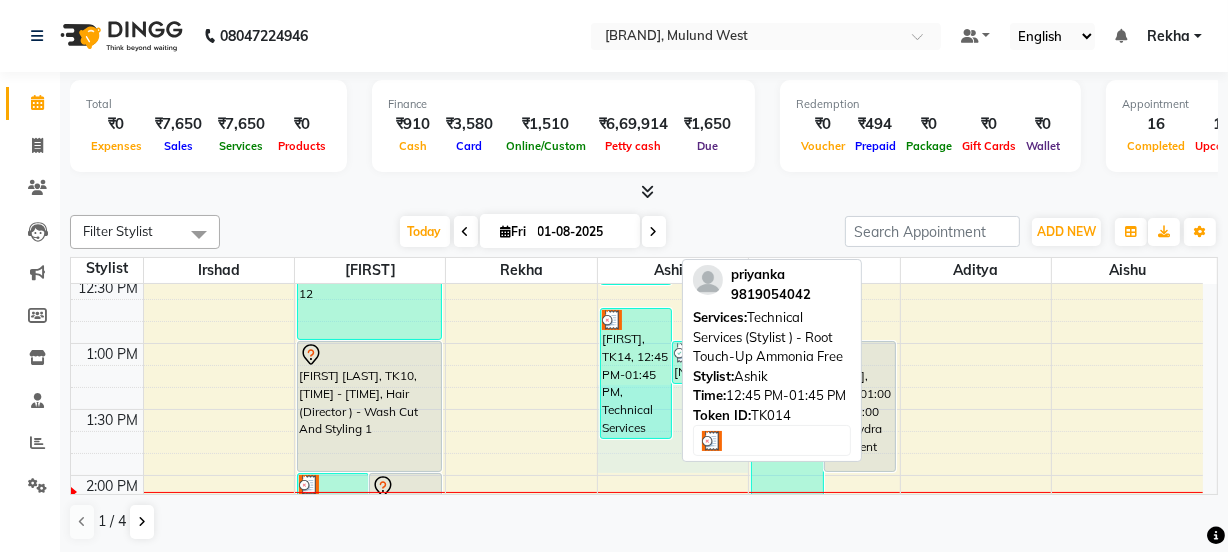 select on "32401" 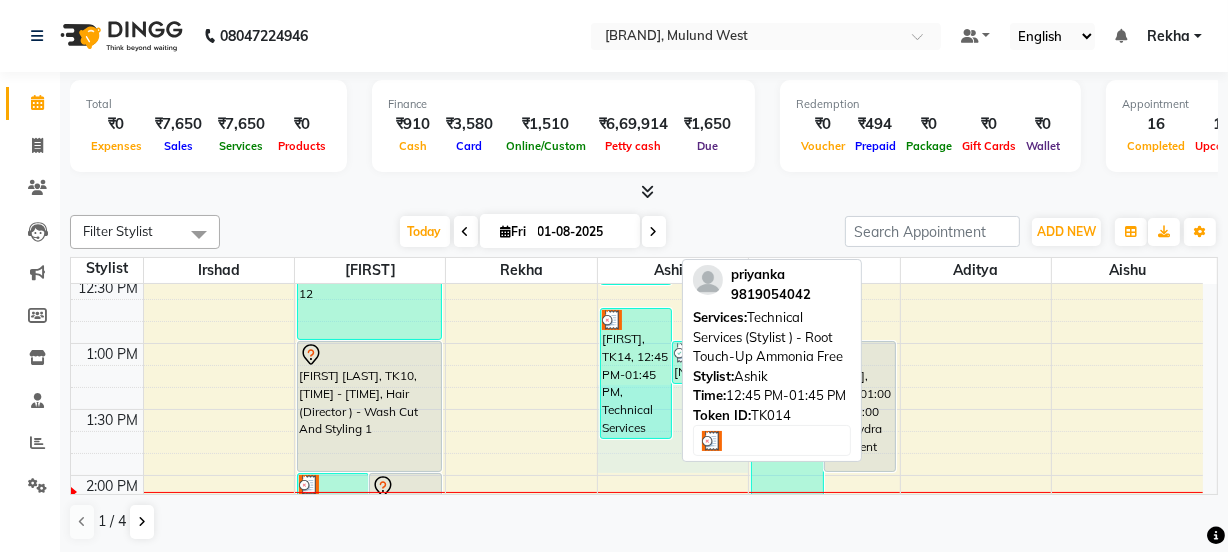 select on "tentative" 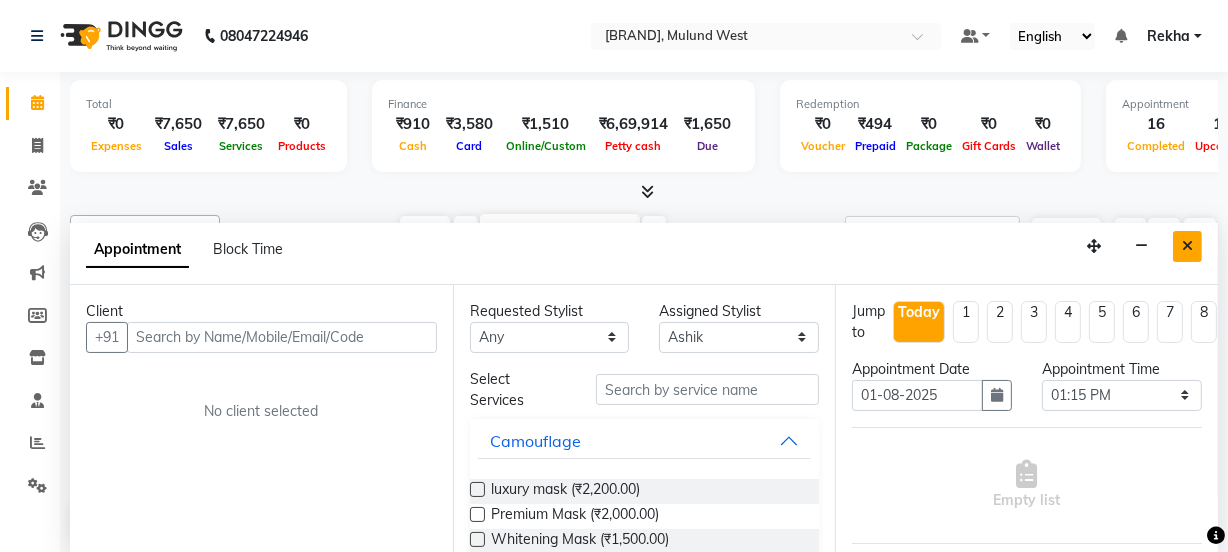 click at bounding box center (1187, 246) 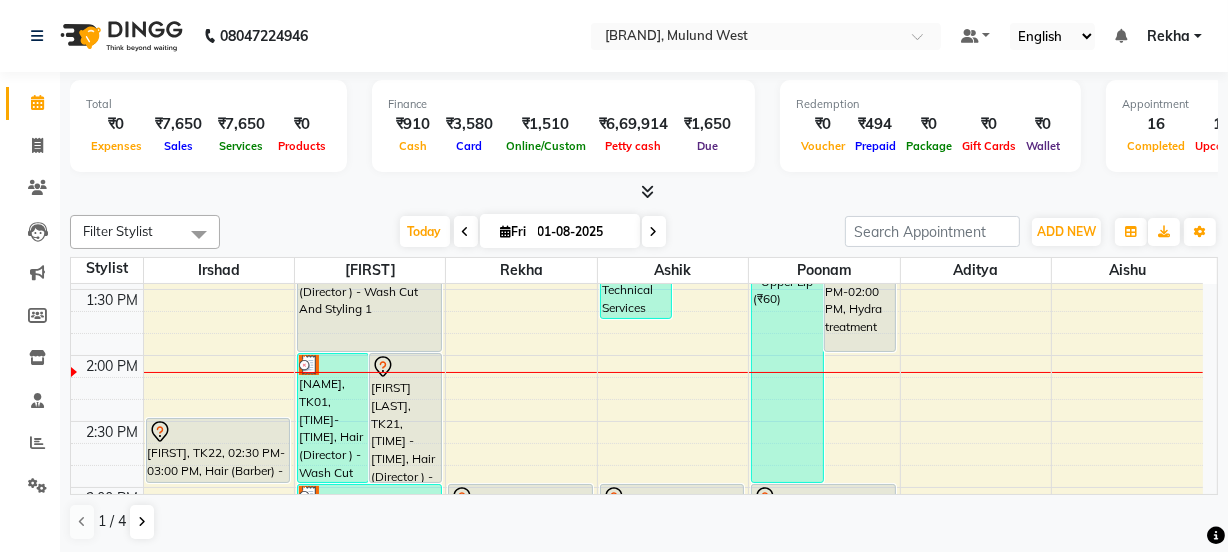 scroll, scrollTop: 690, scrollLeft: 0, axis: vertical 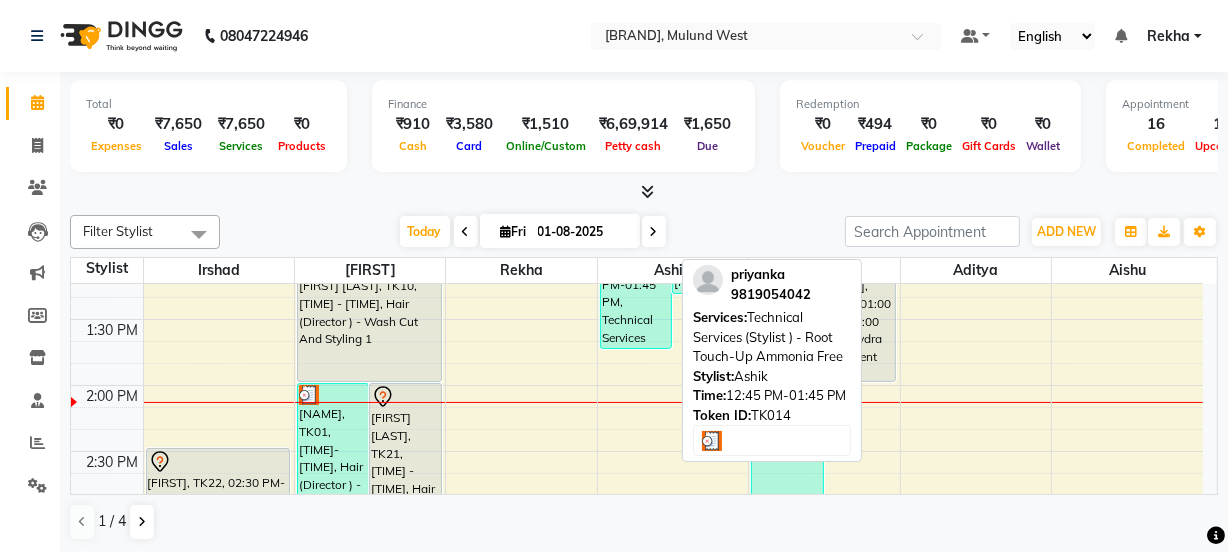 click on "[FIRST], TK14, 12:45 PM-01:45 PM, Technical Services (Stylist ) - Root Touch-Up Ammonia Free" at bounding box center (636, 283) 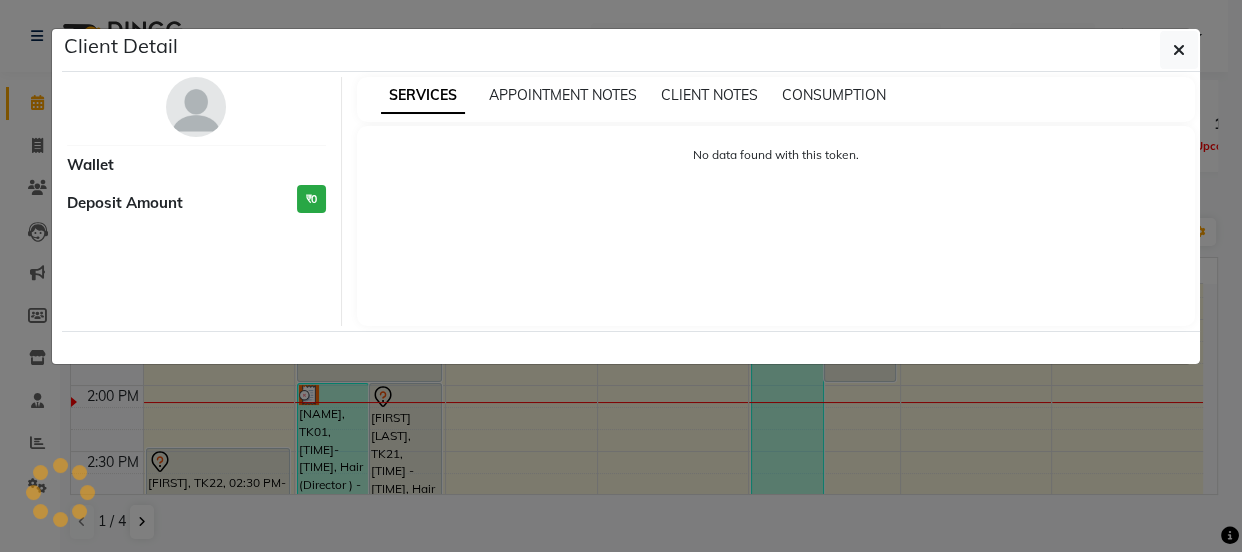 select on "3" 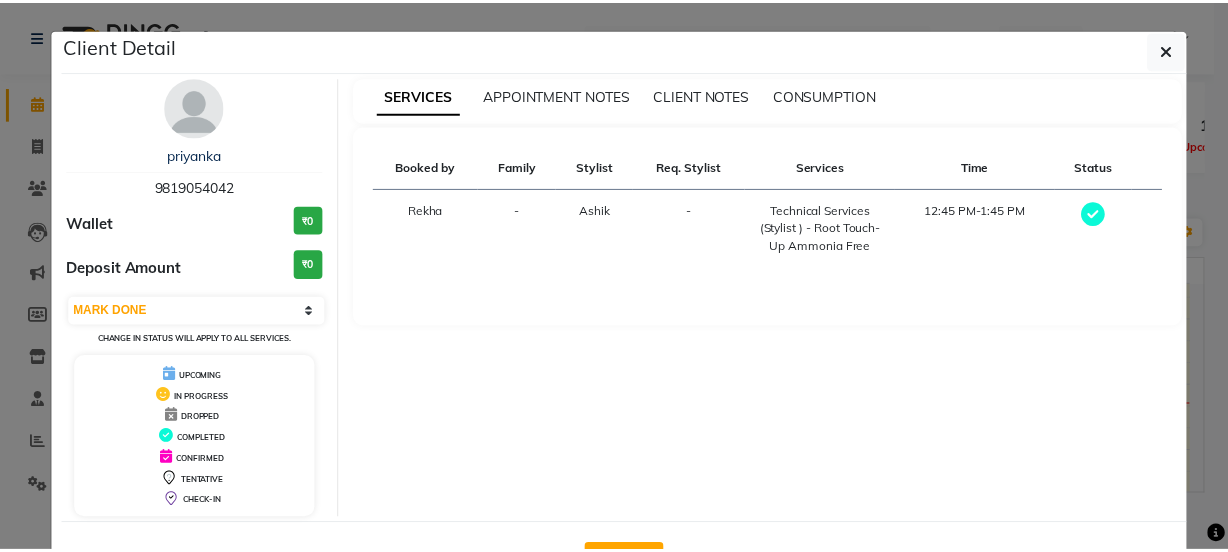 scroll, scrollTop: 72, scrollLeft: 0, axis: vertical 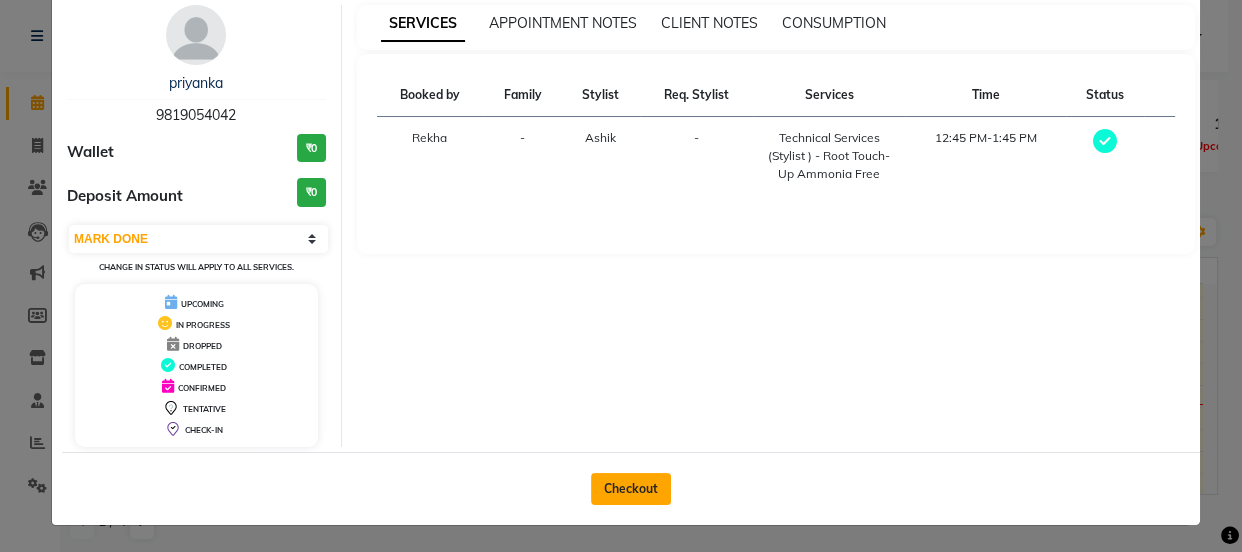 click on "Checkout" 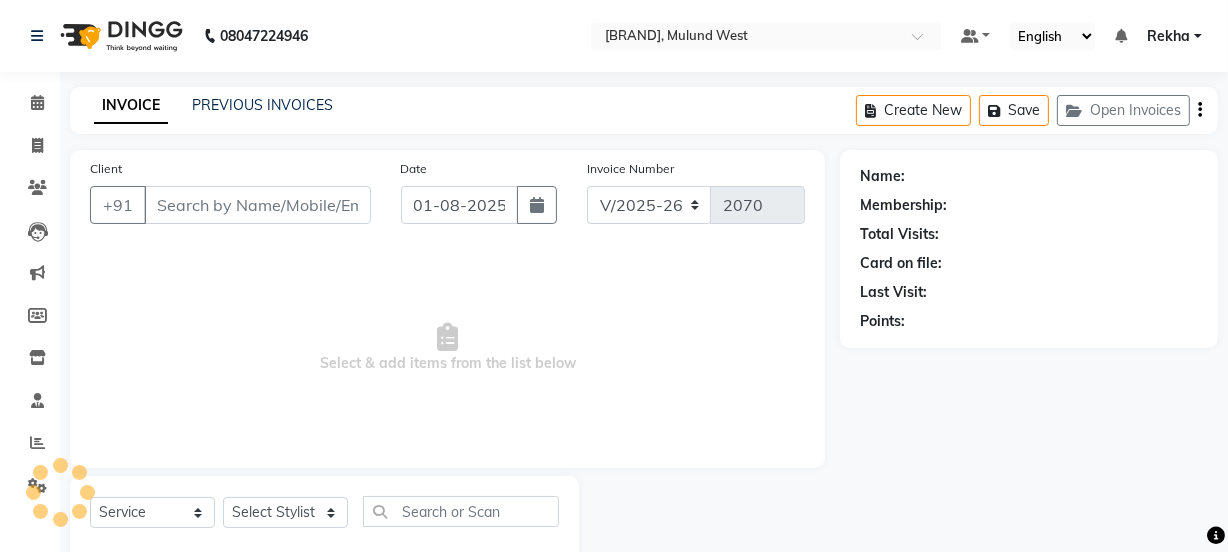 type on "9819054042" 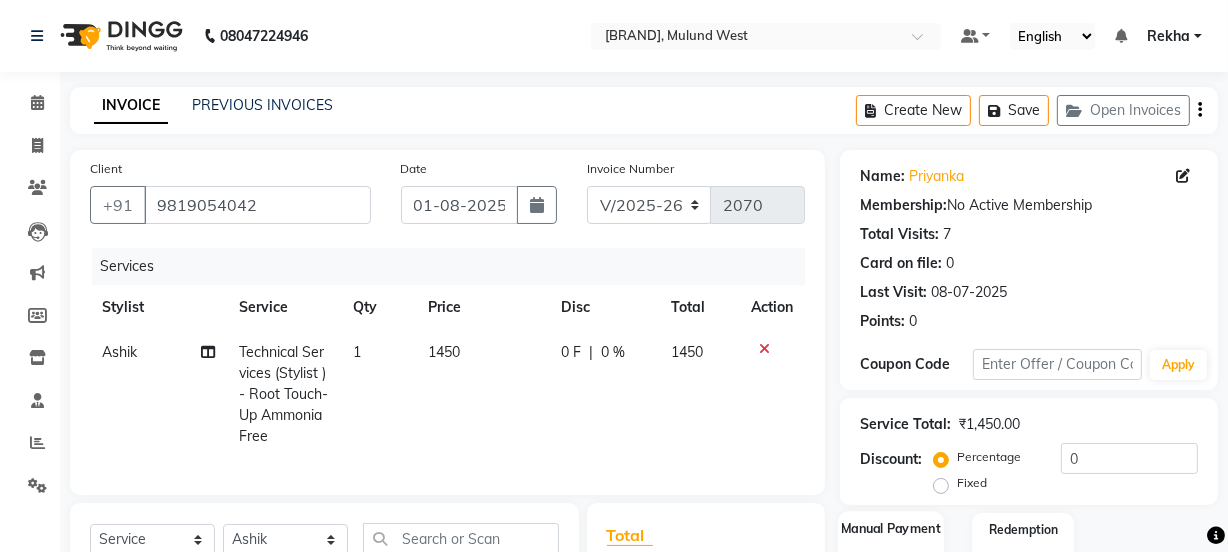 scroll, scrollTop: 290, scrollLeft: 0, axis: vertical 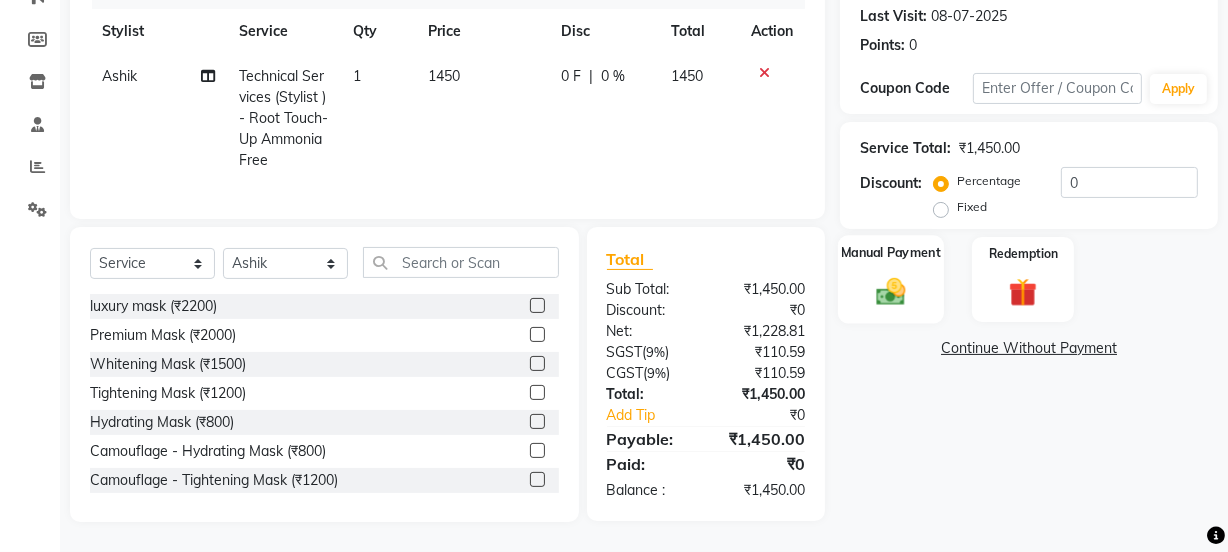 click 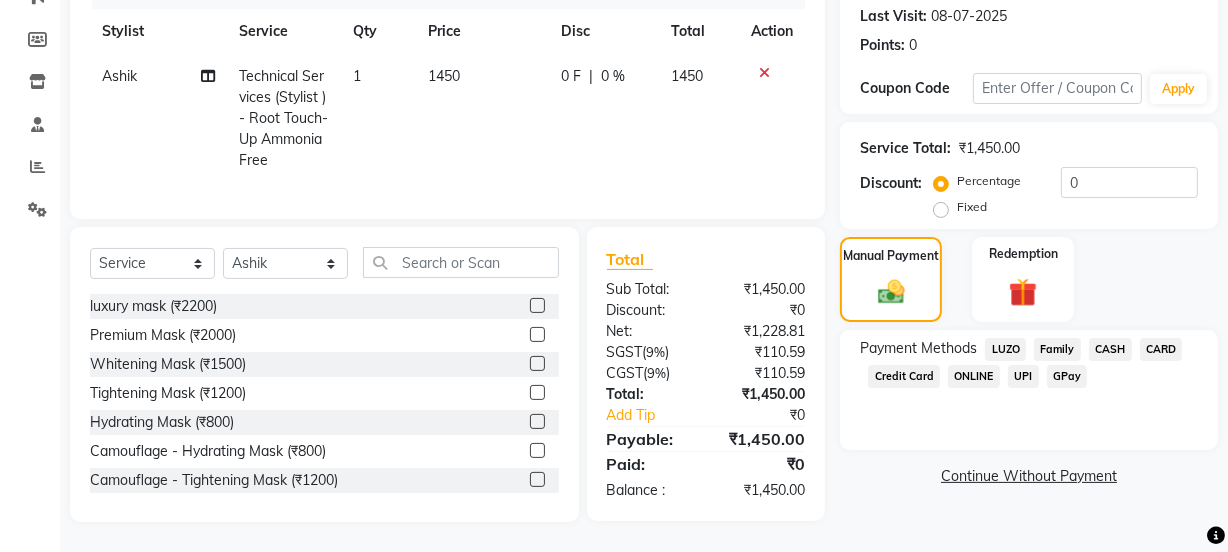 click on "GPay" 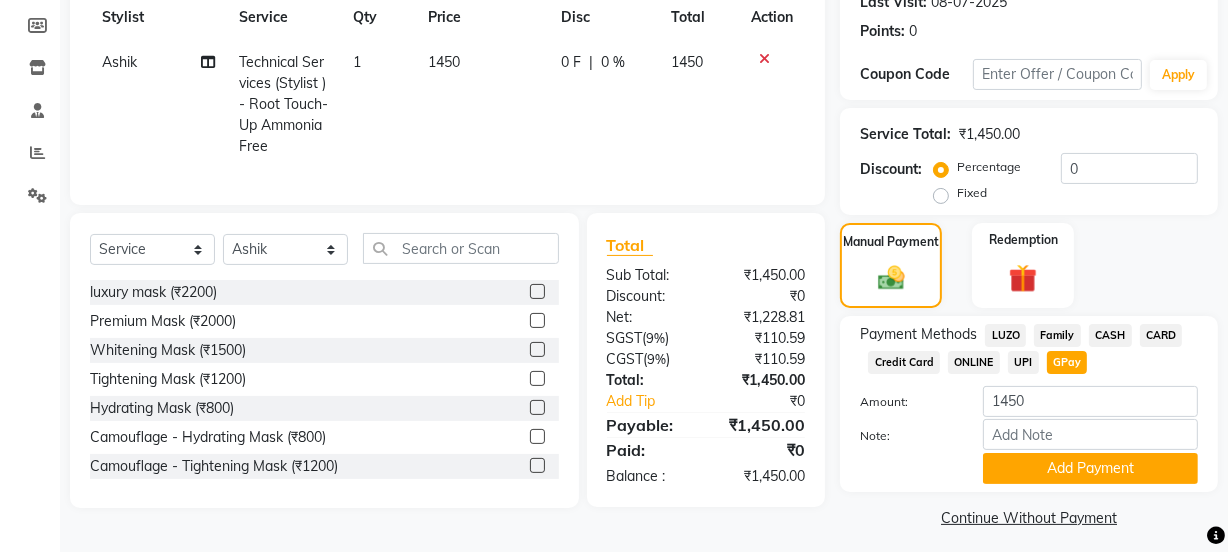 scroll, scrollTop: 300, scrollLeft: 0, axis: vertical 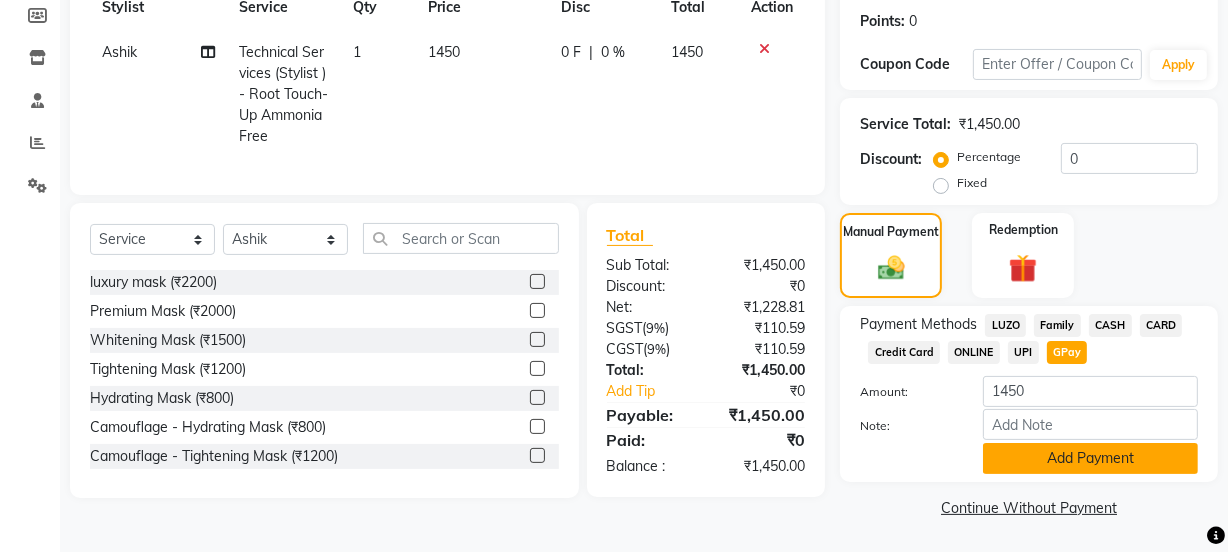 click on "Add Payment" 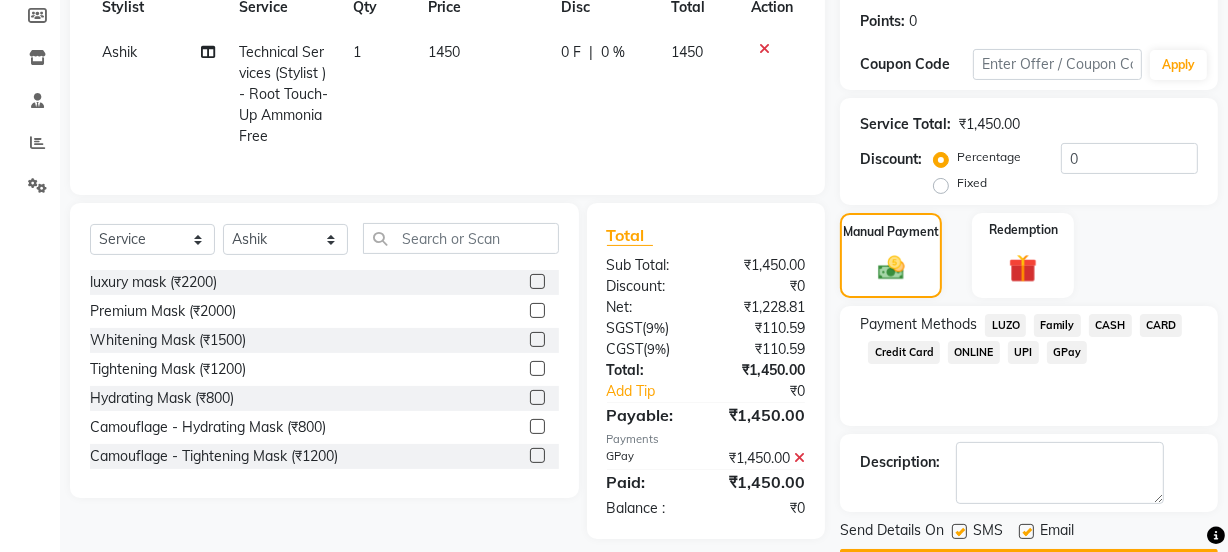 scroll, scrollTop: 357, scrollLeft: 0, axis: vertical 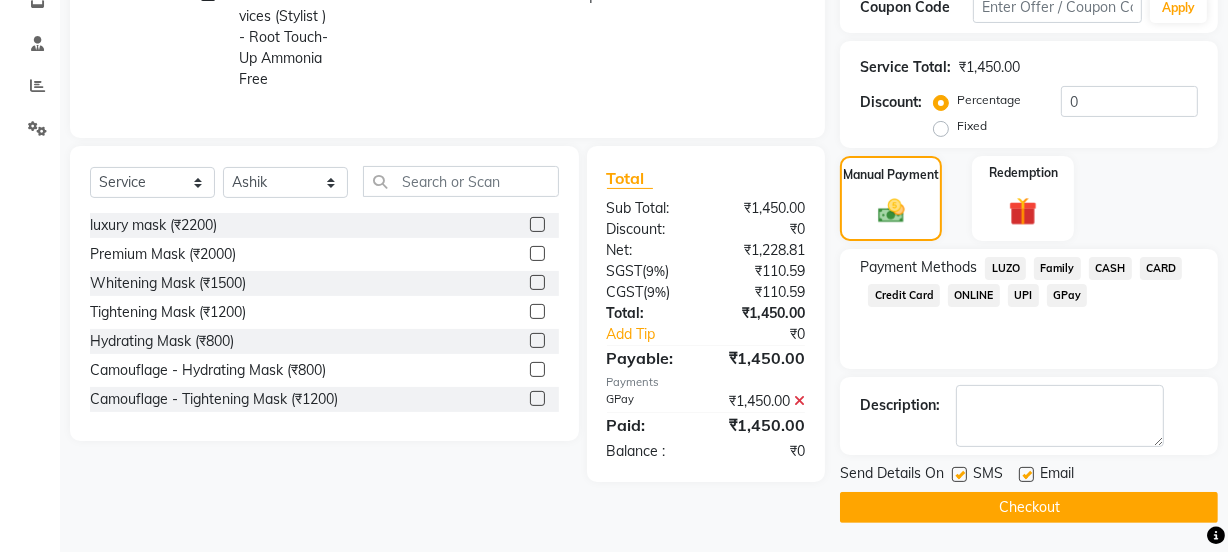 click on "Checkout" 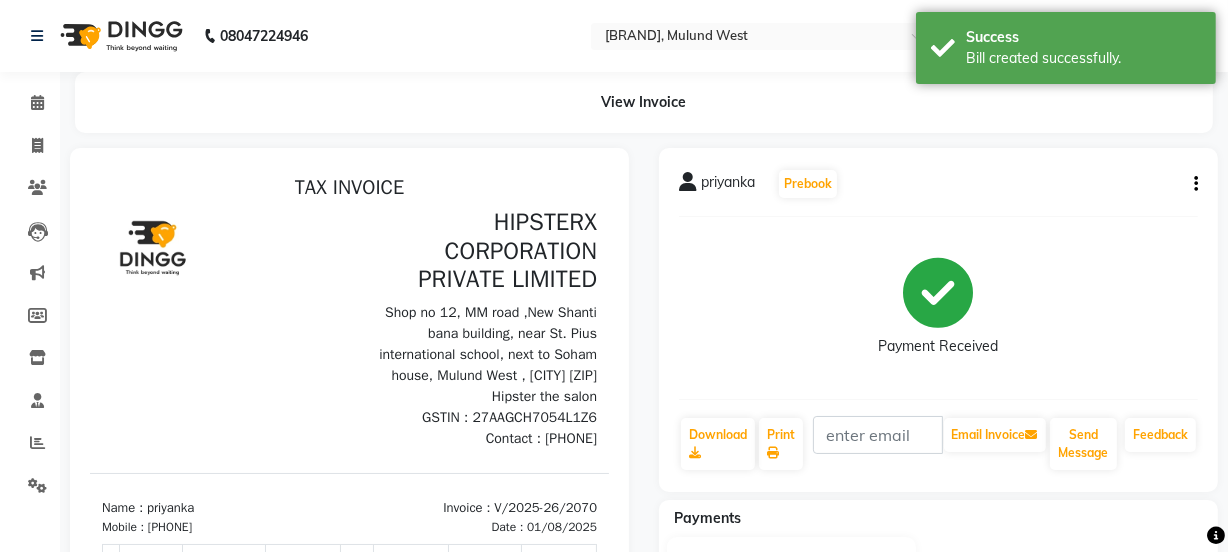 scroll, scrollTop: 0, scrollLeft: 0, axis: both 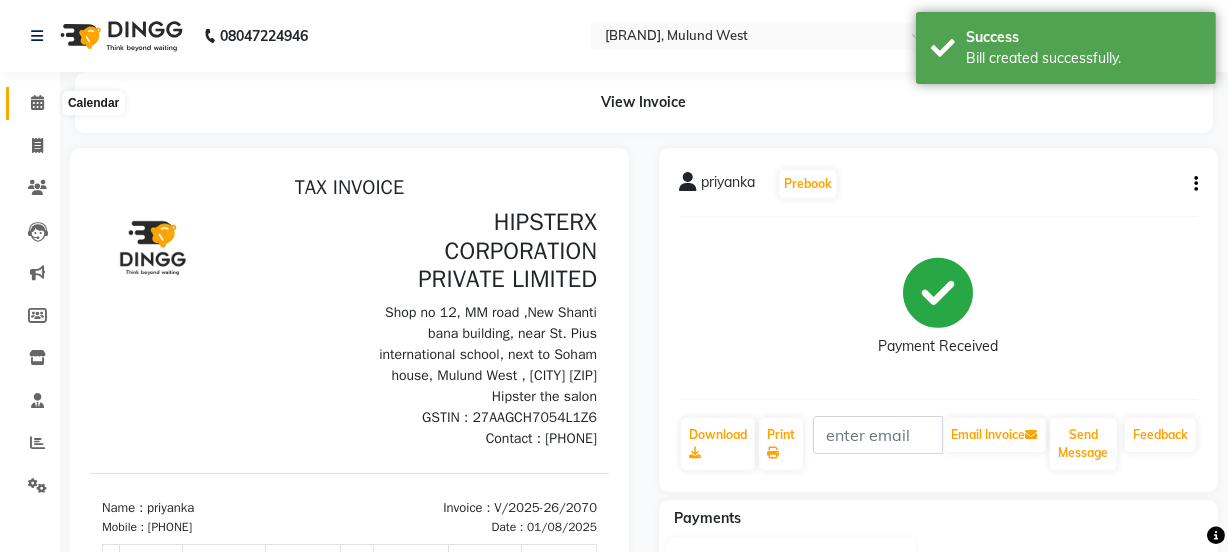 click 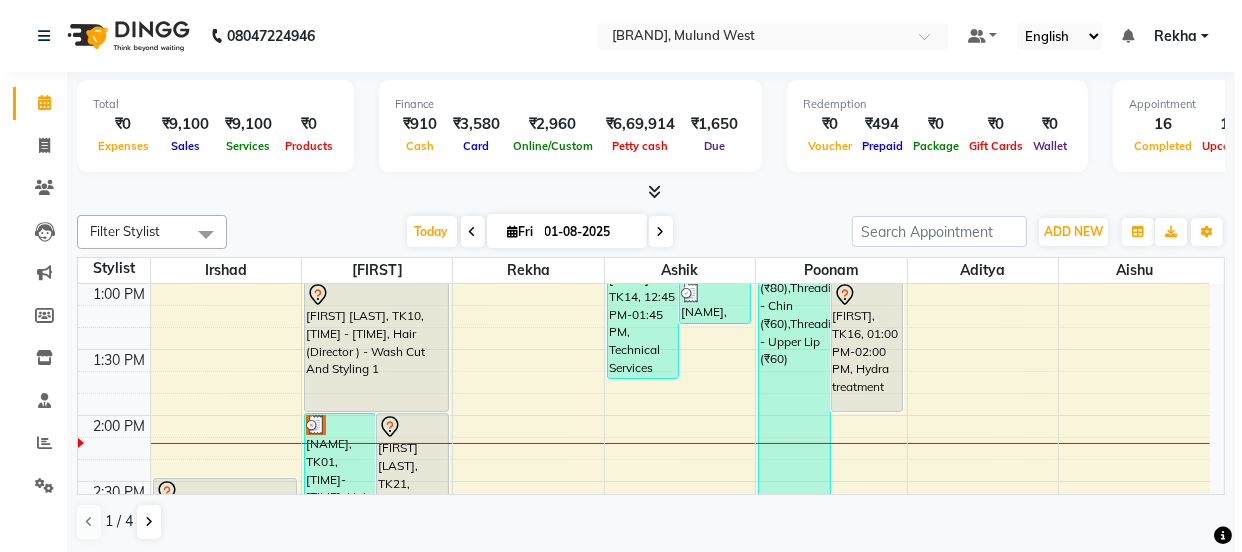 scroll, scrollTop: 664, scrollLeft: 0, axis: vertical 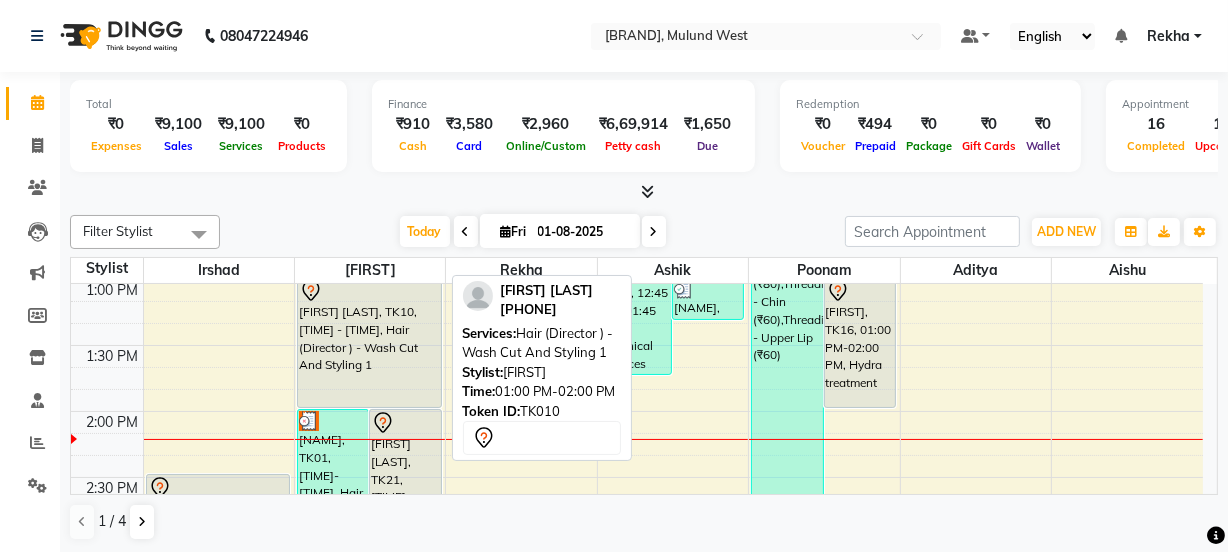 click on "[FIRST] [LAST], TK10, [TIME] - [TIME], Hair (Director ) - Wash Cut And Styling 1" at bounding box center [369, 342] 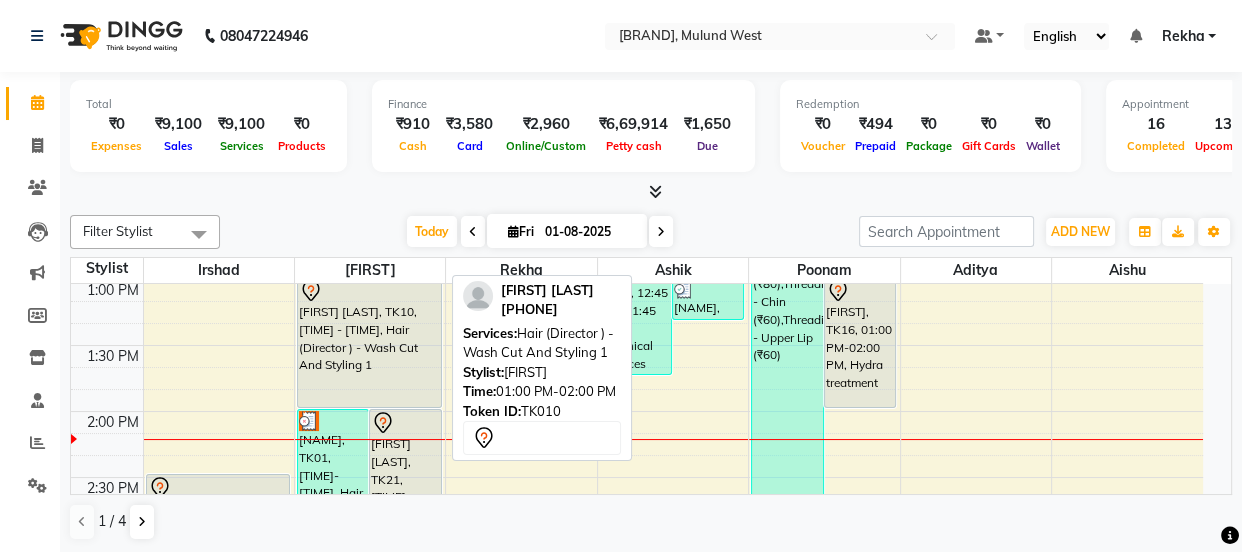 select on "7" 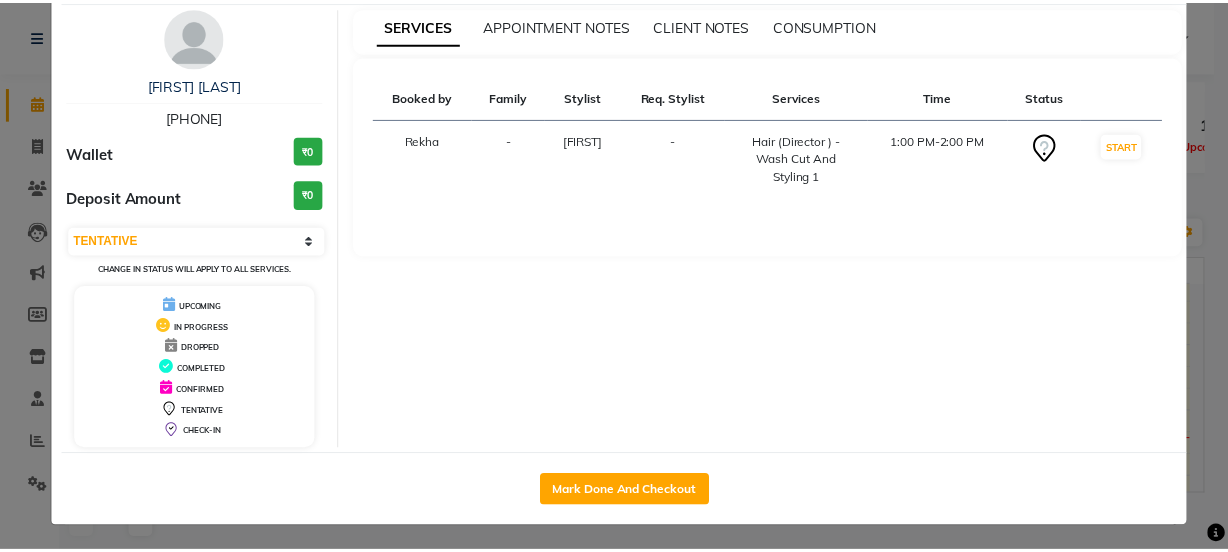 scroll, scrollTop: 72, scrollLeft: 0, axis: vertical 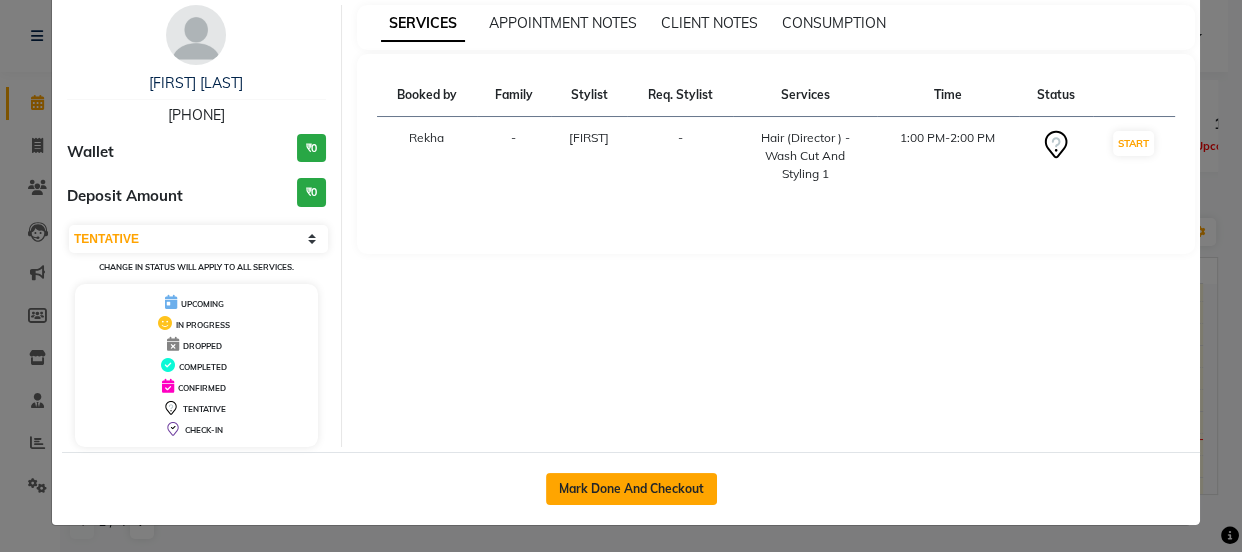 click on "Mark Done And Checkout" 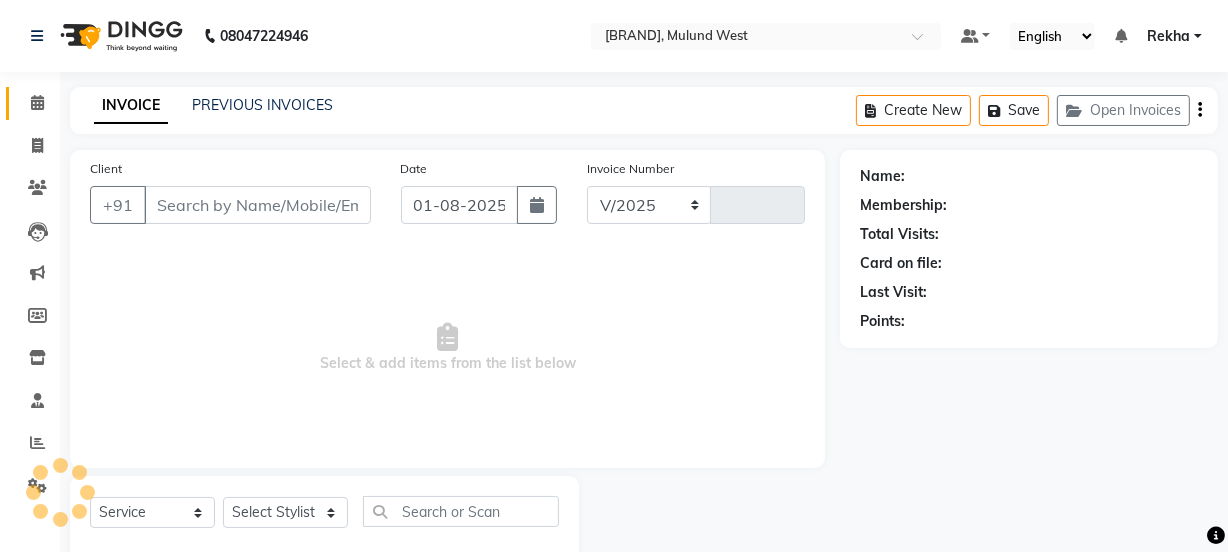 select on "5125" 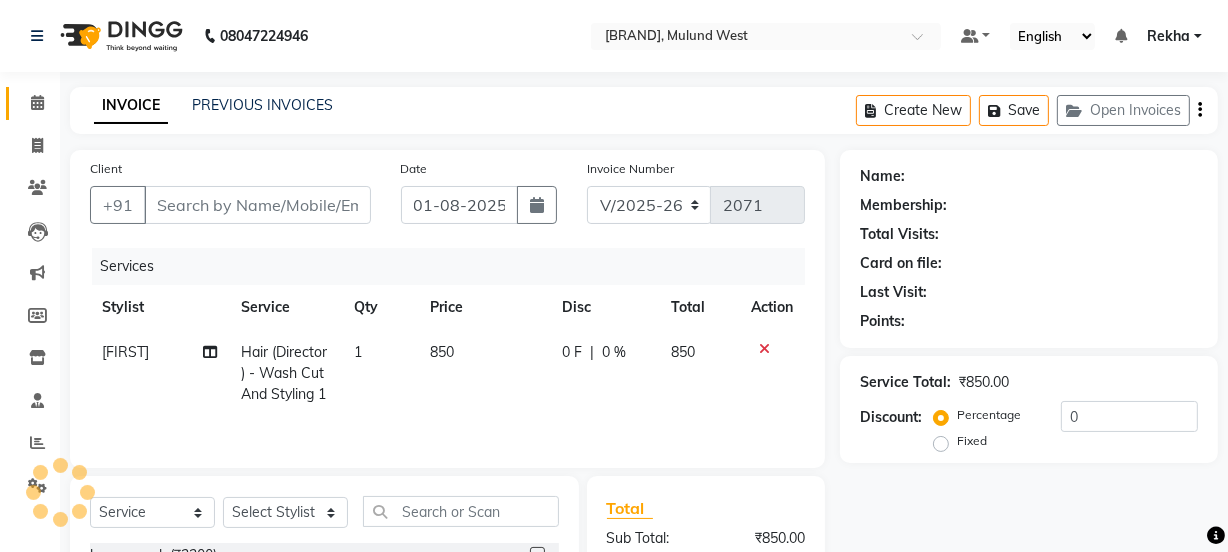 type on "[PHONE]" 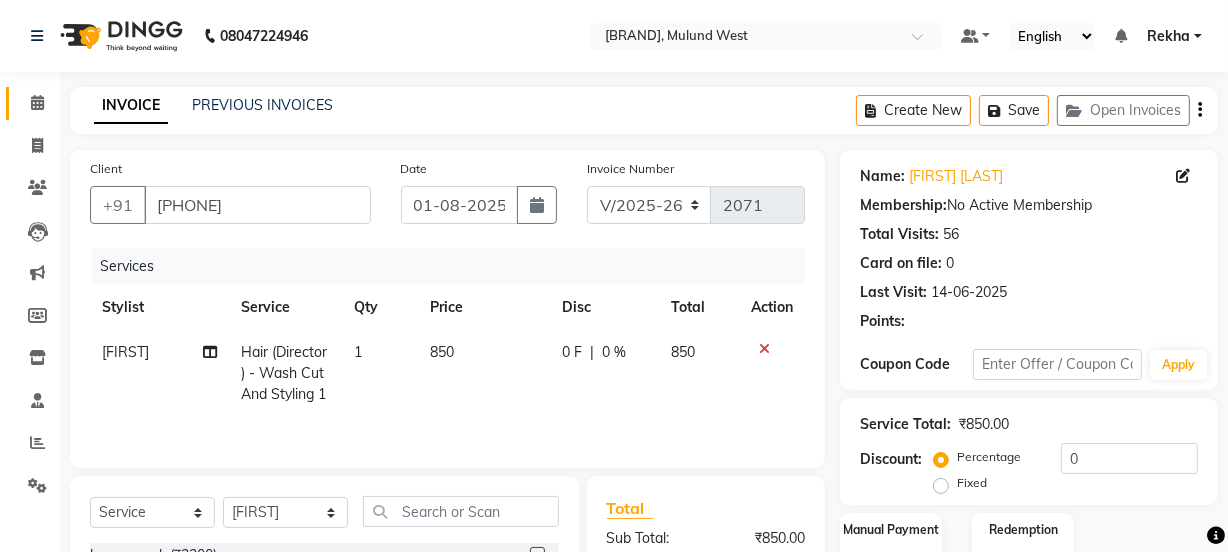 scroll, scrollTop: 102, scrollLeft: 0, axis: vertical 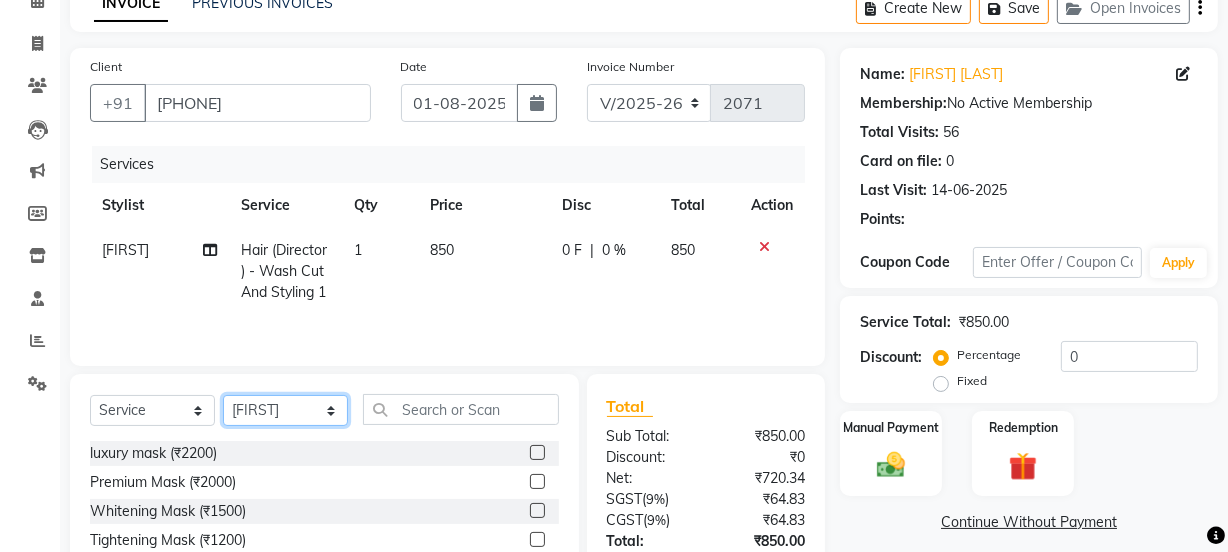 click on "Select Stylist [NAME] [NAME] [NAME] [NAME] [NAME] [NAME] [NAME] [NAME] [NAME] [NAME] [NAME] [NAME] [NAME] [NAME] [NAME] [NAME] [NAME] [NAME] [NAME] [NAME] [NAME]" 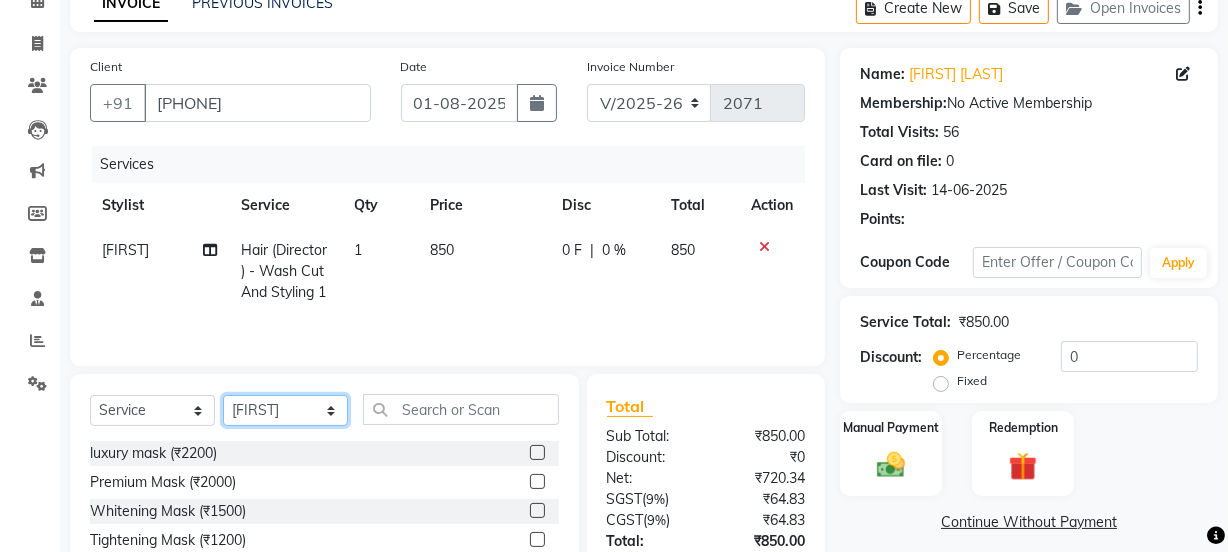 select on "50153" 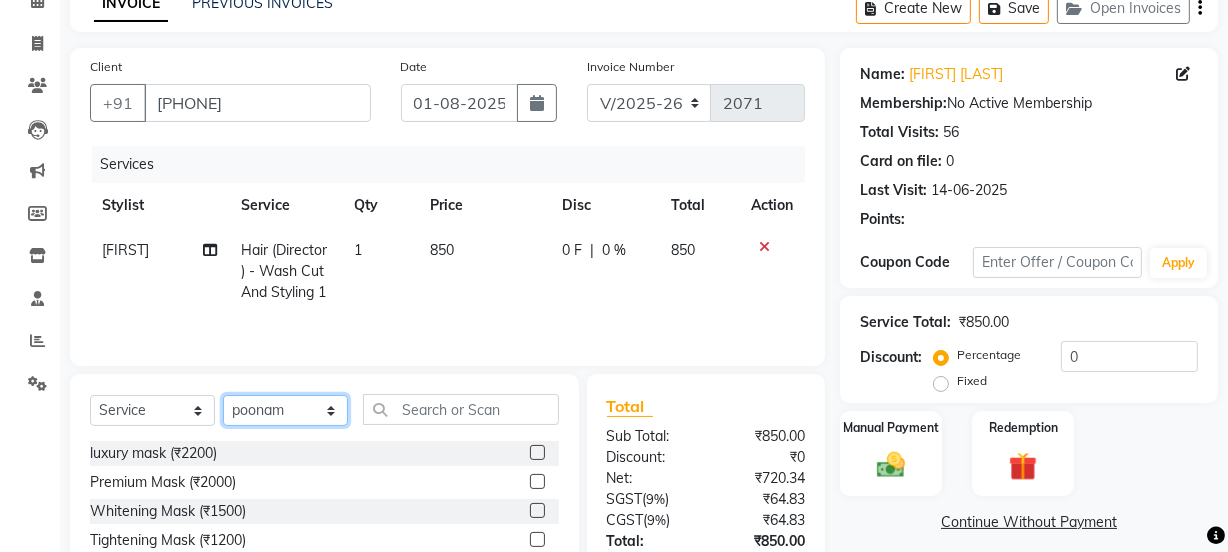 click on "Select Stylist [NAME] [NAME] [NAME] [NAME] [NAME] [NAME] [NAME] [NAME] [NAME] [NAME] [NAME] [NAME] [NAME] [NAME] [NAME] [NAME] [NAME] [NAME] [NAME] [NAME] [NAME]" 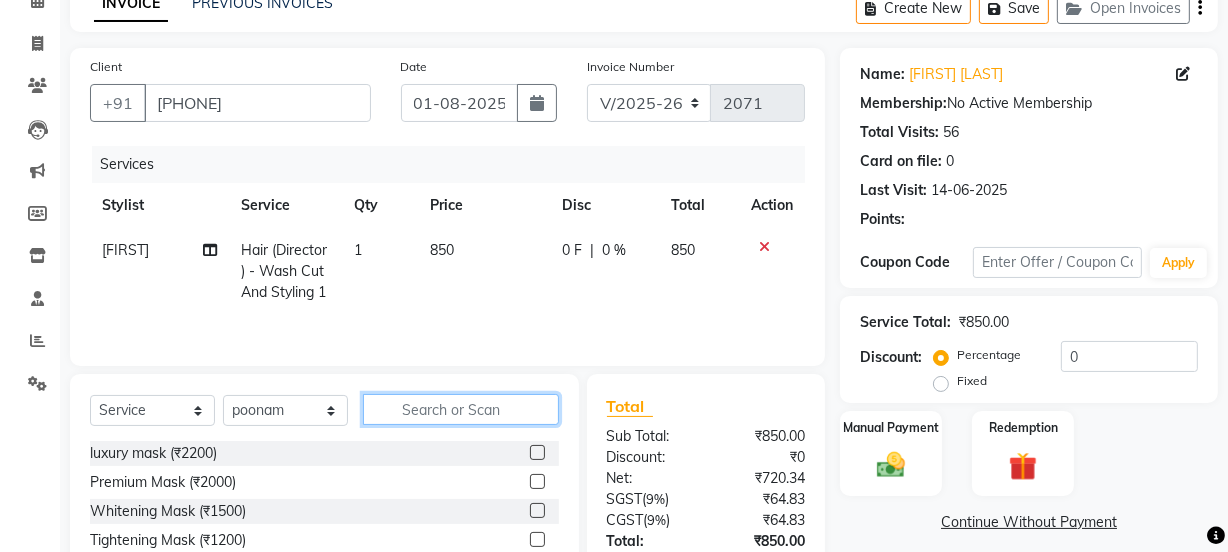 click 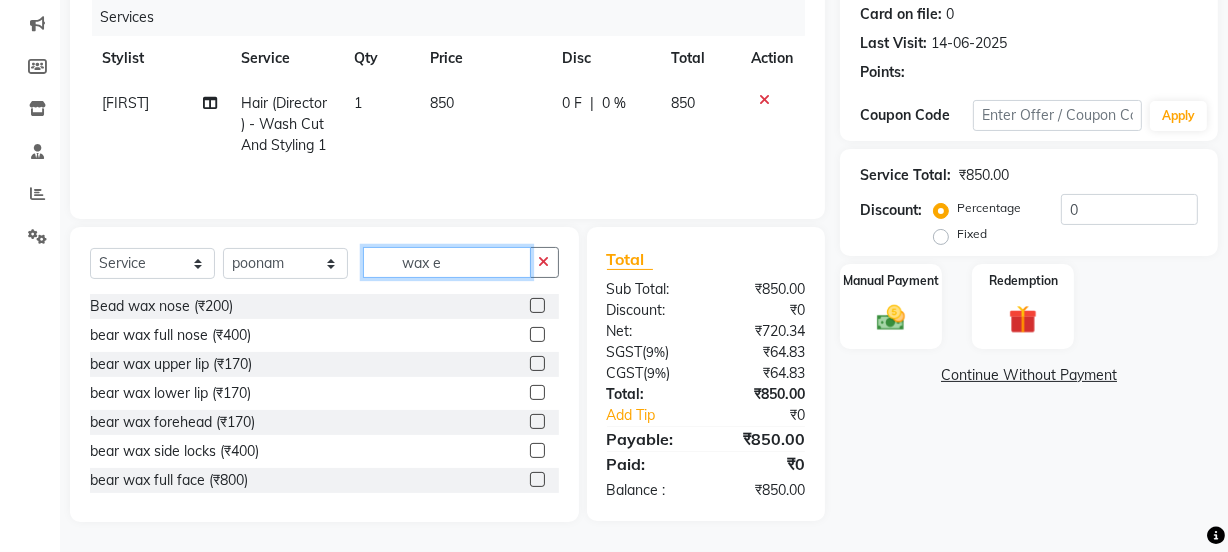 scroll, scrollTop: 250, scrollLeft: 0, axis: vertical 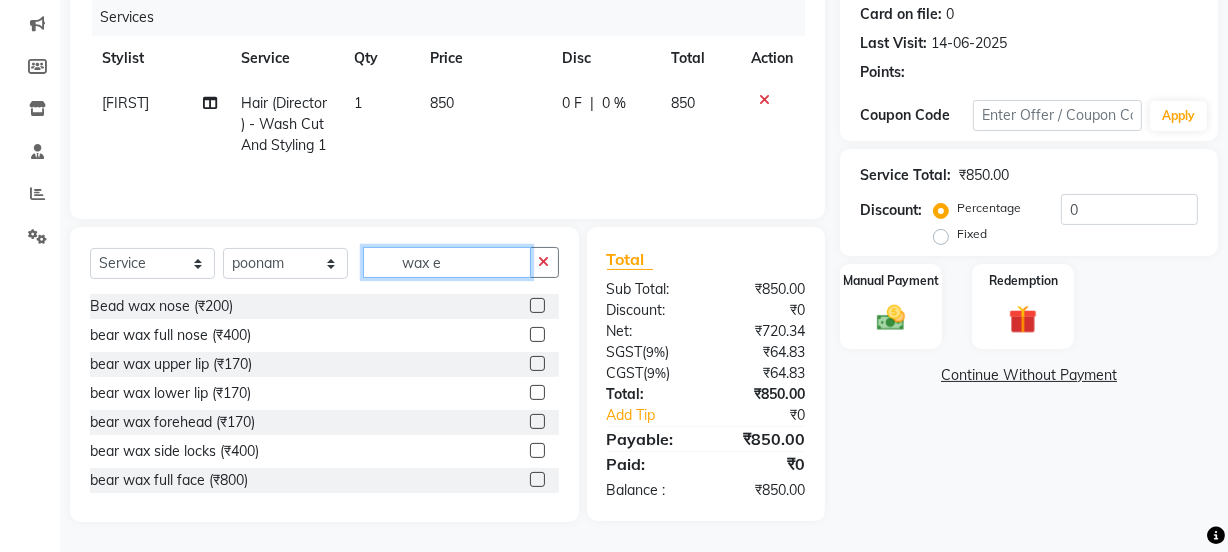 click on "wax e" 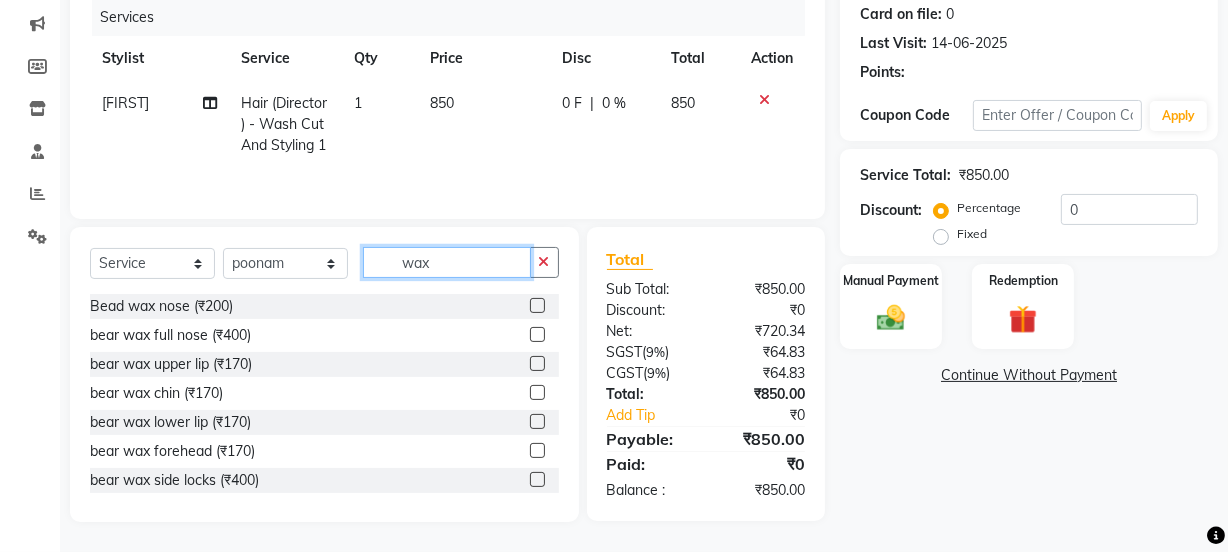 scroll, scrollTop: 250, scrollLeft: 0, axis: vertical 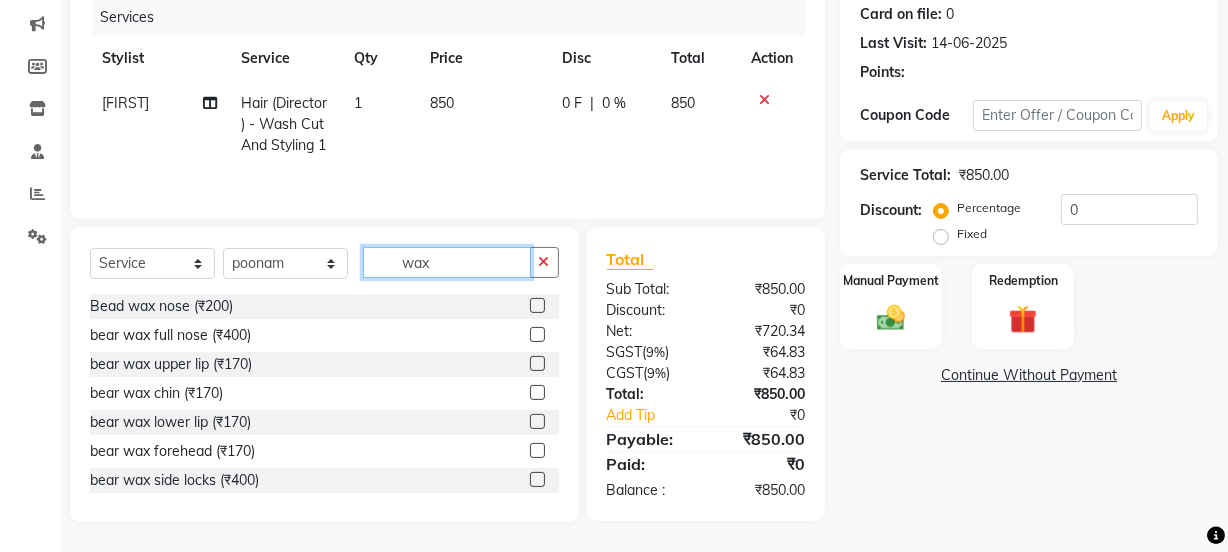 click on "wax" 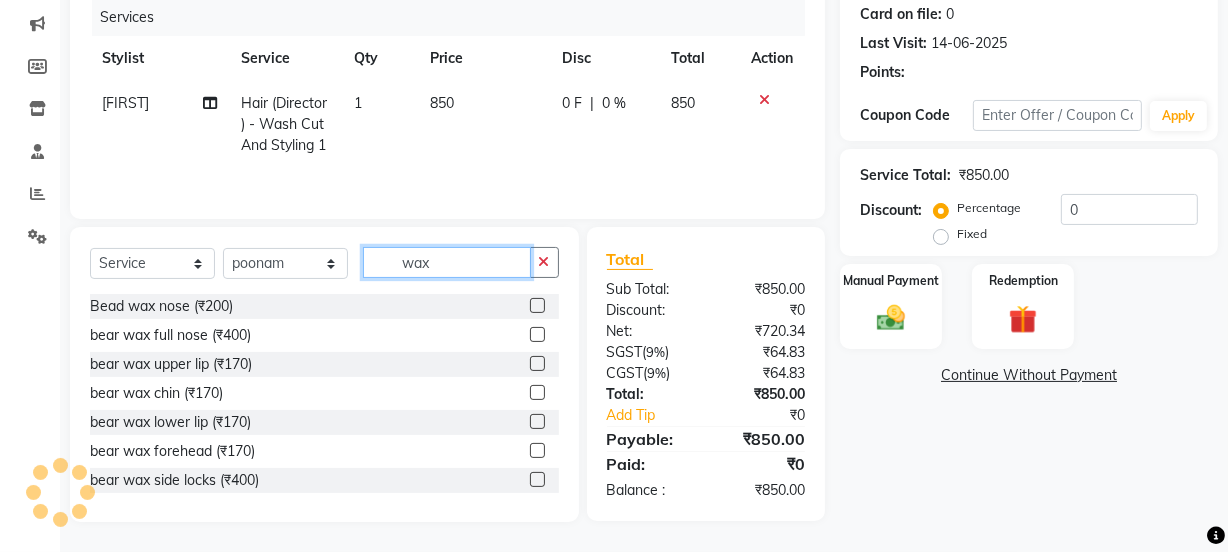 type on "wax" 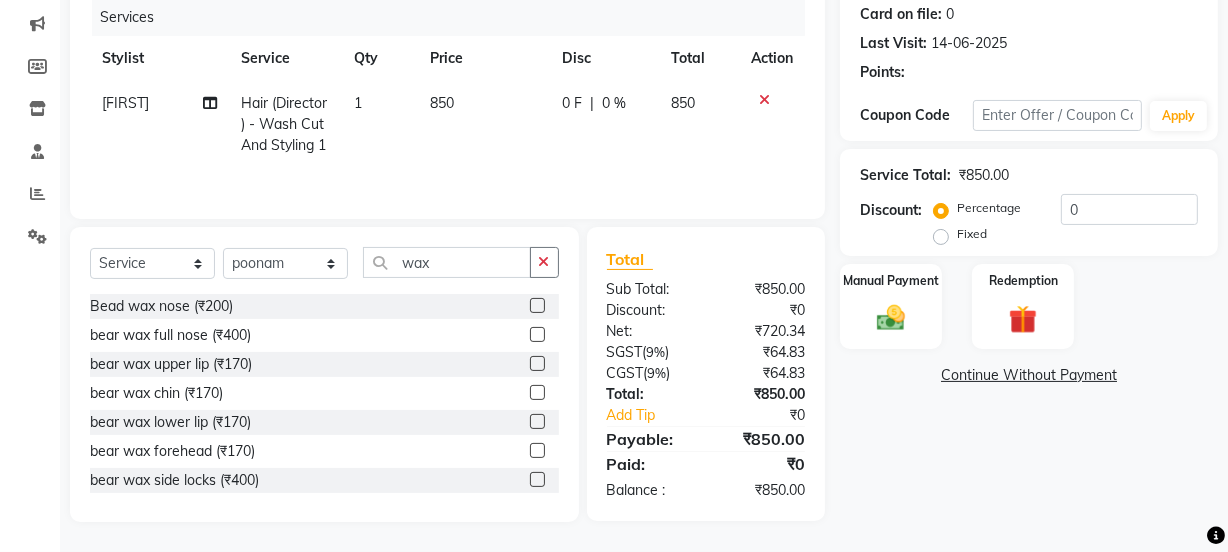 click 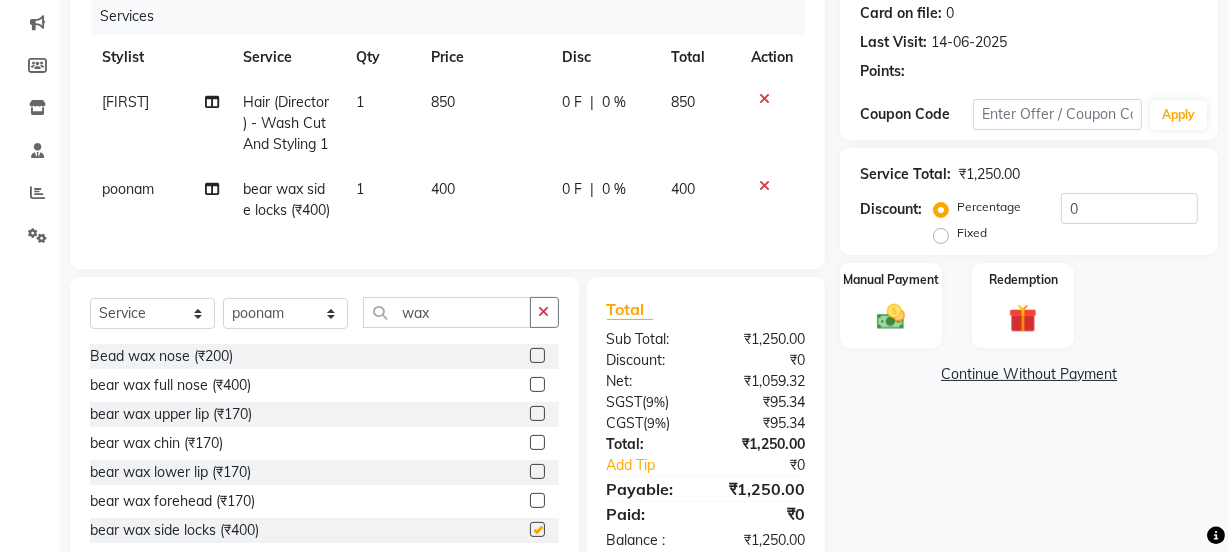 checkbox on "false" 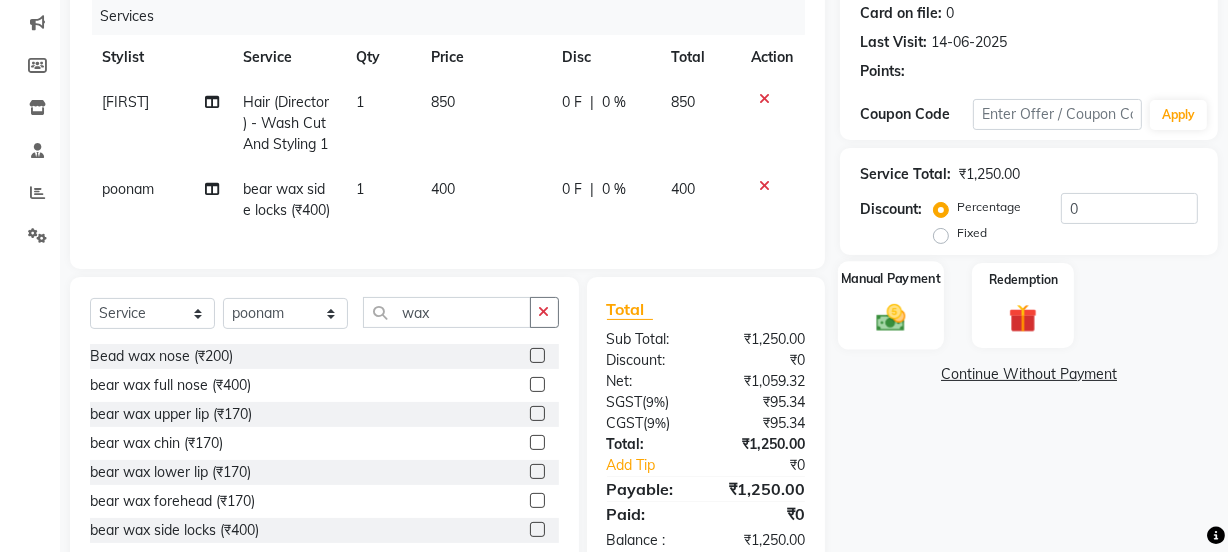 scroll, scrollTop: 213, scrollLeft: 0, axis: vertical 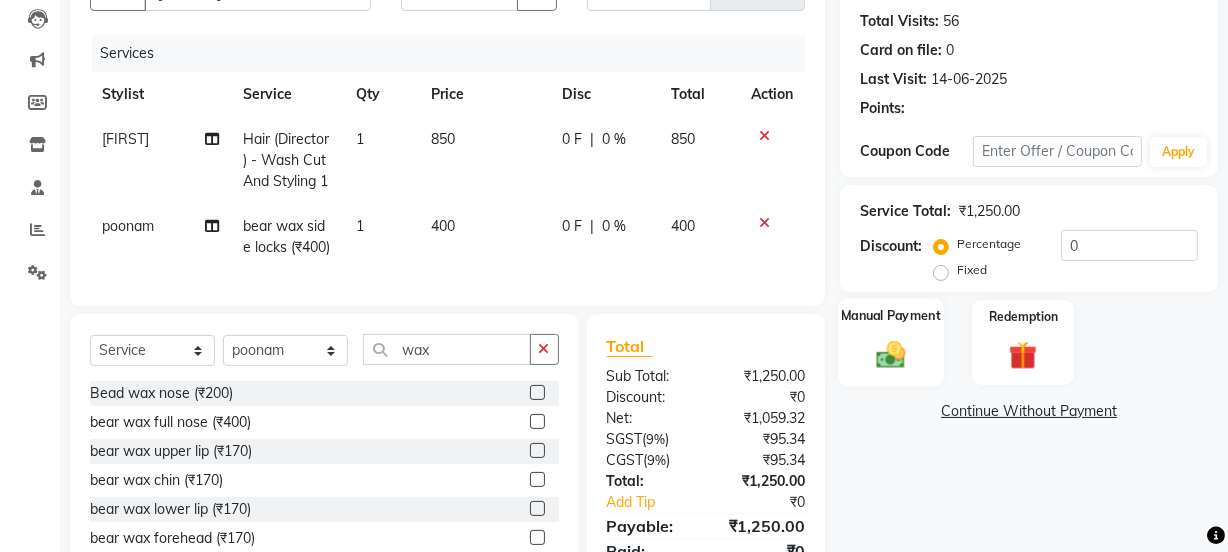 click on "Manual Payment" 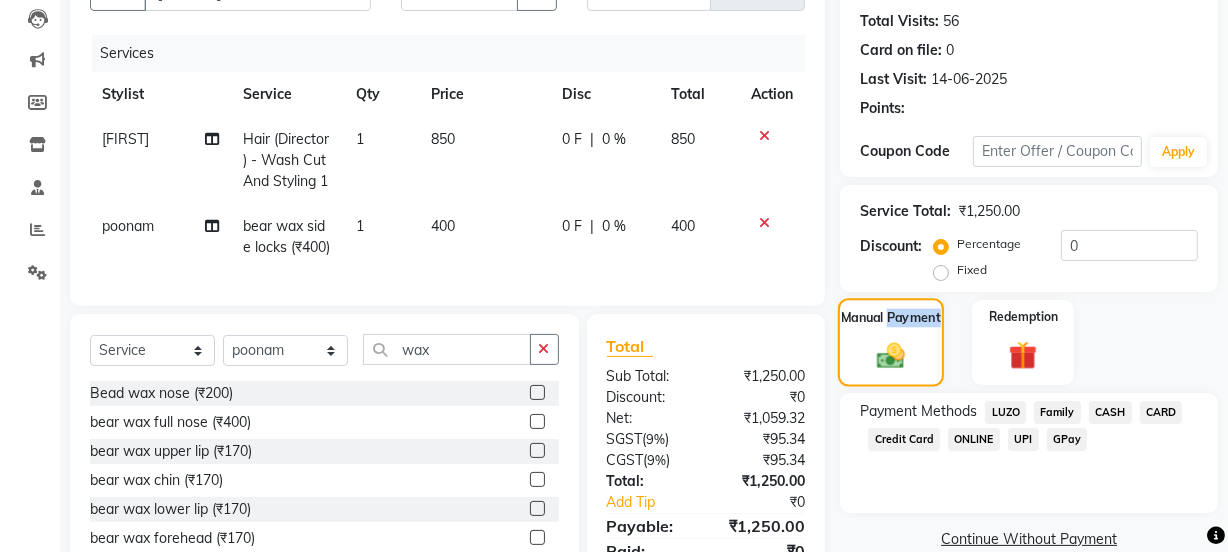 click on "Manual Payment" 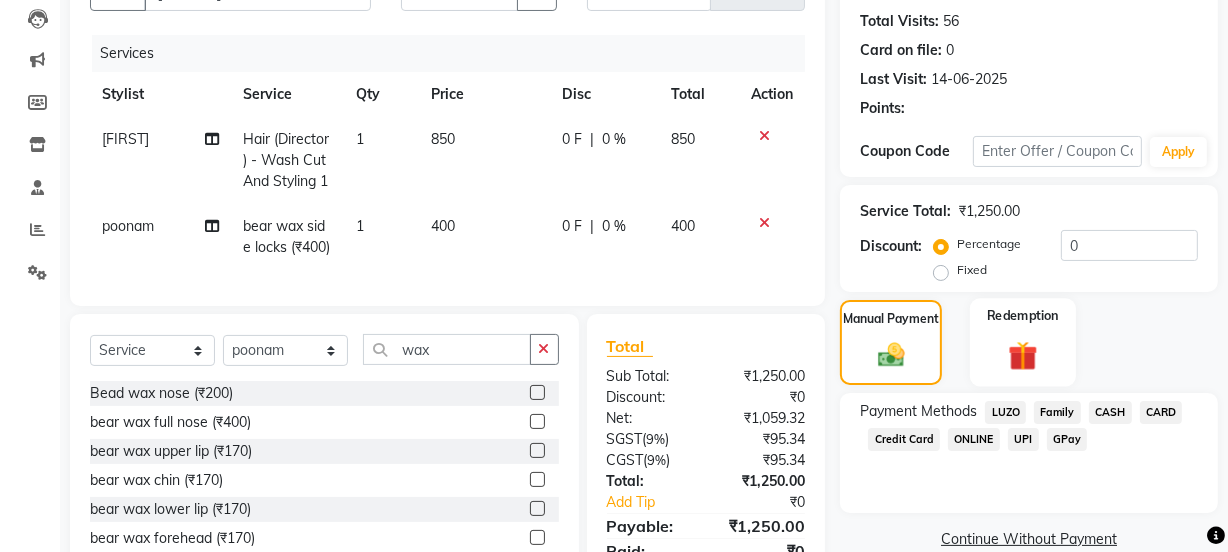 click on "Redemption" 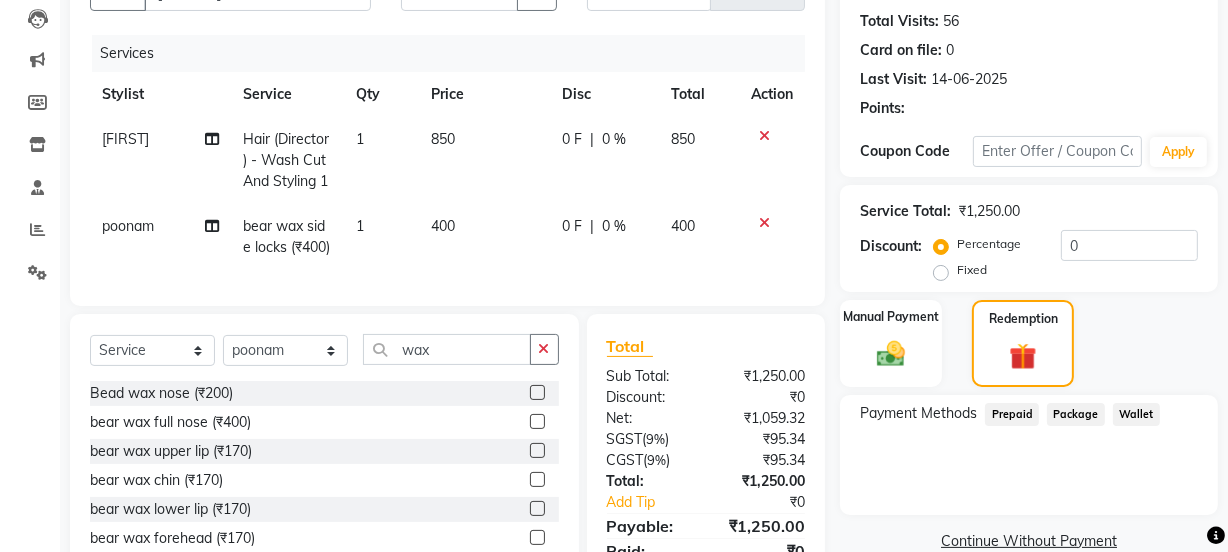 click on "Prepaid" 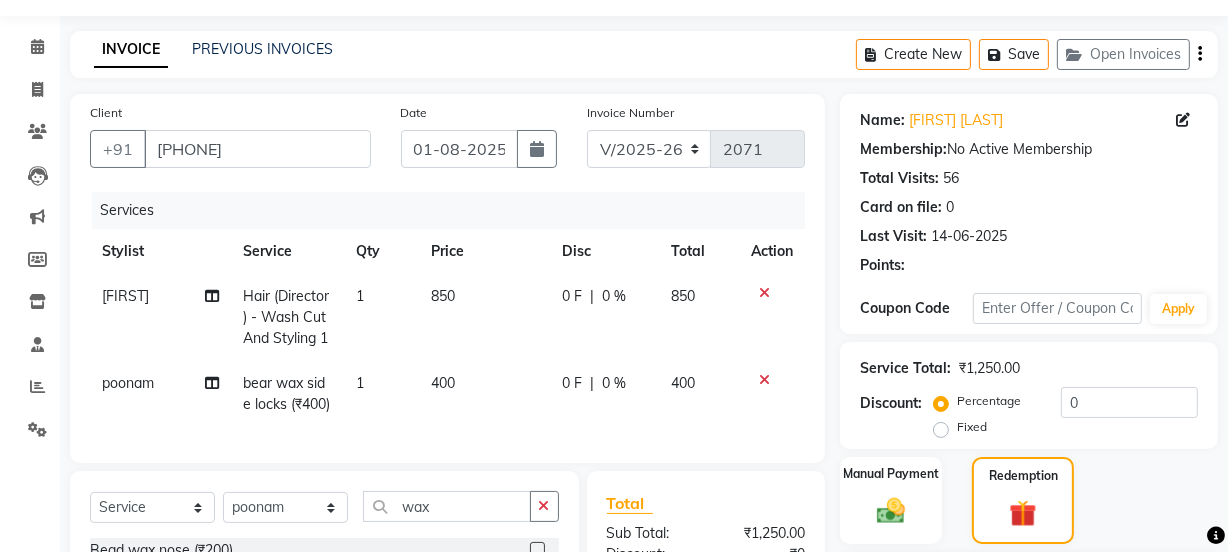 scroll, scrollTop: 335, scrollLeft: 0, axis: vertical 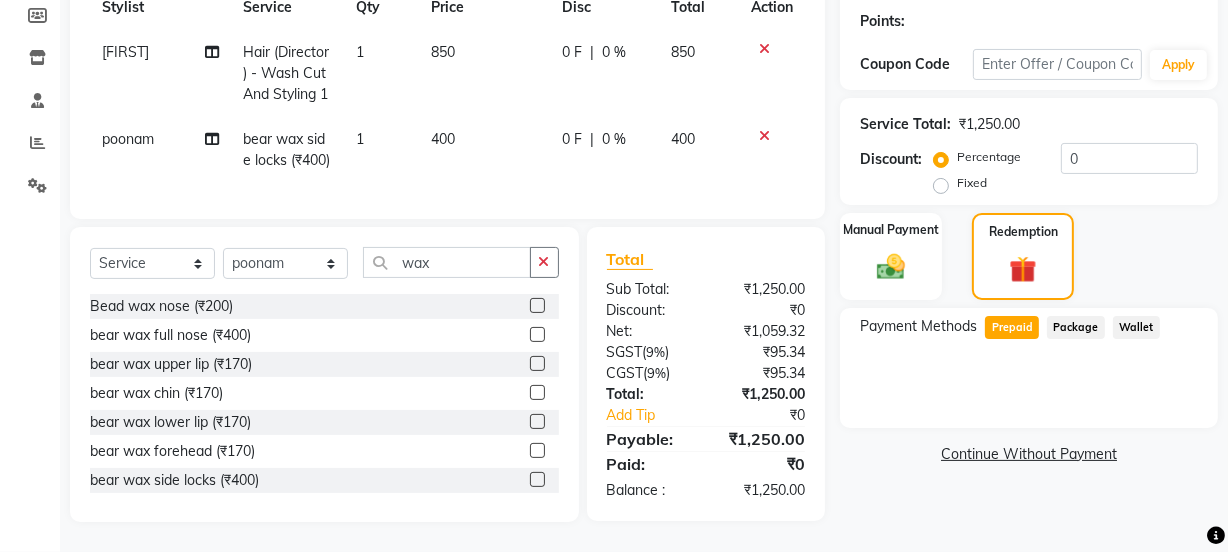 click on "Prepaid" 